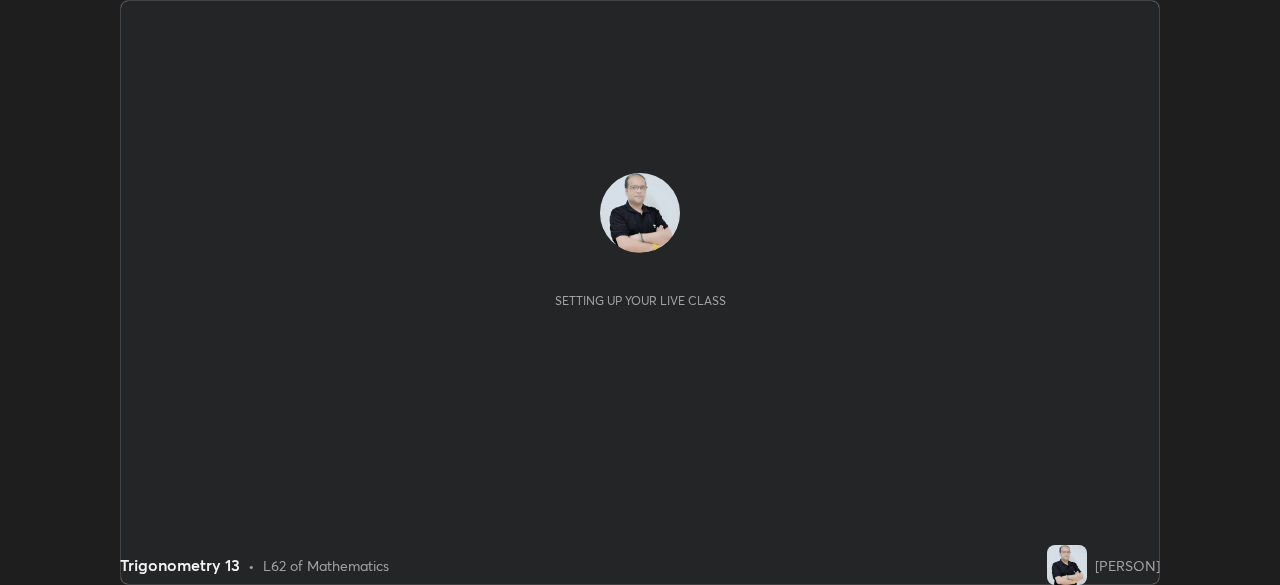 scroll, scrollTop: 0, scrollLeft: 0, axis: both 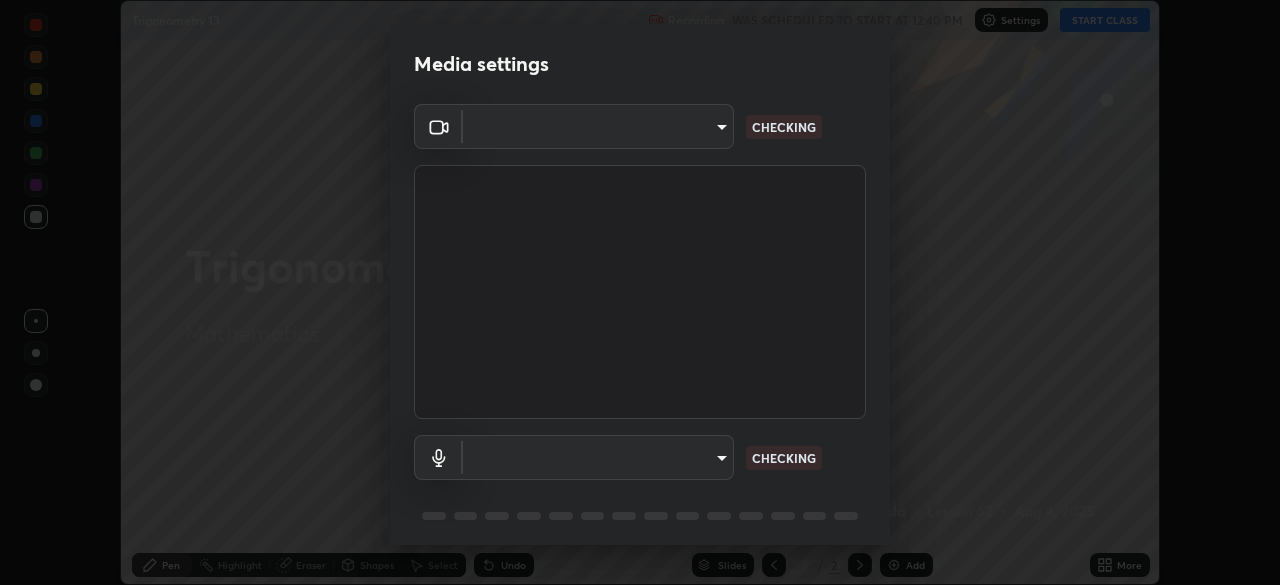 type on "1155cc2d7dabe307700984d5600aff9a86bdb4545dc4bc7441ef77515dec06d2" 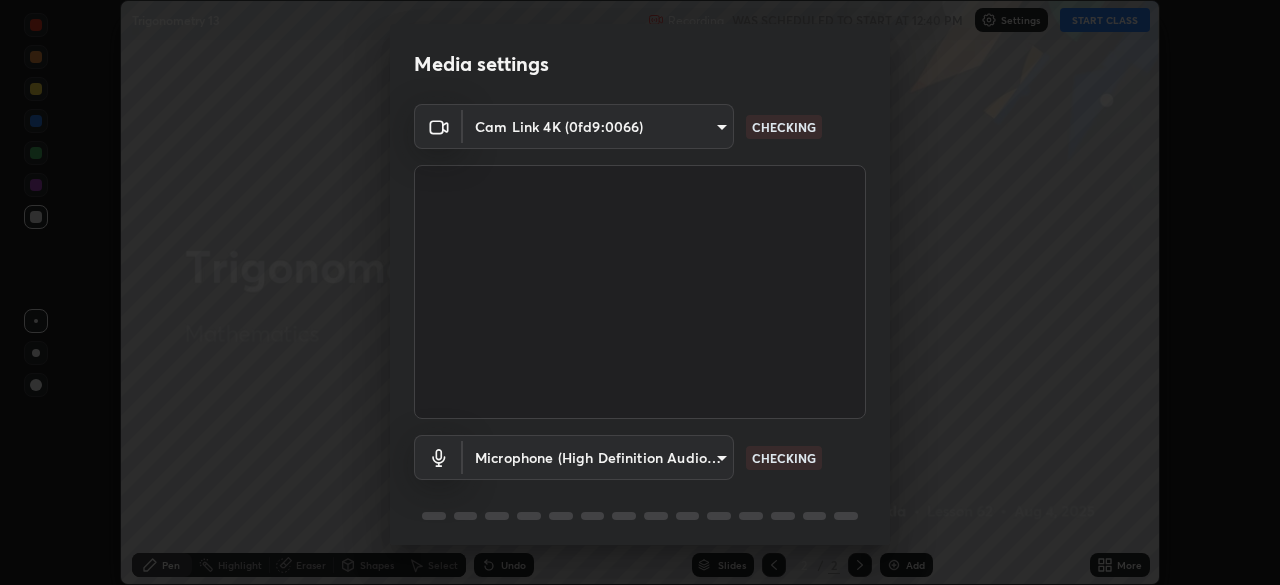 scroll, scrollTop: 71, scrollLeft: 0, axis: vertical 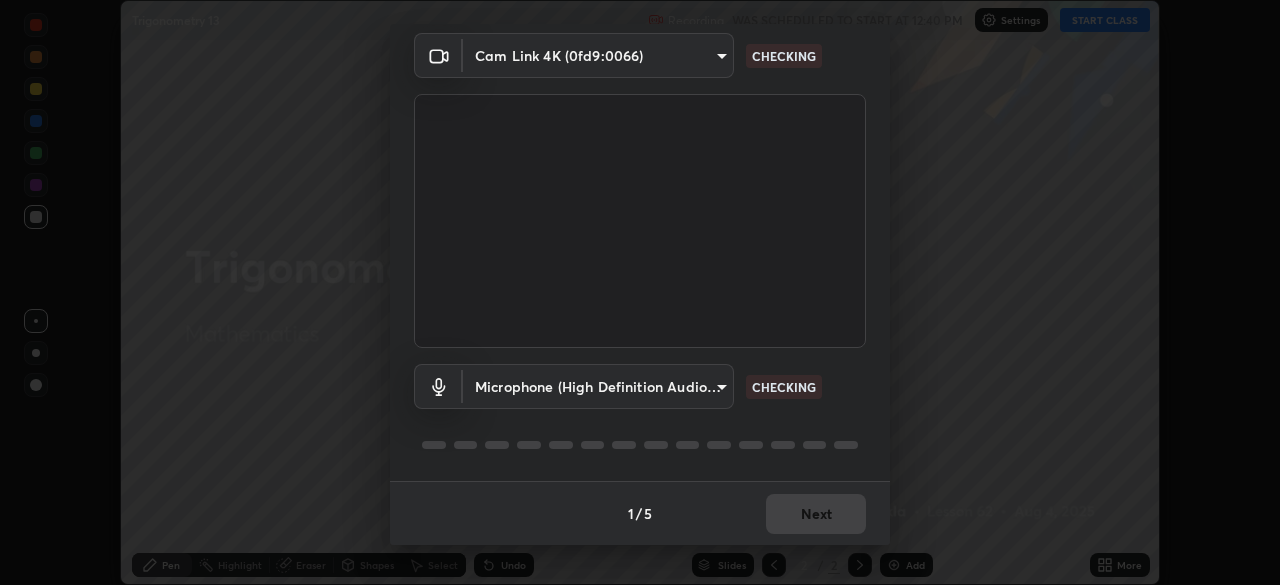 click on "Erase all Trigonometry 13 Recording WAS SCHEDULED TO START AT  12:40 PM Settings START CLASS Setting up your live class Trigonometry 13 • L62 of Mathematics [PERSON] Pen Highlight Eraser Shapes Select Undo Slides 2 / 2 Add More No doubts shared Encourage your learners to ask a doubt for better clarity Report an issue Reason for reporting Buffering Chat not working Audio - Video sync issue Educator video quality low ​ Attach an image Report Media settings Cam Link 4K (0fd9:0066) [HASH] CHECKING Microphone (High Definition Audio Device) [HASH] CHECKING 1 / 5 Next" at bounding box center [640, 292] 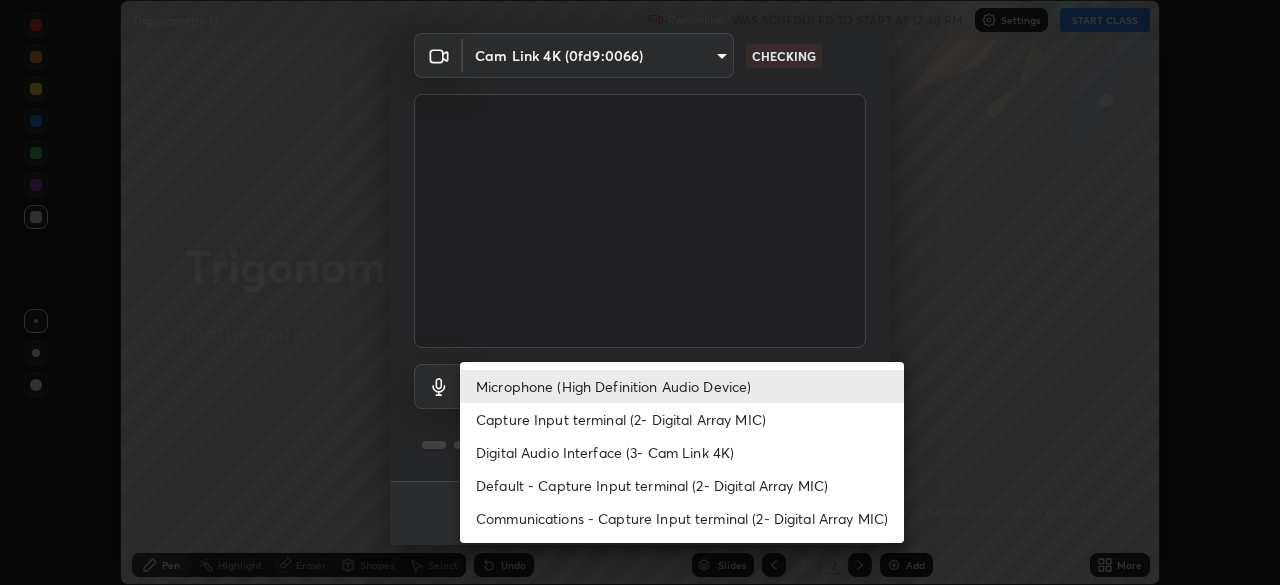click on "Capture Input terminal (2- Digital Array MIC)" at bounding box center [682, 419] 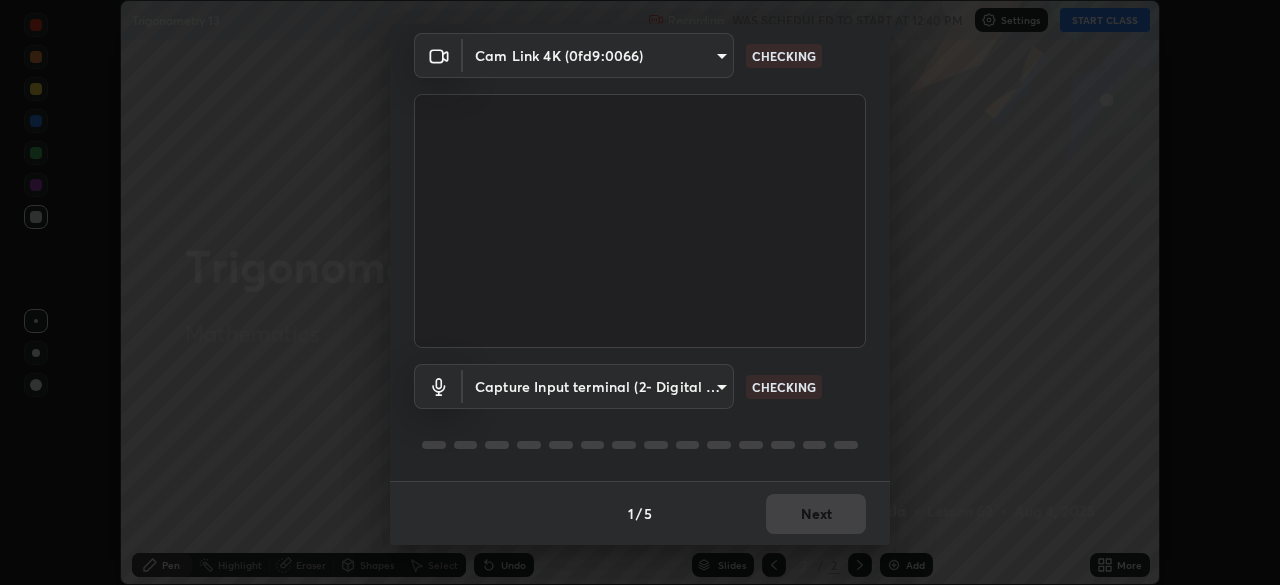 click on "Erase all Trigonometry 13 Recording WAS SCHEDULED TO START AT  12:40 PM Settings START CLASS Setting up your live class Trigonometry 13 • L62 of Mathematics [PERSON] Pen Highlight Eraser Shapes Select Undo Slides 2 / 2 Add More No doubts shared Encourage your learners to ask a doubt for better clarity Report an issue Reason for reporting Buffering Chat not working Audio - Video sync issue Educator video quality low ​ Attach an image Report Media settings Cam Link 4K (0fd9:0066) [HASH] CHECKING Capture Input terminal (2- Digital Array MIC) [HASH] CHECKING 1 / 5 Next" at bounding box center (640, 292) 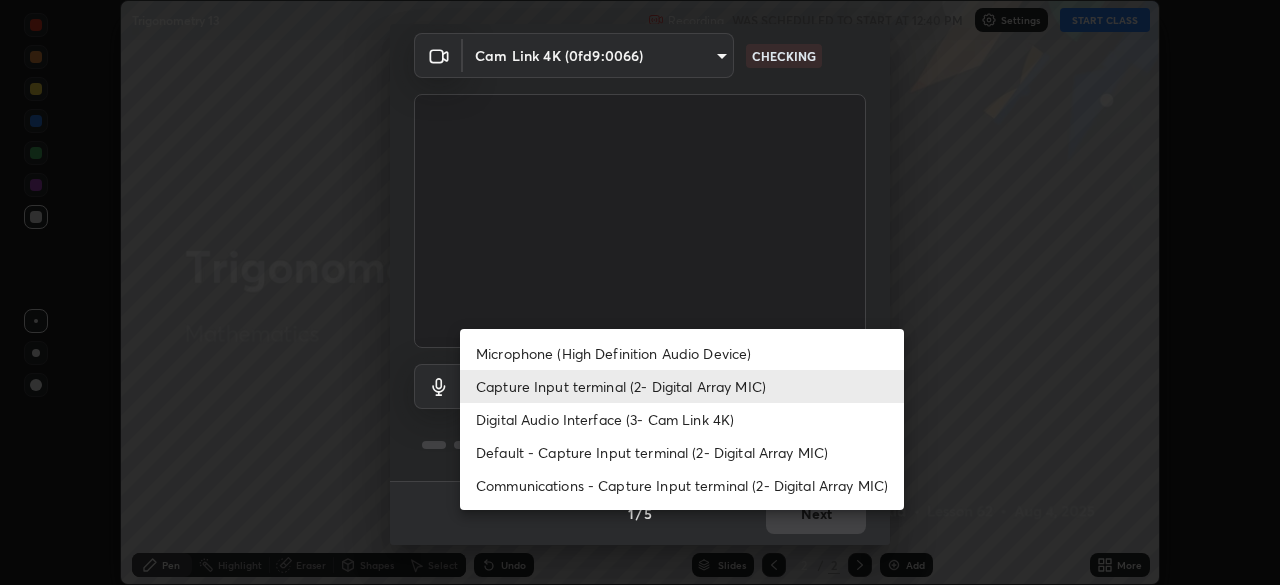click on "Microphone (High Definition Audio Device)" at bounding box center (682, 353) 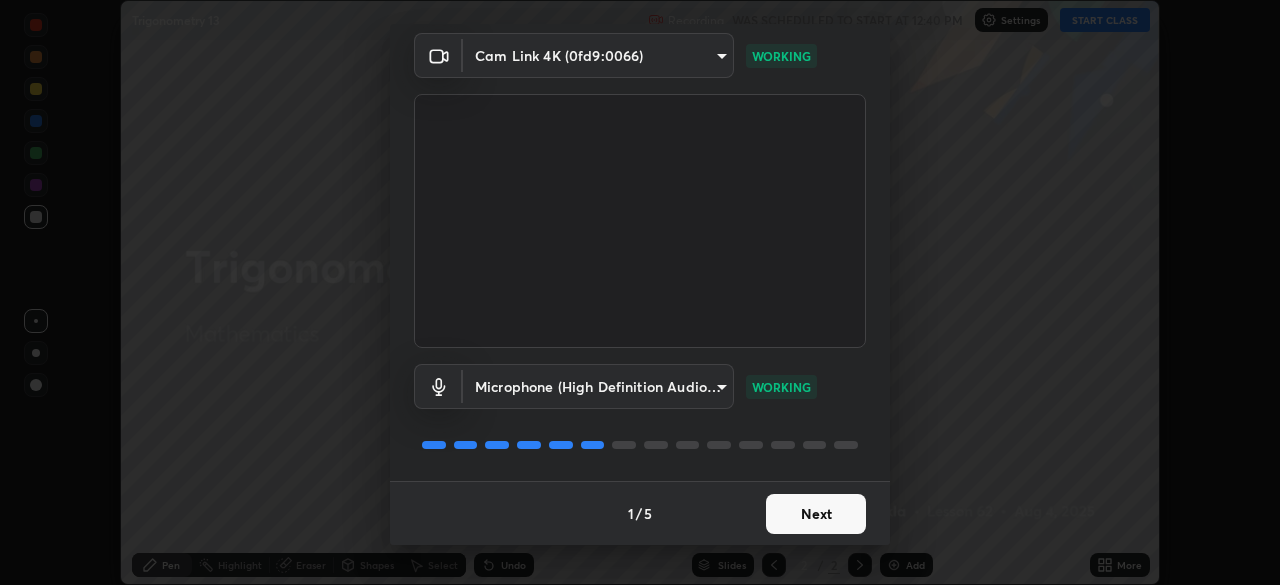 click on "Next" at bounding box center [816, 514] 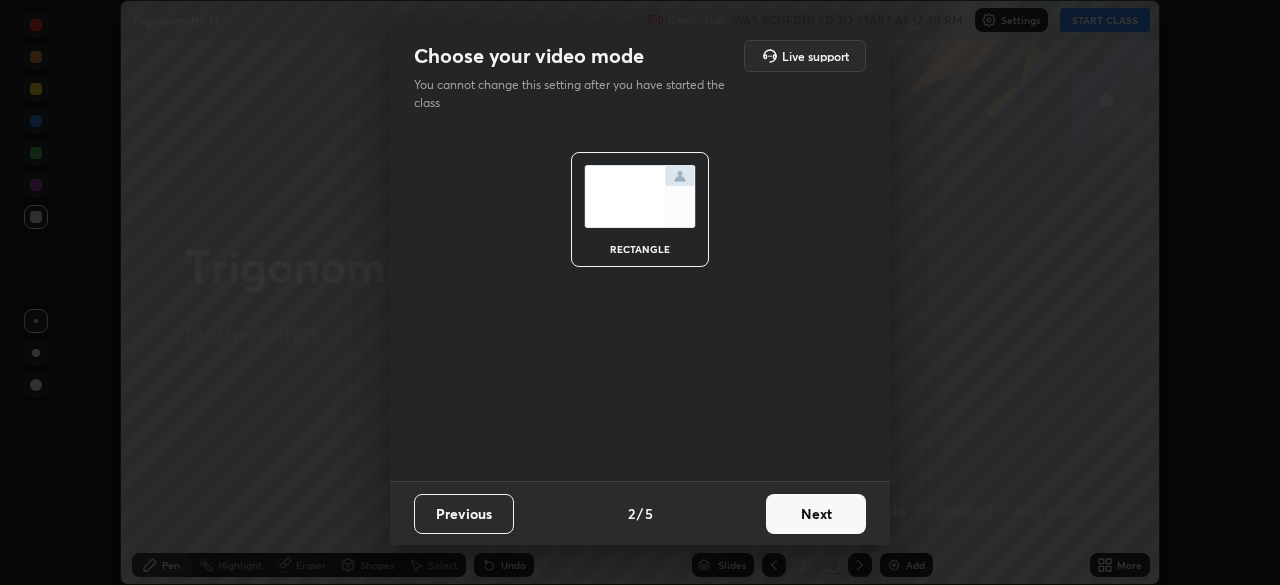 scroll, scrollTop: 0, scrollLeft: 0, axis: both 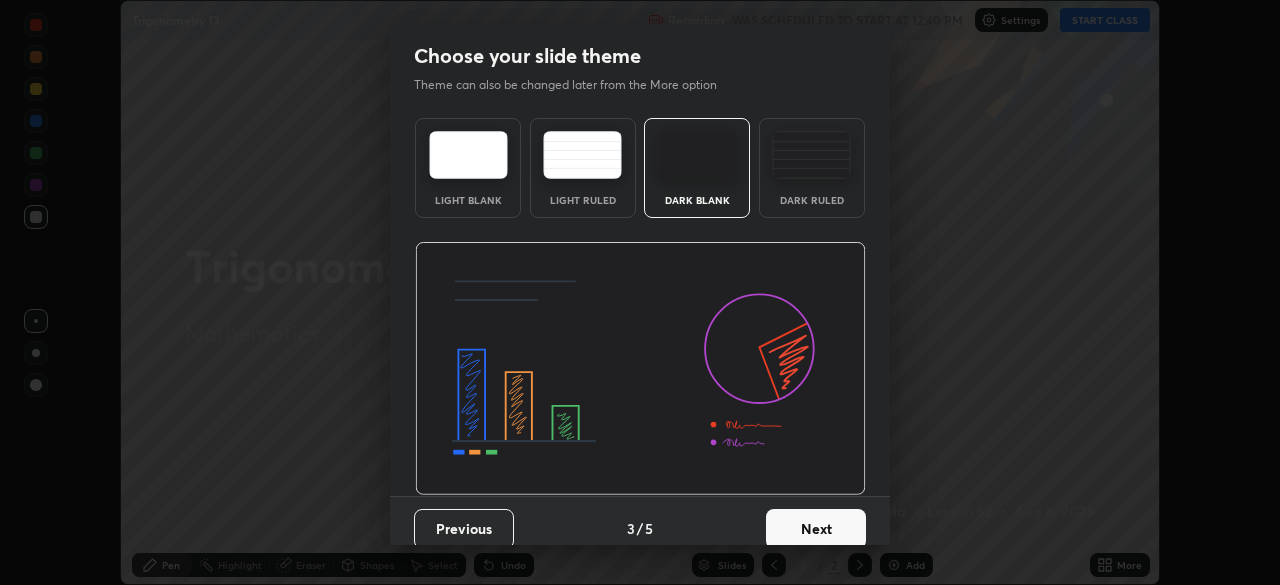 click on "Next" at bounding box center [816, 529] 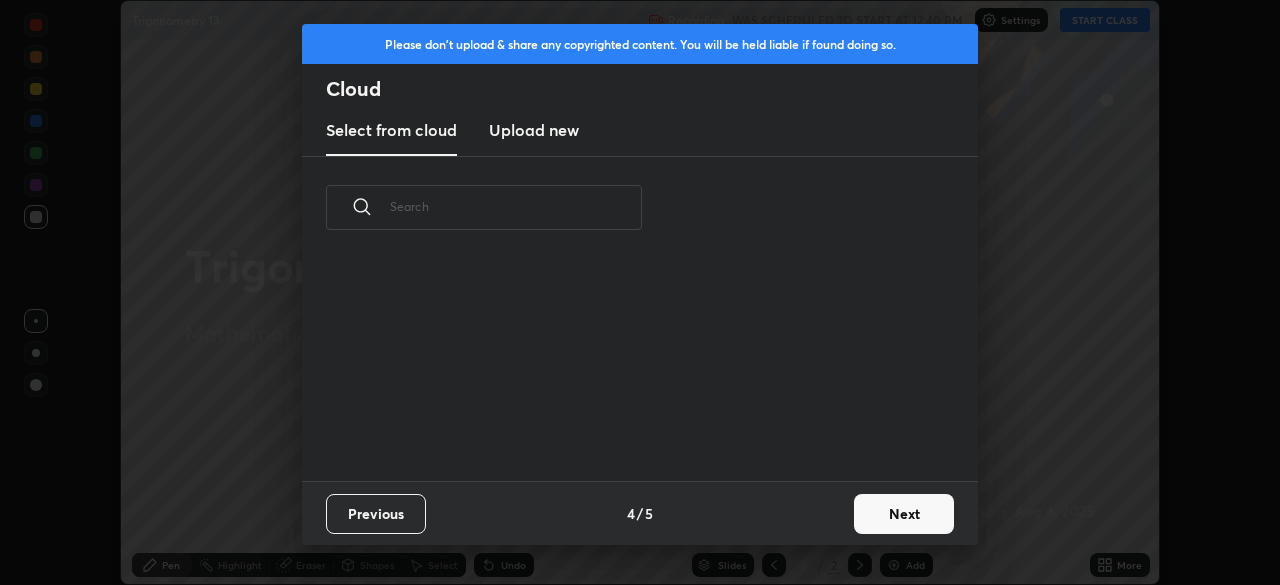 scroll, scrollTop: 7, scrollLeft: 11, axis: both 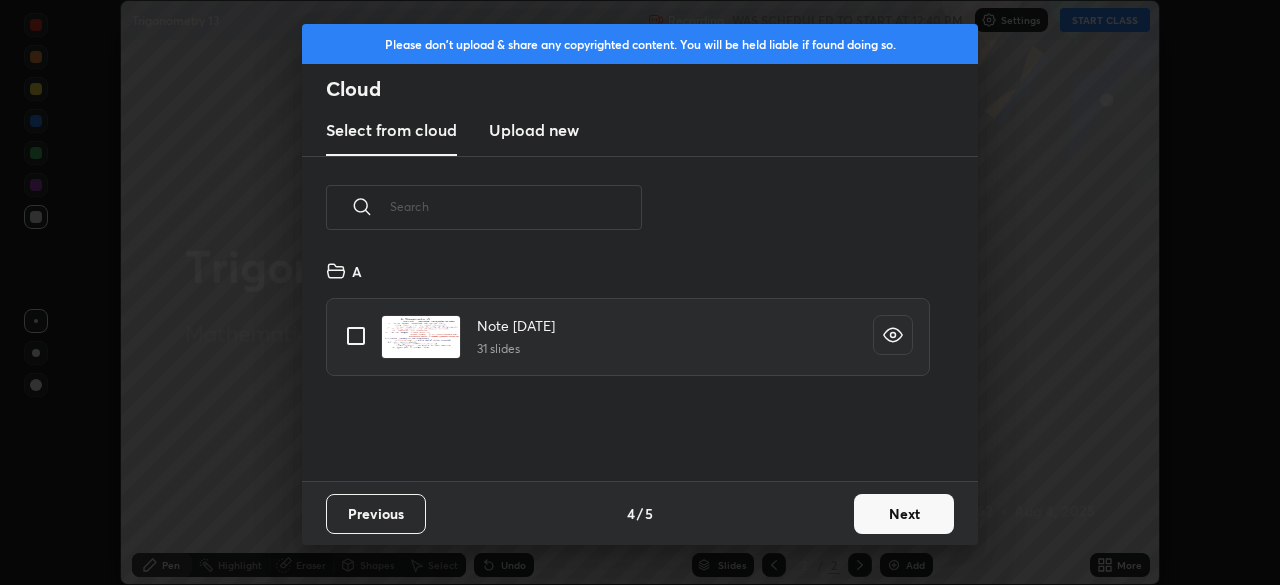 click on "Next" at bounding box center (904, 514) 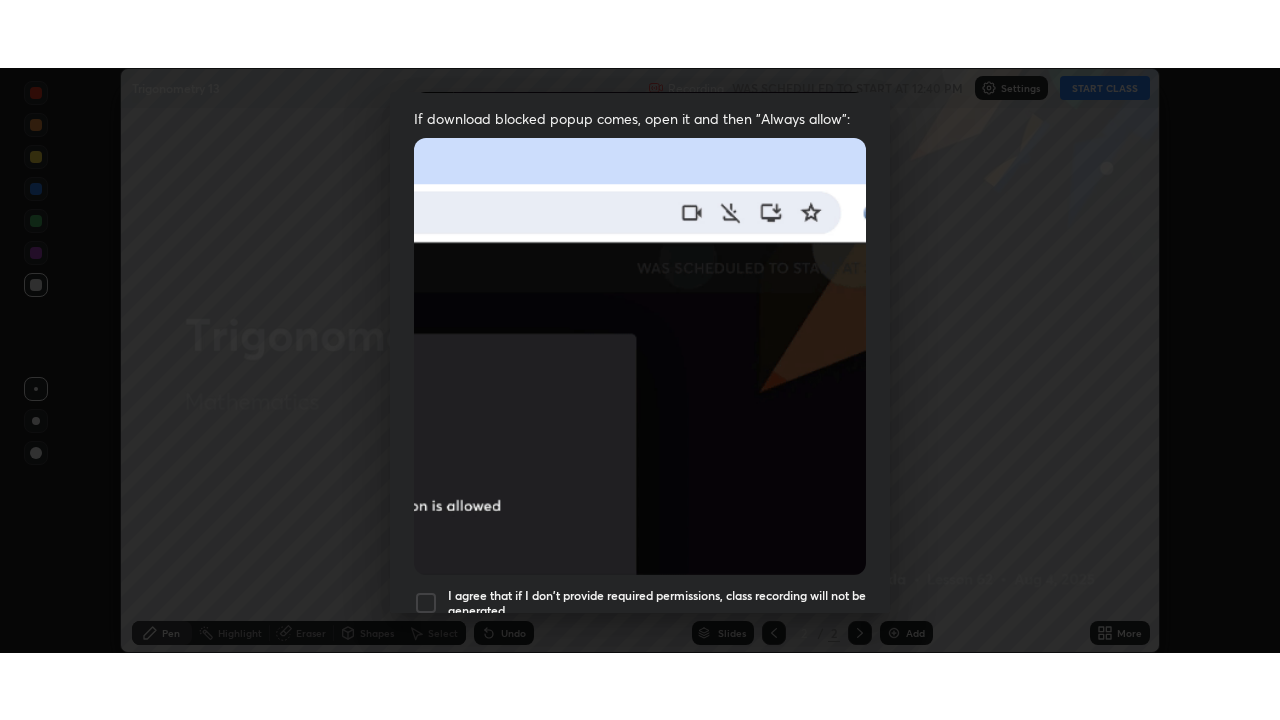 scroll, scrollTop: 479, scrollLeft: 0, axis: vertical 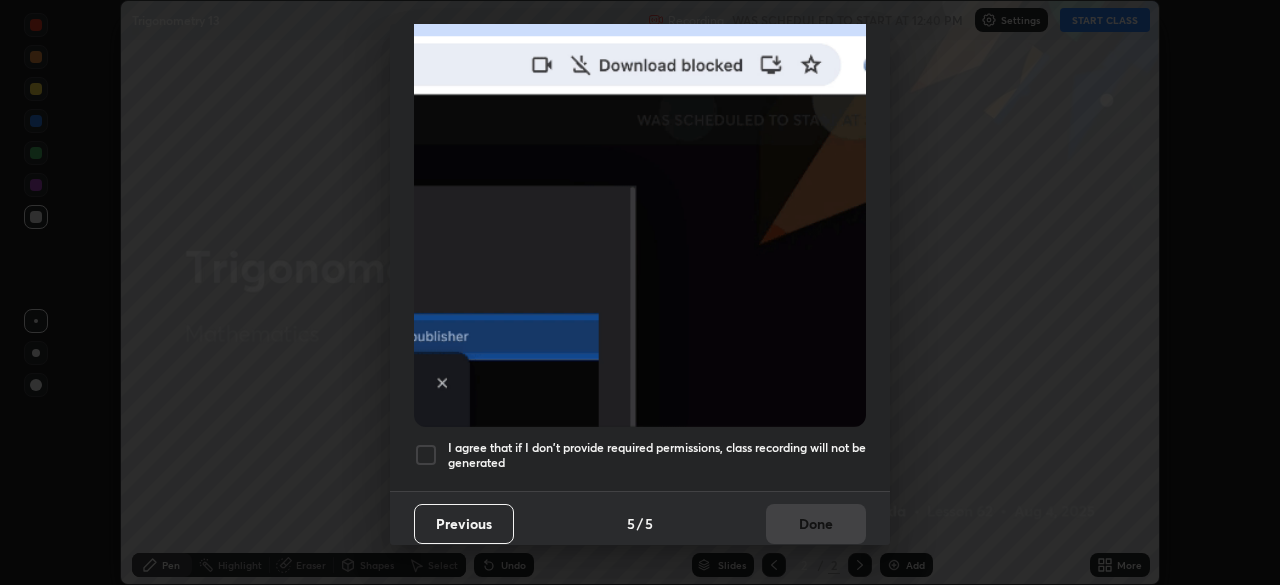 click at bounding box center (426, 455) 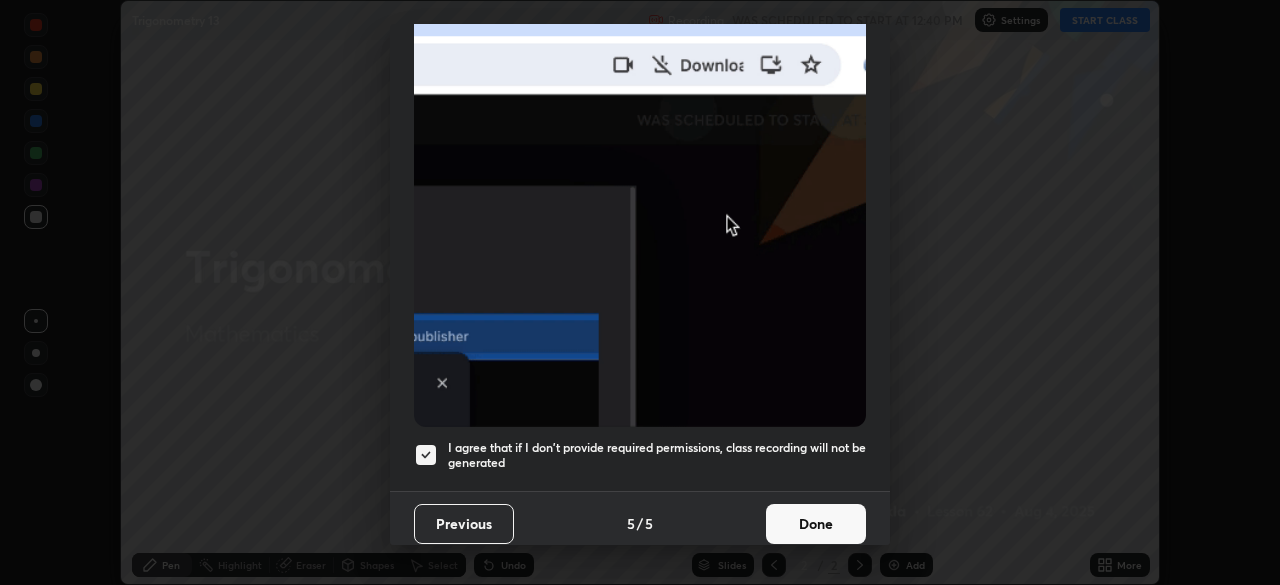 click on "Done" at bounding box center [816, 524] 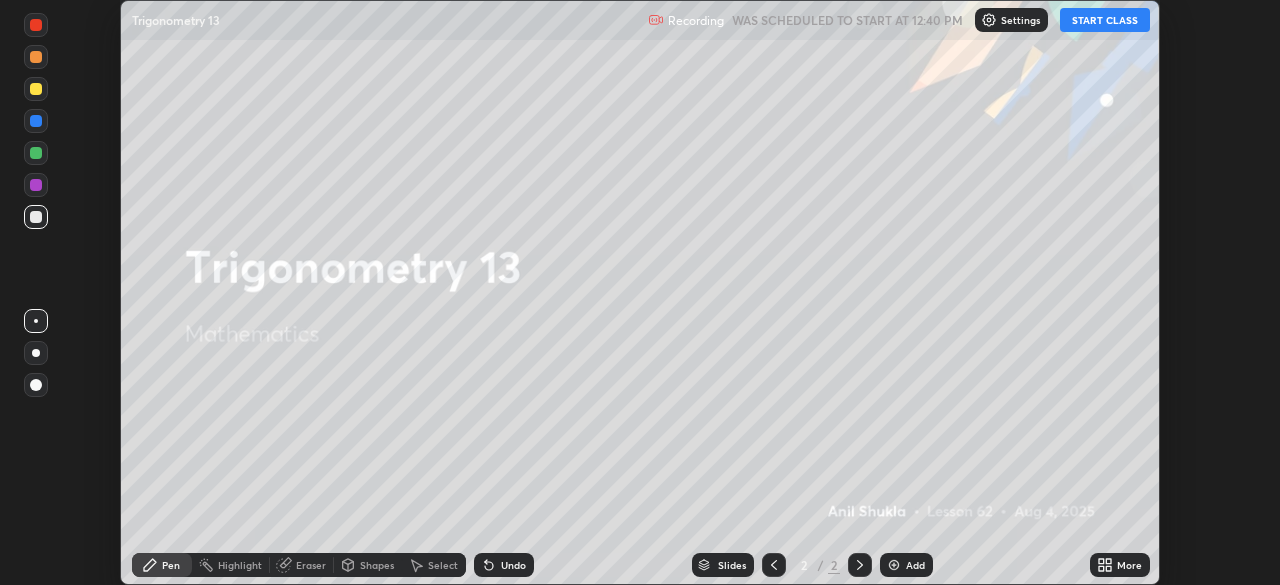 click on "START CLASS" at bounding box center [1105, 20] 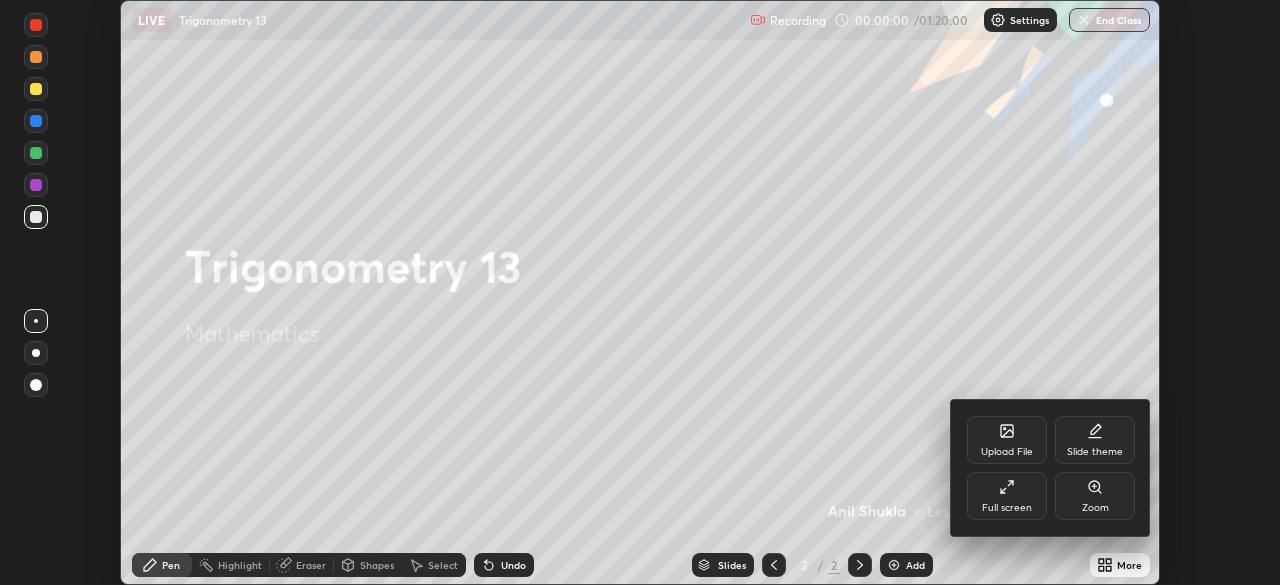 click on "Full screen" at bounding box center (1007, 496) 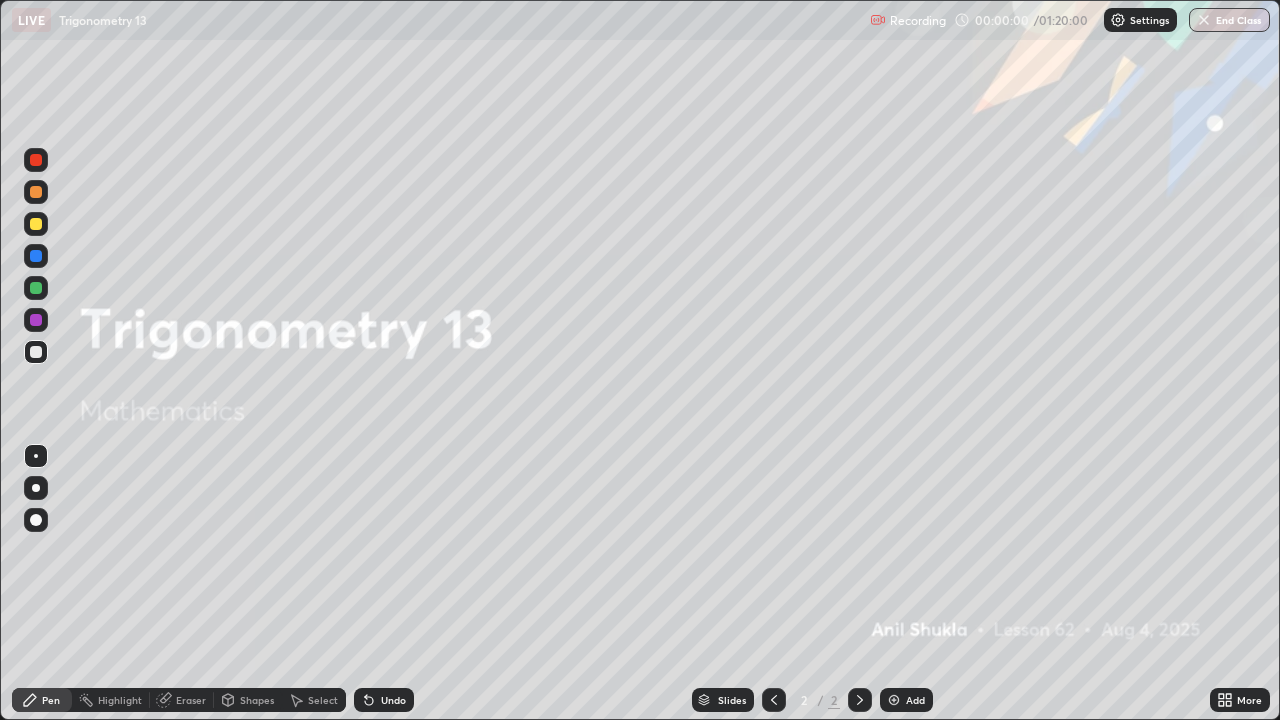 scroll, scrollTop: 99280, scrollLeft: 98720, axis: both 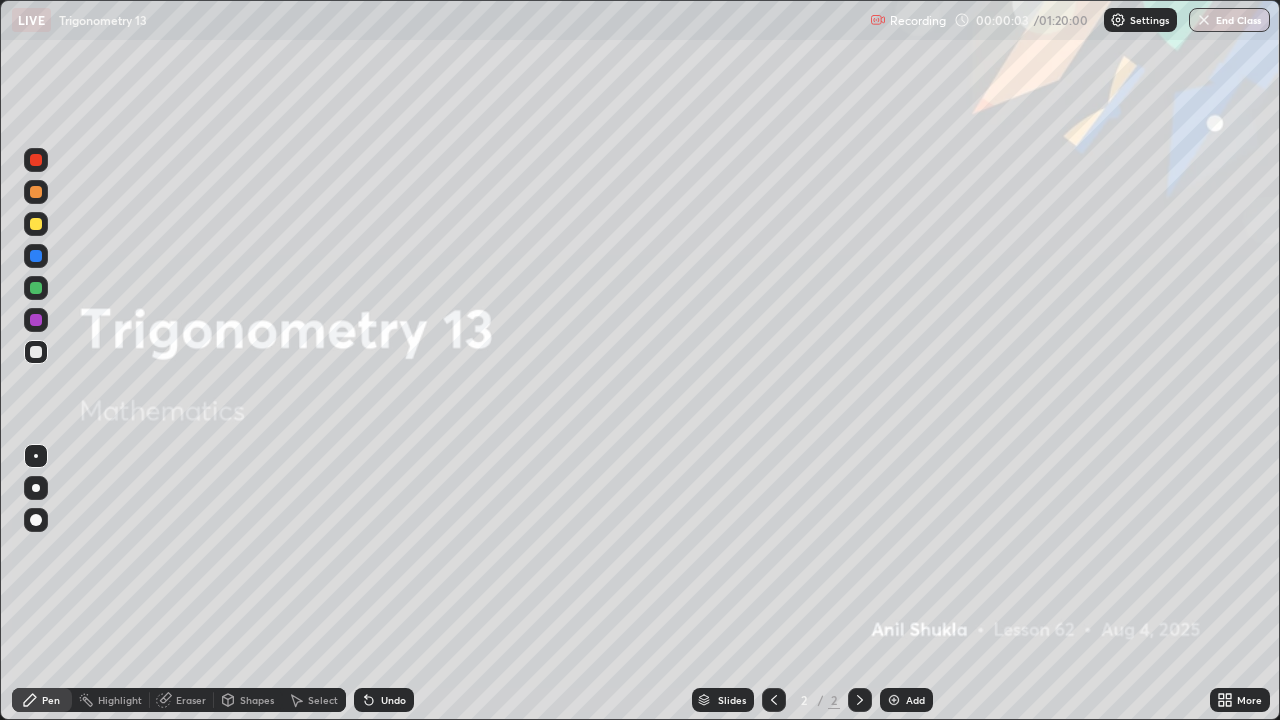 click at bounding box center [36, 224] 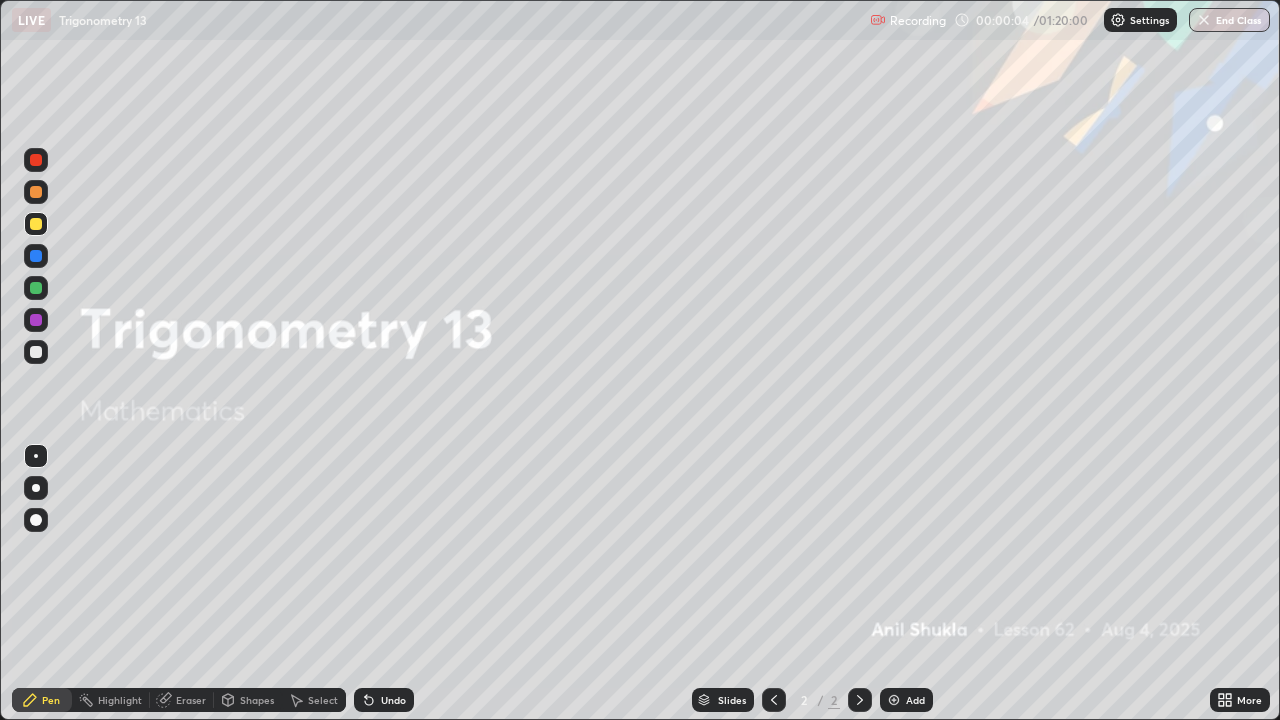 click at bounding box center [36, 488] 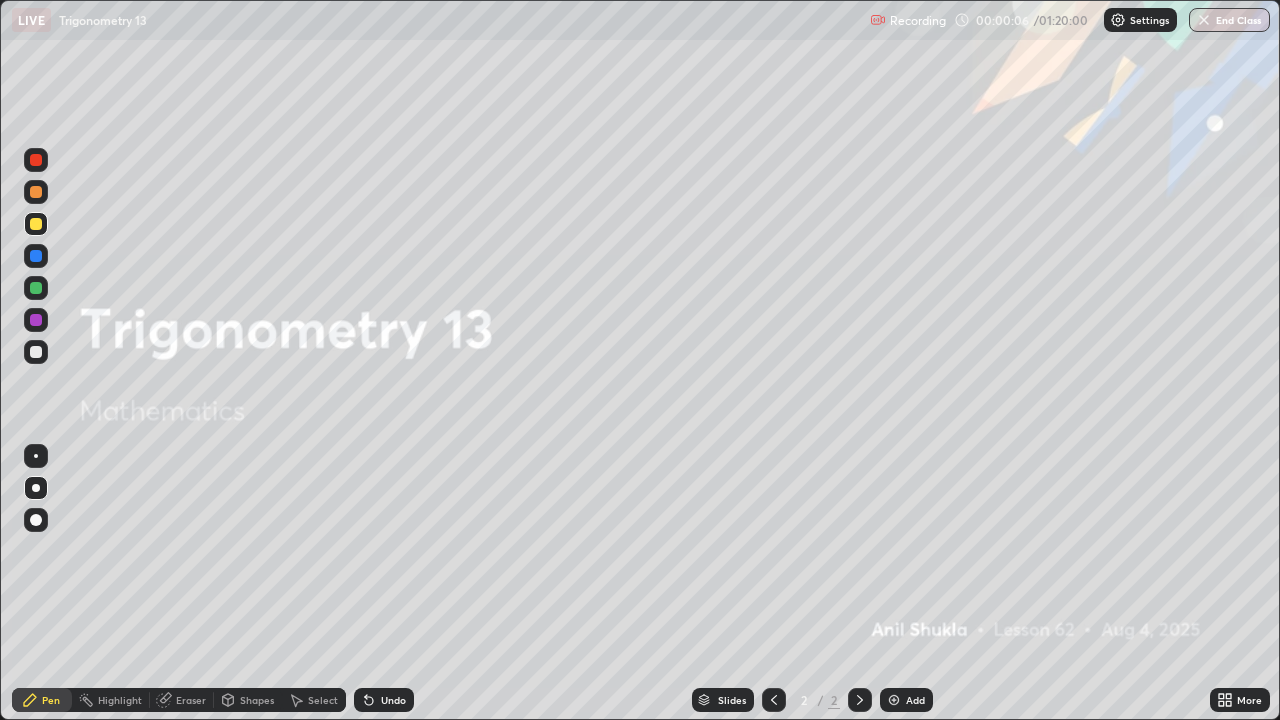 click 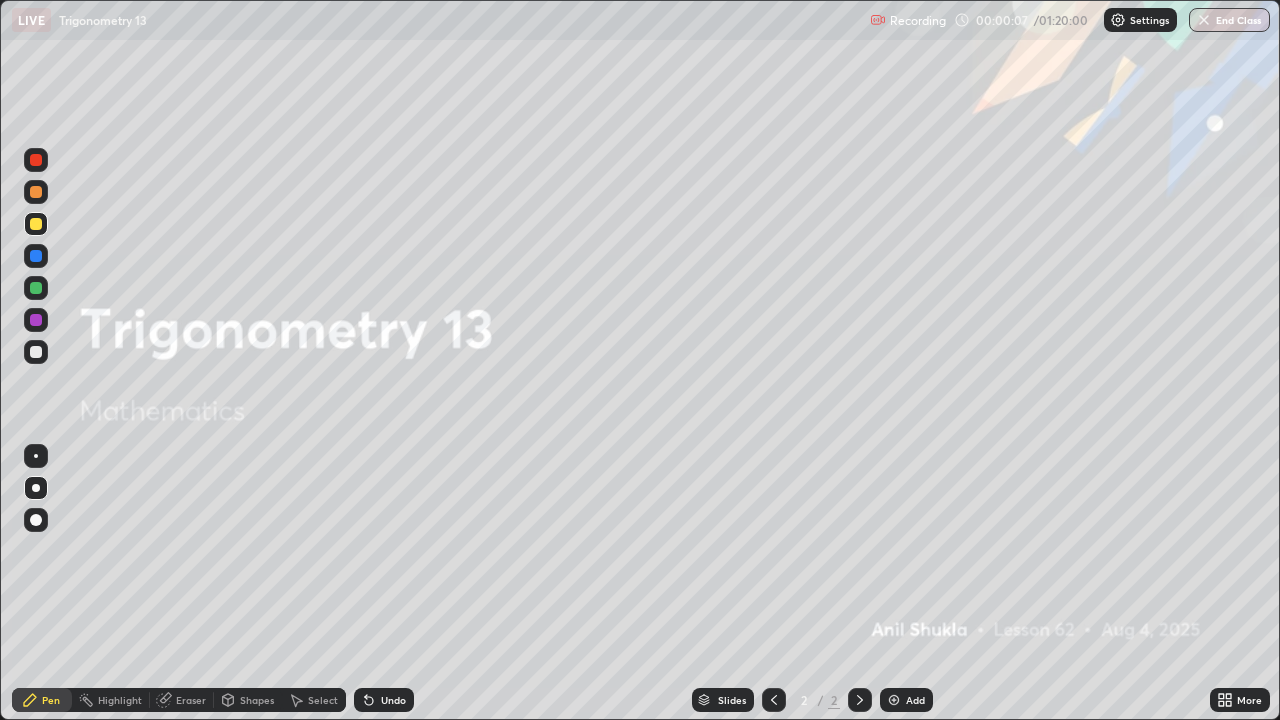 click at bounding box center [894, 700] 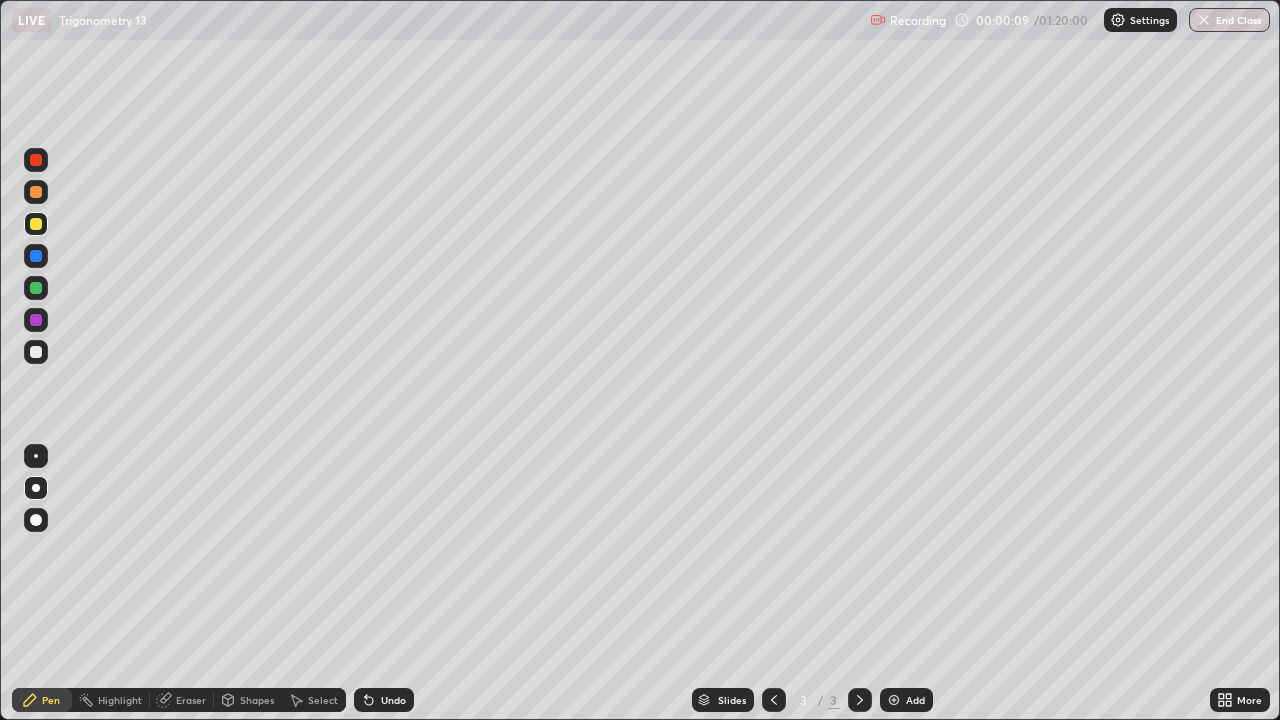 click at bounding box center (36, 520) 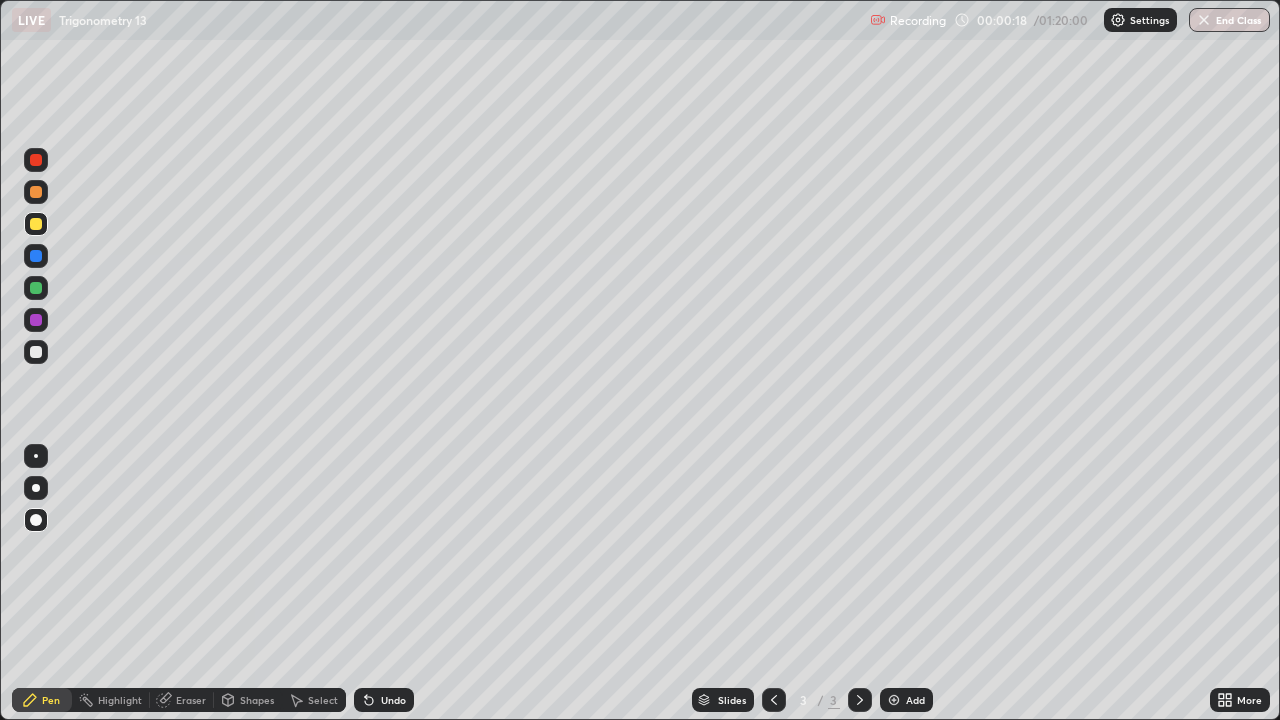 click at bounding box center [36, 224] 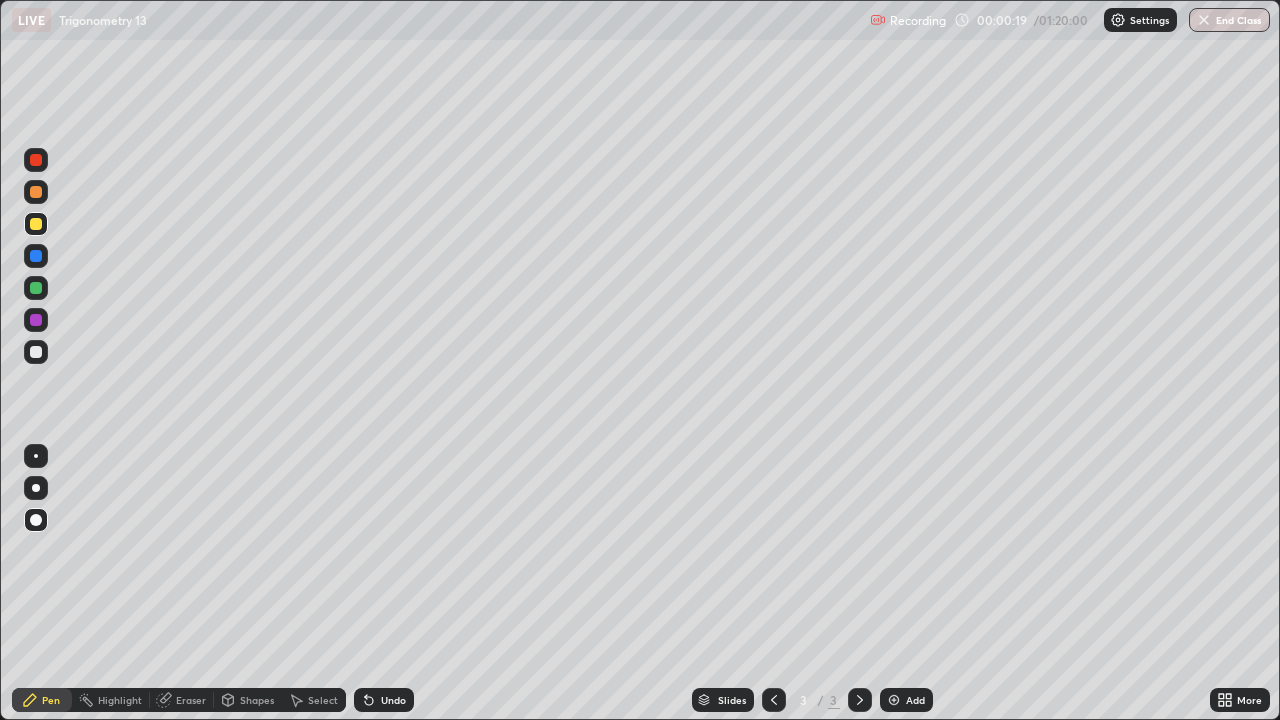 click at bounding box center (36, 488) 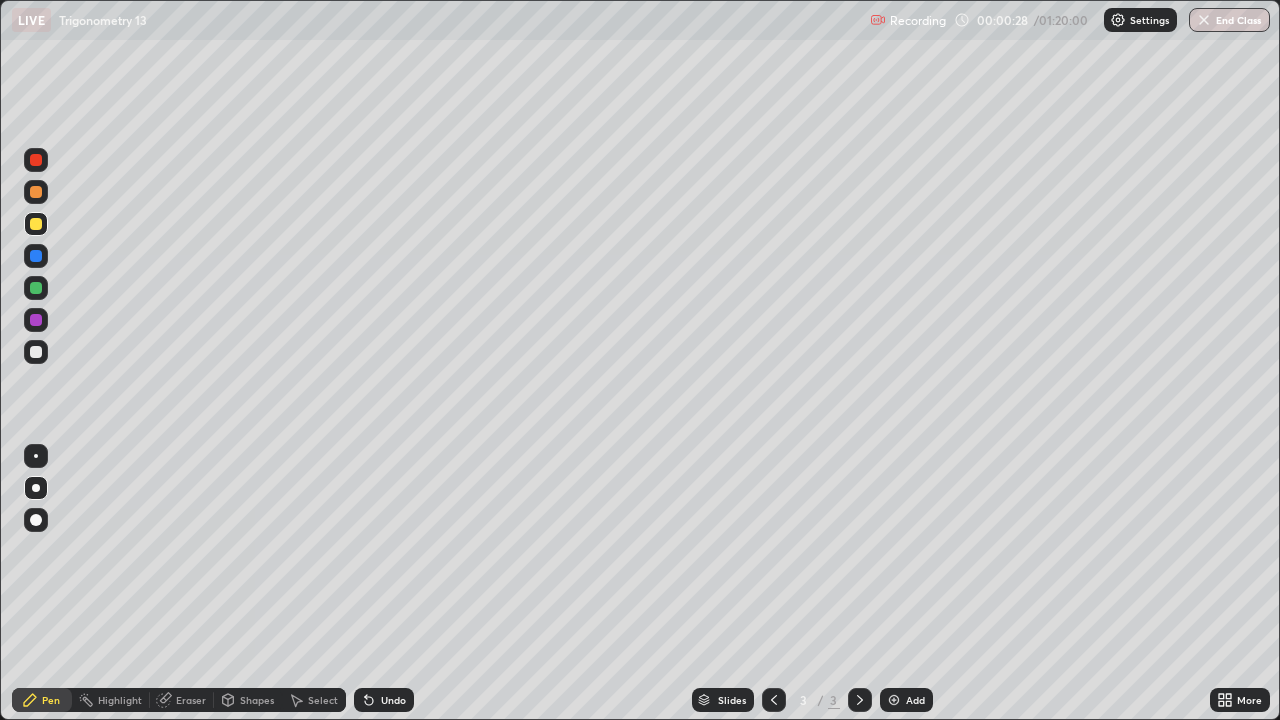 click on "Undo" at bounding box center (393, 700) 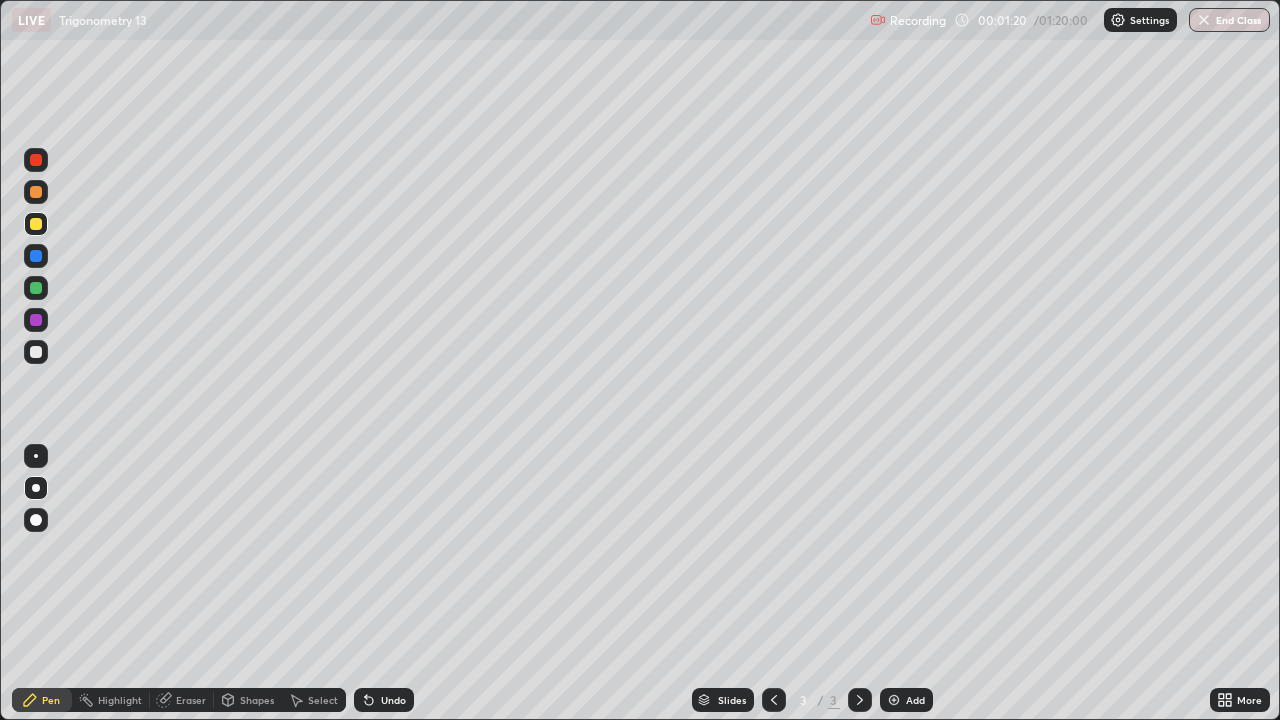 click on "Undo" at bounding box center [393, 700] 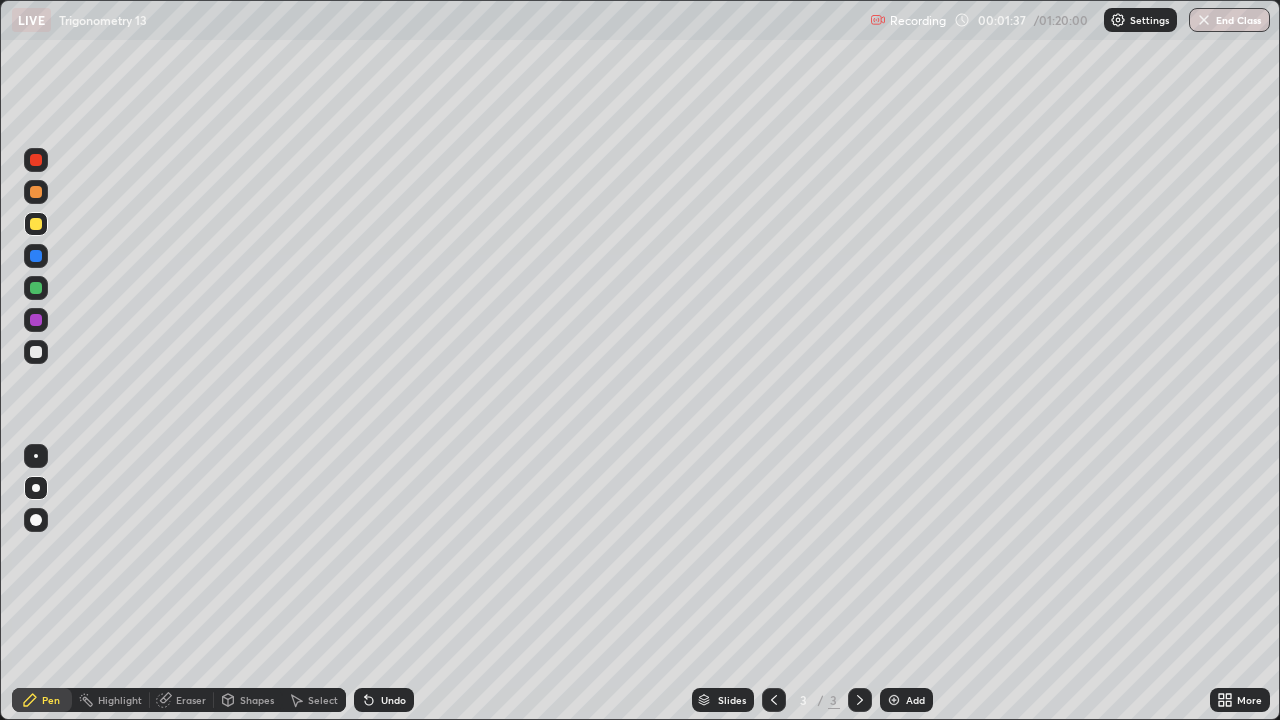 click on "Undo" at bounding box center [393, 700] 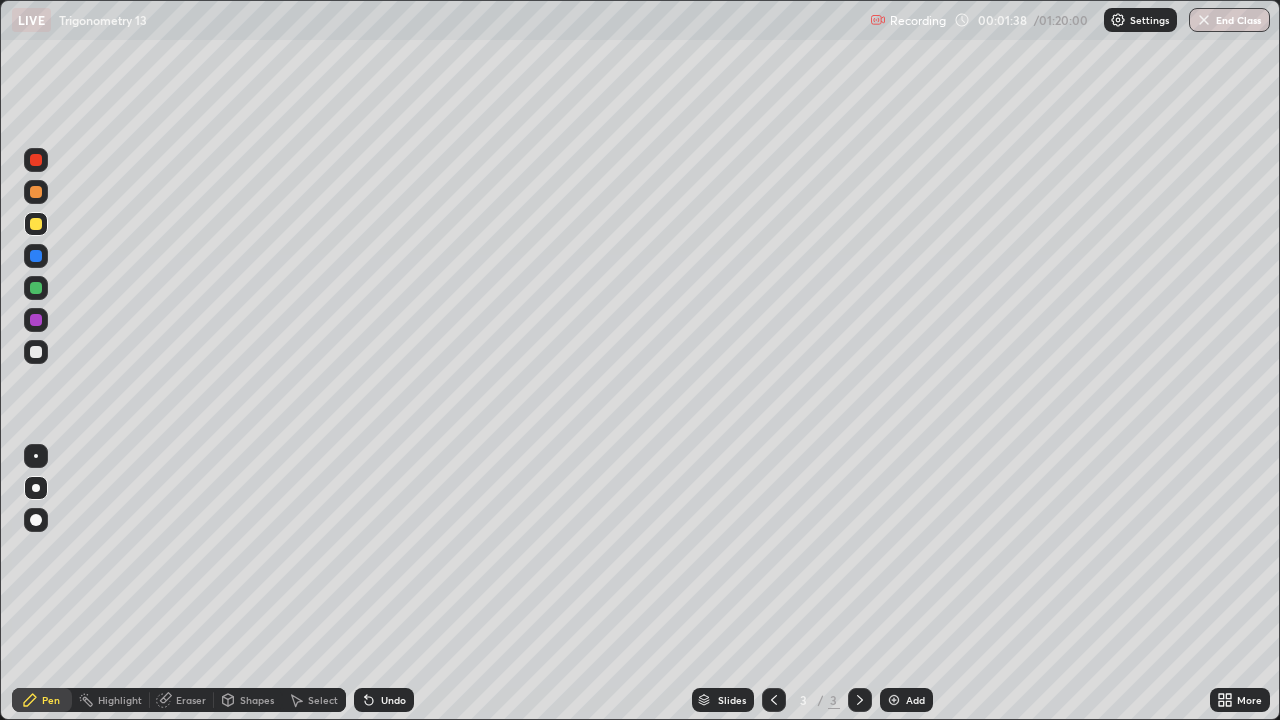 click on "Undo" at bounding box center [393, 700] 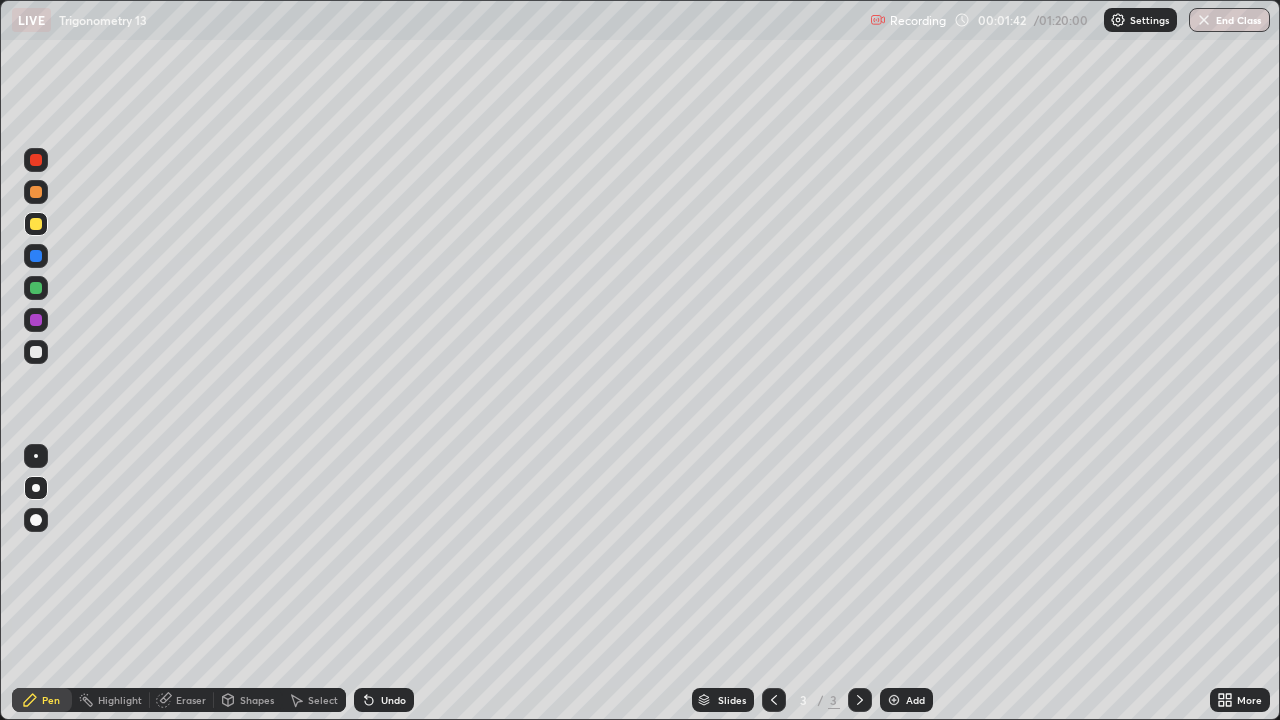 click at bounding box center [36, 352] 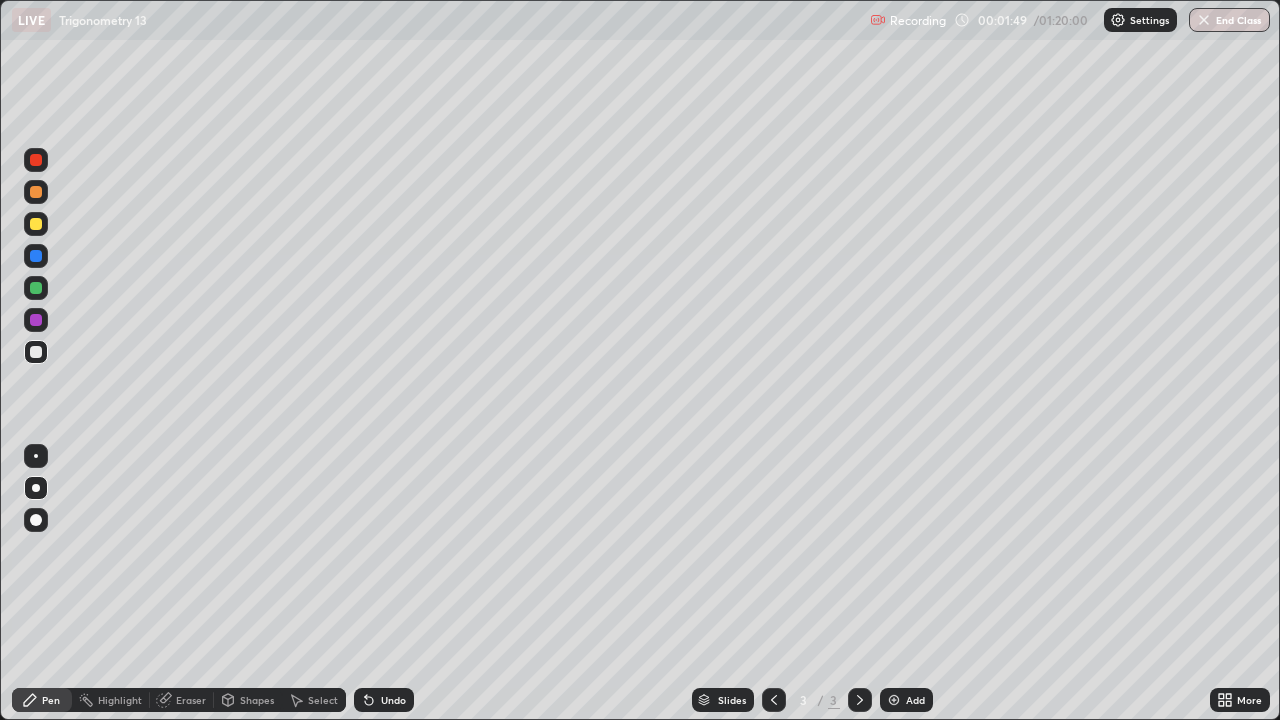 click on "Eraser" at bounding box center (191, 700) 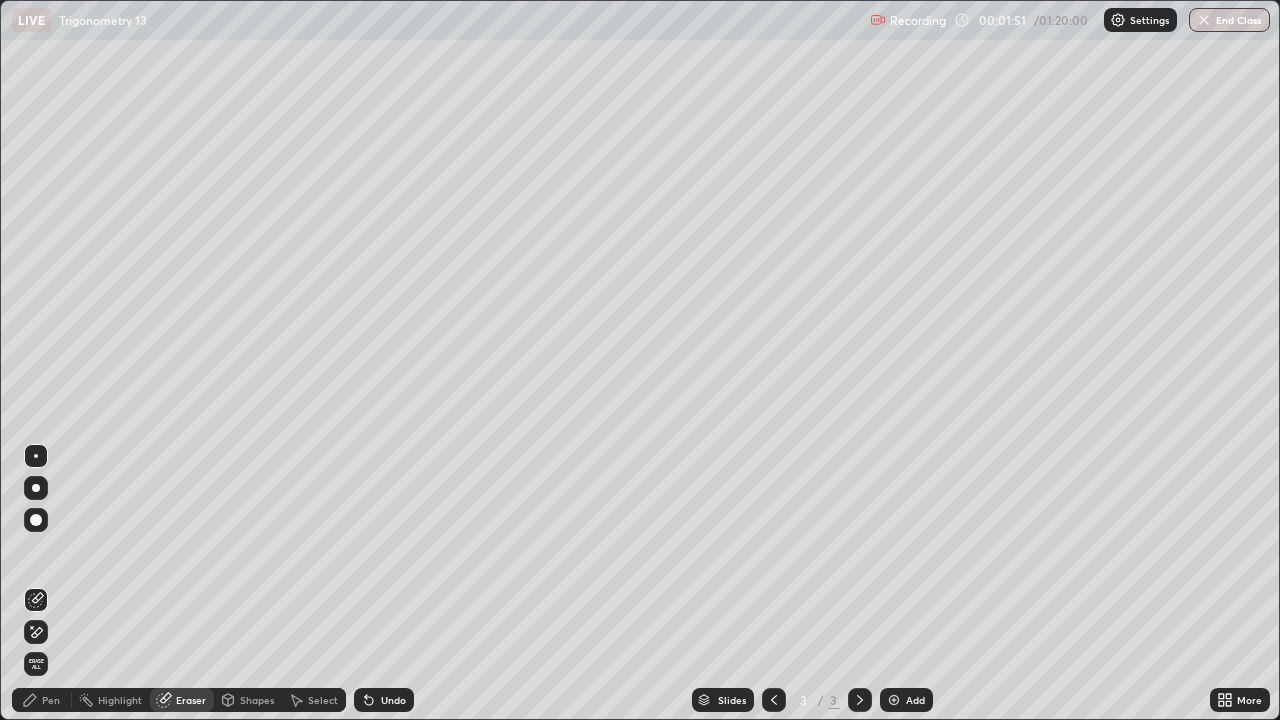click on "Pen" at bounding box center [51, 700] 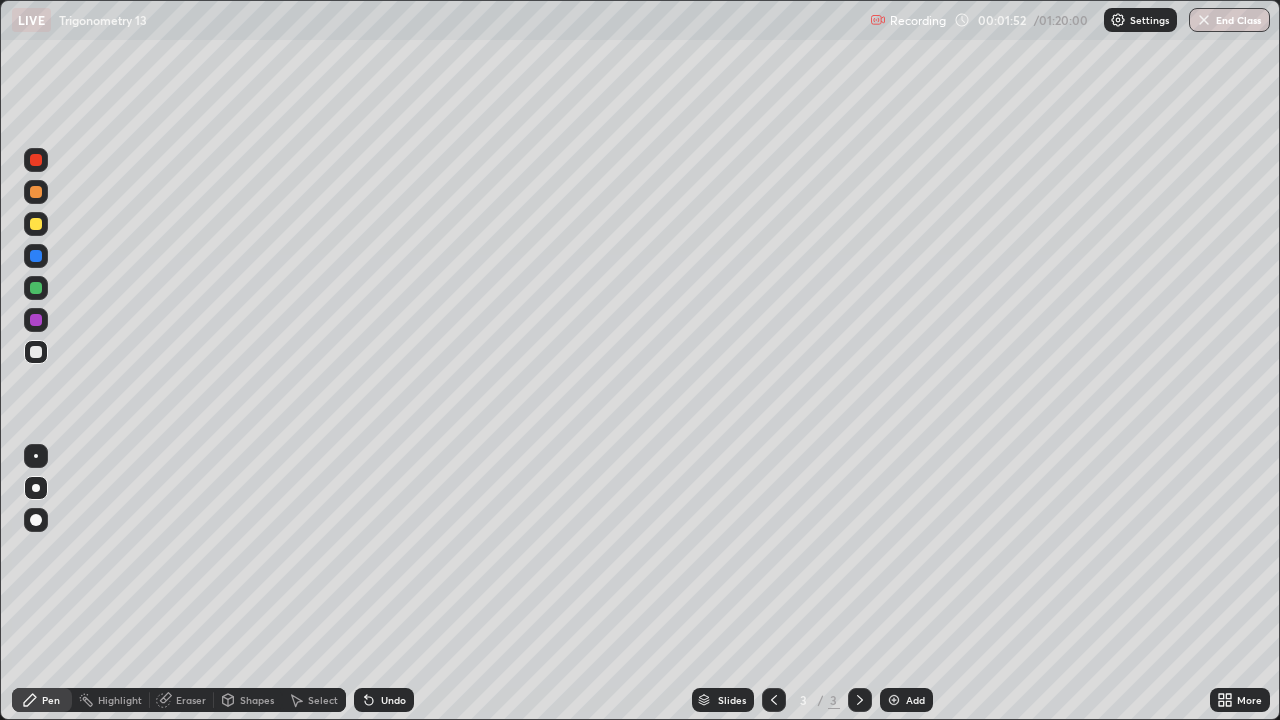 click at bounding box center [36, 224] 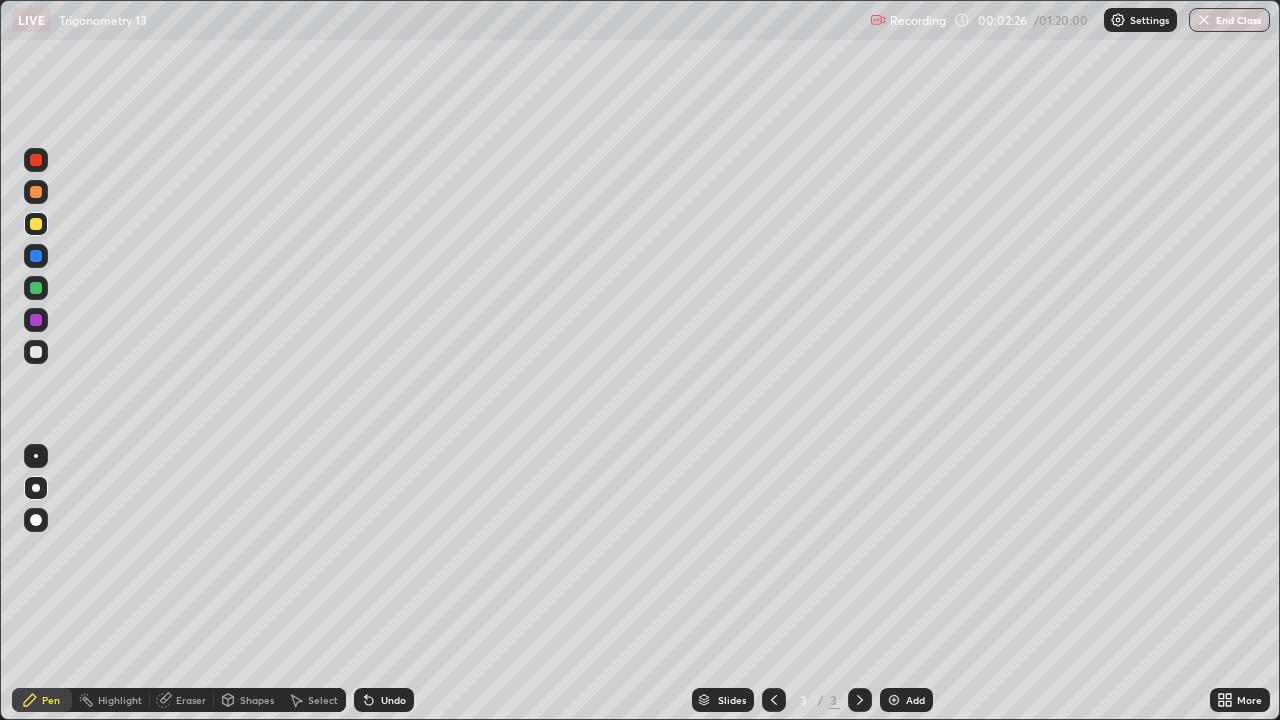 click at bounding box center [36, 352] 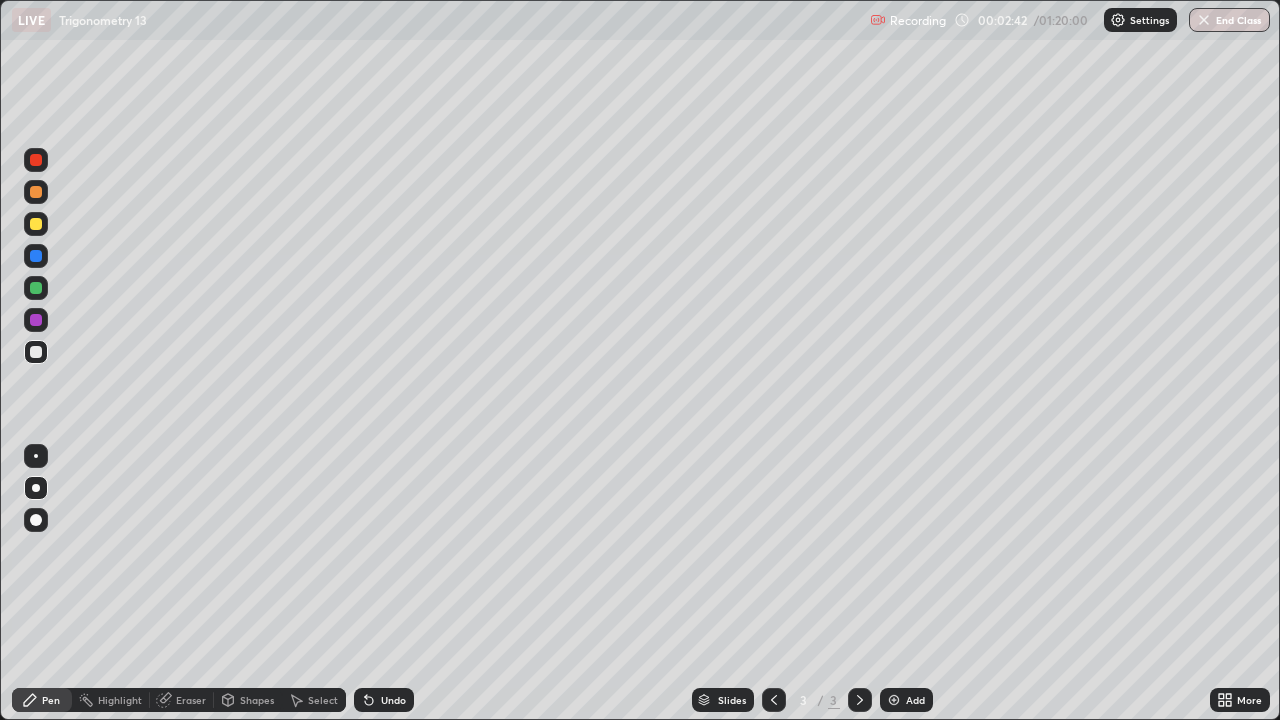 click at bounding box center [36, 160] 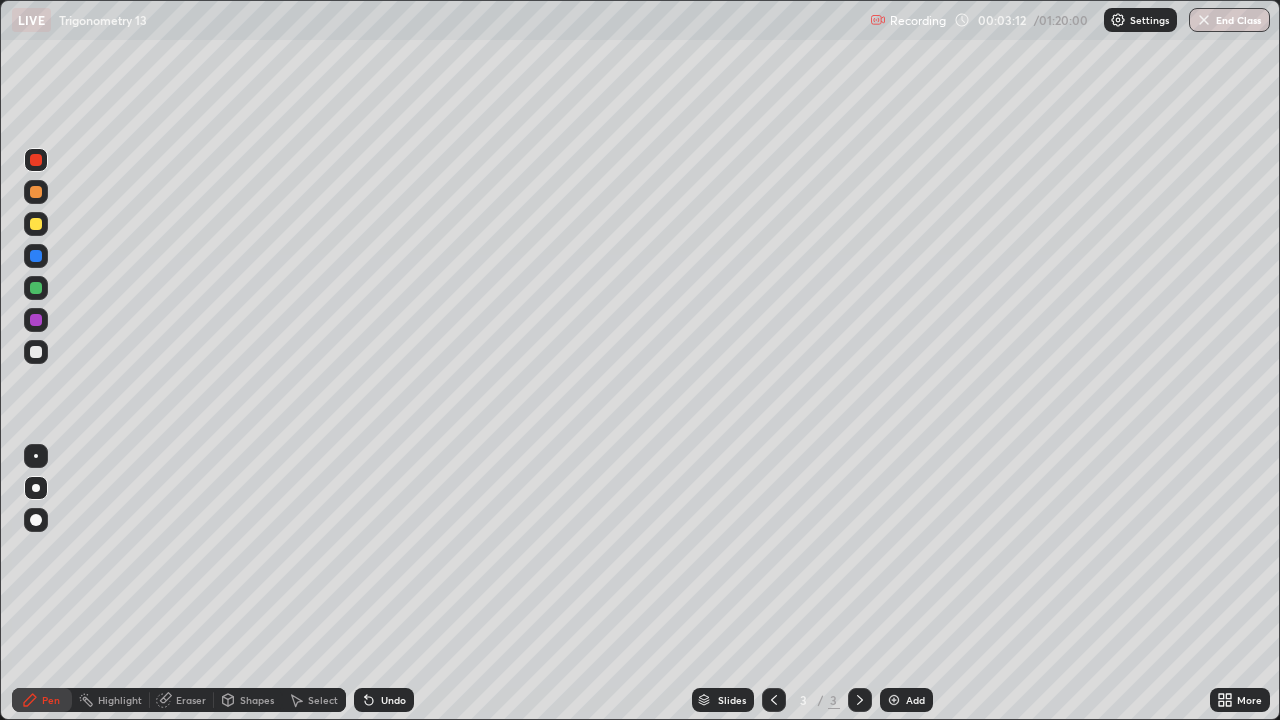 click on "Undo" at bounding box center [393, 700] 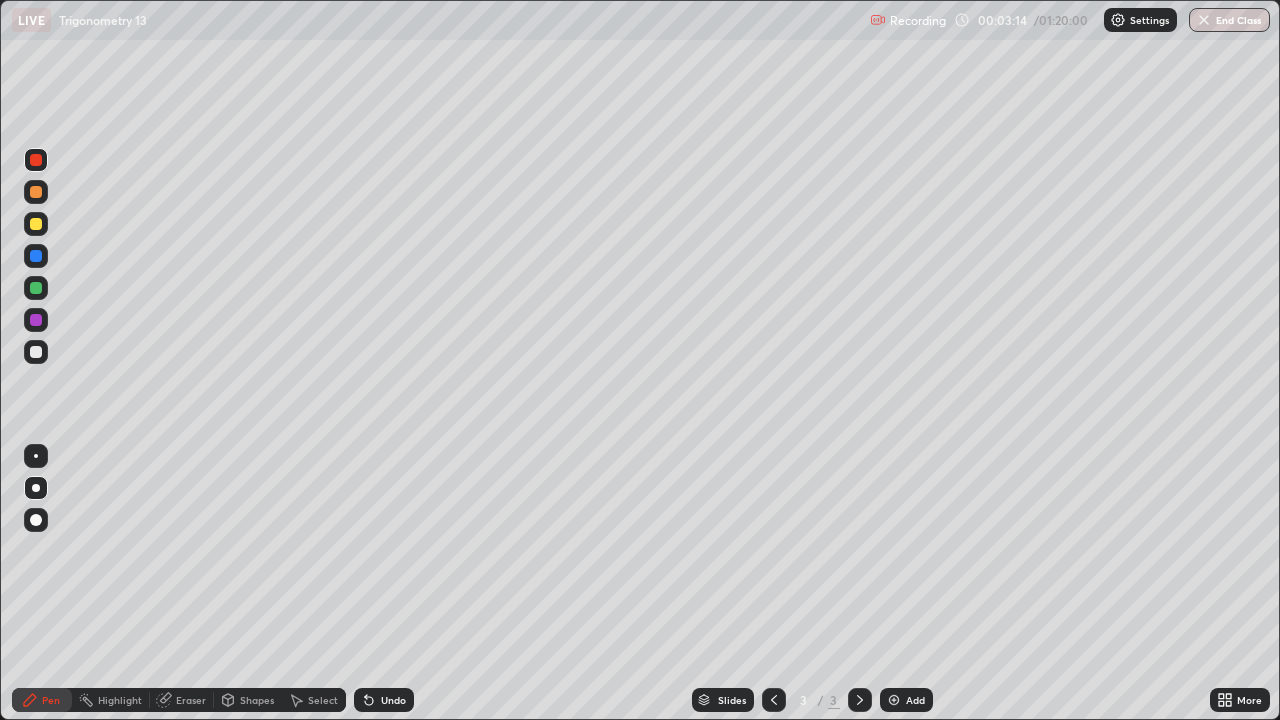click at bounding box center [36, 288] 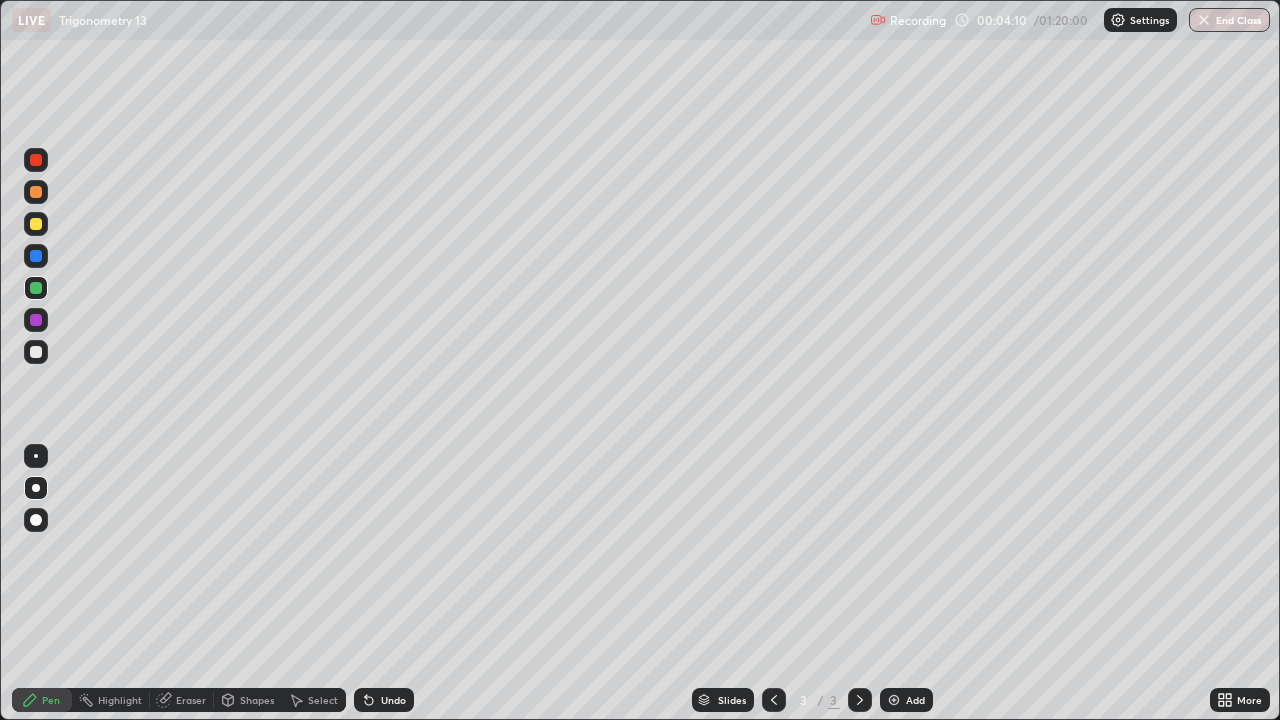 click on "Eraser" at bounding box center [182, 700] 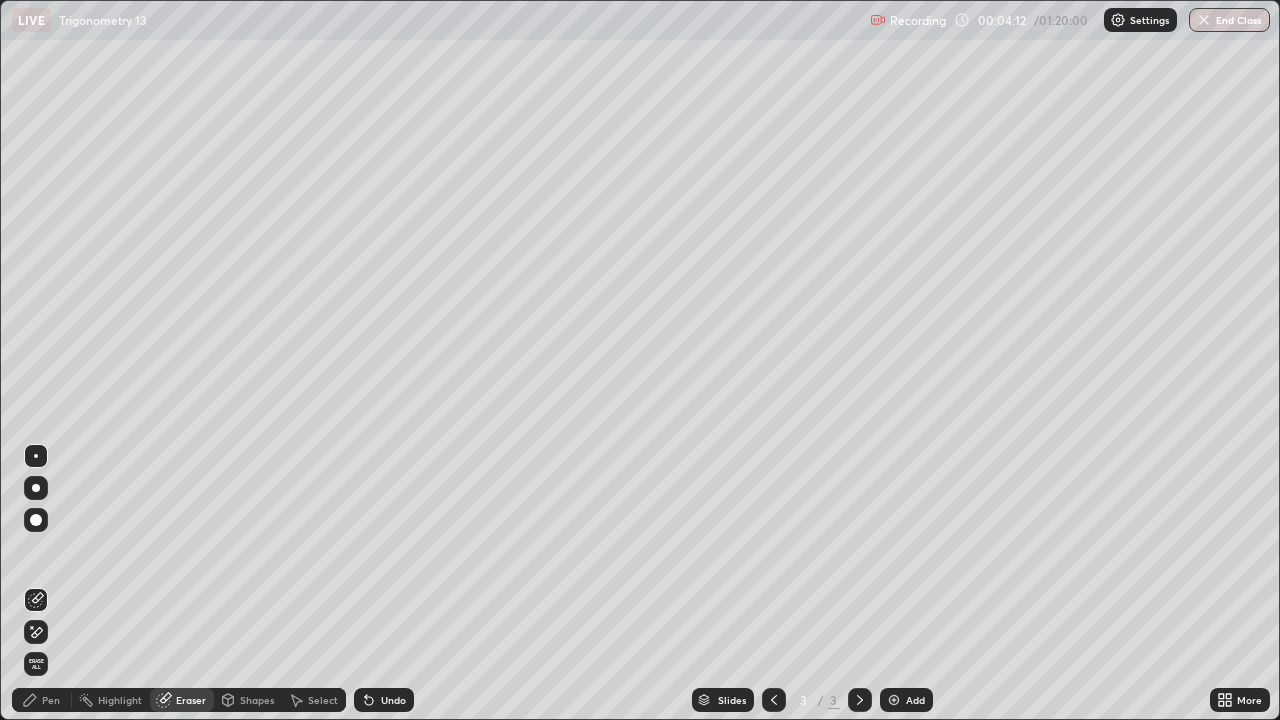 click on "Pen" at bounding box center (51, 700) 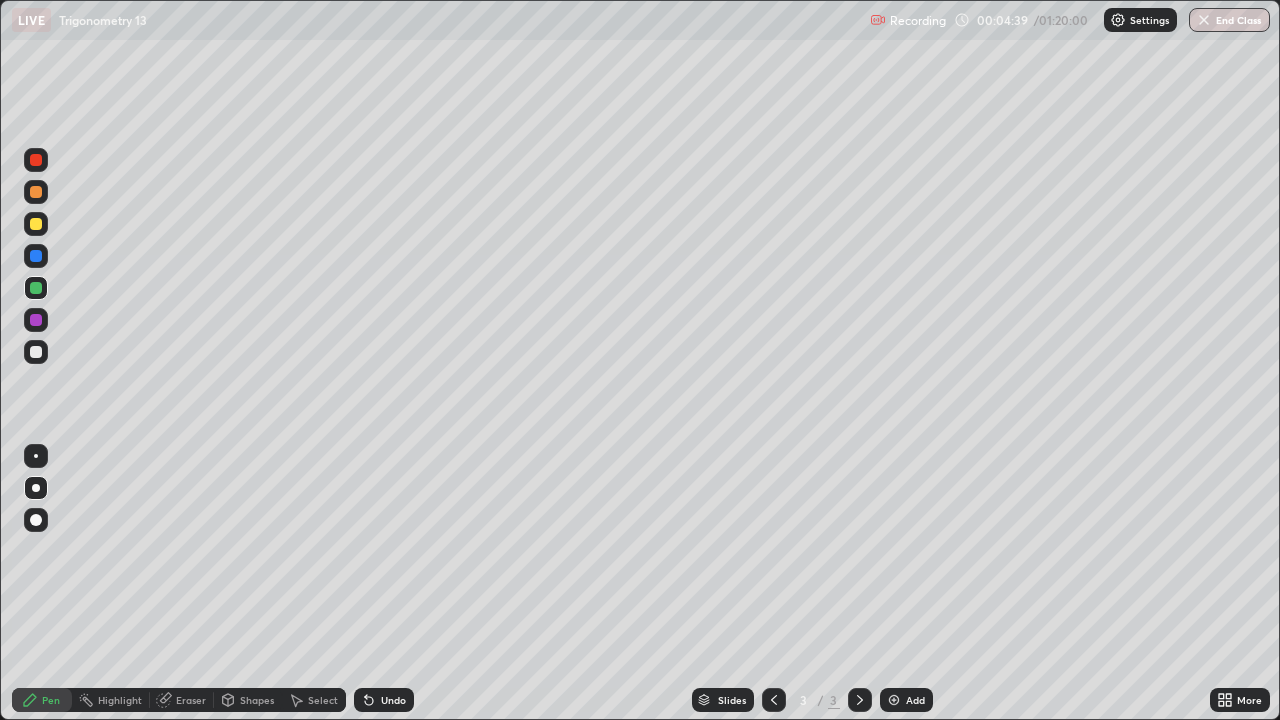 click on "Undo" at bounding box center (393, 700) 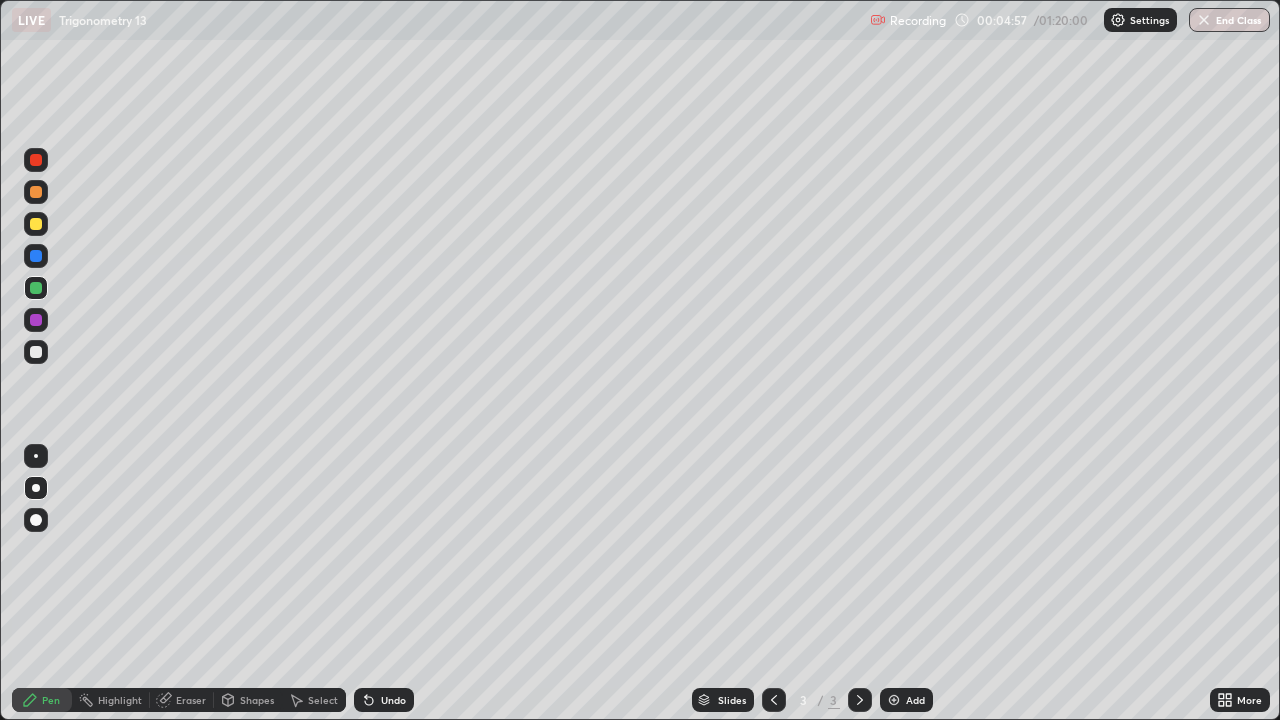 click at bounding box center [36, 320] 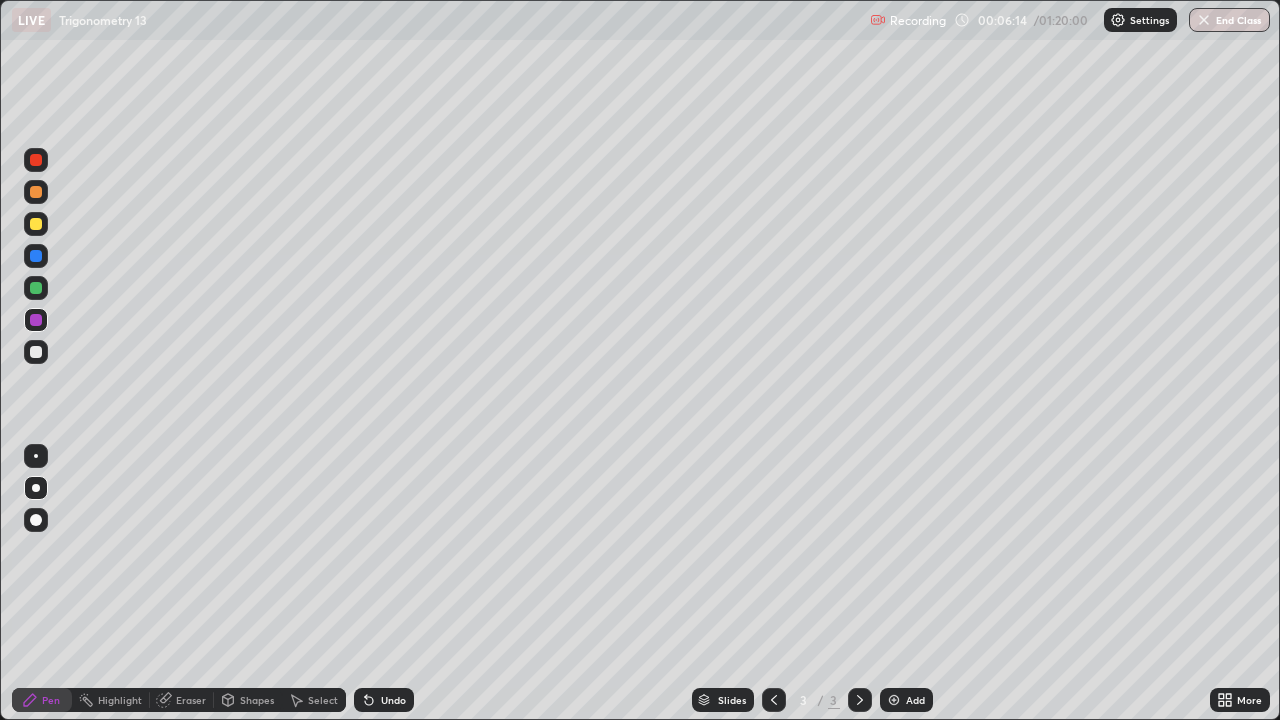 click at bounding box center [36, 192] 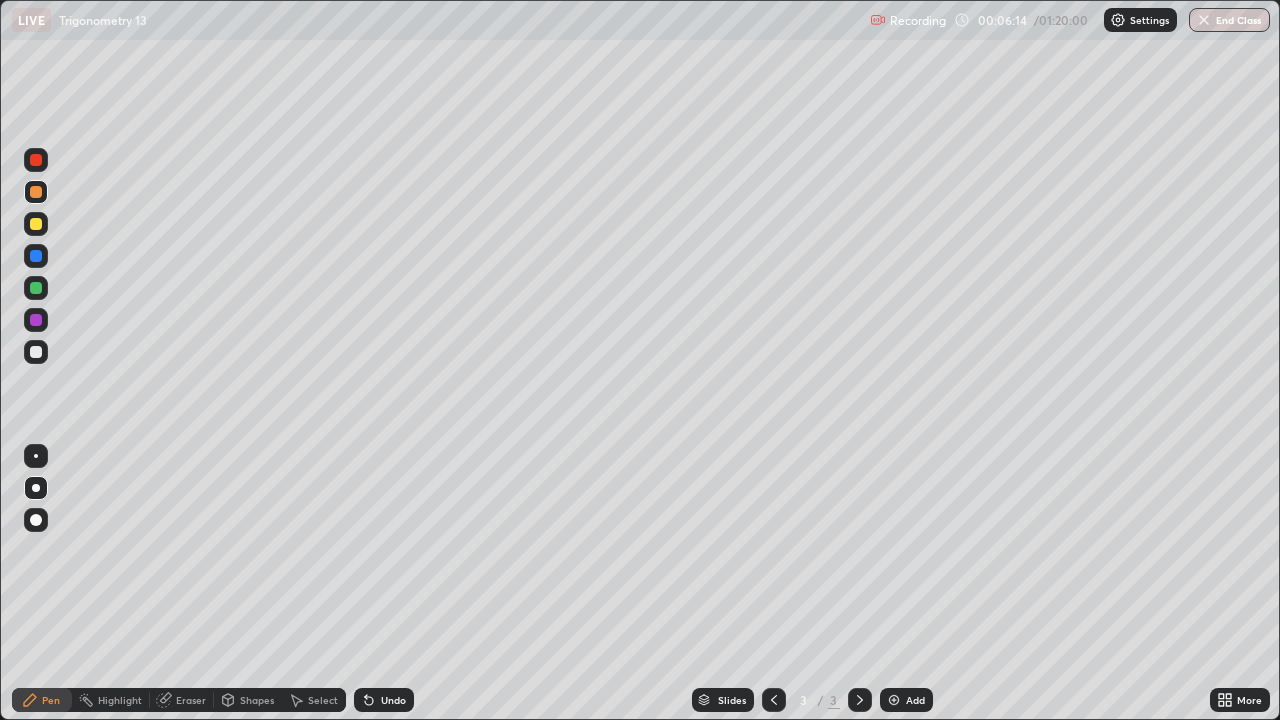 click at bounding box center [36, 488] 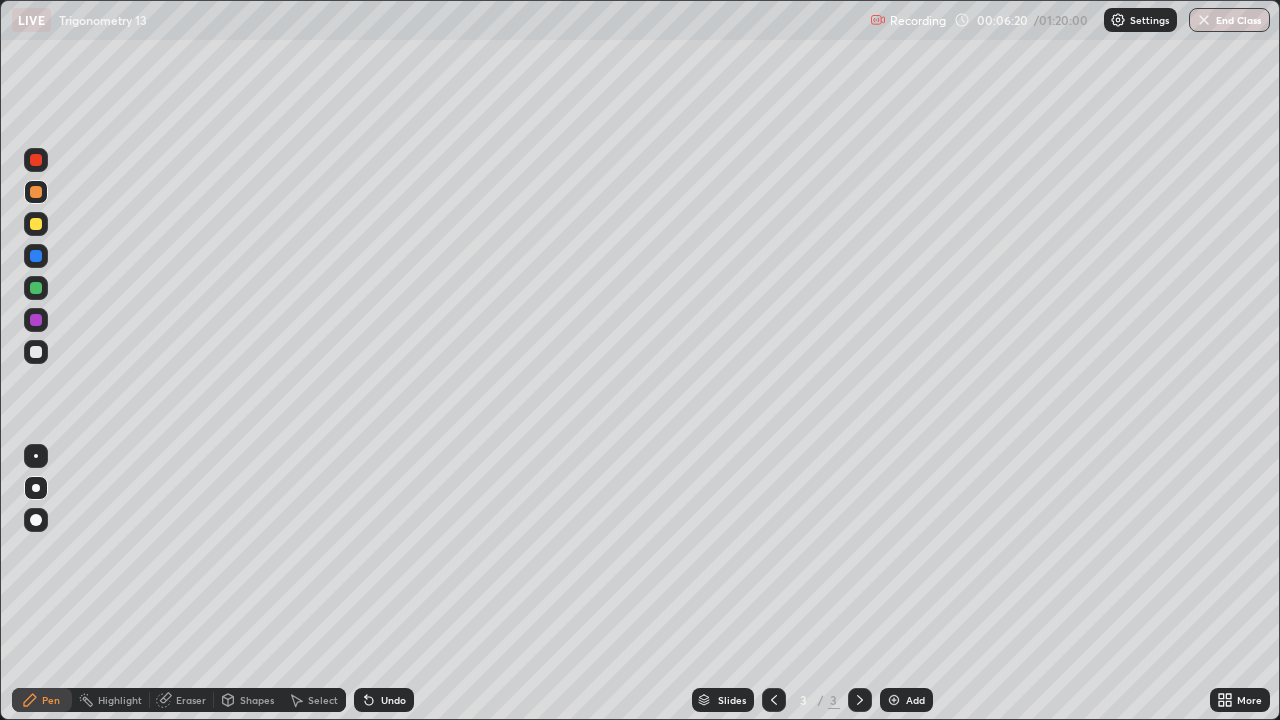 click on "Undo" at bounding box center [393, 700] 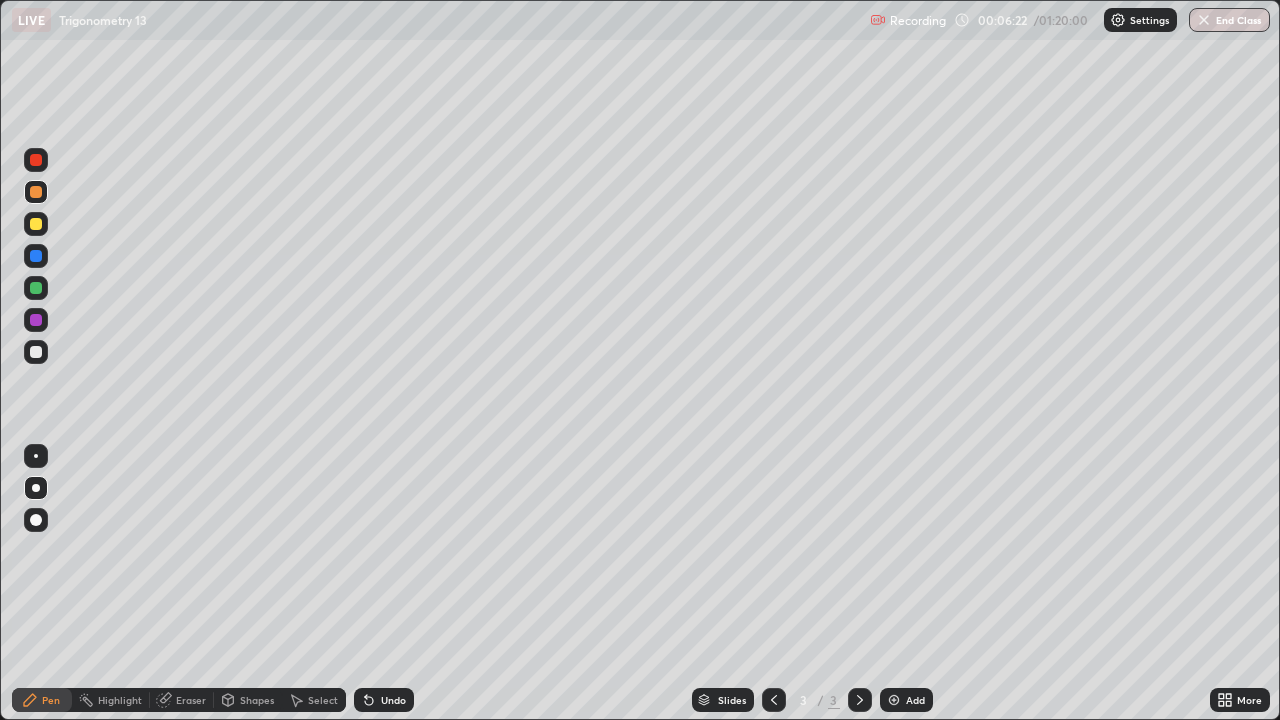 click on "Select" at bounding box center [323, 700] 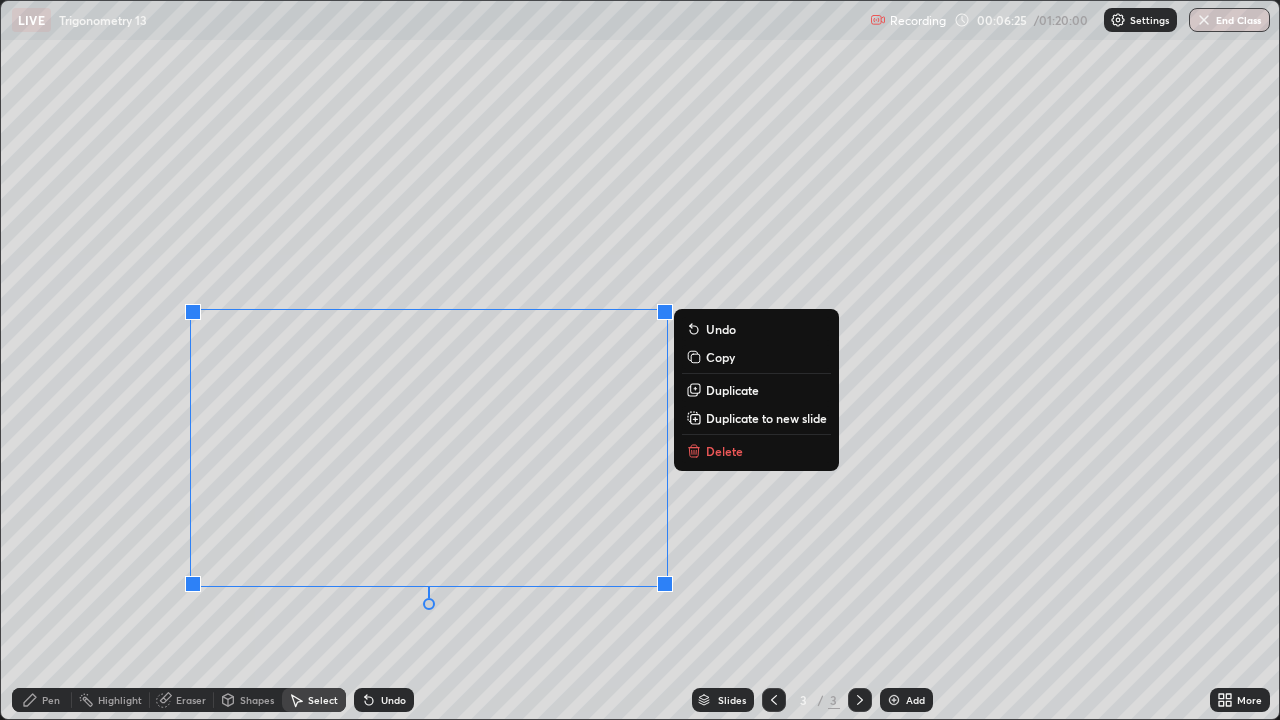 click on "Duplicate to new slide" at bounding box center (766, 418) 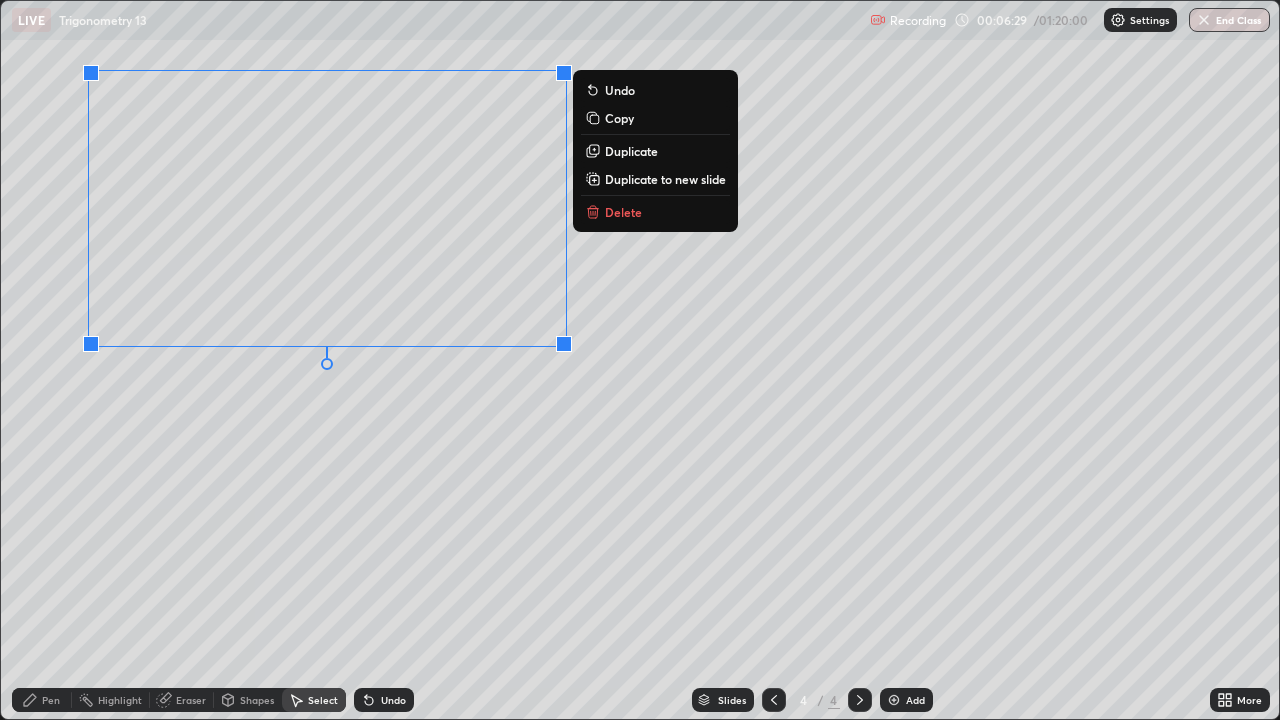 click on "0 ° Undo Copy Duplicate Duplicate to new slide Delete" at bounding box center [640, 360] 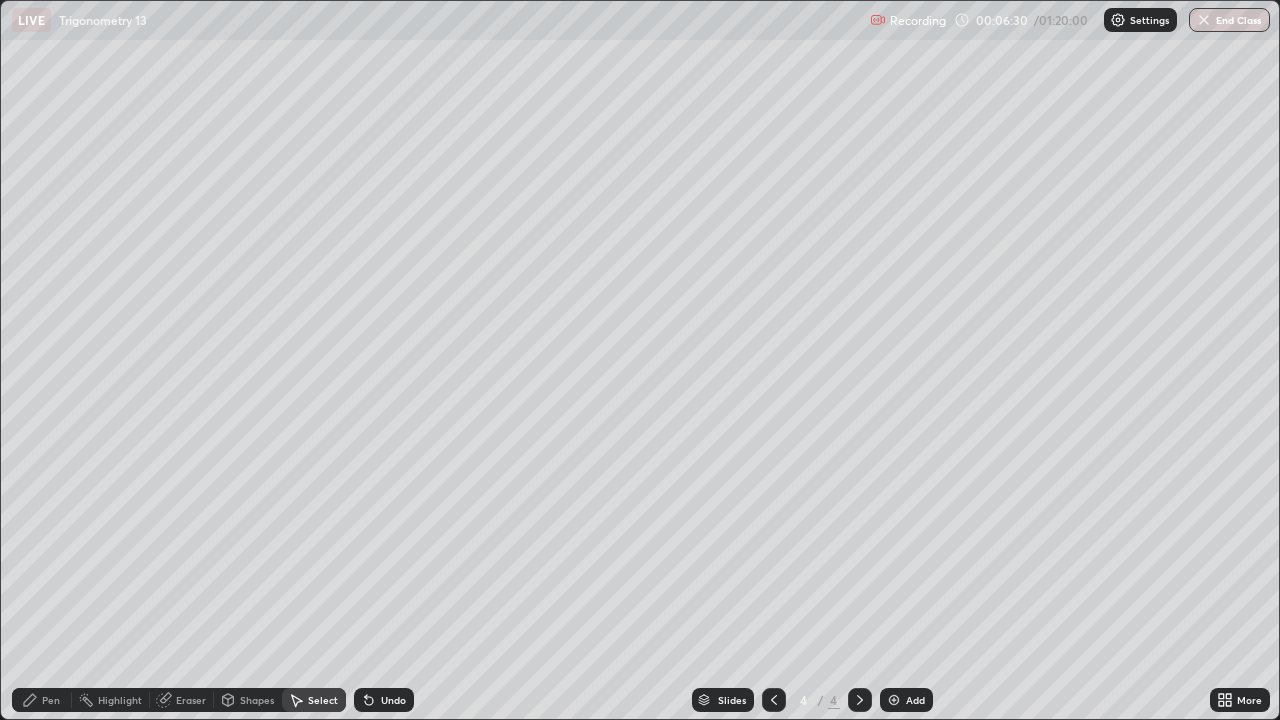 click on "Pen" at bounding box center (42, 700) 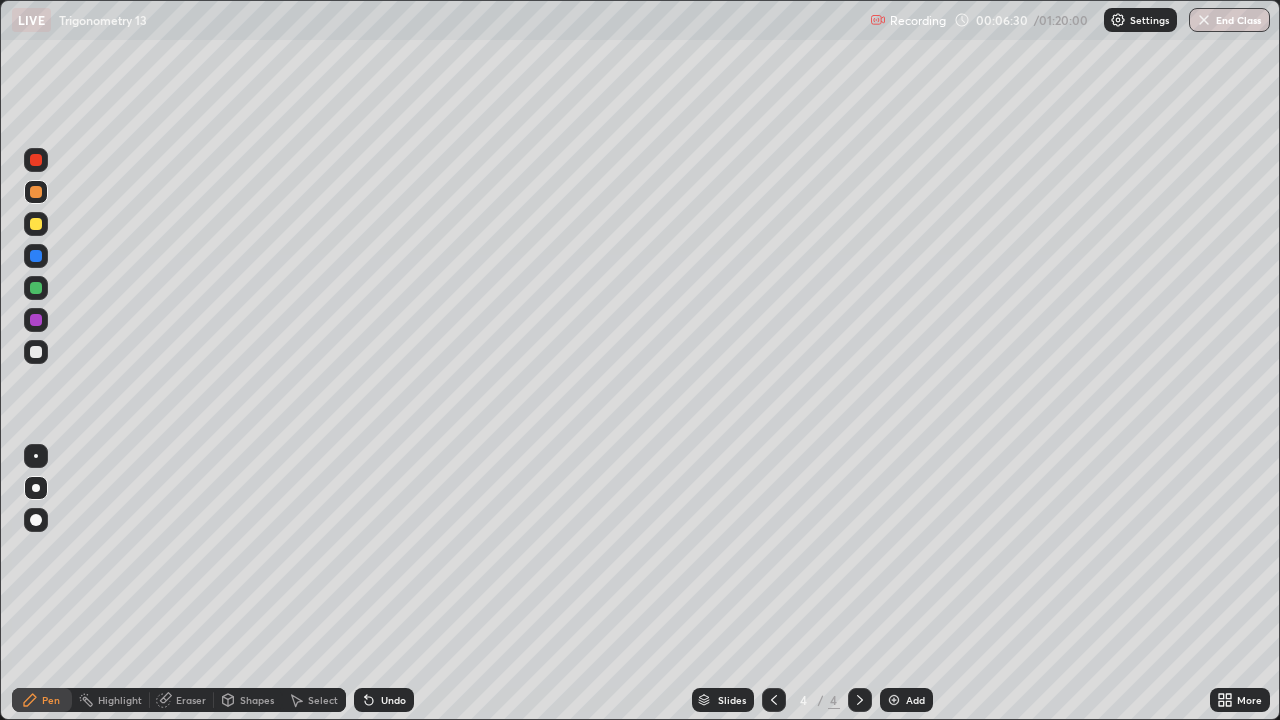 click at bounding box center (36, 352) 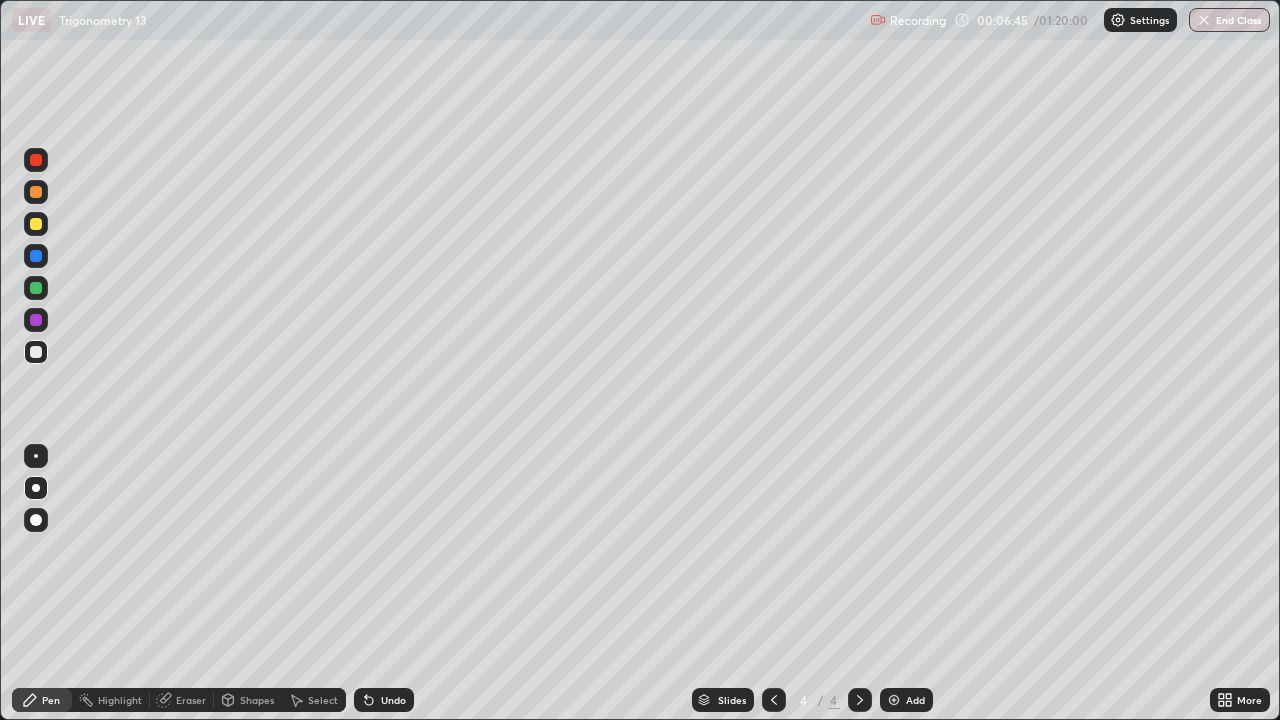 click at bounding box center (36, 320) 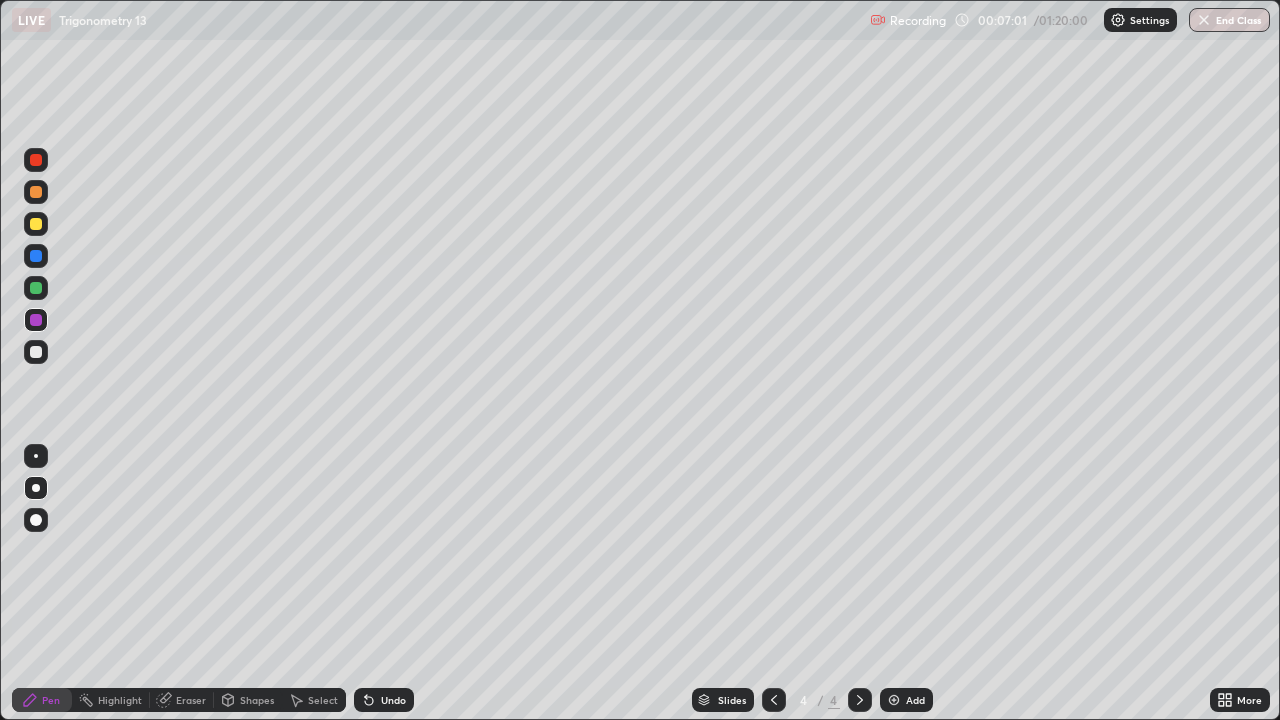click at bounding box center (36, 352) 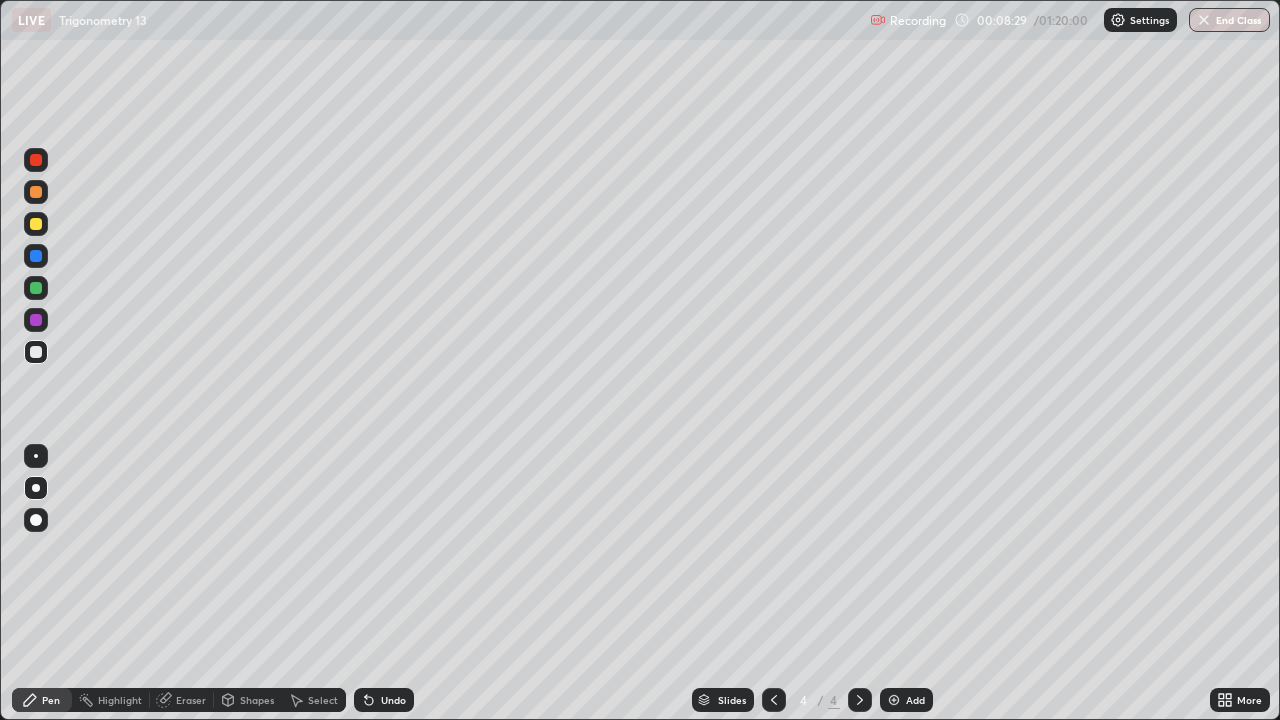 click at bounding box center (36, 288) 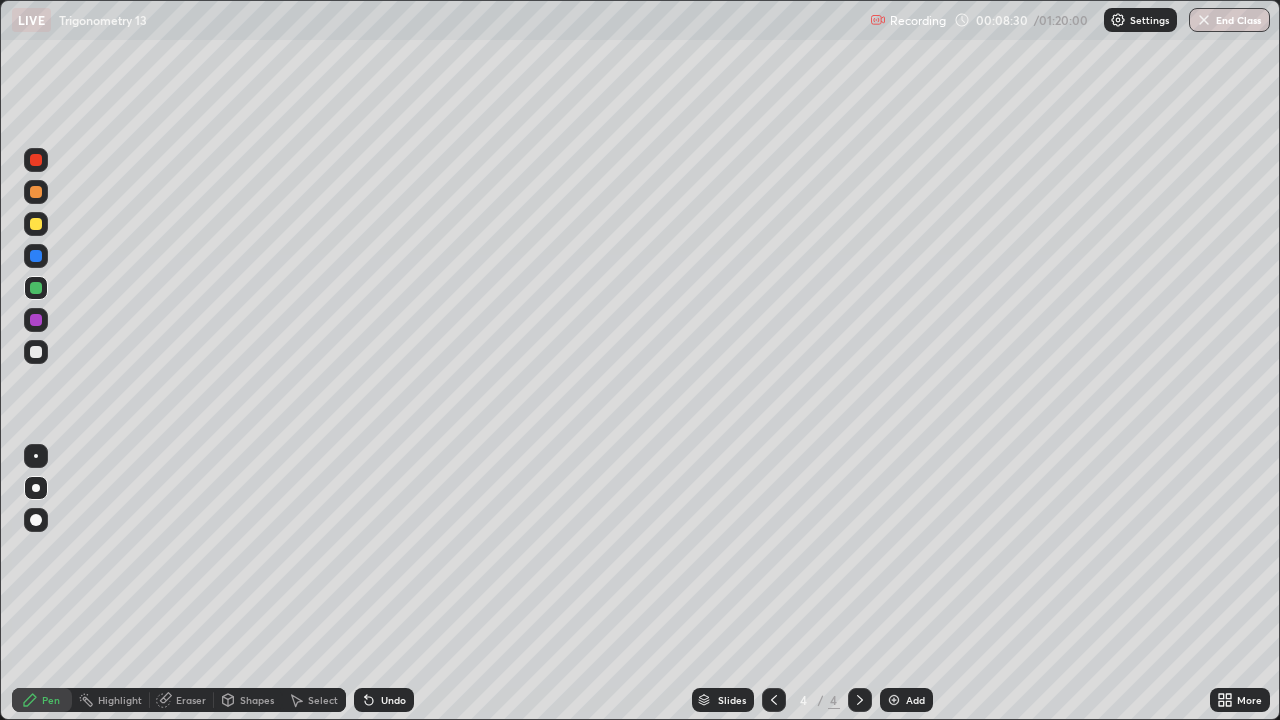 click at bounding box center [36, 488] 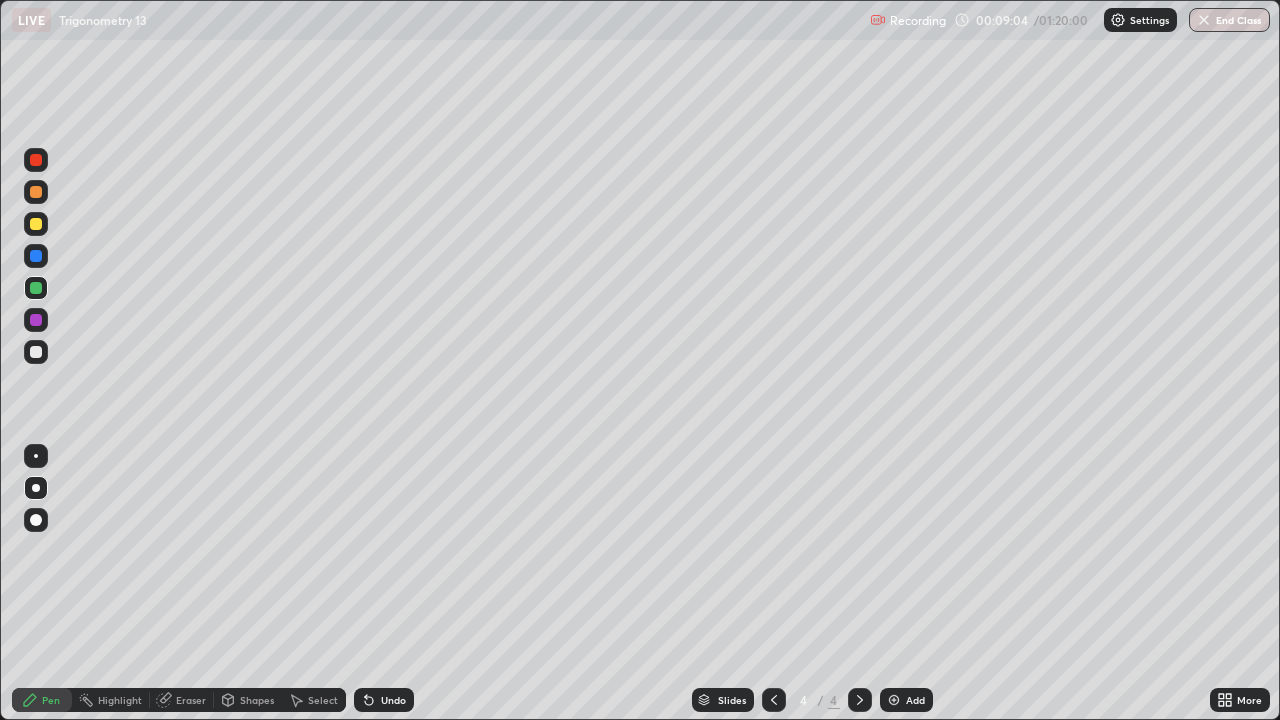 click at bounding box center [36, 160] 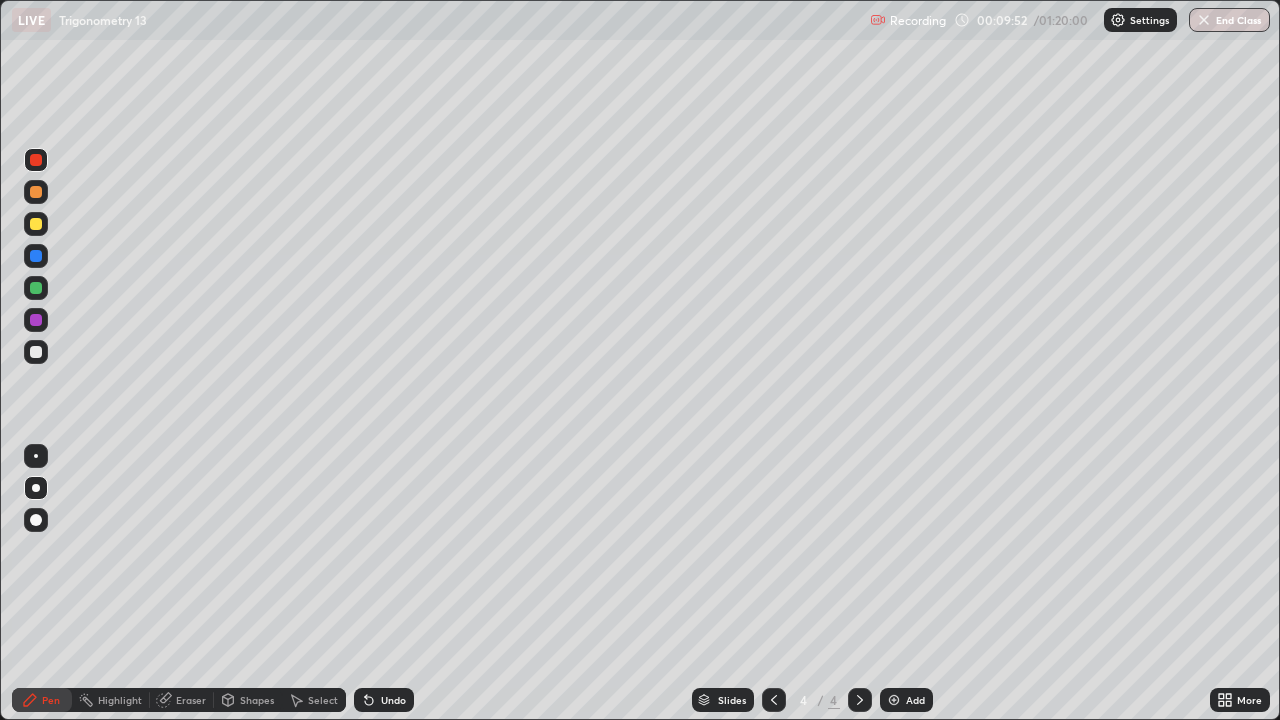 click at bounding box center (36, 288) 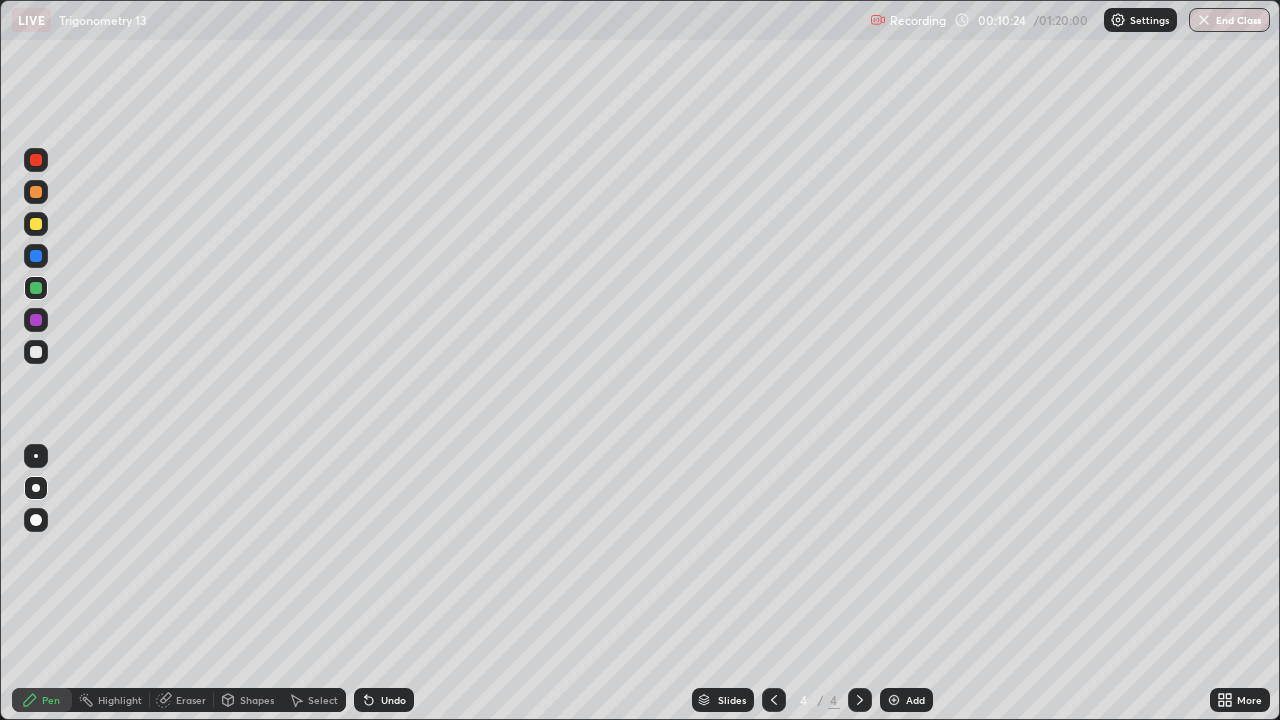 click on "Undo" at bounding box center (384, 700) 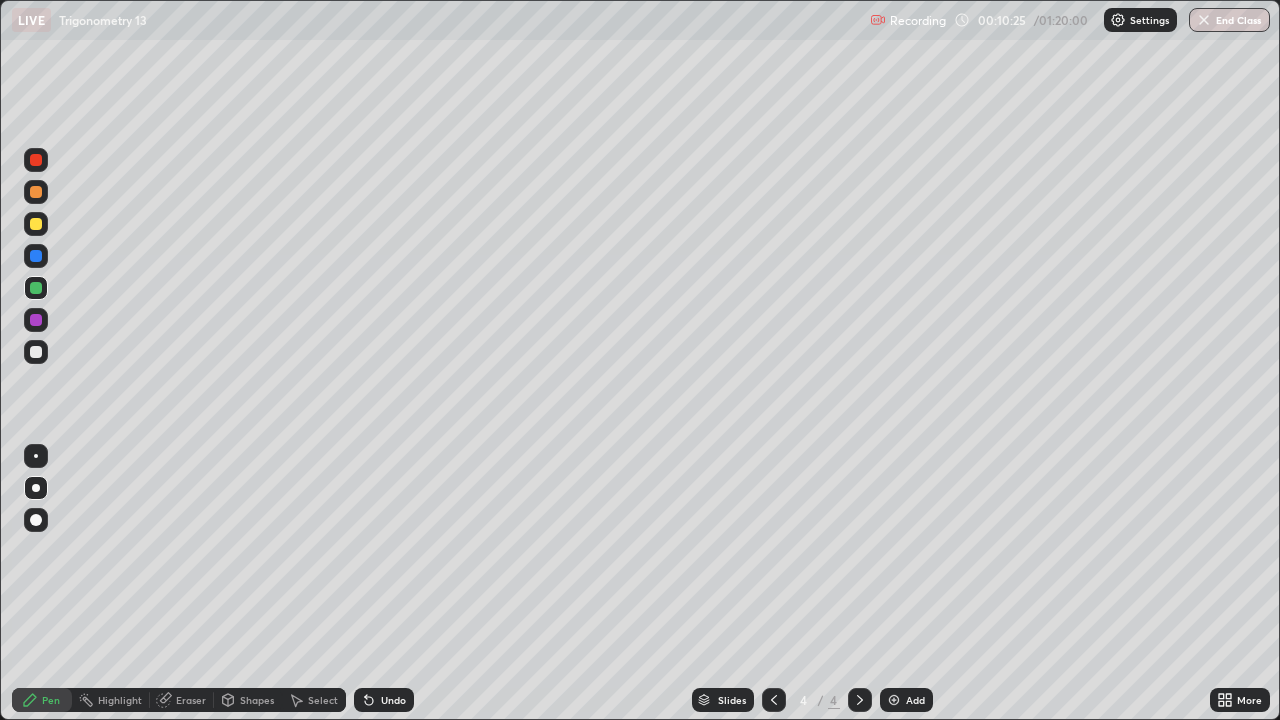 click on "Undo" at bounding box center (384, 700) 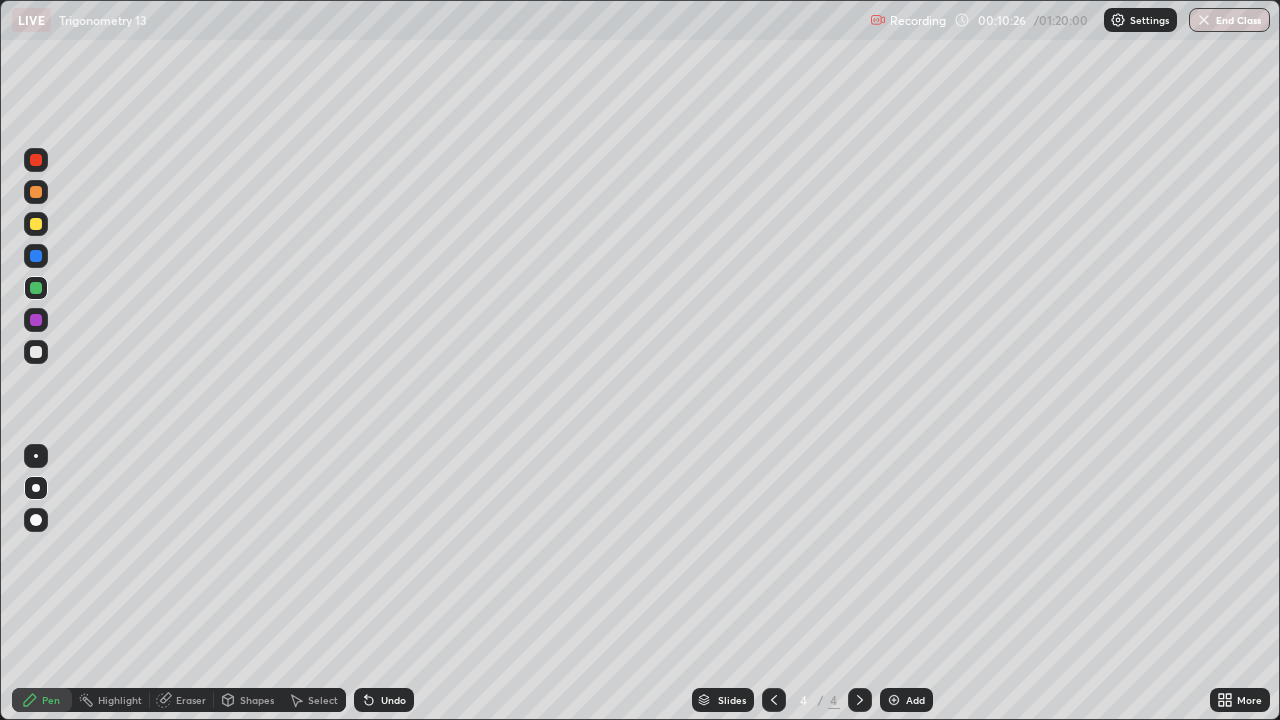 click on "Undo" at bounding box center (393, 700) 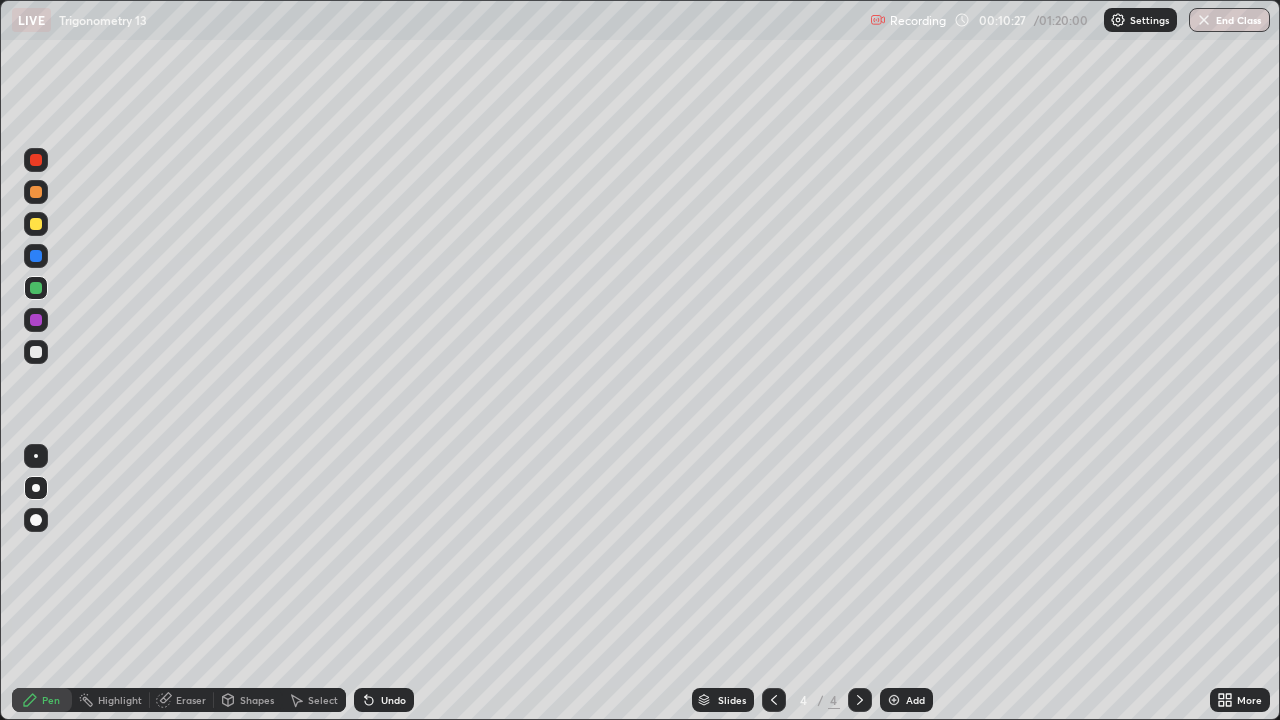 click on "Undo" at bounding box center [393, 700] 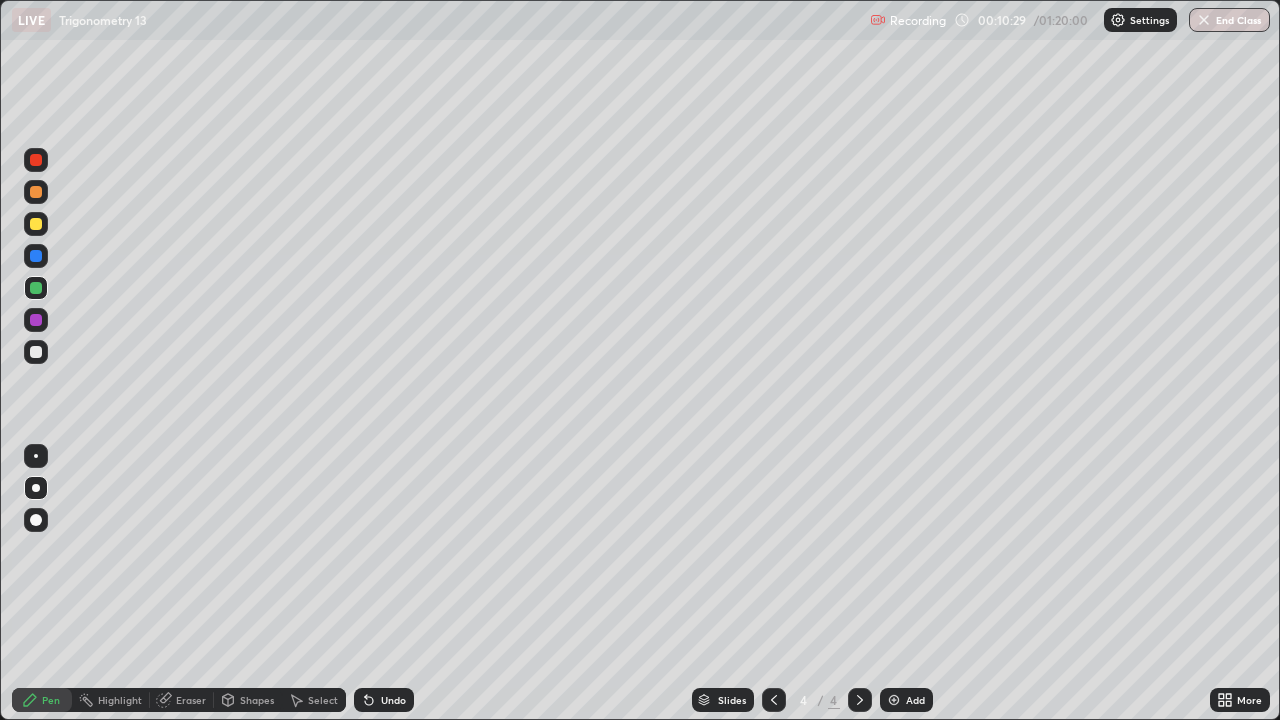 click on "Undo" at bounding box center [393, 700] 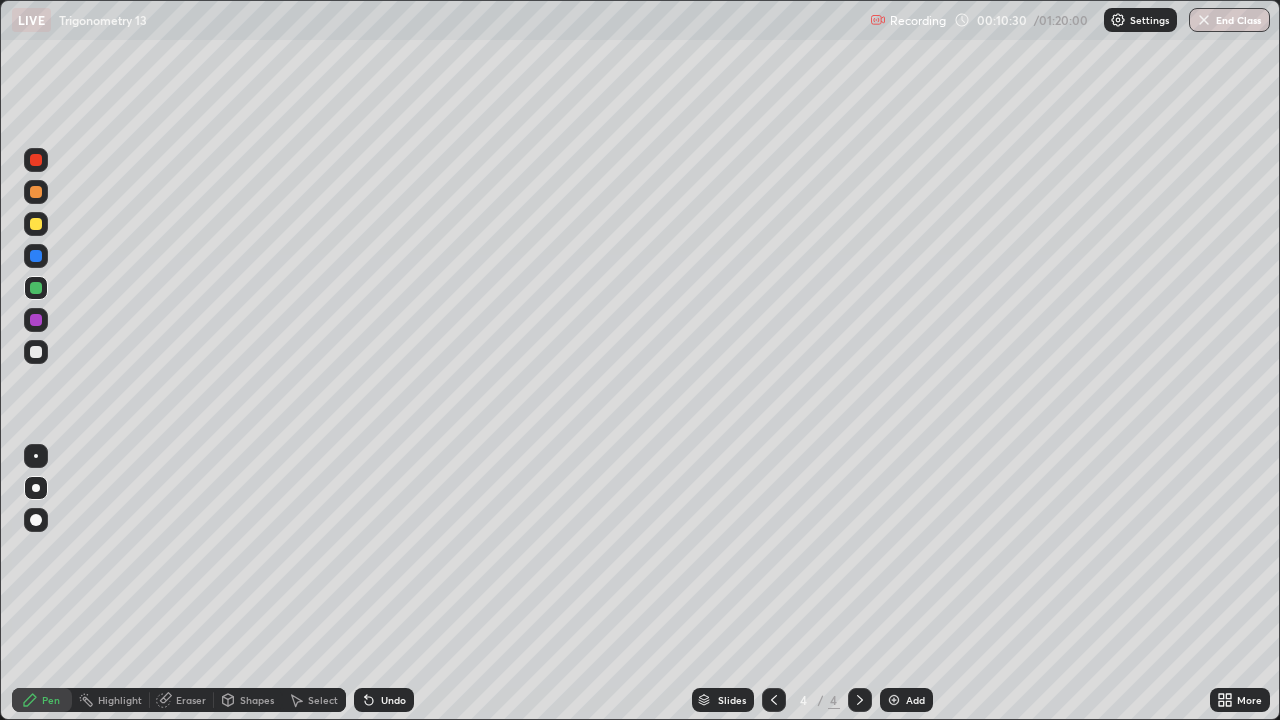 click on "Undo" at bounding box center (393, 700) 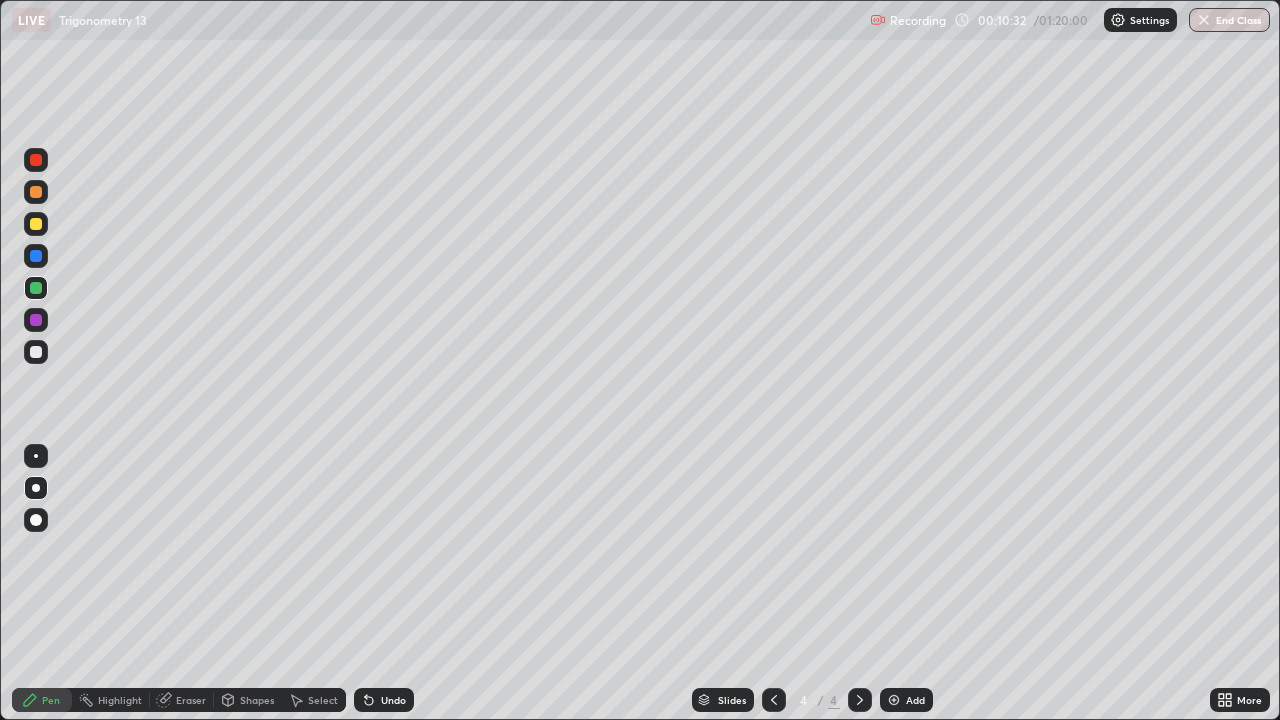 click at bounding box center (36, 320) 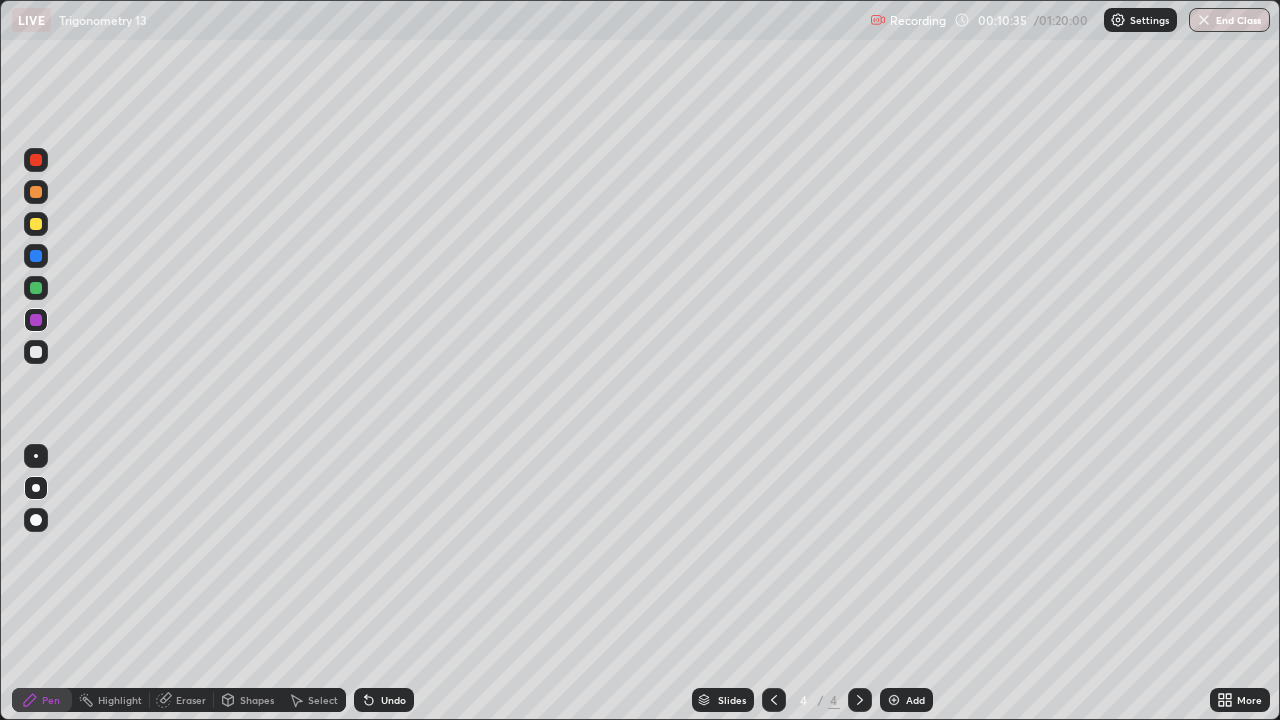 click at bounding box center (36, 160) 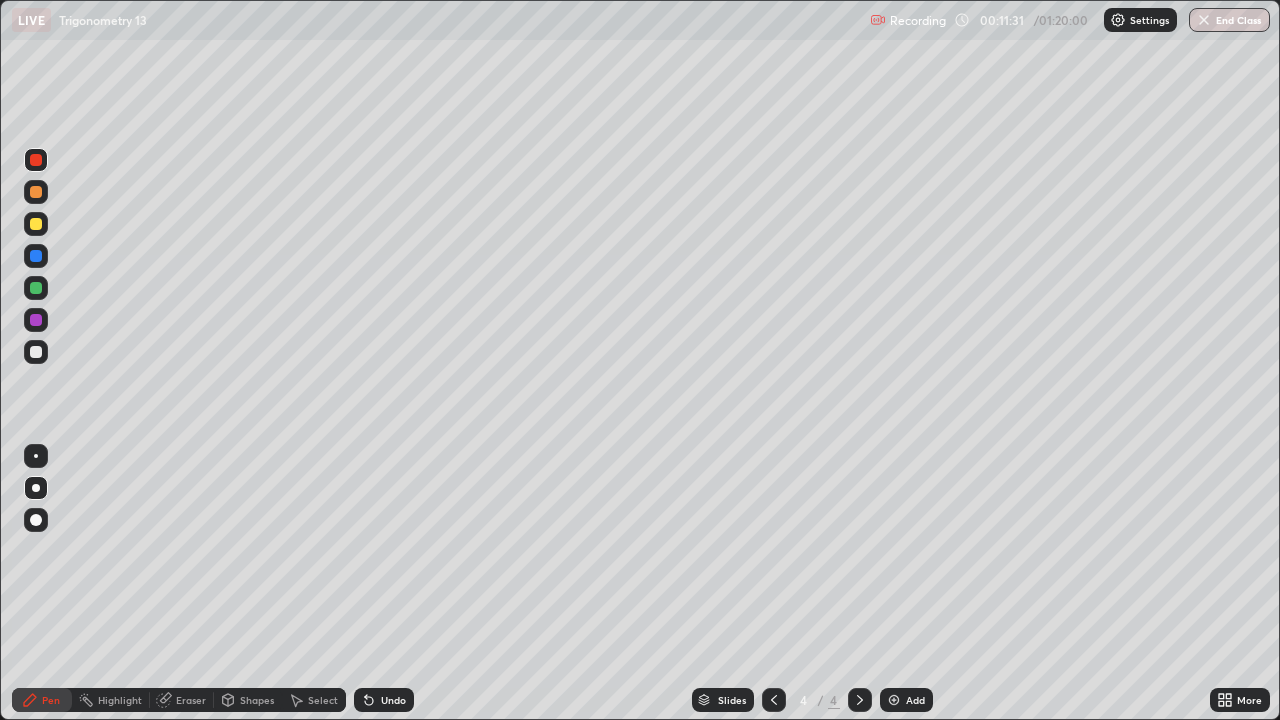 click at bounding box center (36, 288) 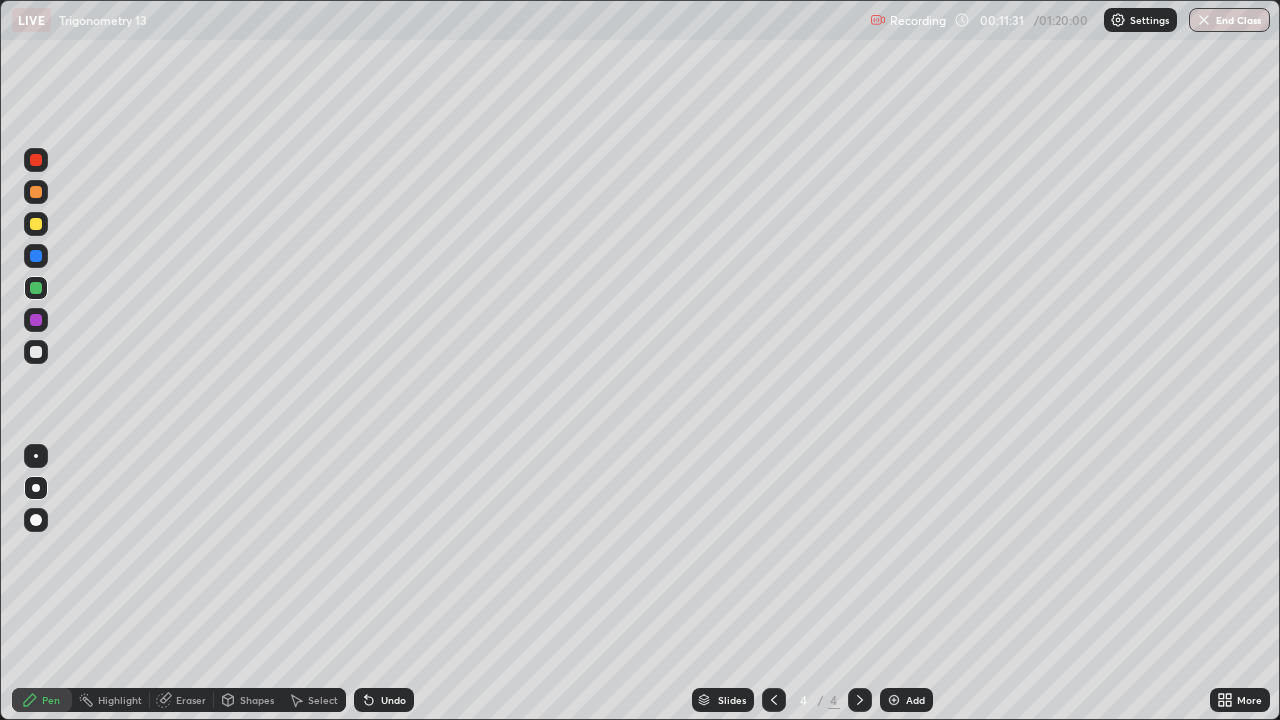 click at bounding box center (36, 520) 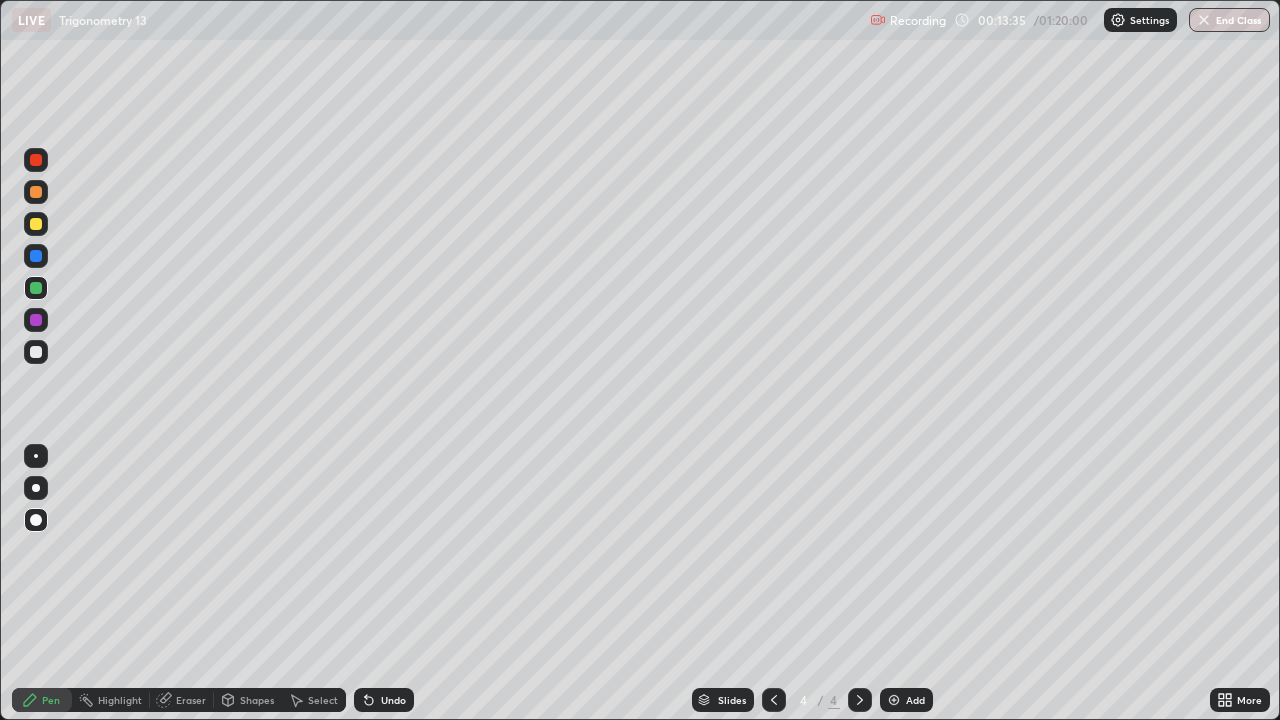click at bounding box center (36, 224) 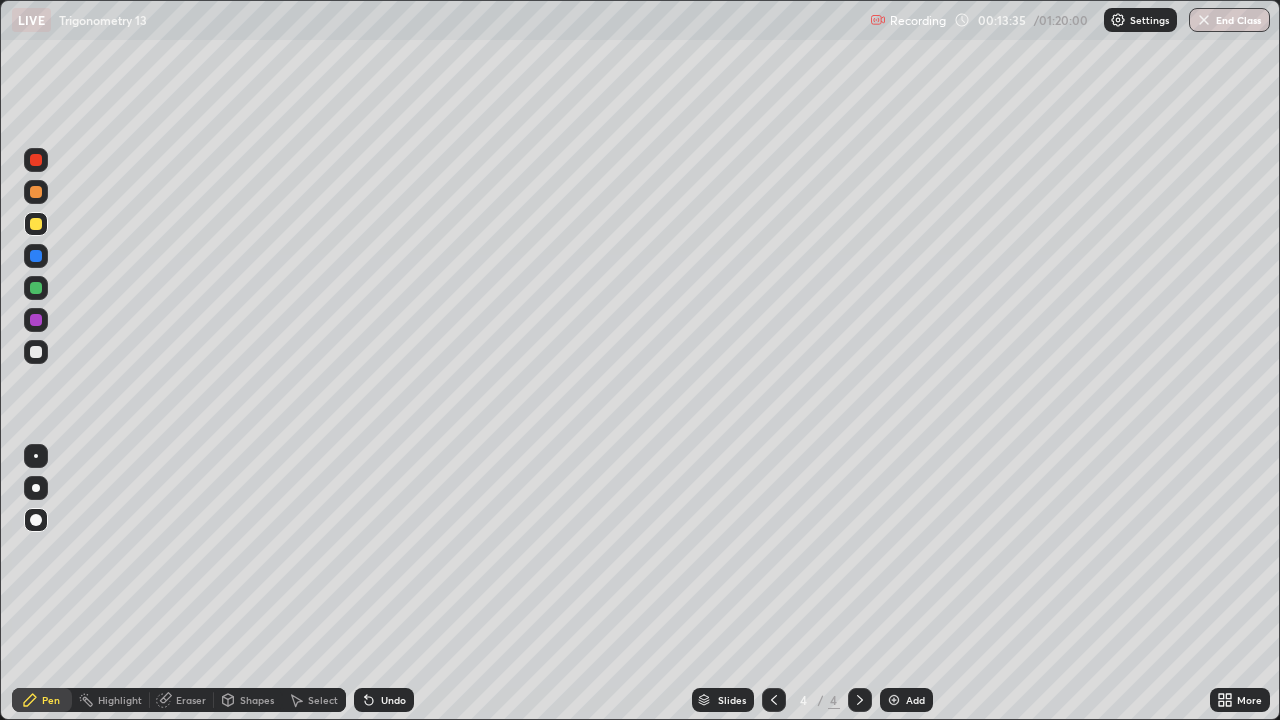 click at bounding box center [36, 488] 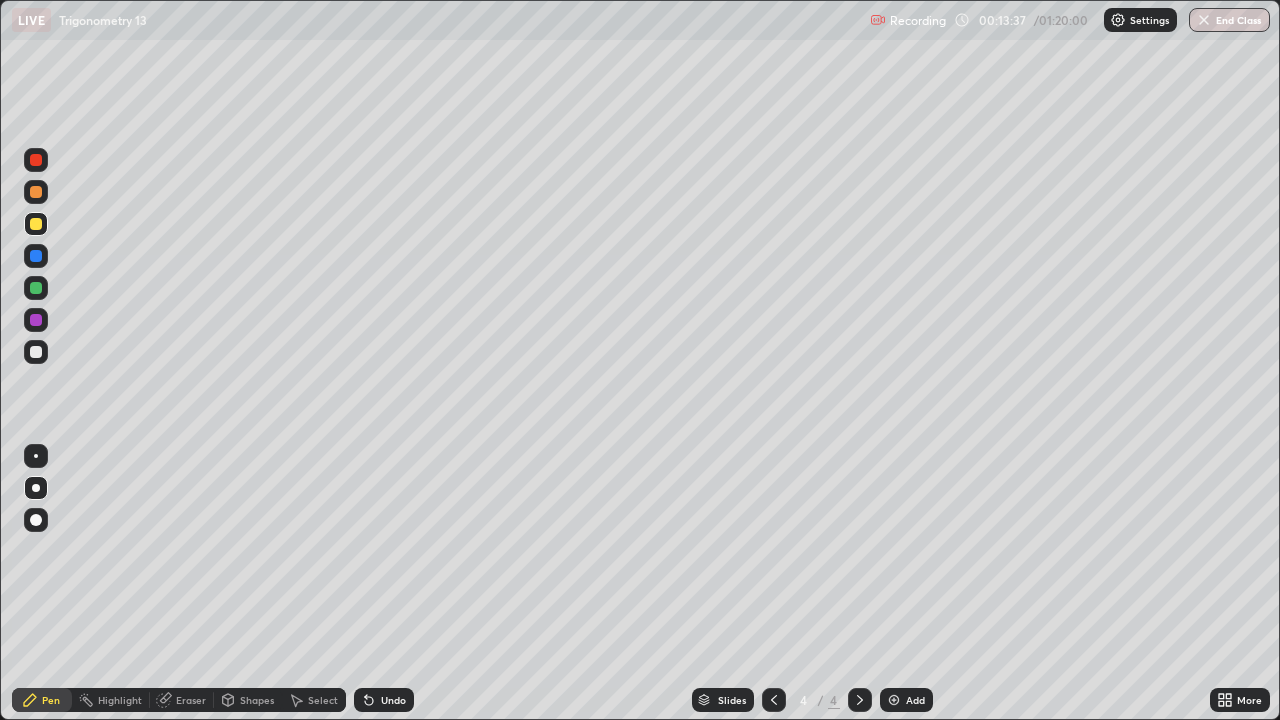 click on "Select" at bounding box center (323, 700) 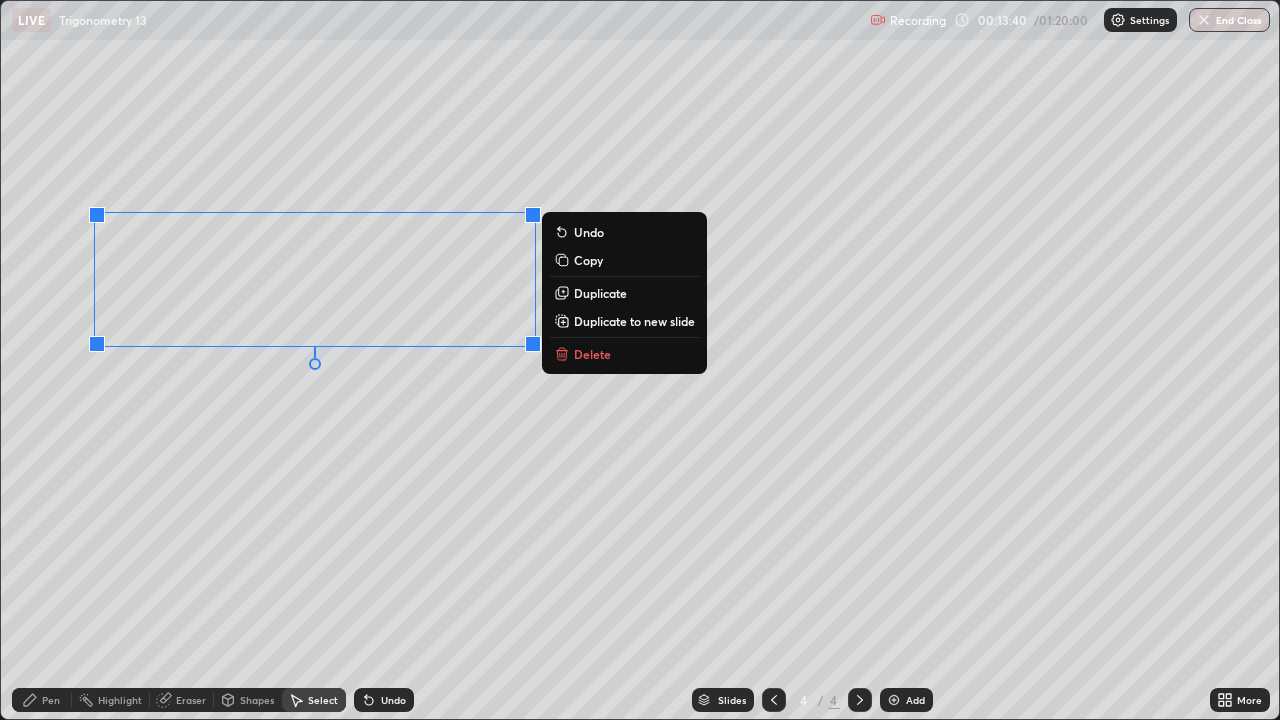 click on "0 ° Undo Copy Duplicate Duplicate to new slide Delete" at bounding box center (640, 360) 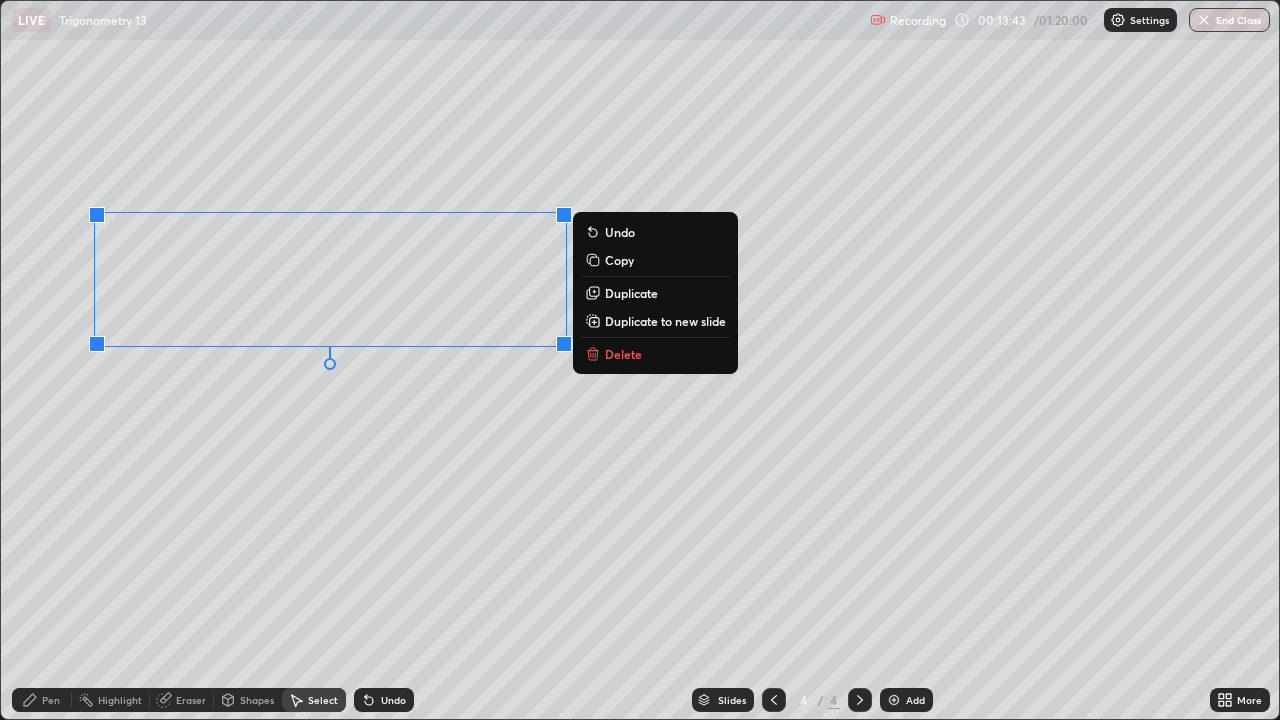 click on "Duplicate to new slide" at bounding box center [665, 321] 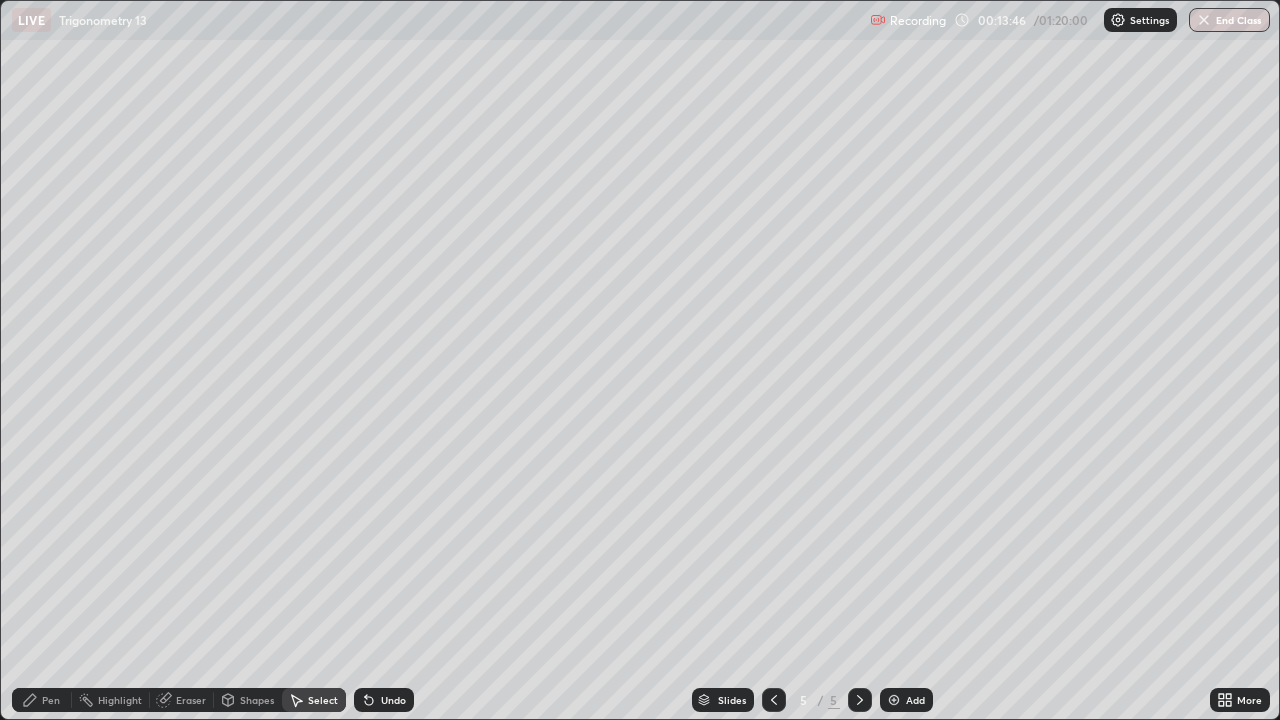 click on "0 ° Undo Copy Duplicate Duplicate to new slide Delete" at bounding box center (640, 360) 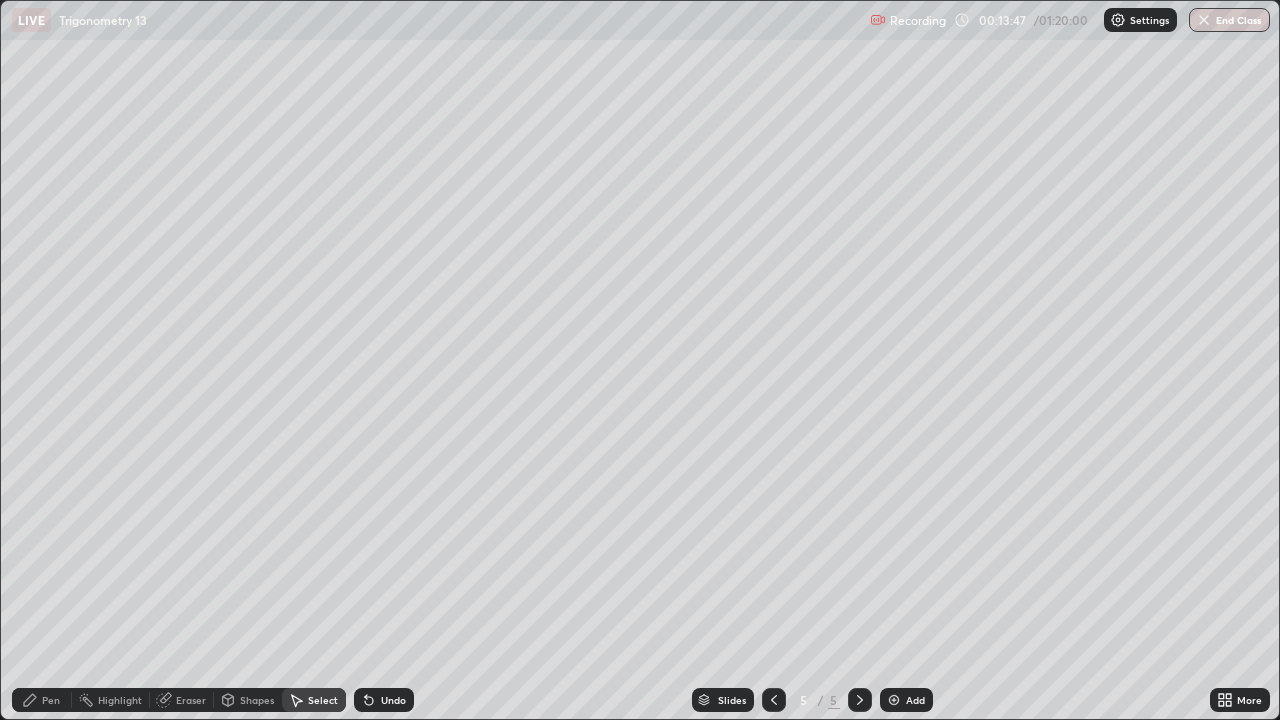 click on "Pen" at bounding box center (51, 700) 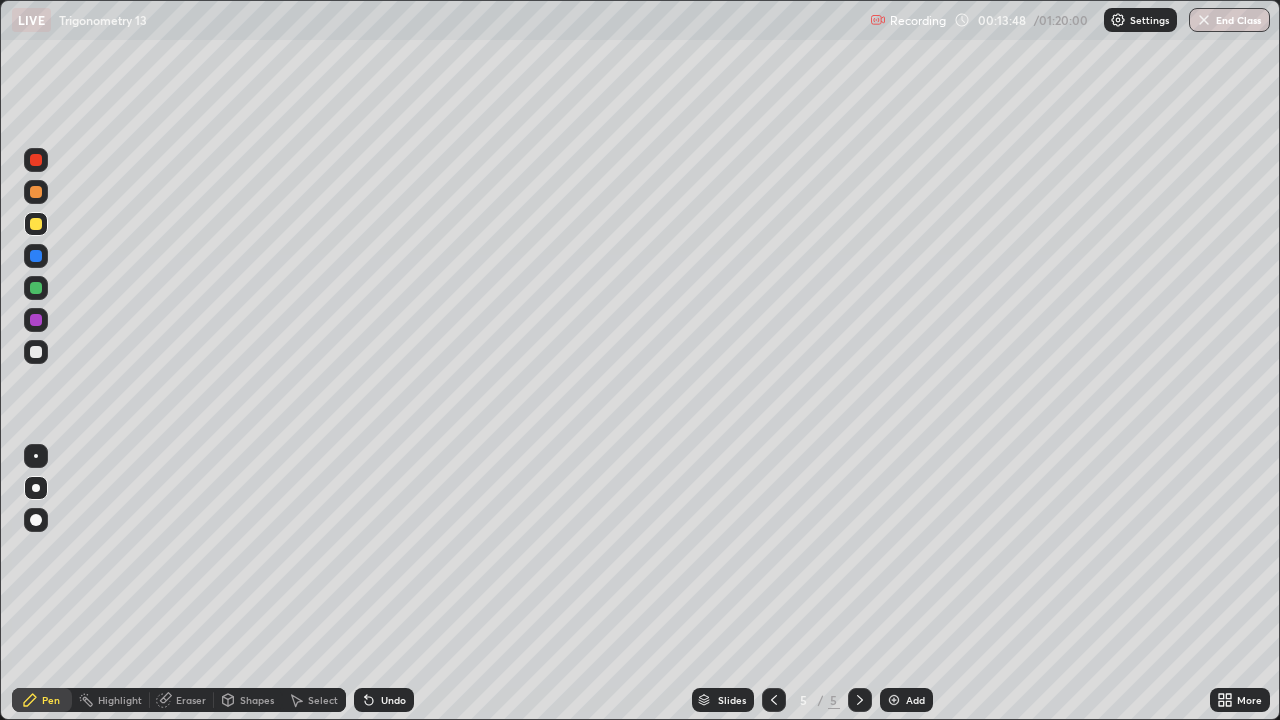 click at bounding box center [36, 352] 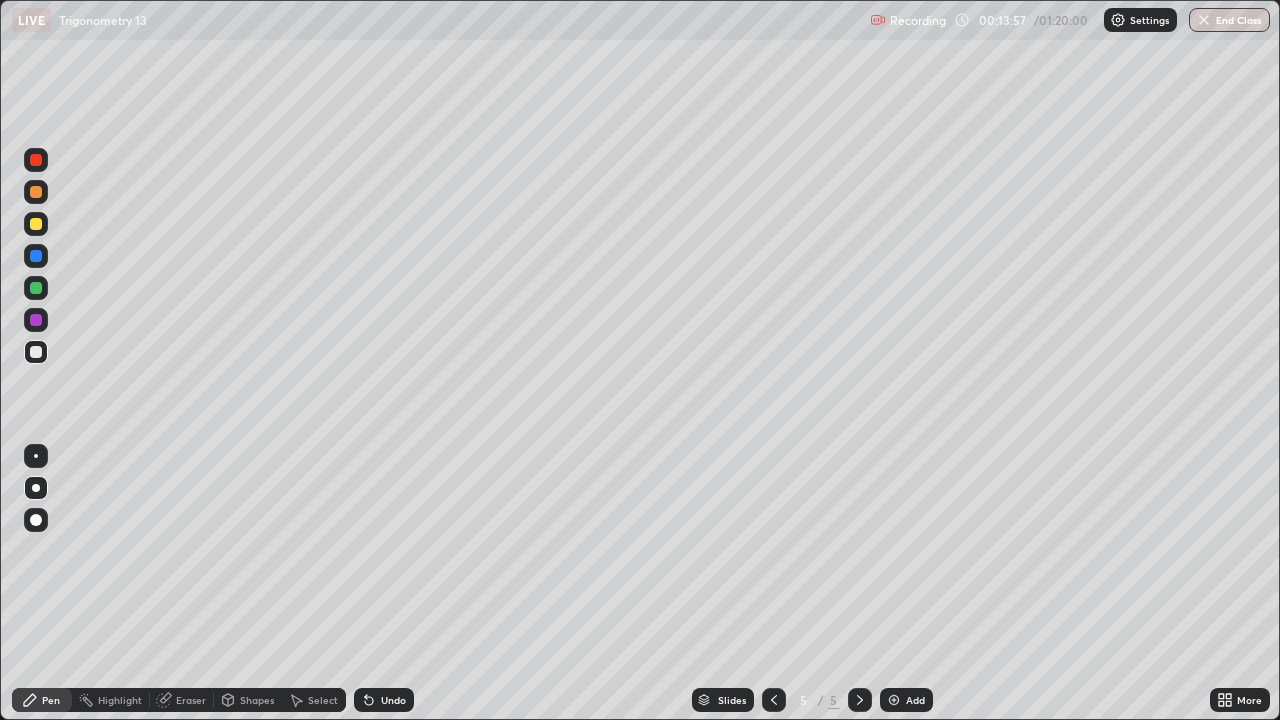 click at bounding box center (36, 288) 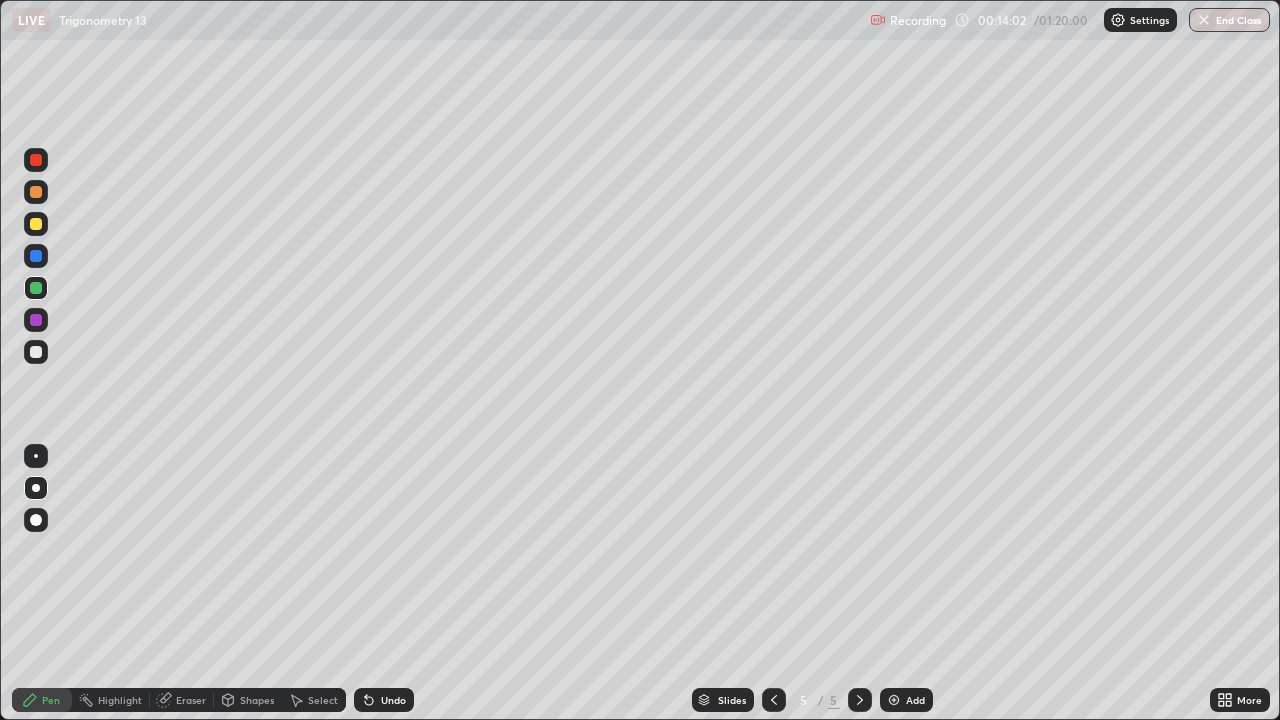 click on "Undo" at bounding box center [393, 700] 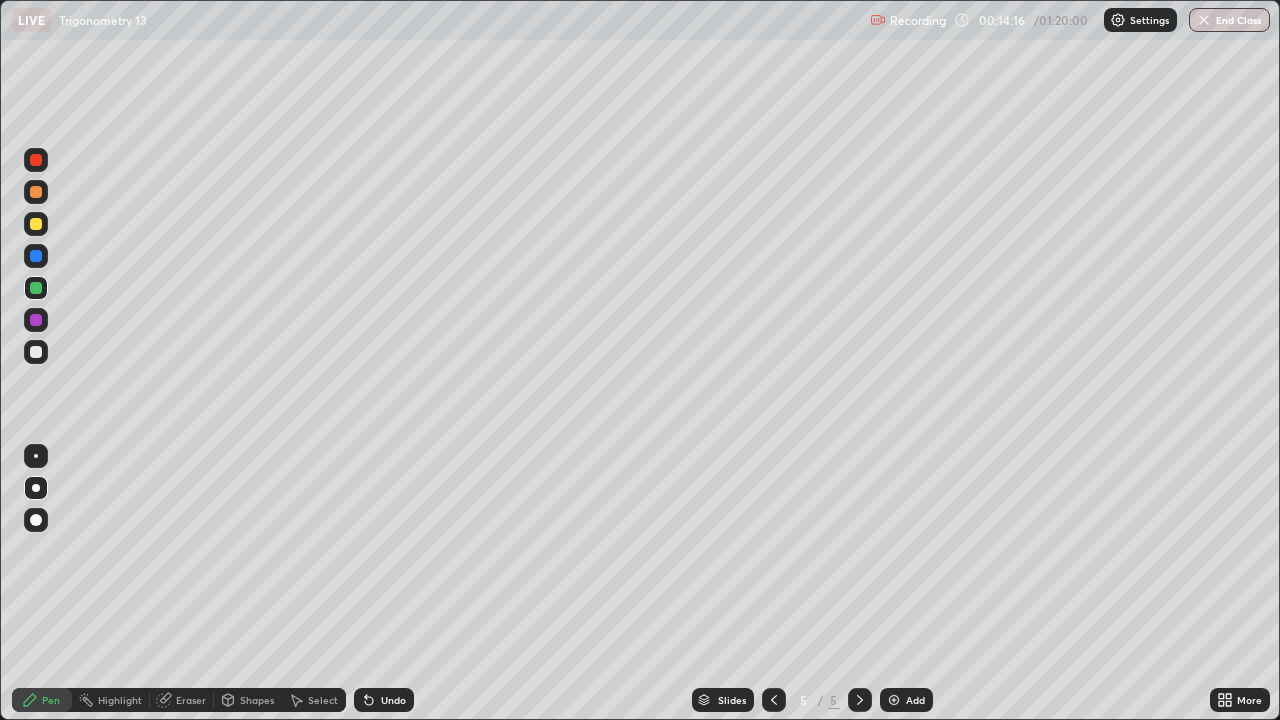 click at bounding box center (36, 352) 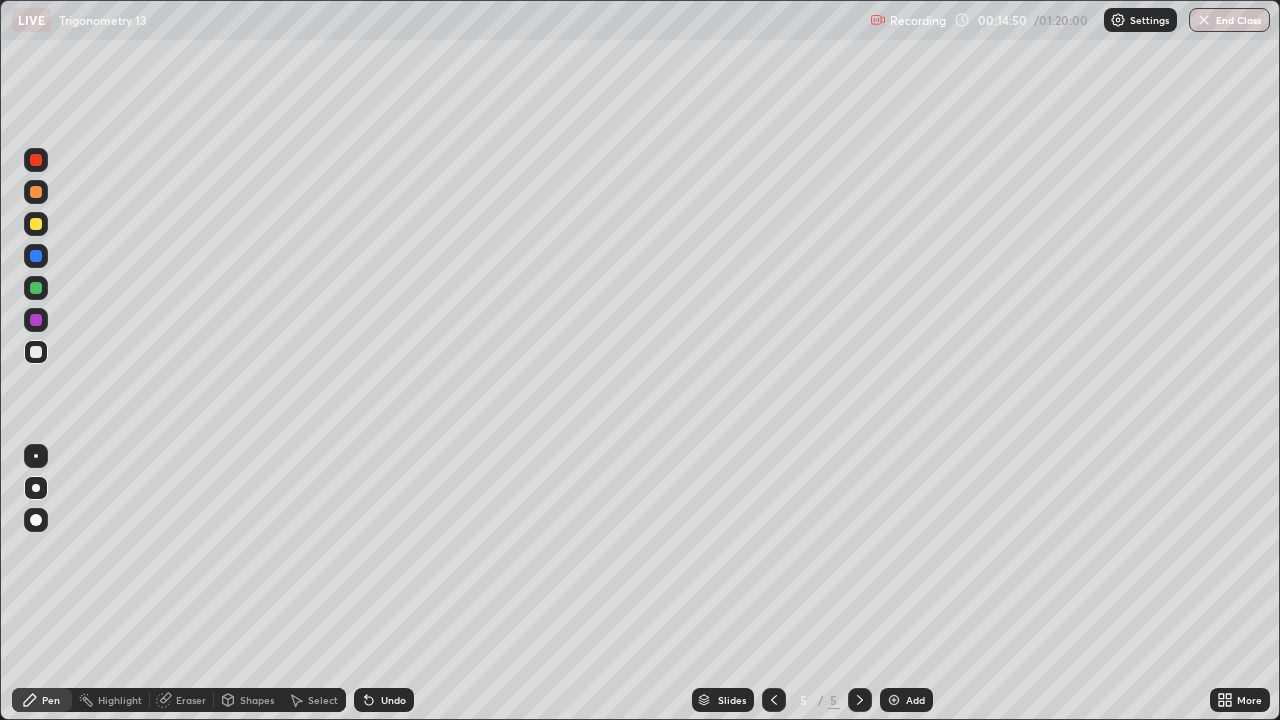 click at bounding box center [36, 288] 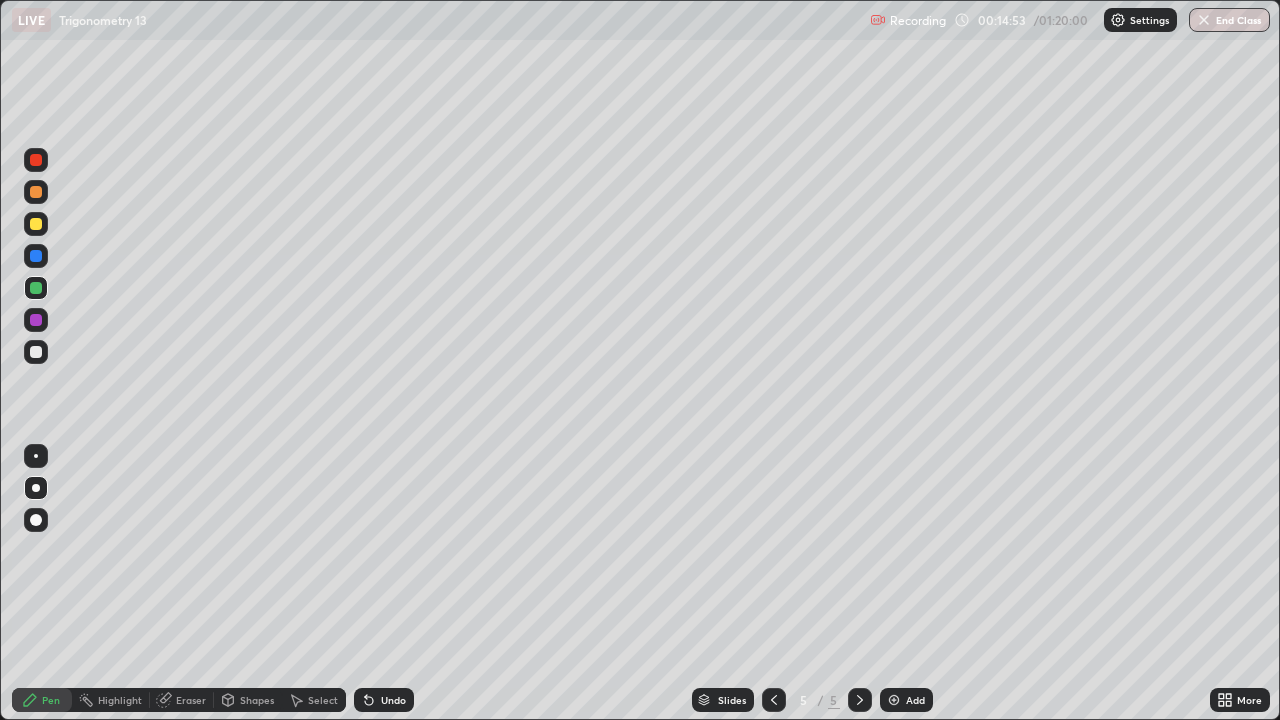 click at bounding box center [36, 352] 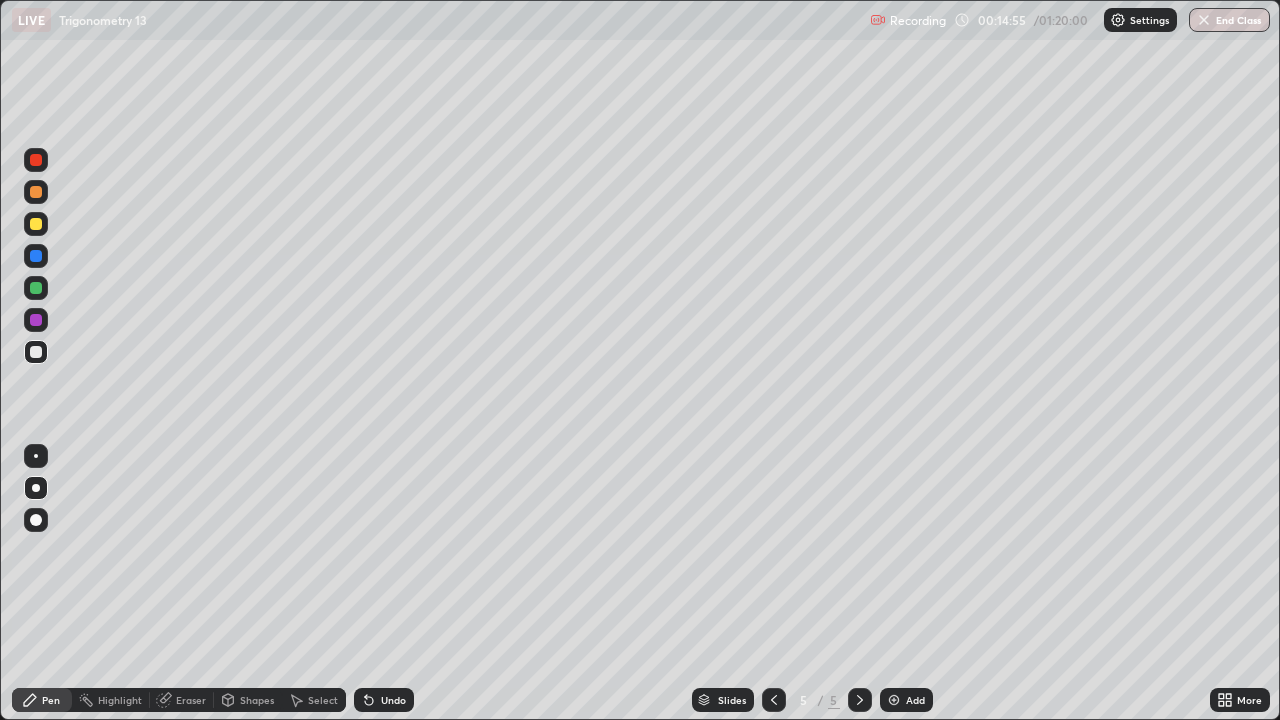 click at bounding box center [36, 192] 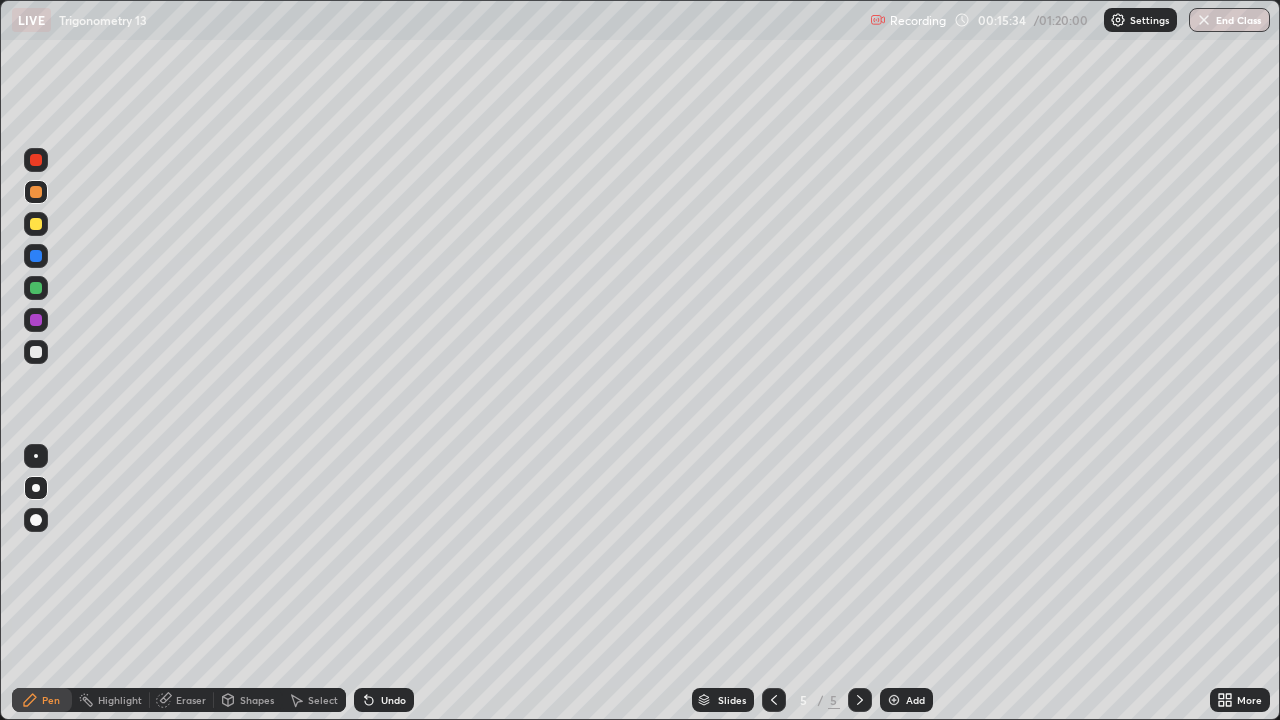 click on "Undo" at bounding box center [393, 700] 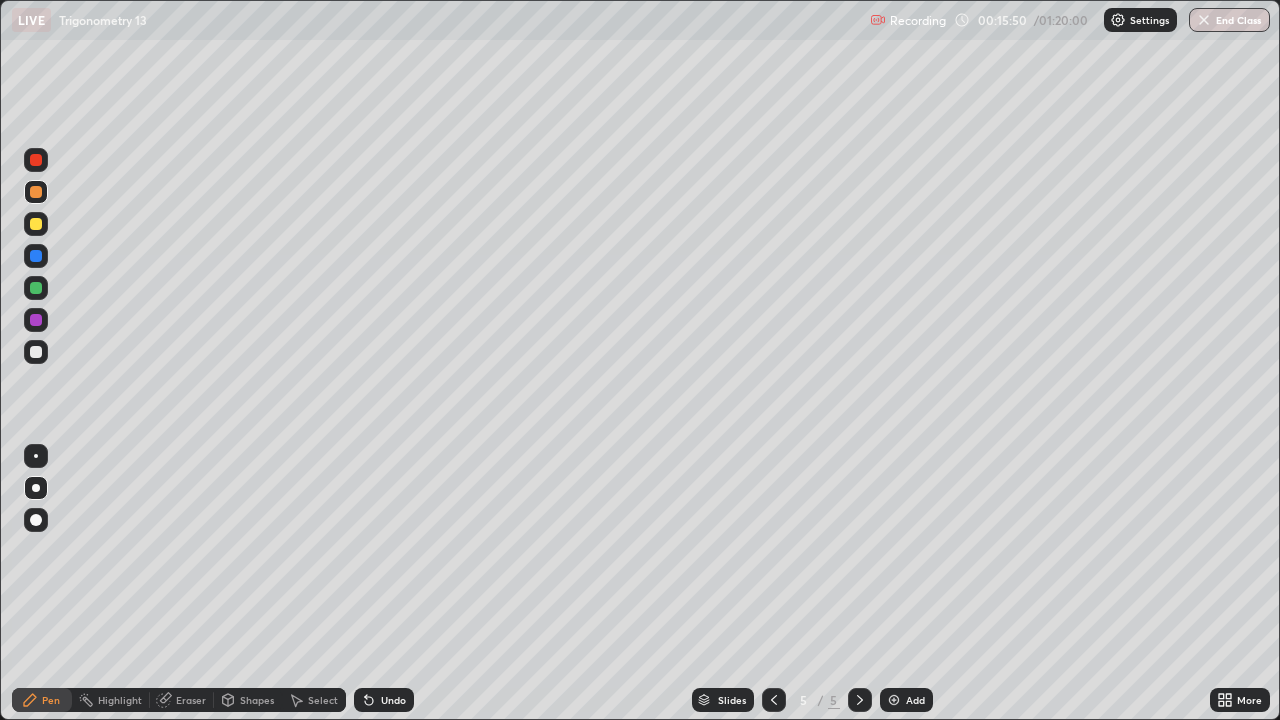 click at bounding box center [36, 288] 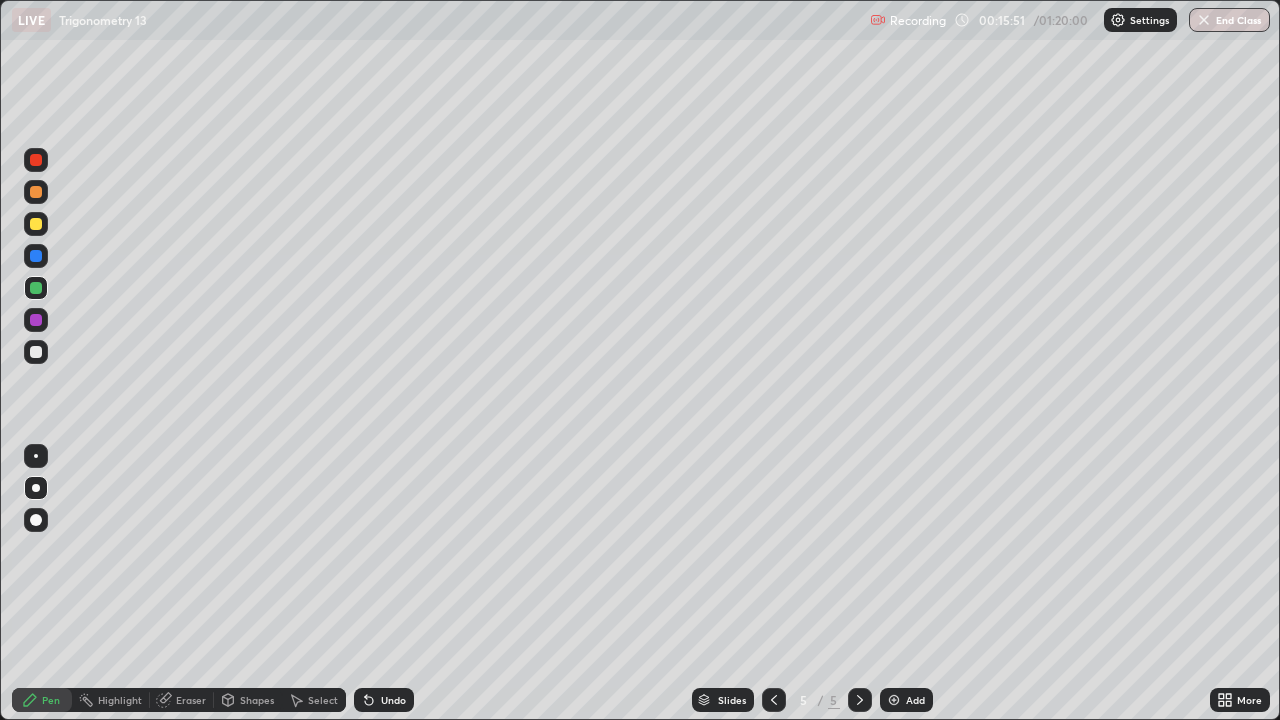 click at bounding box center (36, 160) 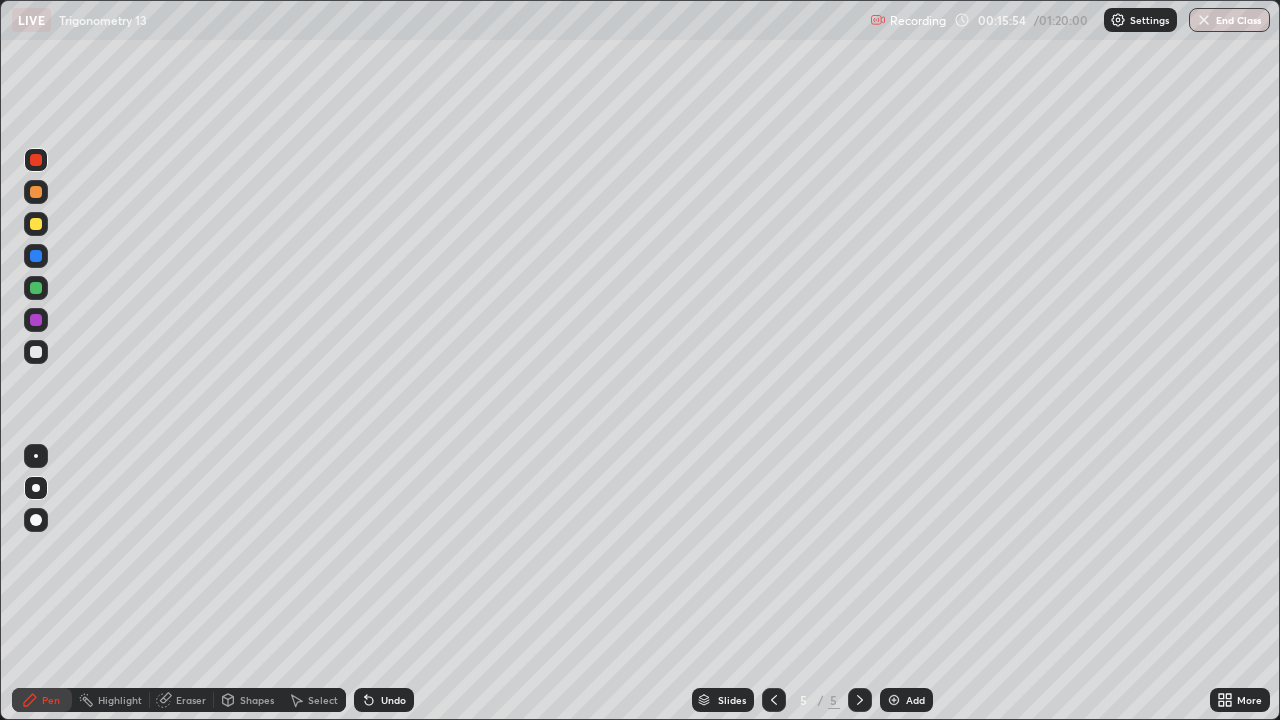 click 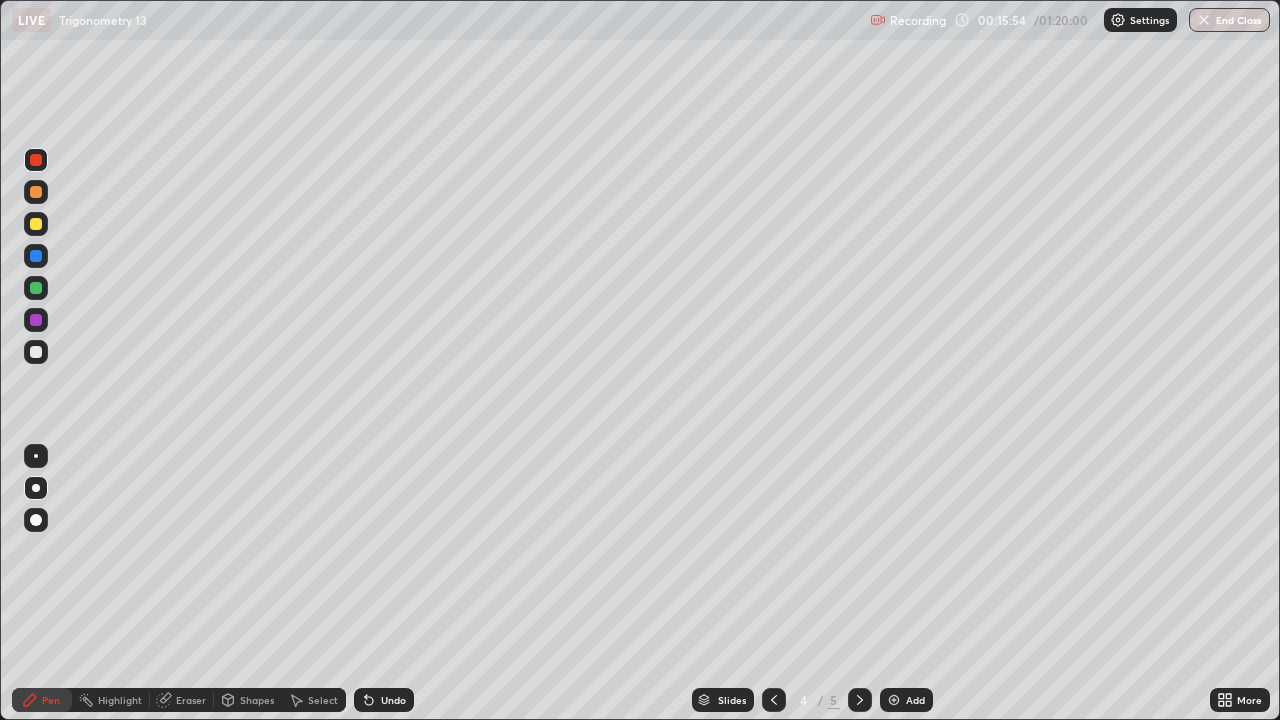 click 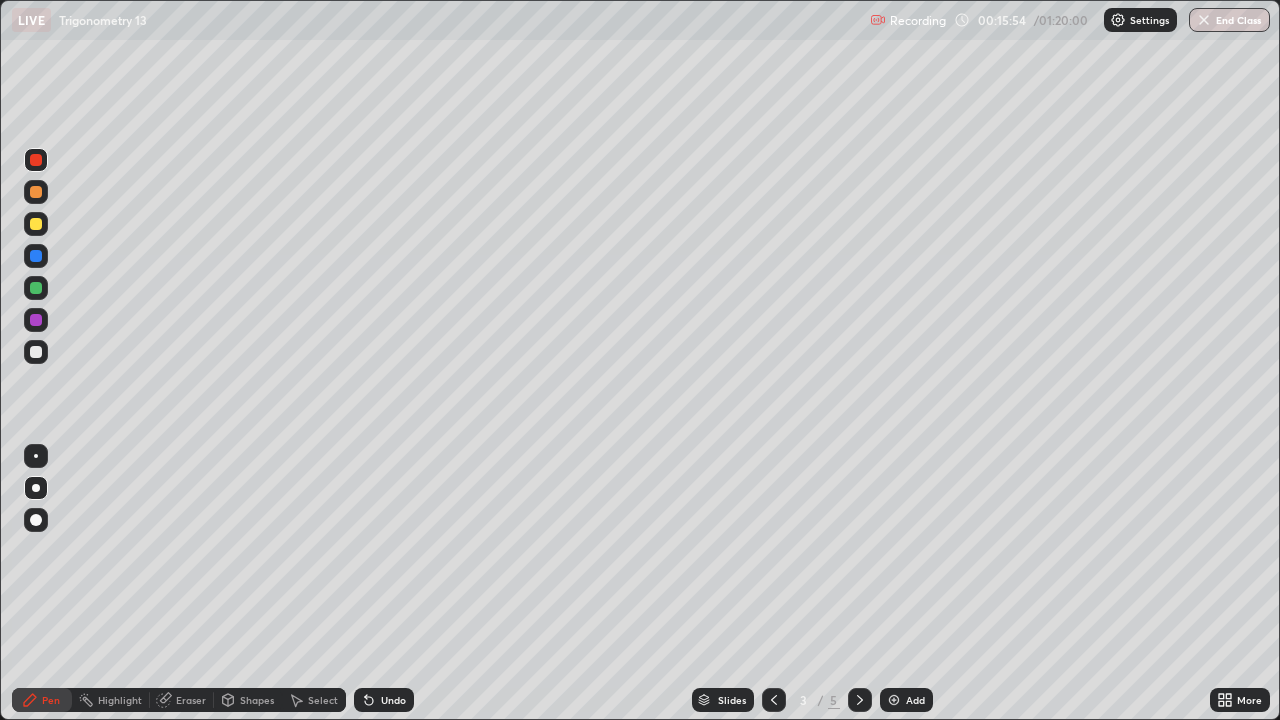click 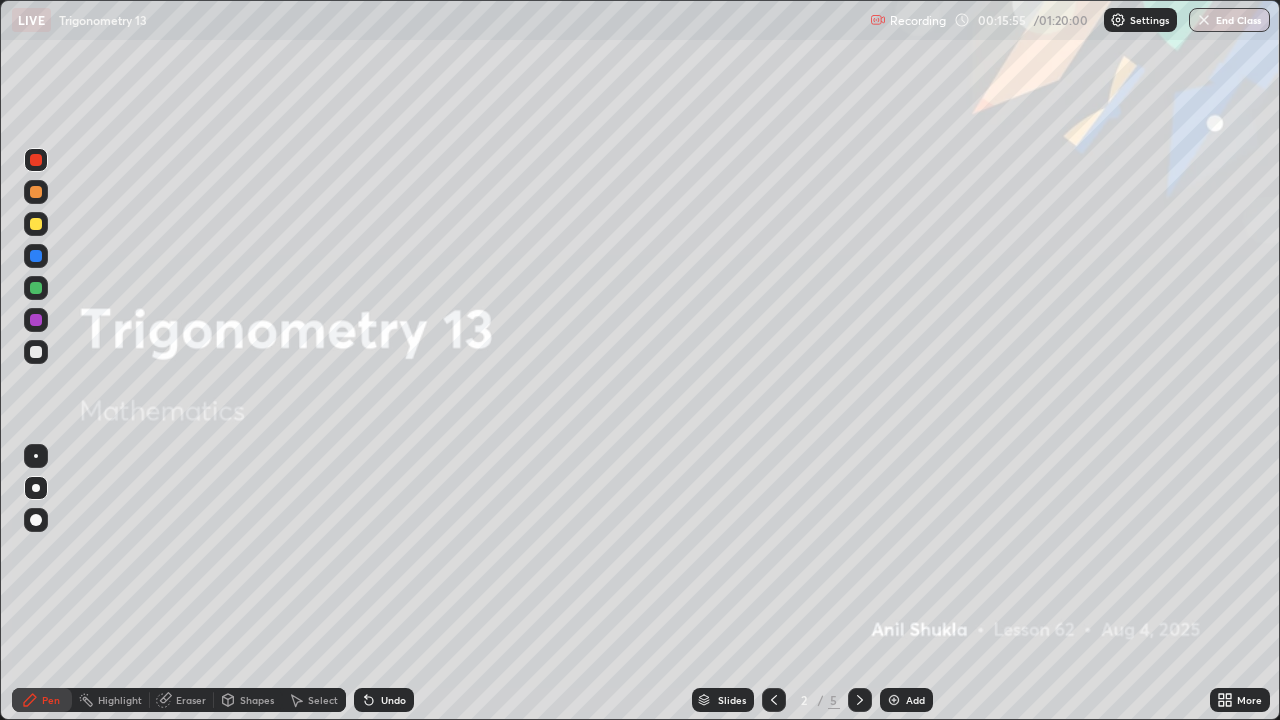 click 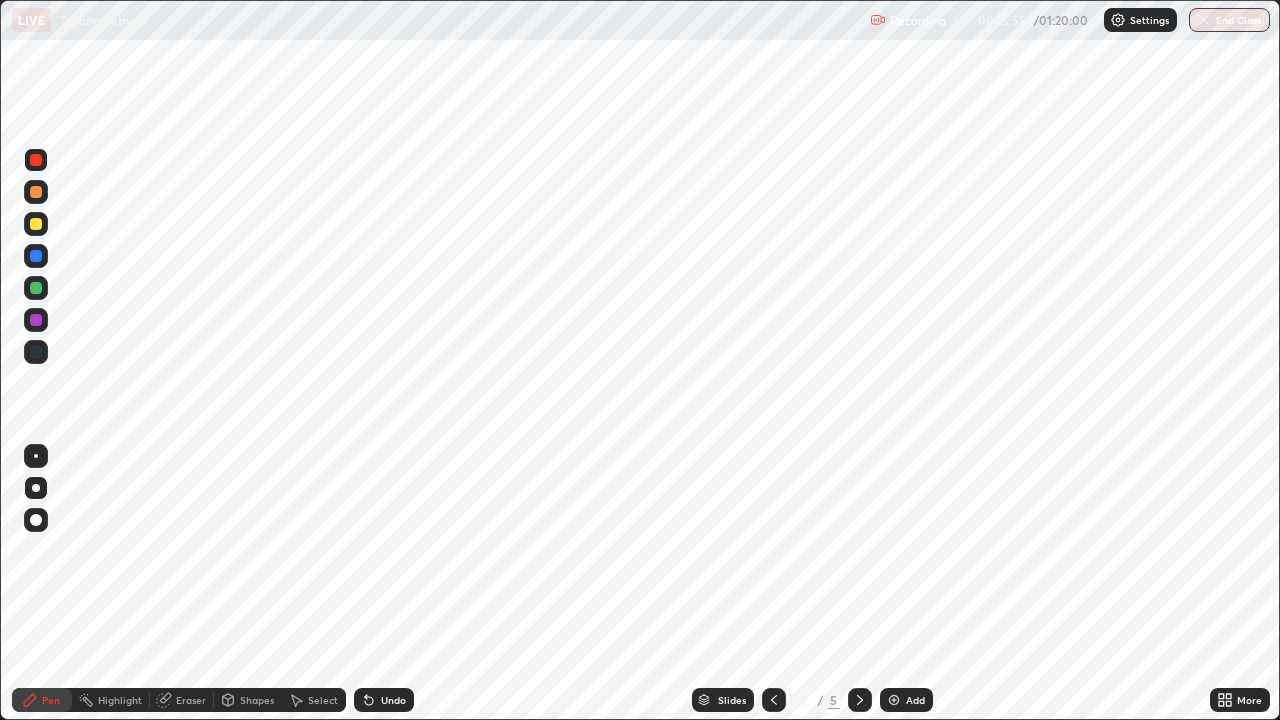 click 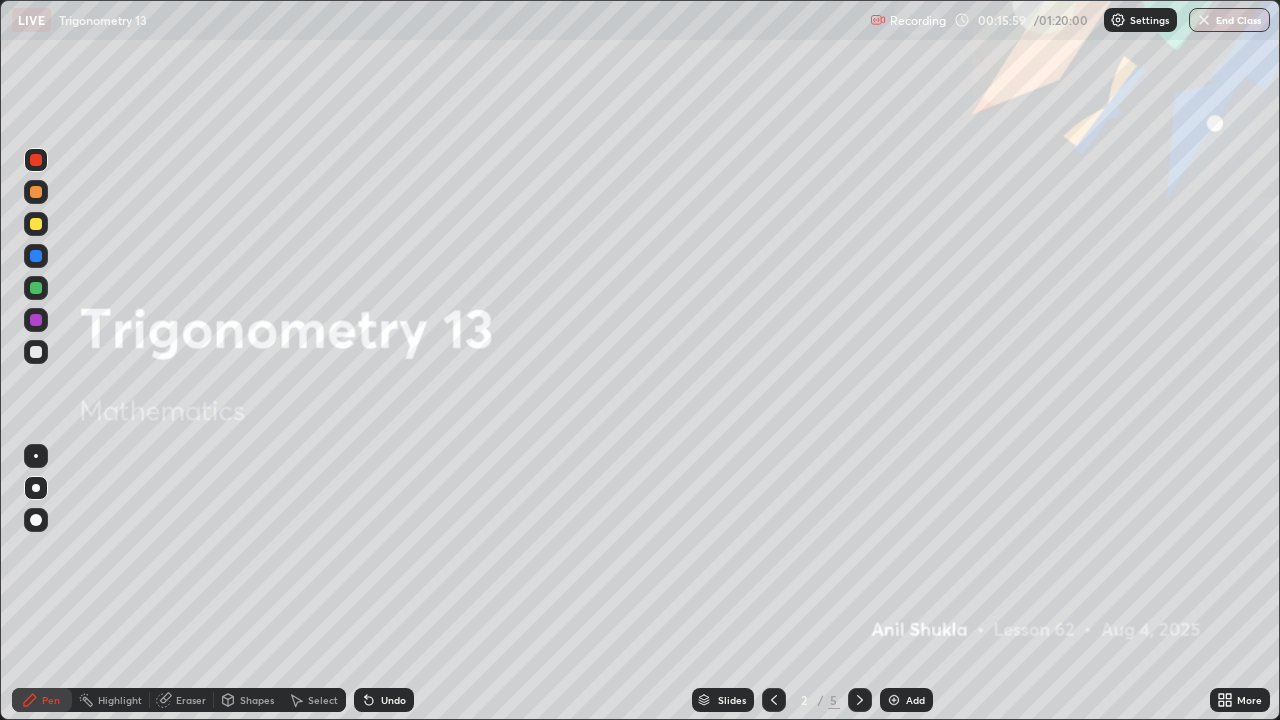 click at bounding box center [36, 352] 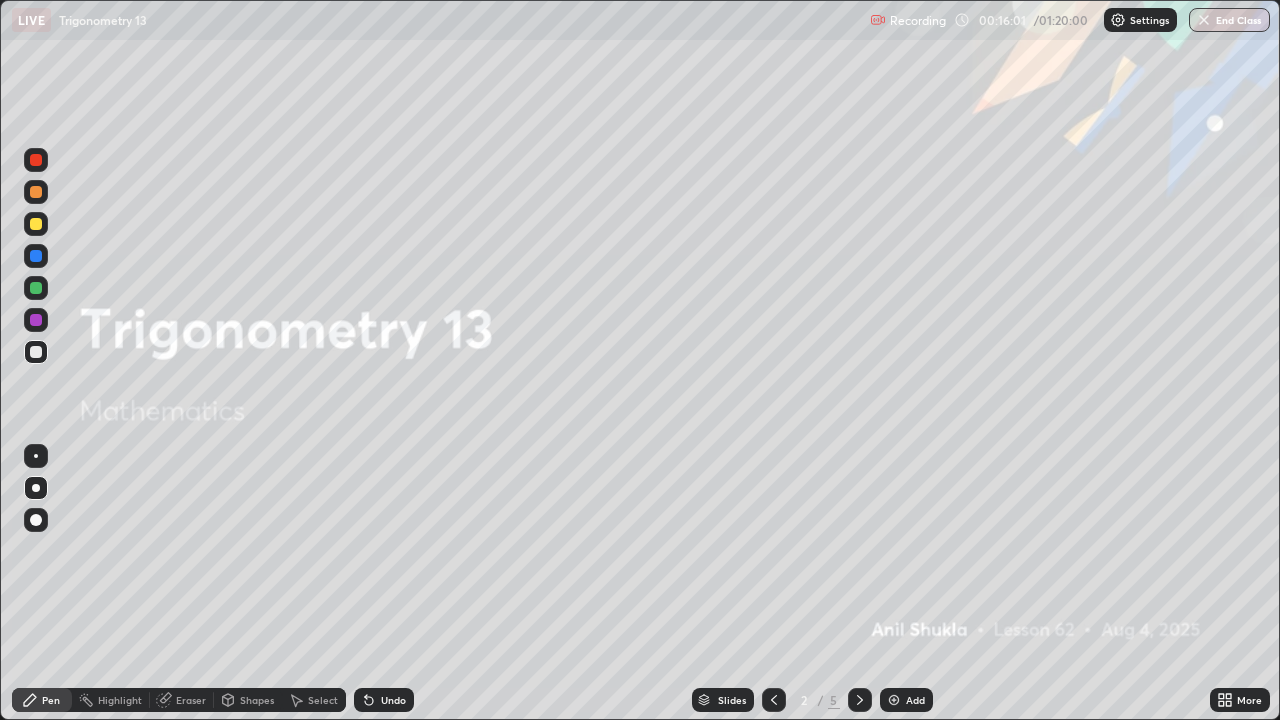 click at bounding box center (36, 160) 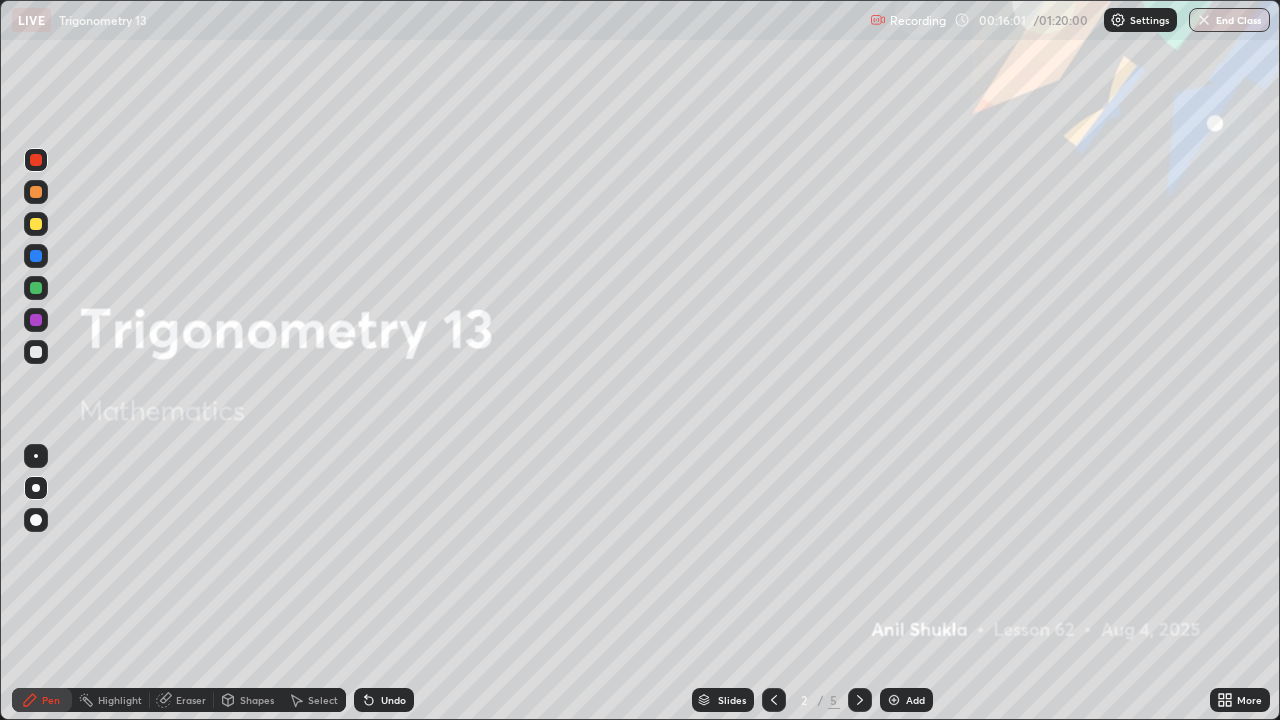 click at bounding box center [36, 320] 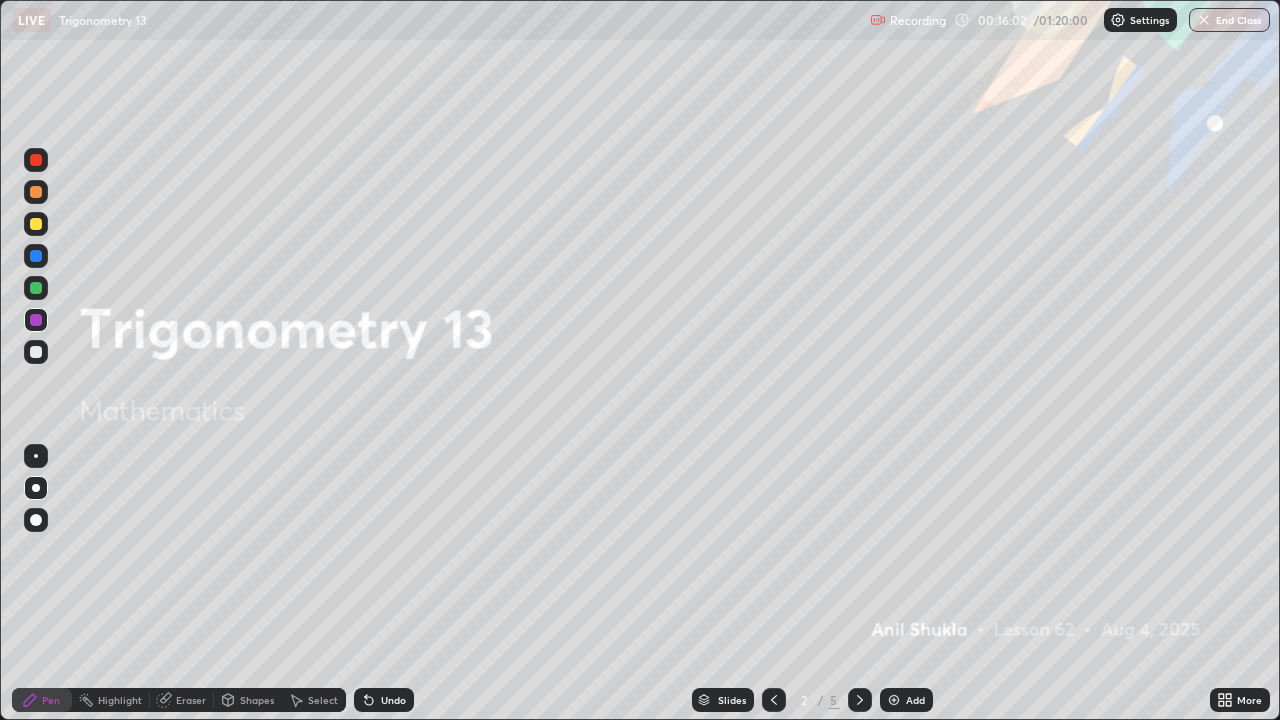 click at bounding box center [36, 520] 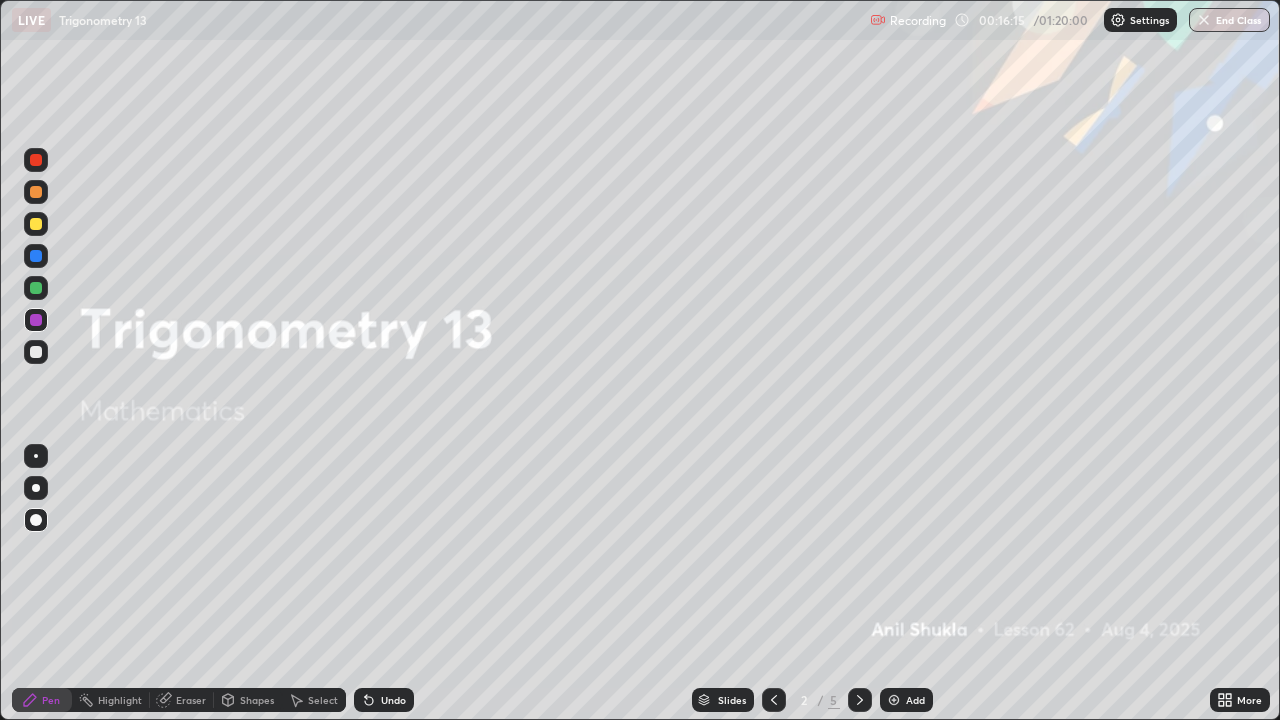 click on "Undo" at bounding box center [393, 700] 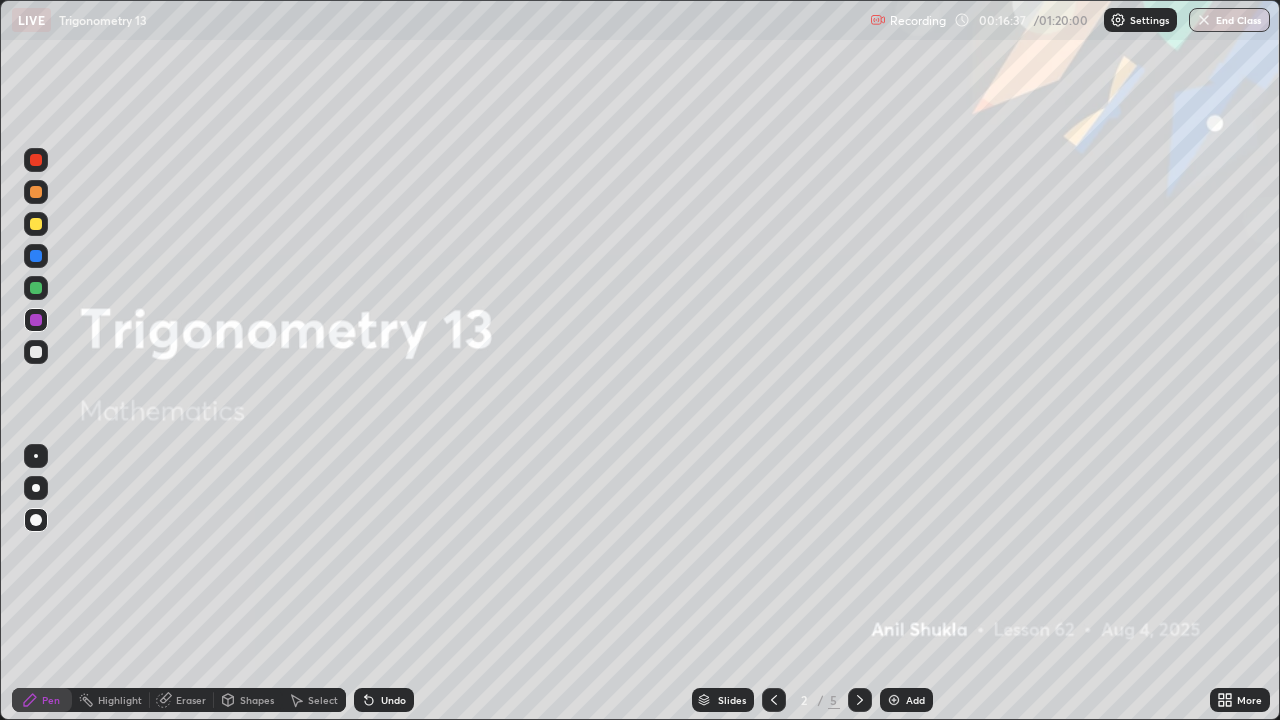 click on "Undo" at bounding box center (393, 700) 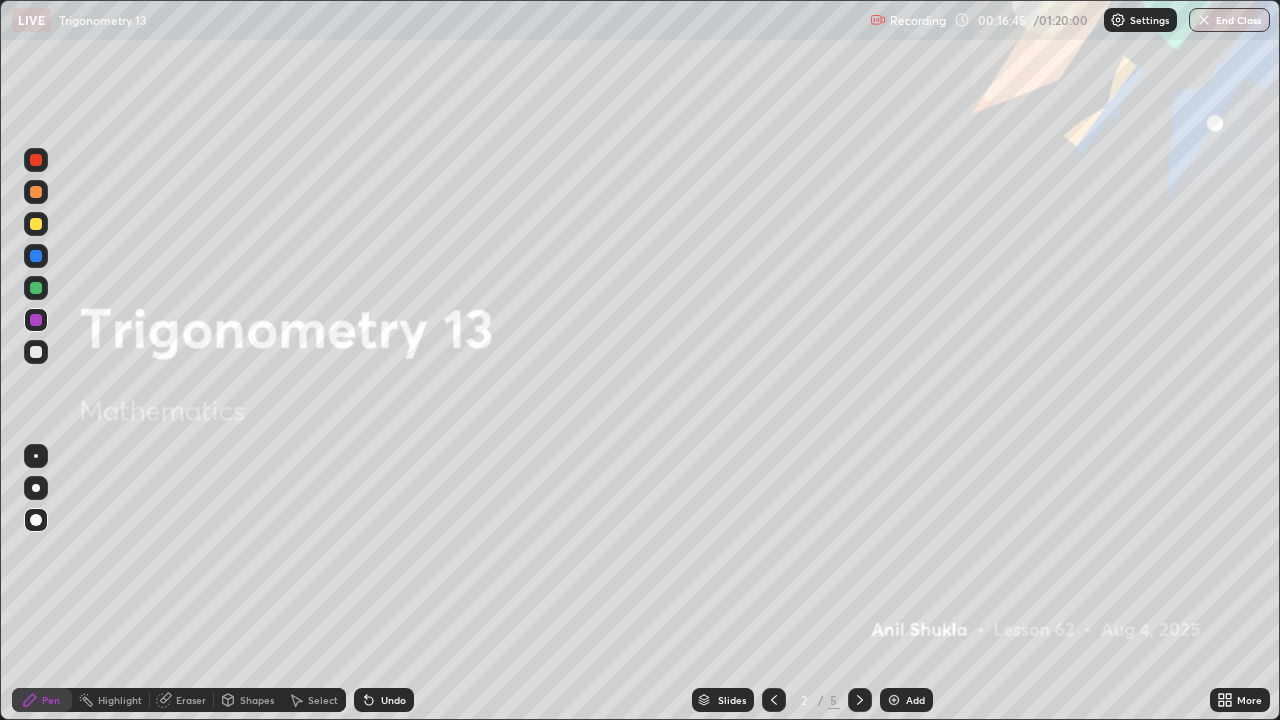 click on "Undo" at bounding box center [393, 700] 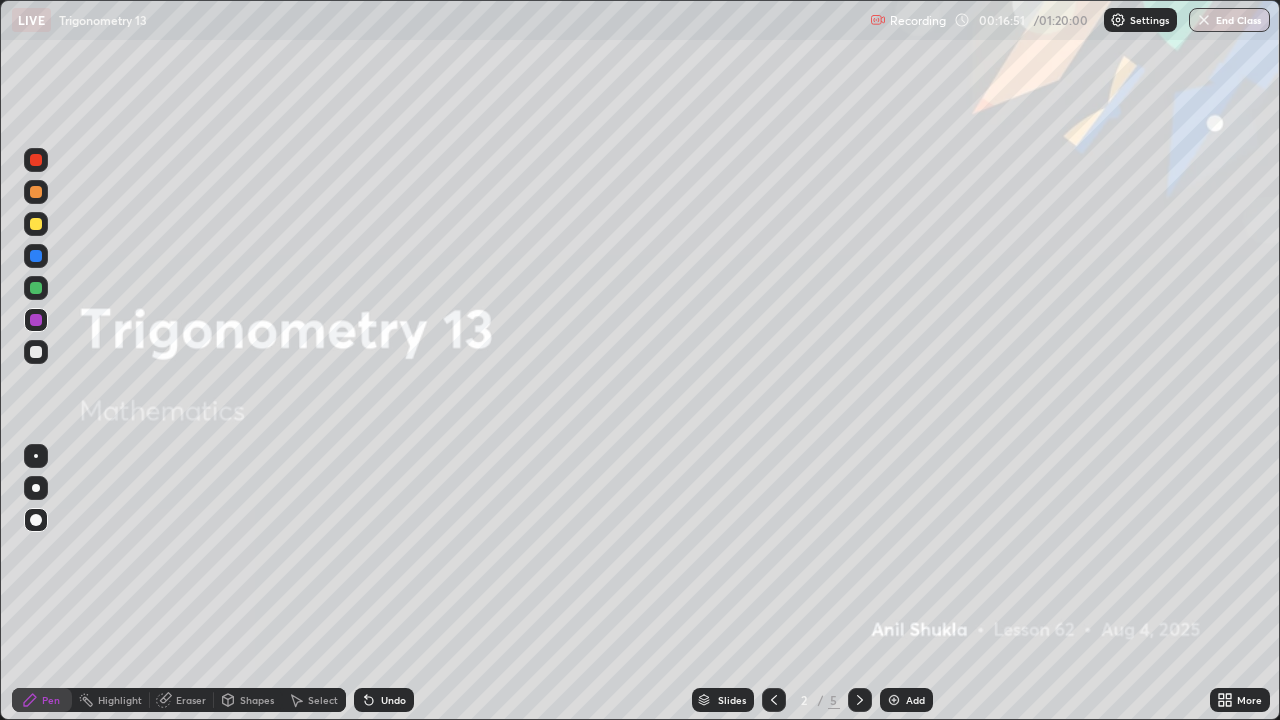 click at bounding box center (36, 320) 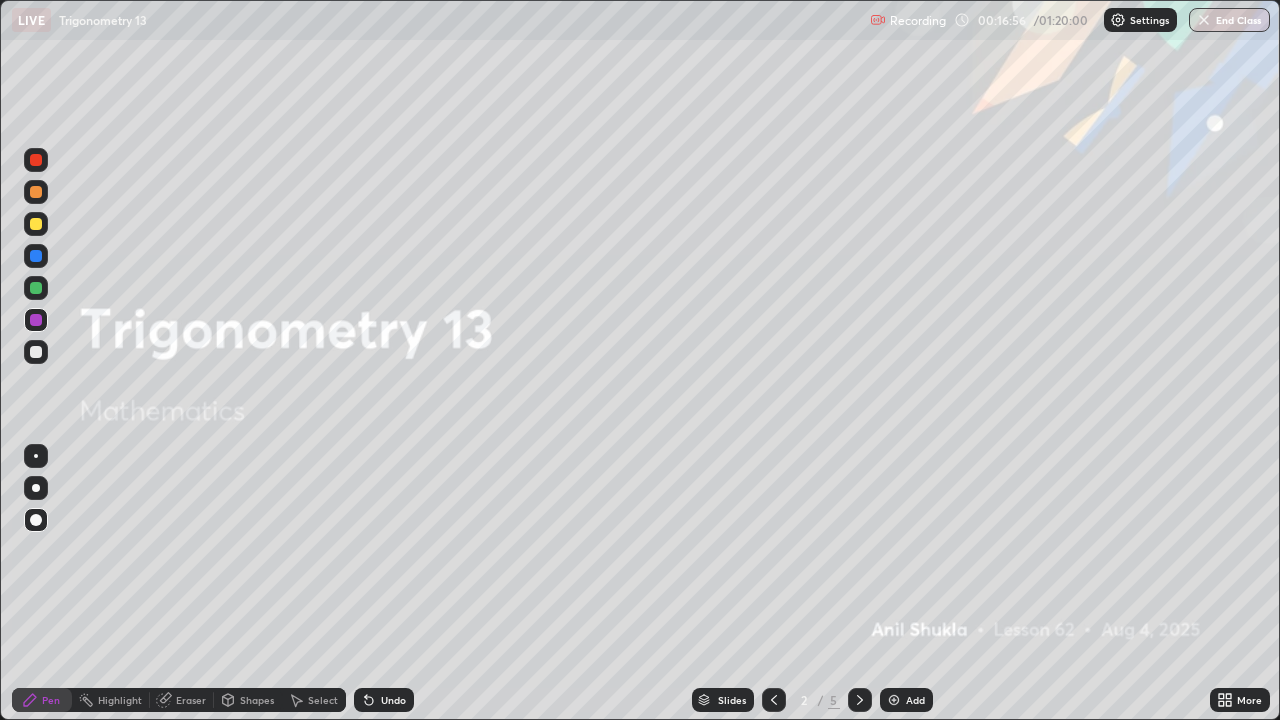 click at bounding box center [36, 160] 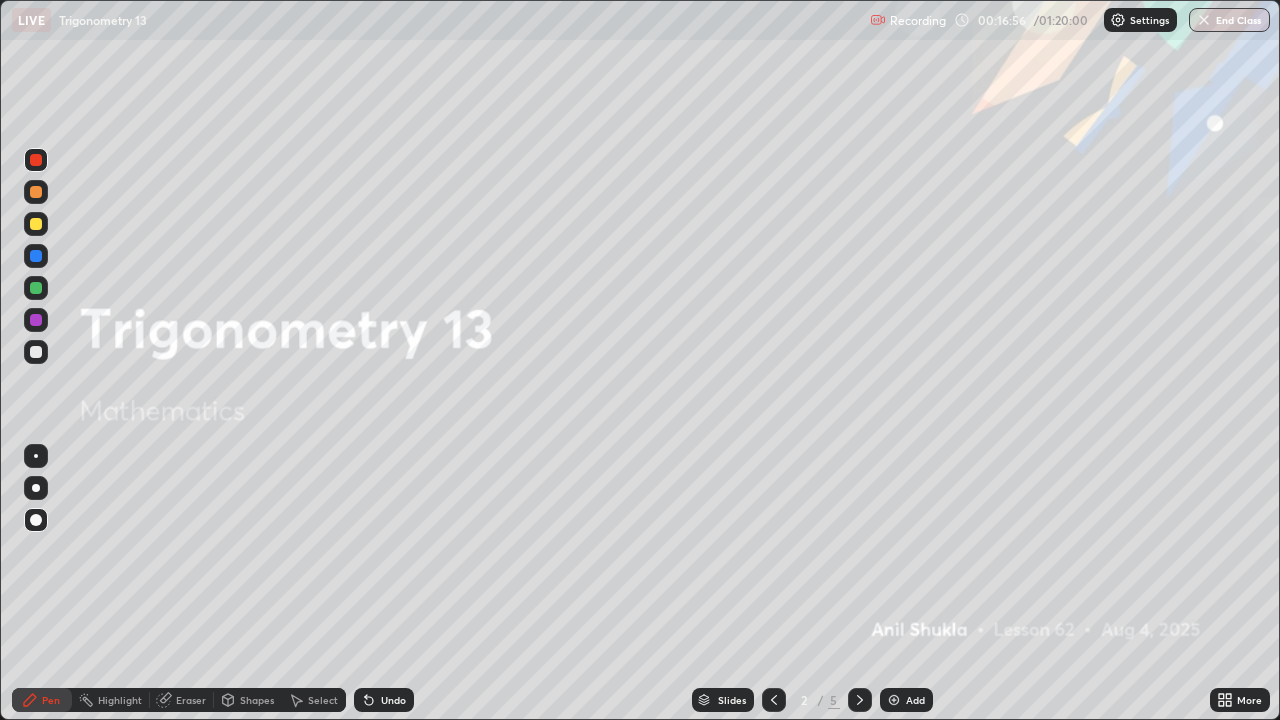 click at bounding box center [36, 192] 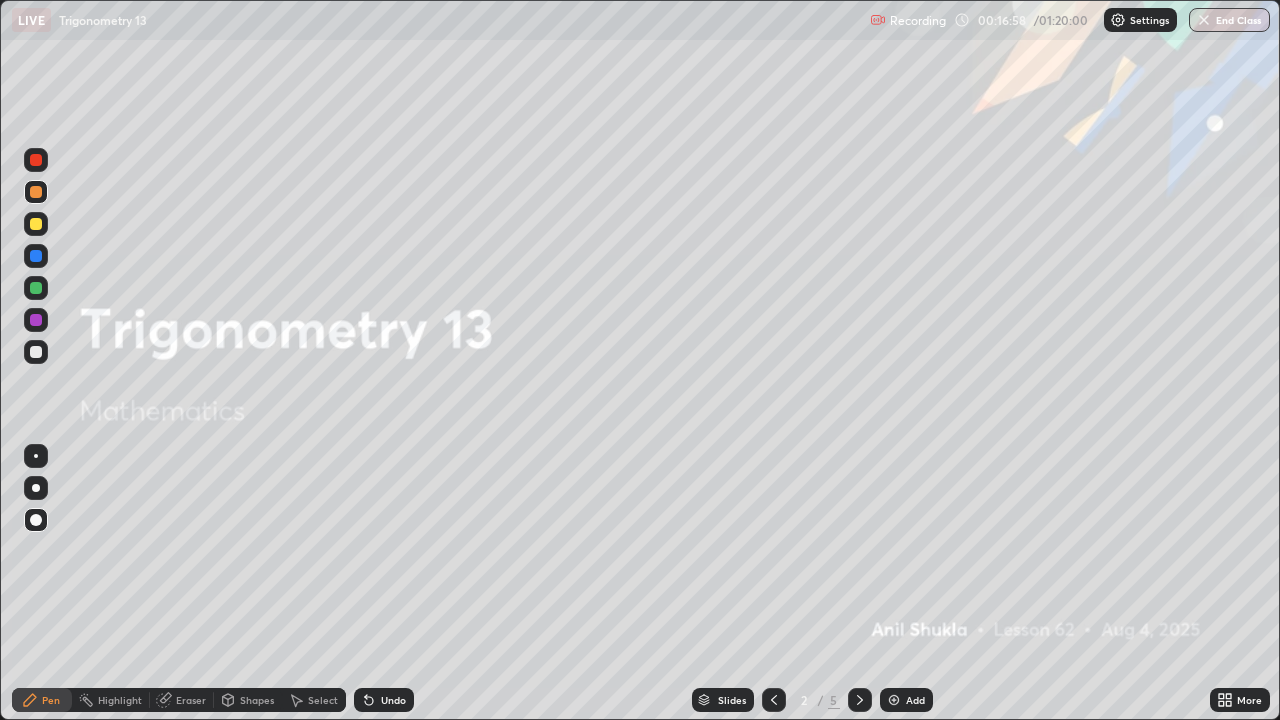 click at bounding box center (36, 160) 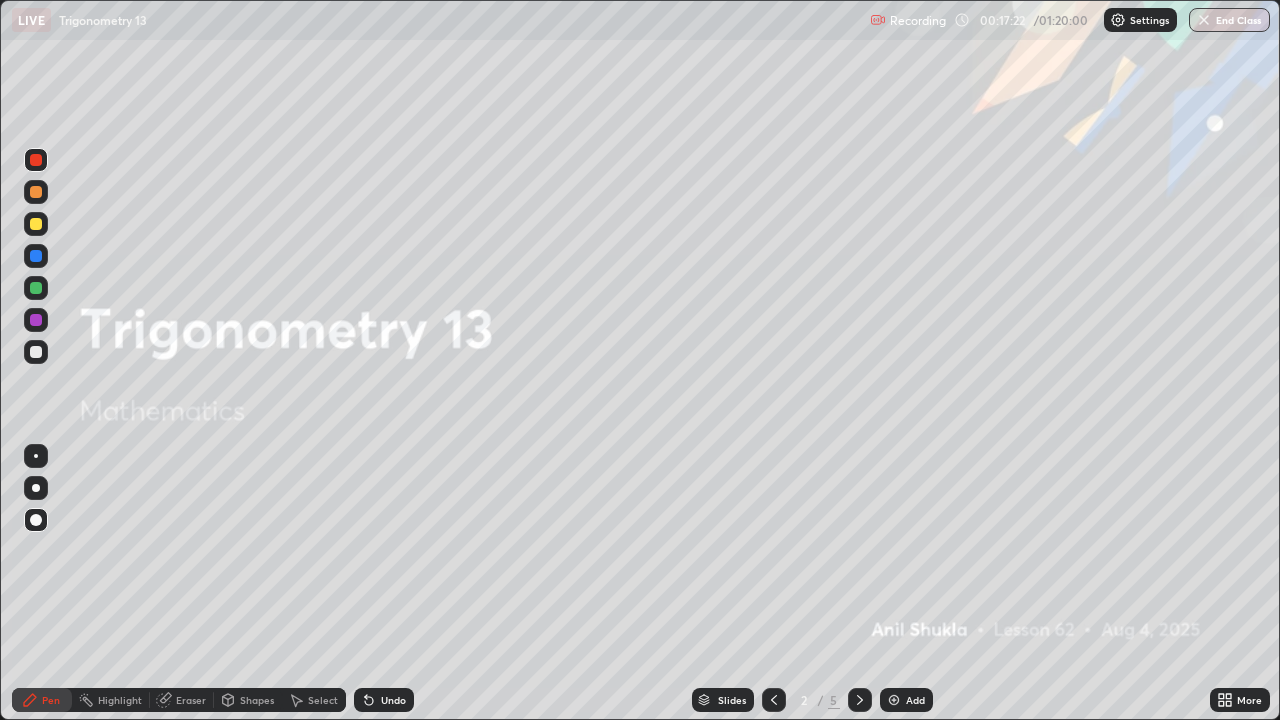 click at bounding box center (36, 224) 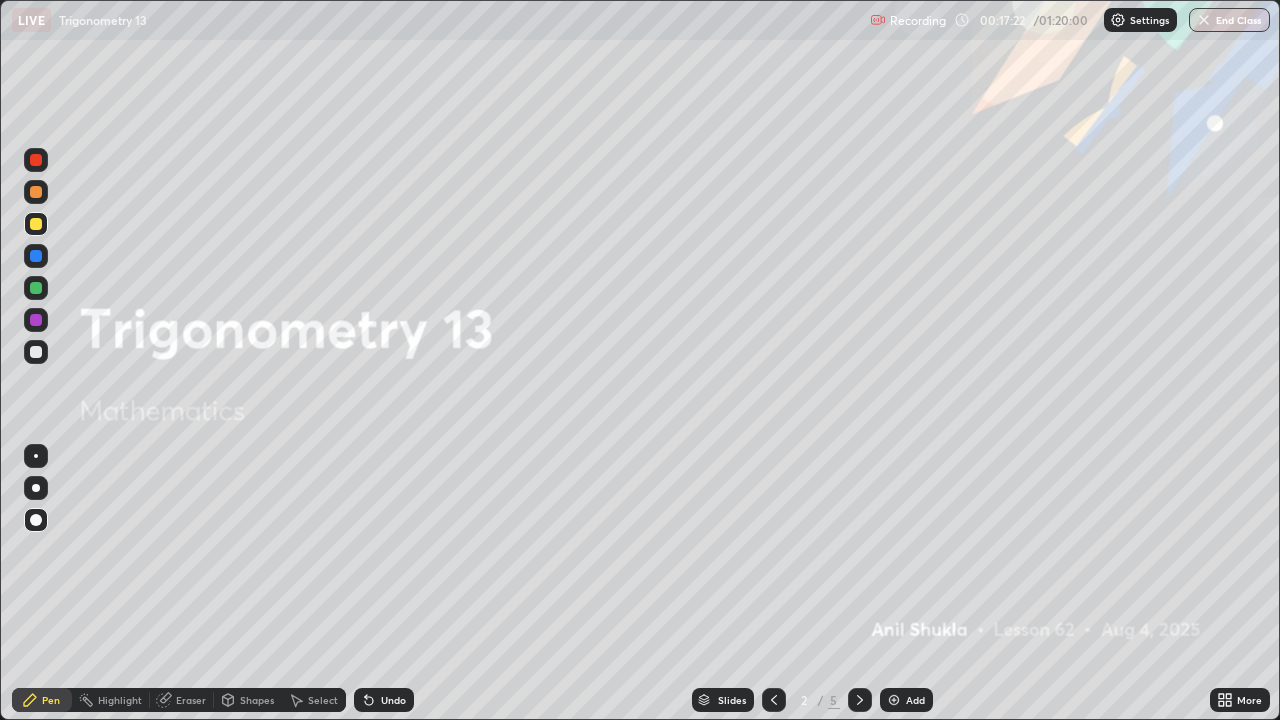 click at bounding box center (36, 352) 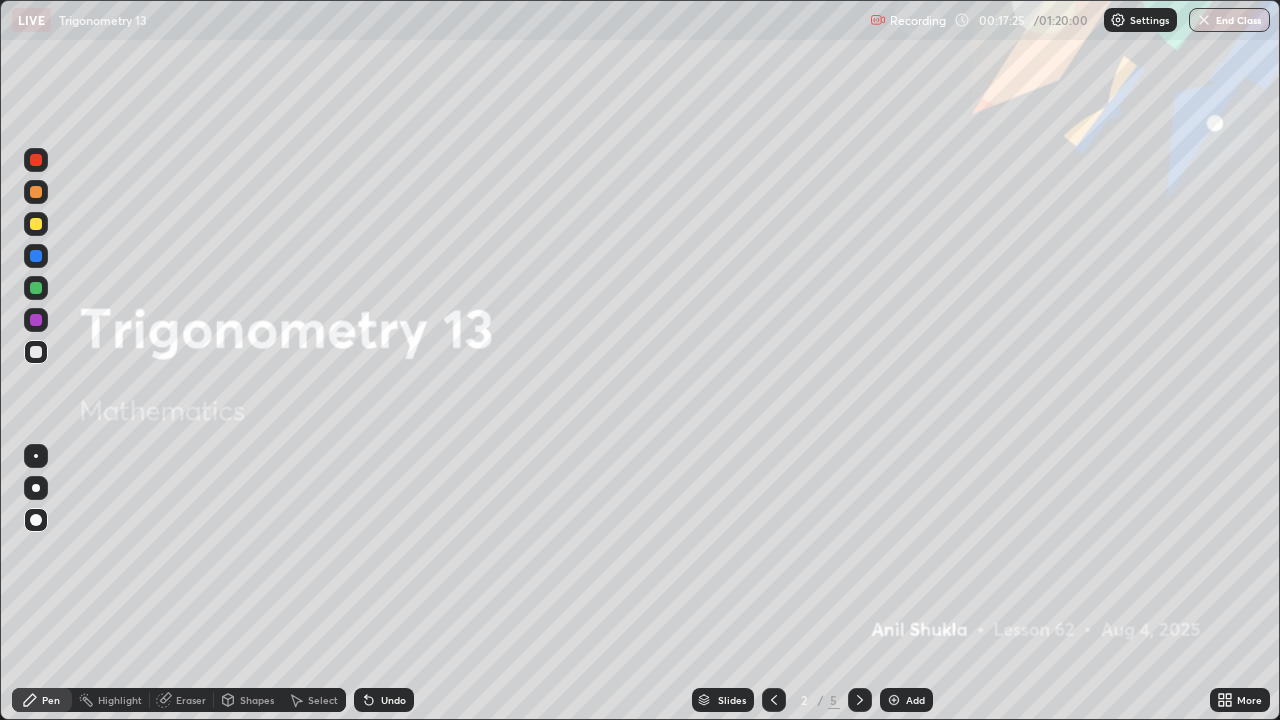 click at bounding box center [36, 320] 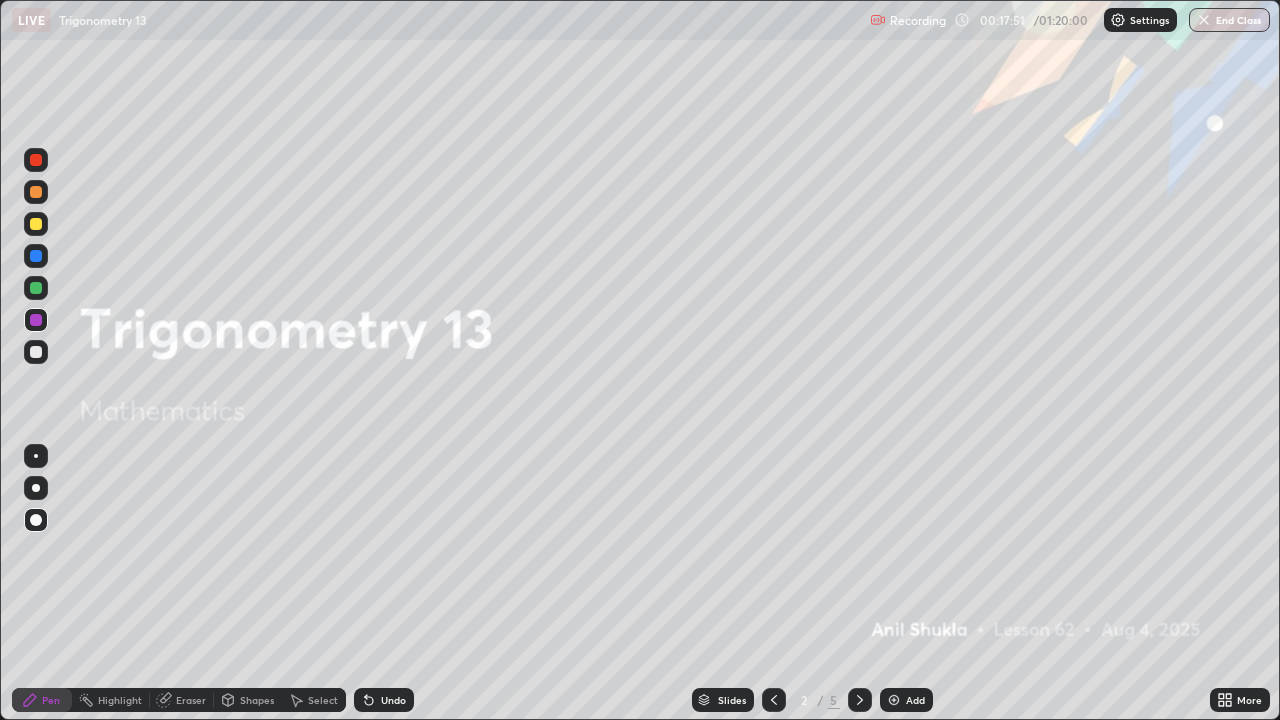 click at bounding box center [36, 160] 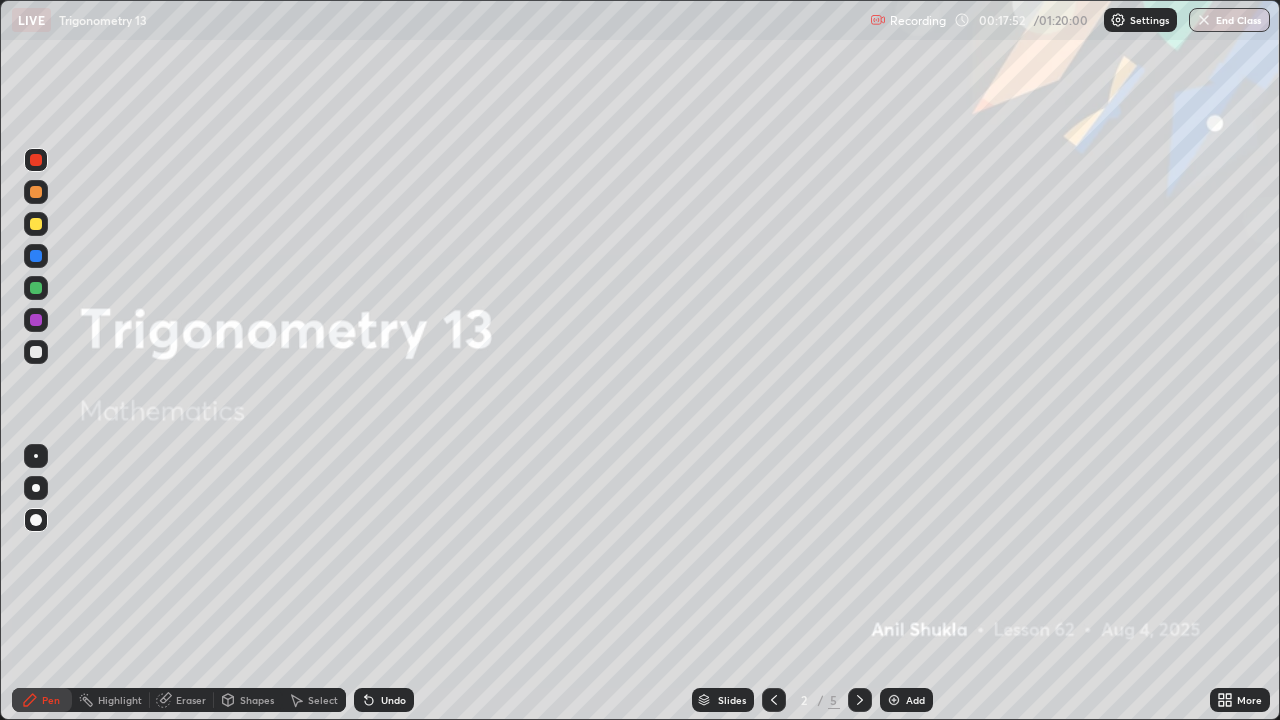 click at bounding box center (36, 352) 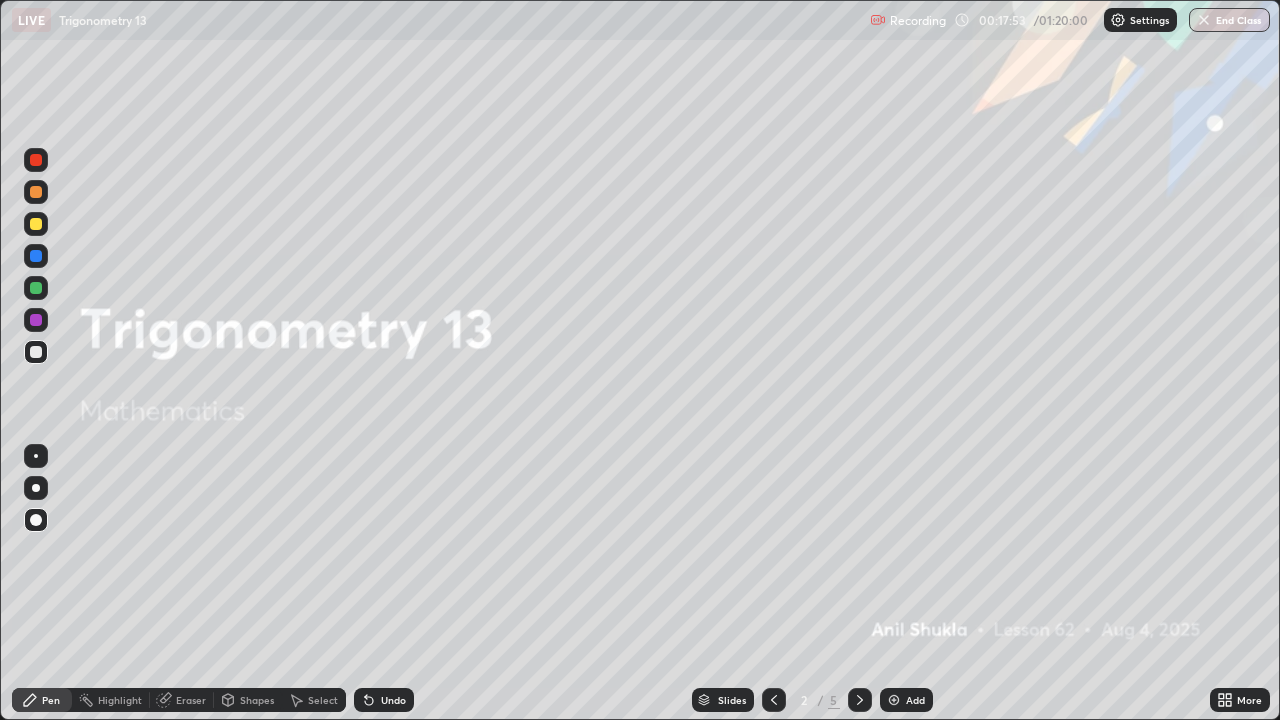 click at bounding box center (36, 288) 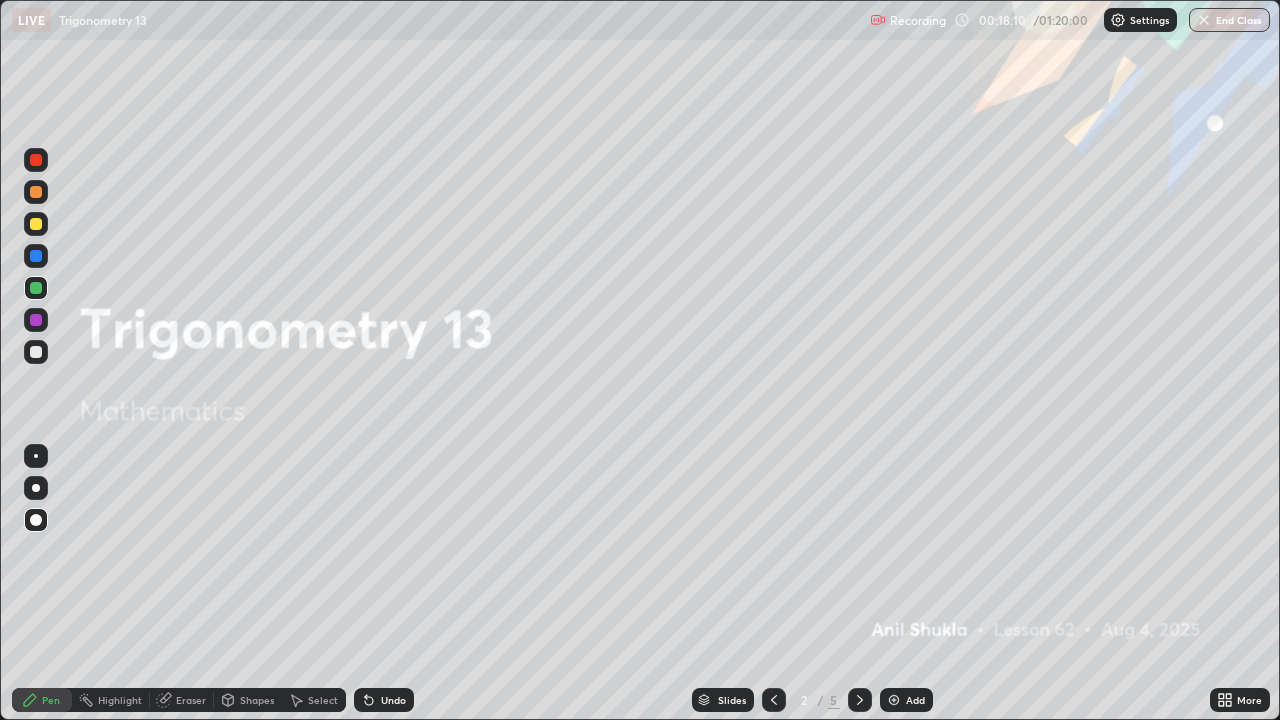 click on "Undo" at bounding box center [384, 700] 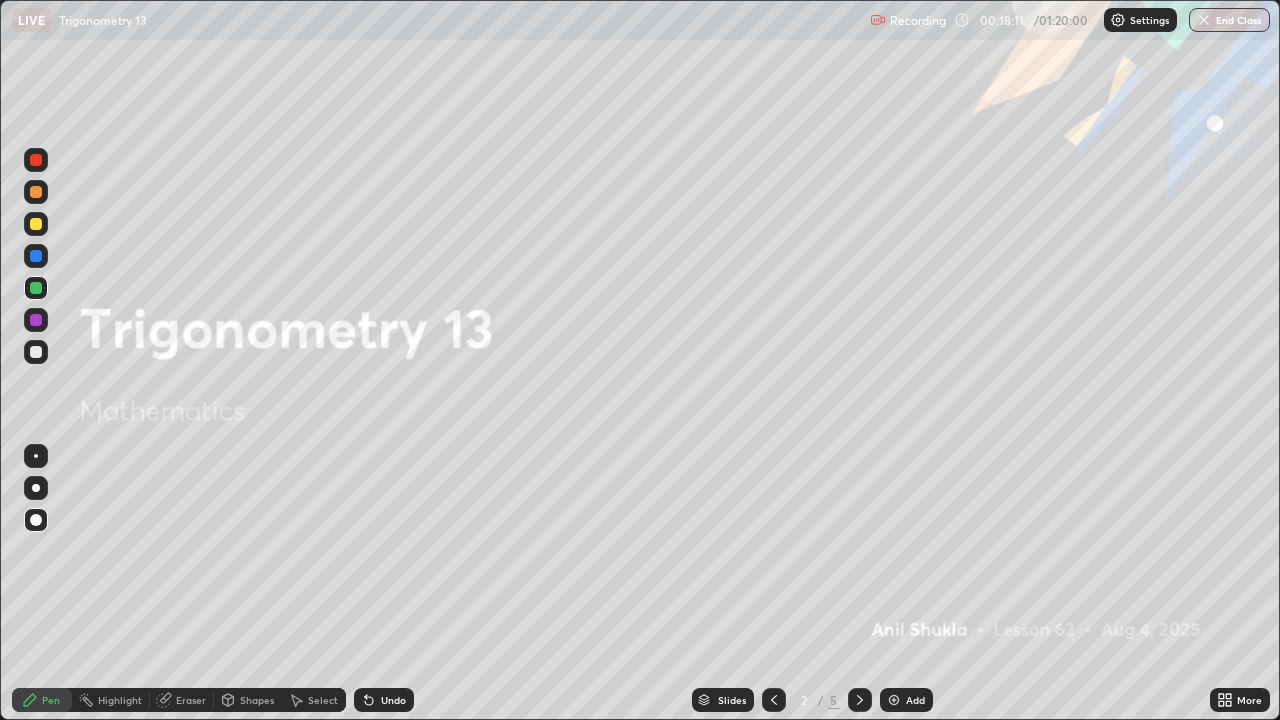 click on "Undo" at bounding box center (393, 700) 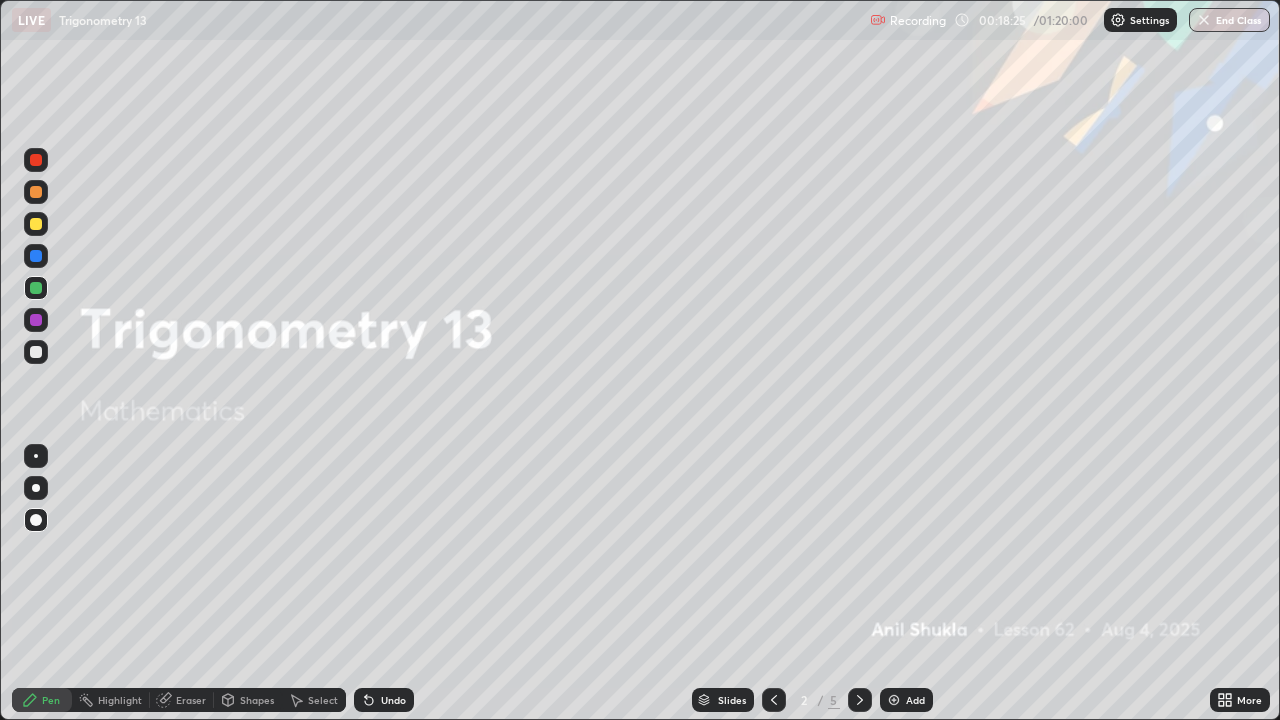 click on "Undo" at bounding box center [393, 700] 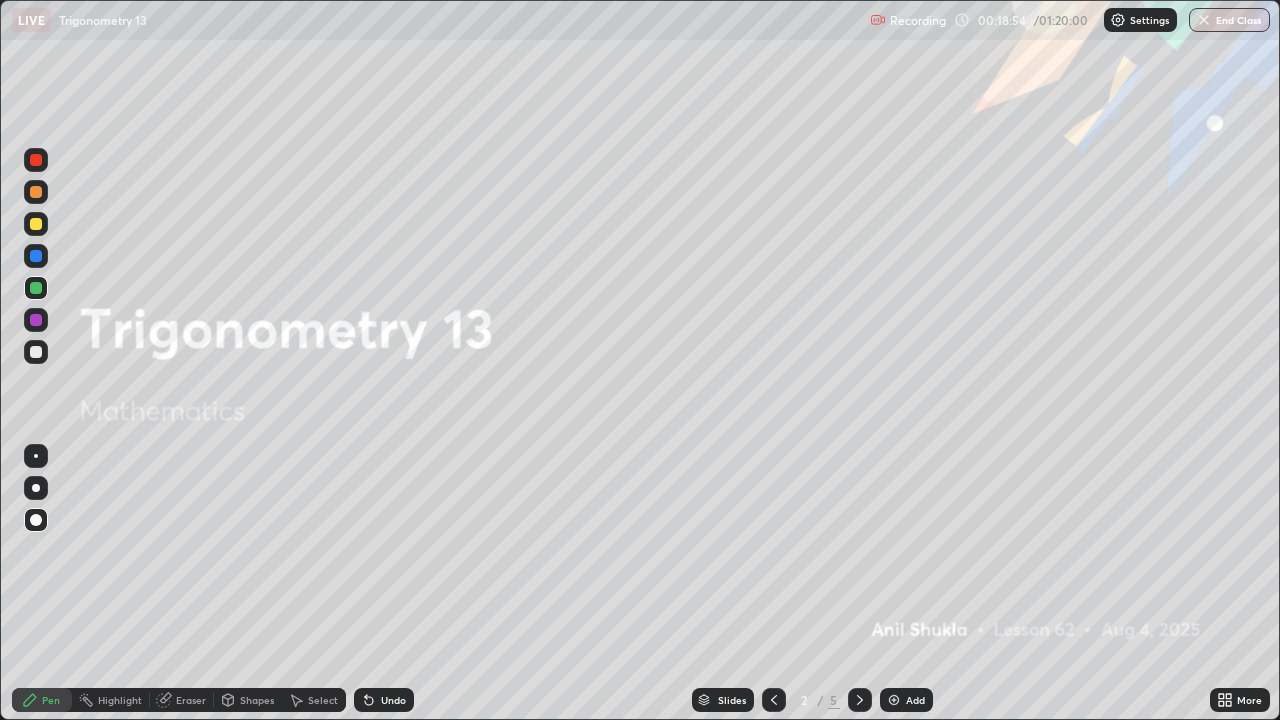 click at bounding box center (36, 192) 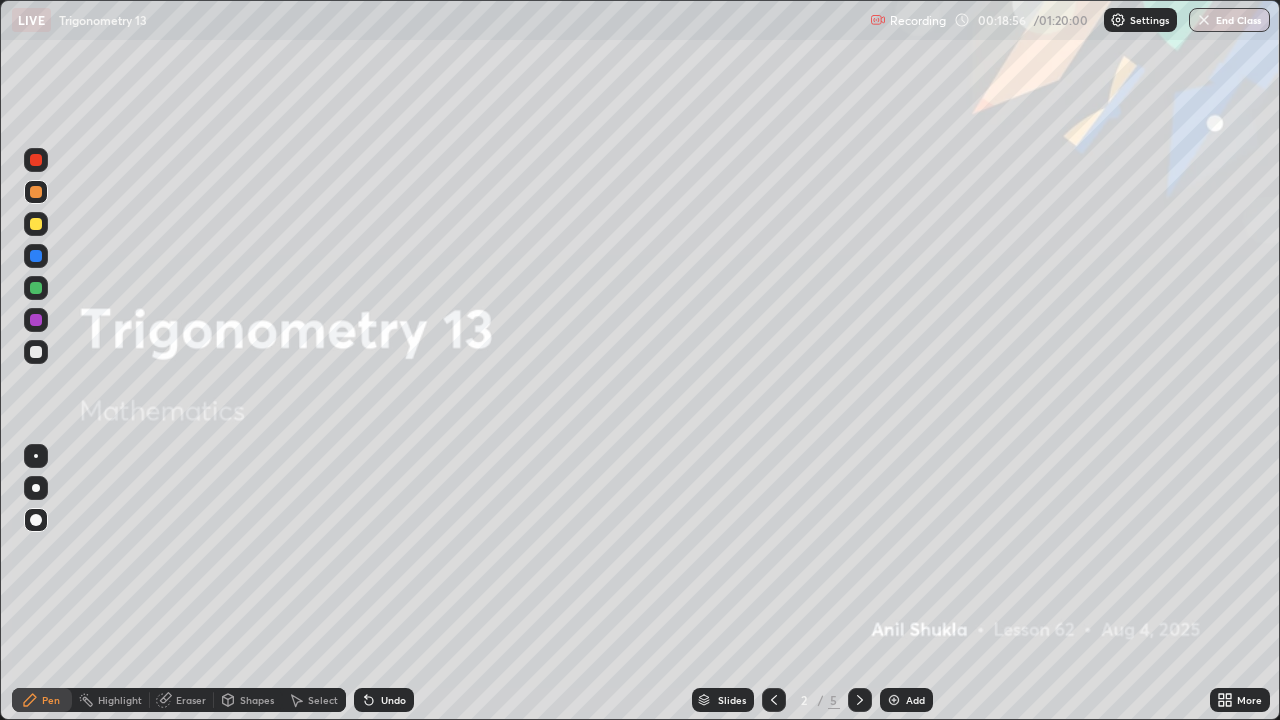 click at bounding box center [36, 256] 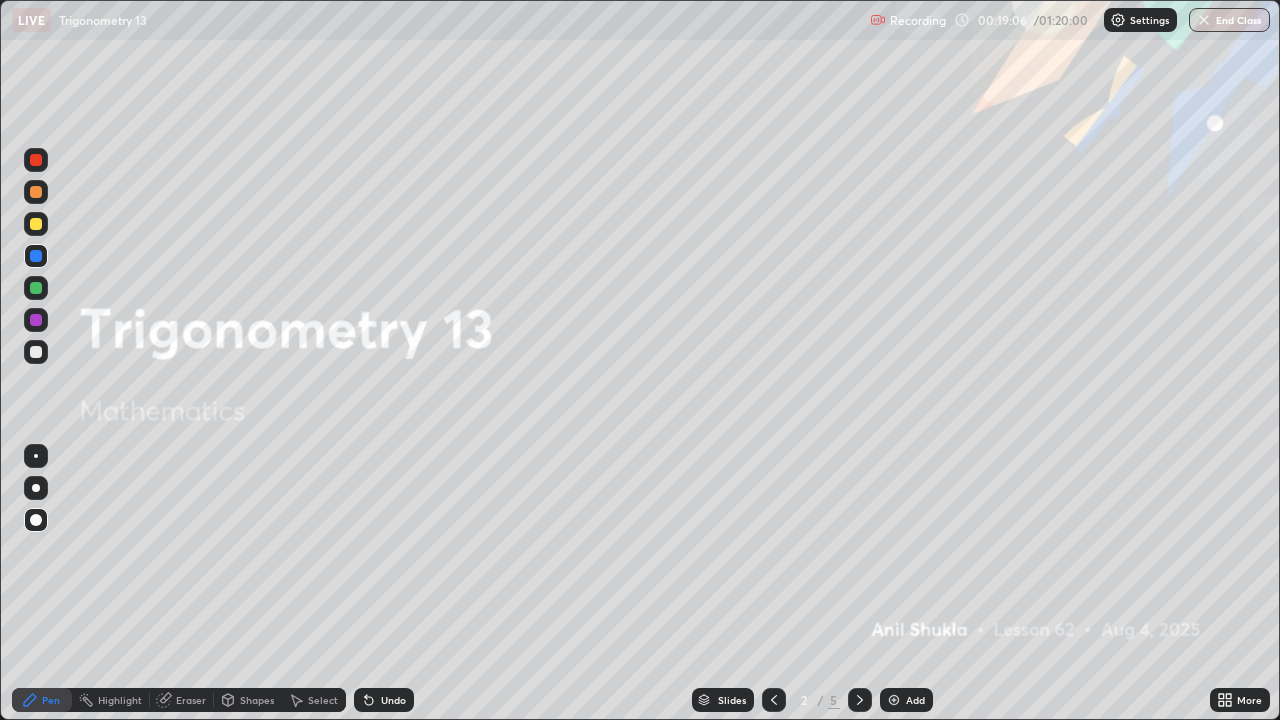 click at bounding box center [36, 256] 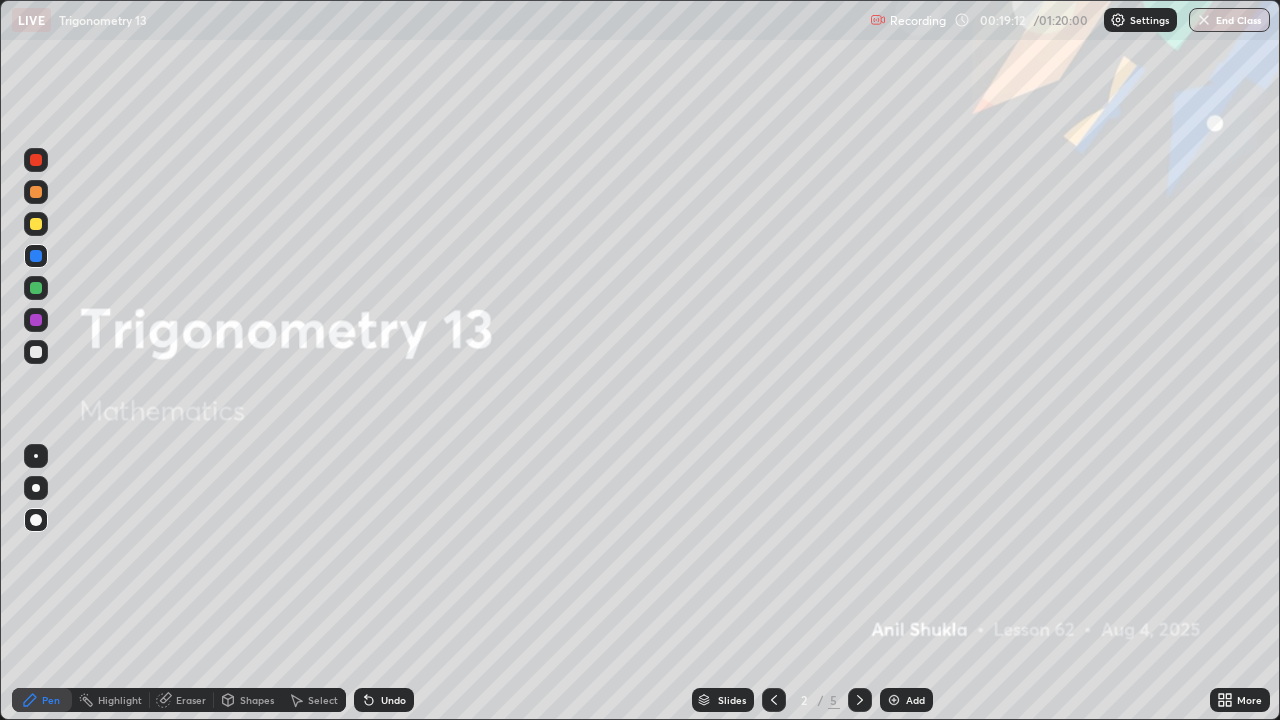 click at bounding box center [36, 288] 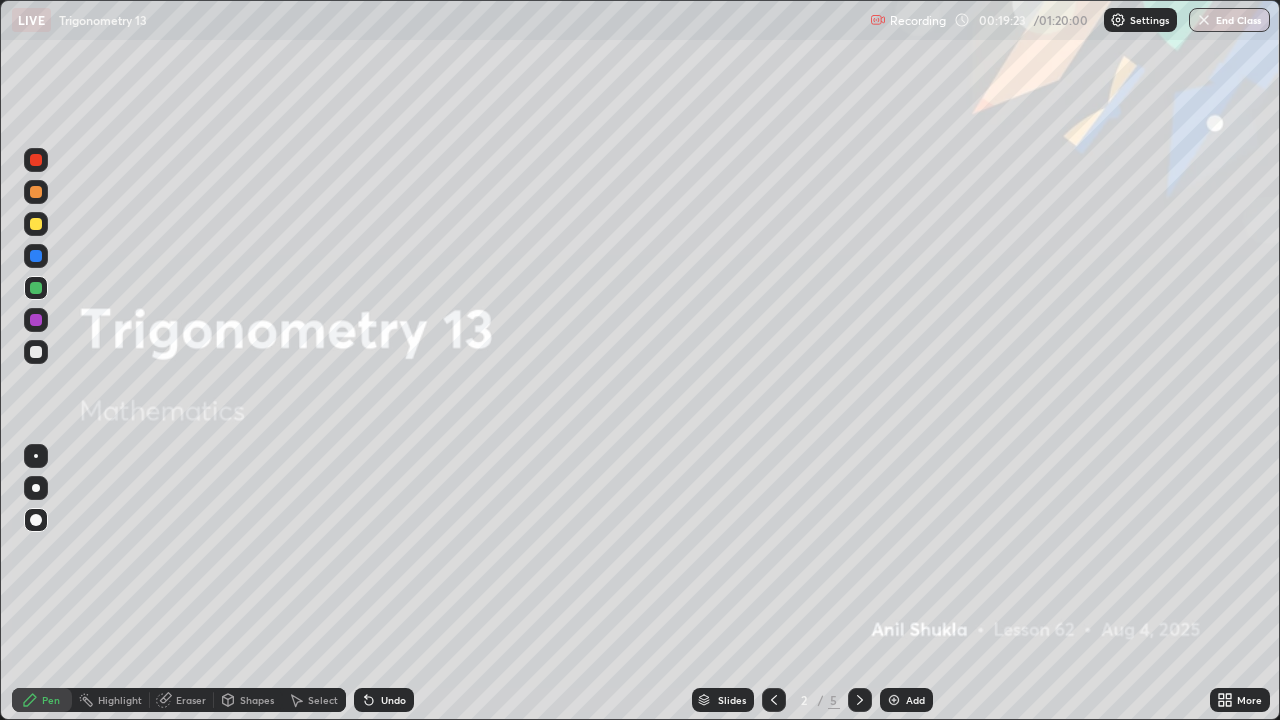 click on "Undo" at bounding box center (393, 700) 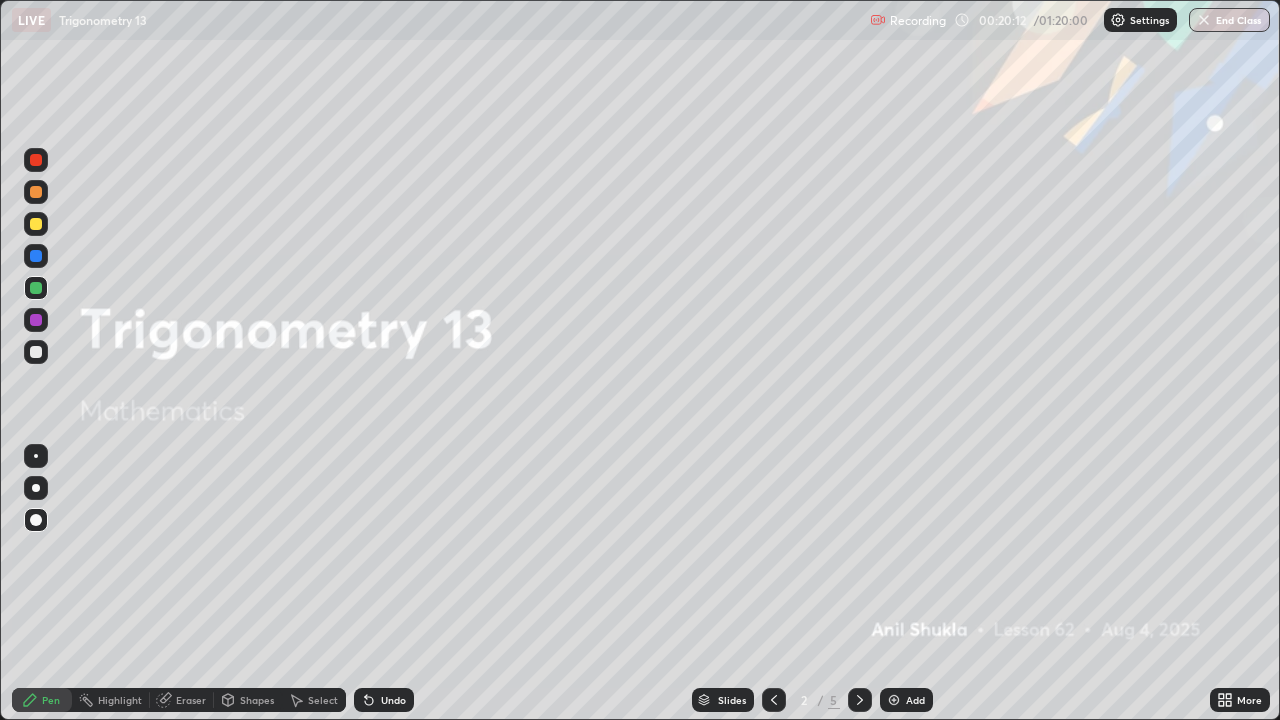 click at bounding box center [36, 160] 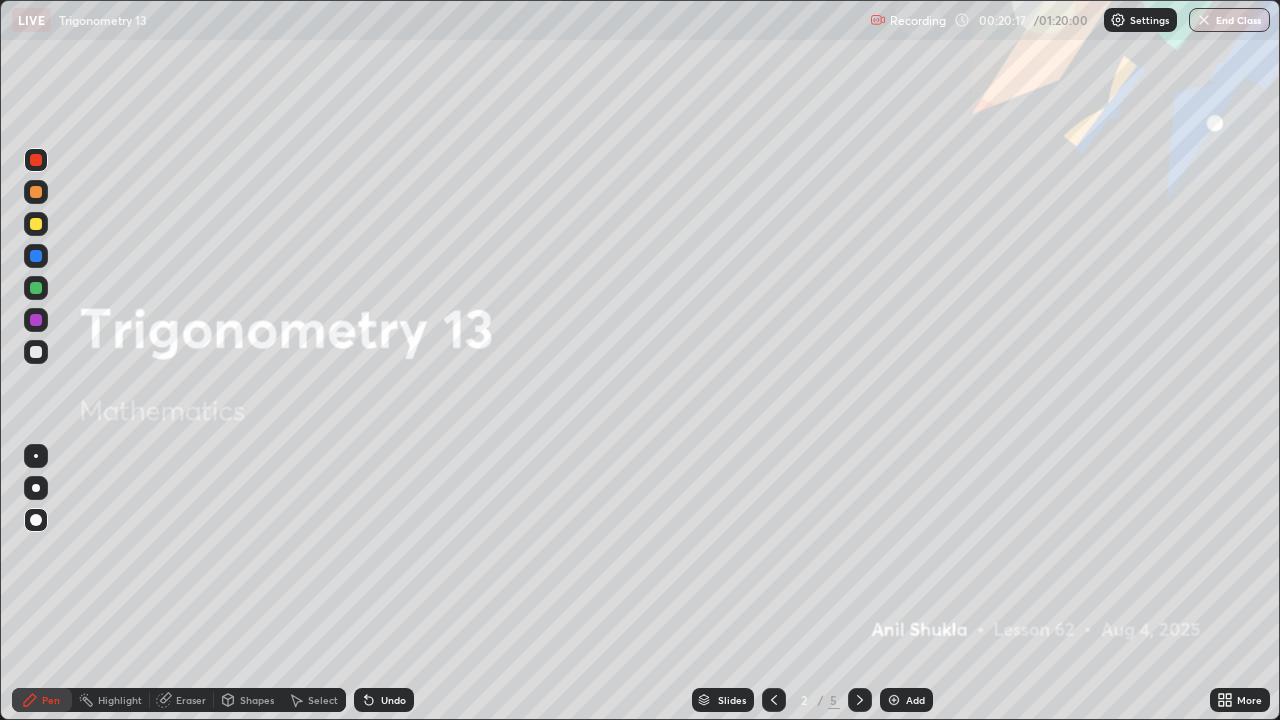click at bounding box center [36, 224] 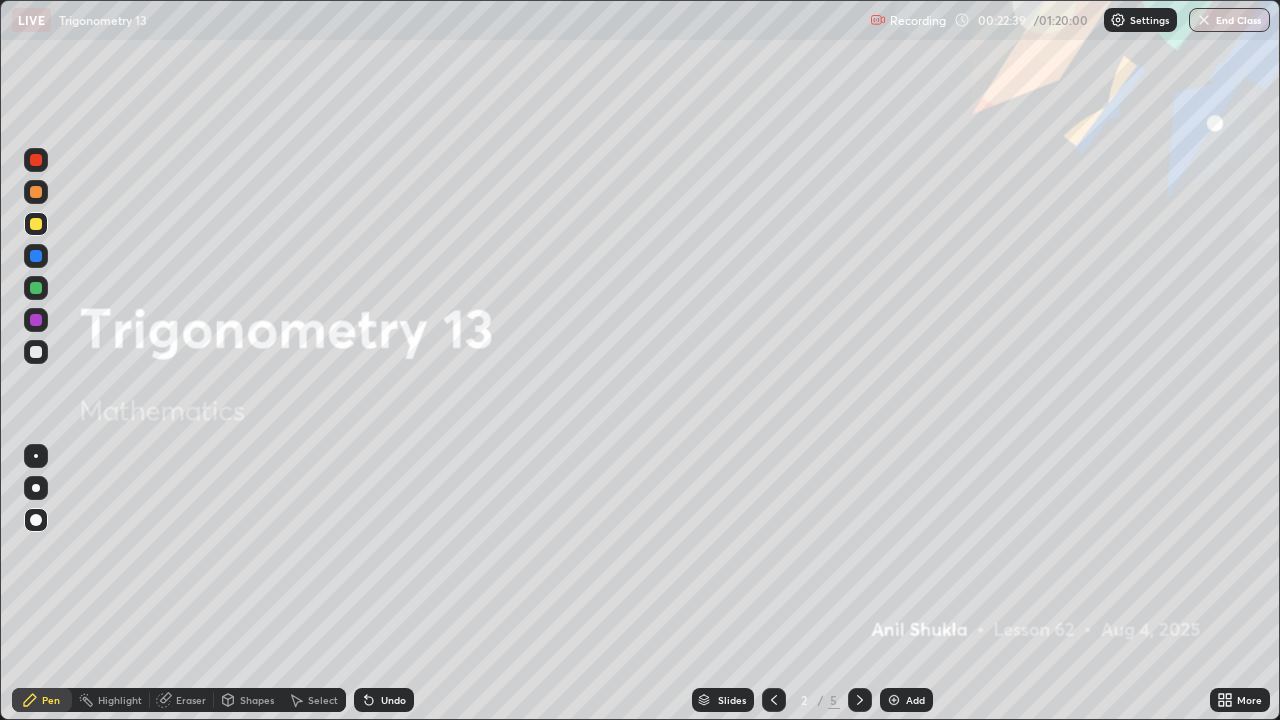 click at bounding box center (36, 224) 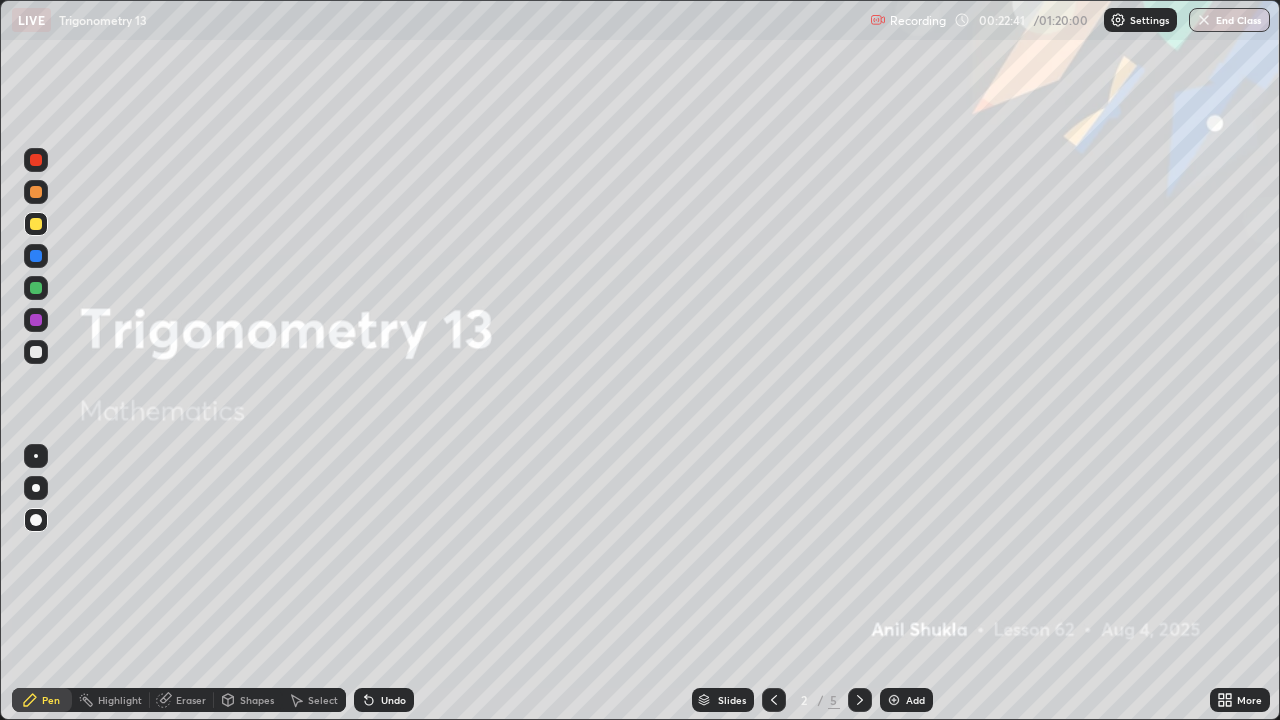 click at bounding box center [36, 488] 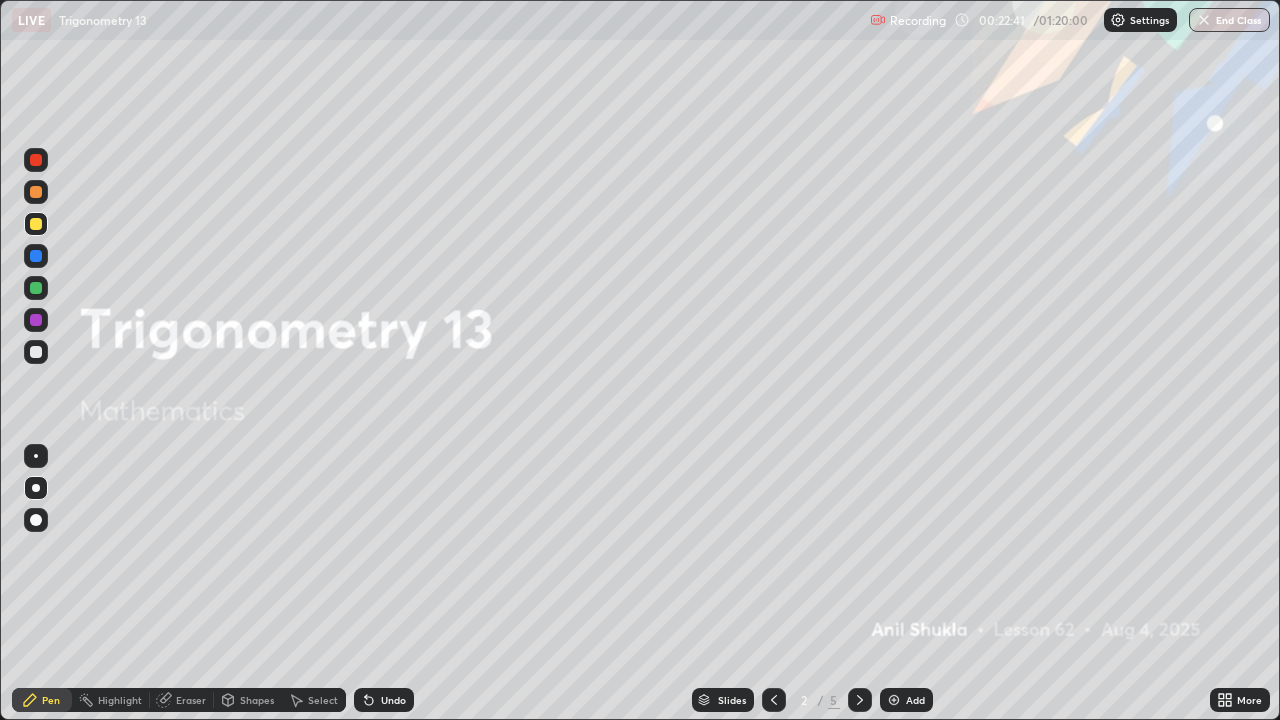 click at bounding box center (36, 520) 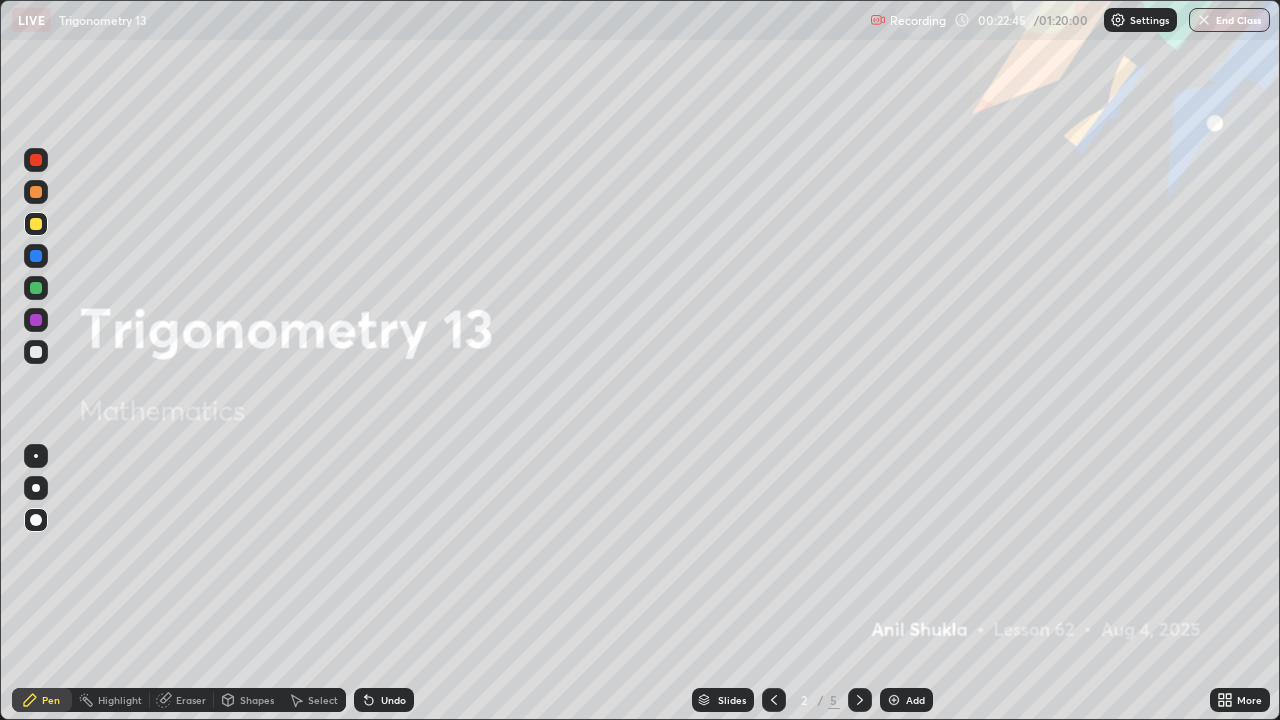 click 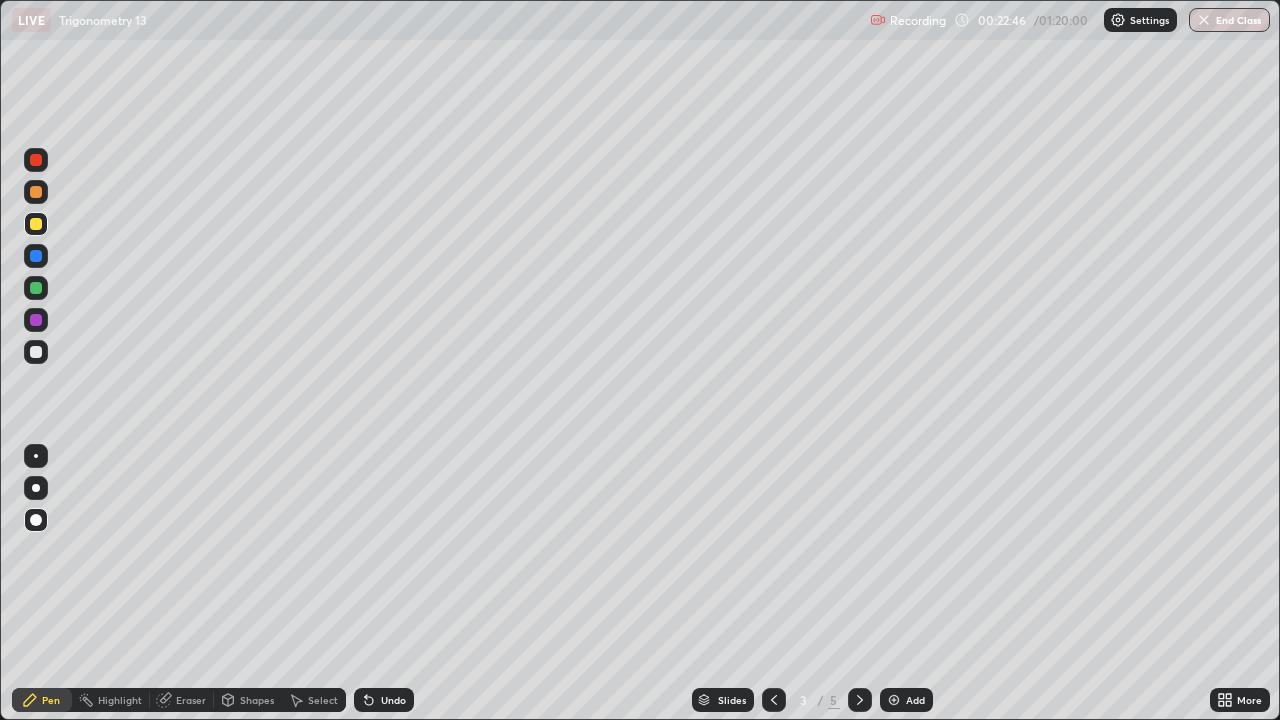 click 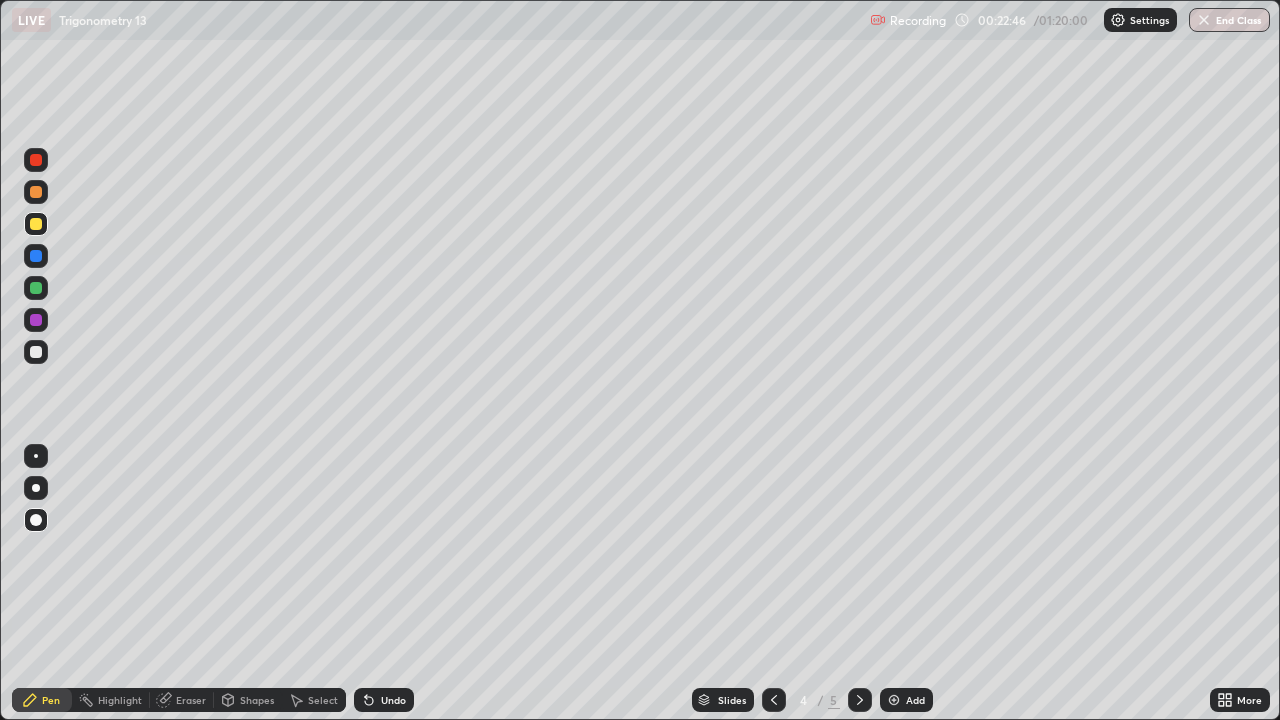 click 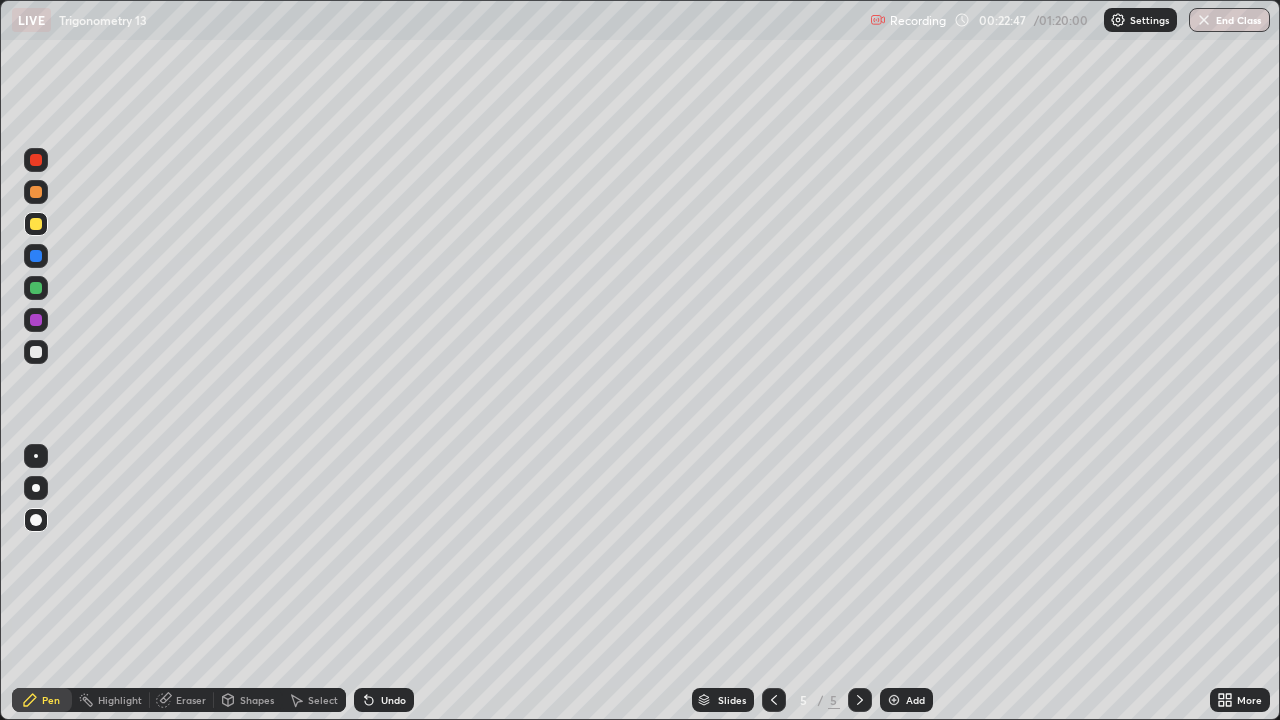 click 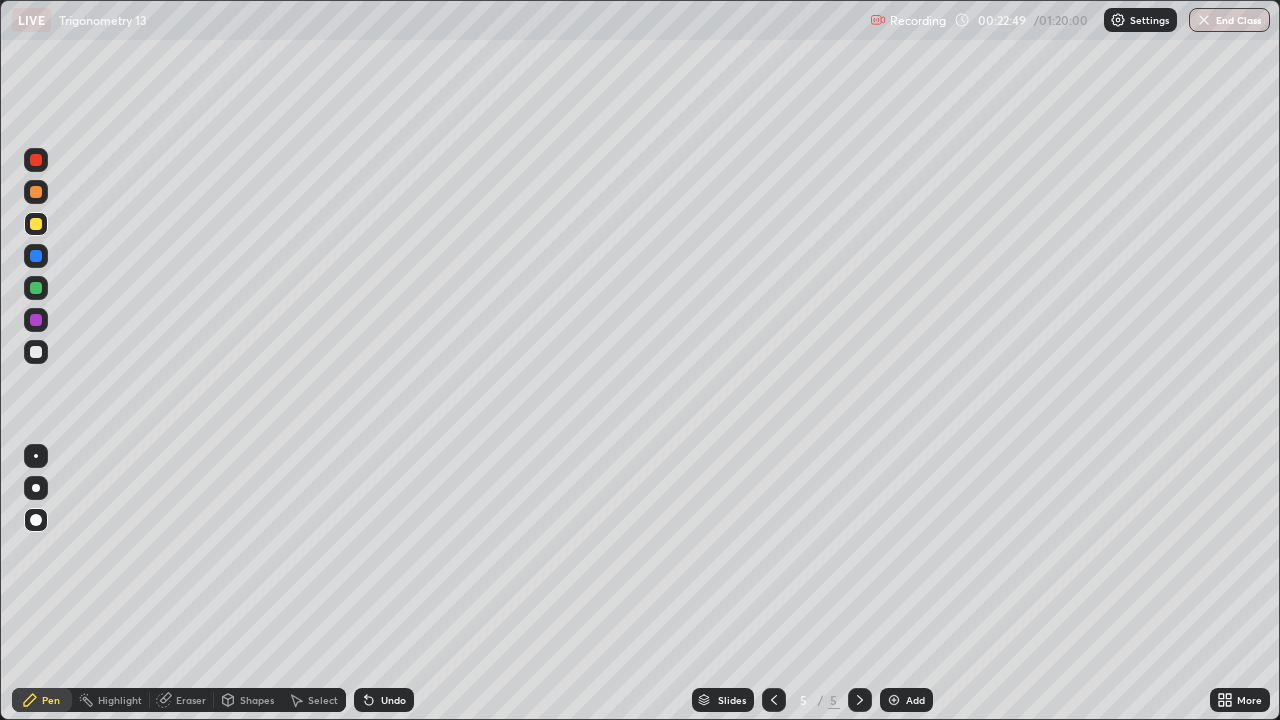 click at bounding box center (36, 192) 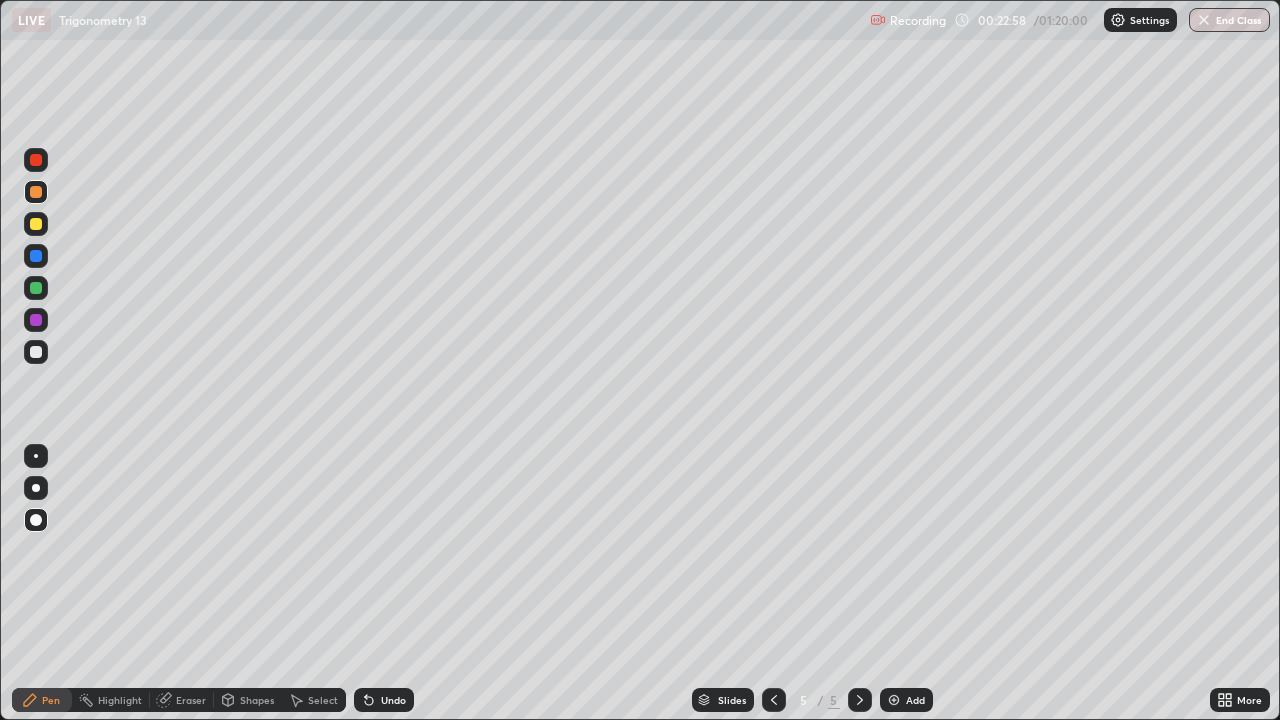 click on "Undo" at bounding box center [393, 700] 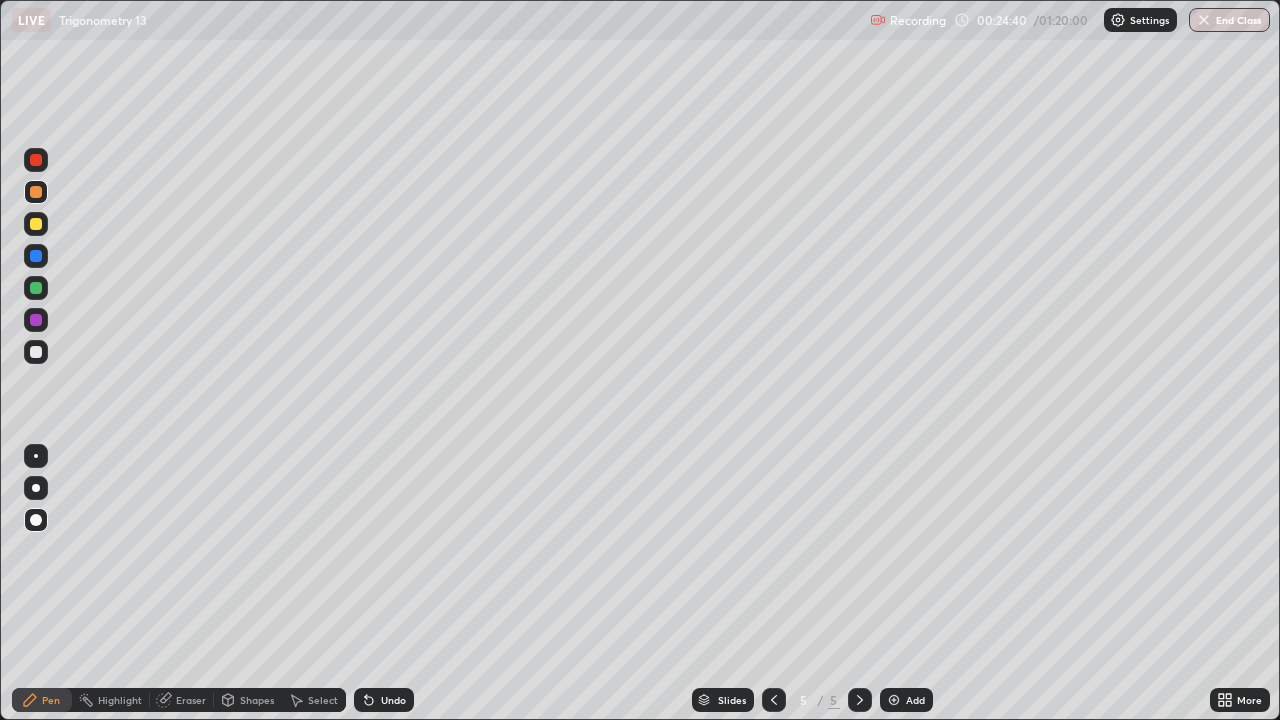 click at bounding box center (36, 160) 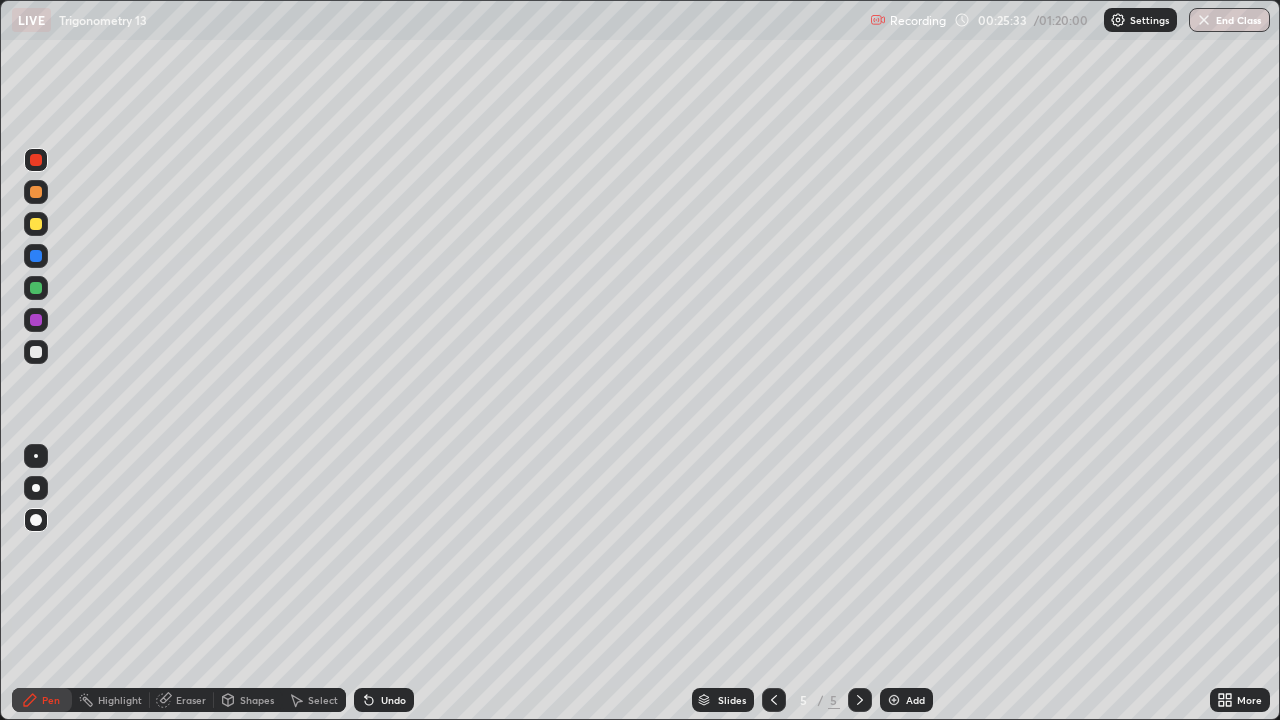 click on "Undo" at bounding box center (393, 700) 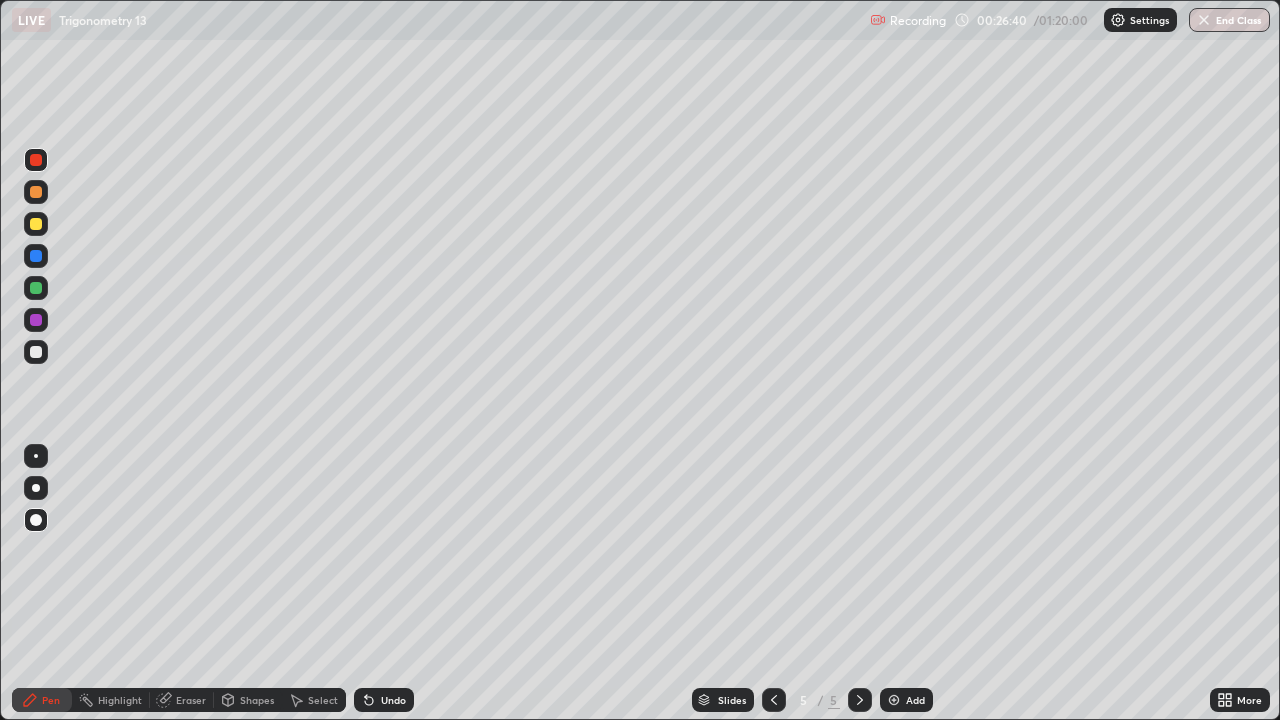 click 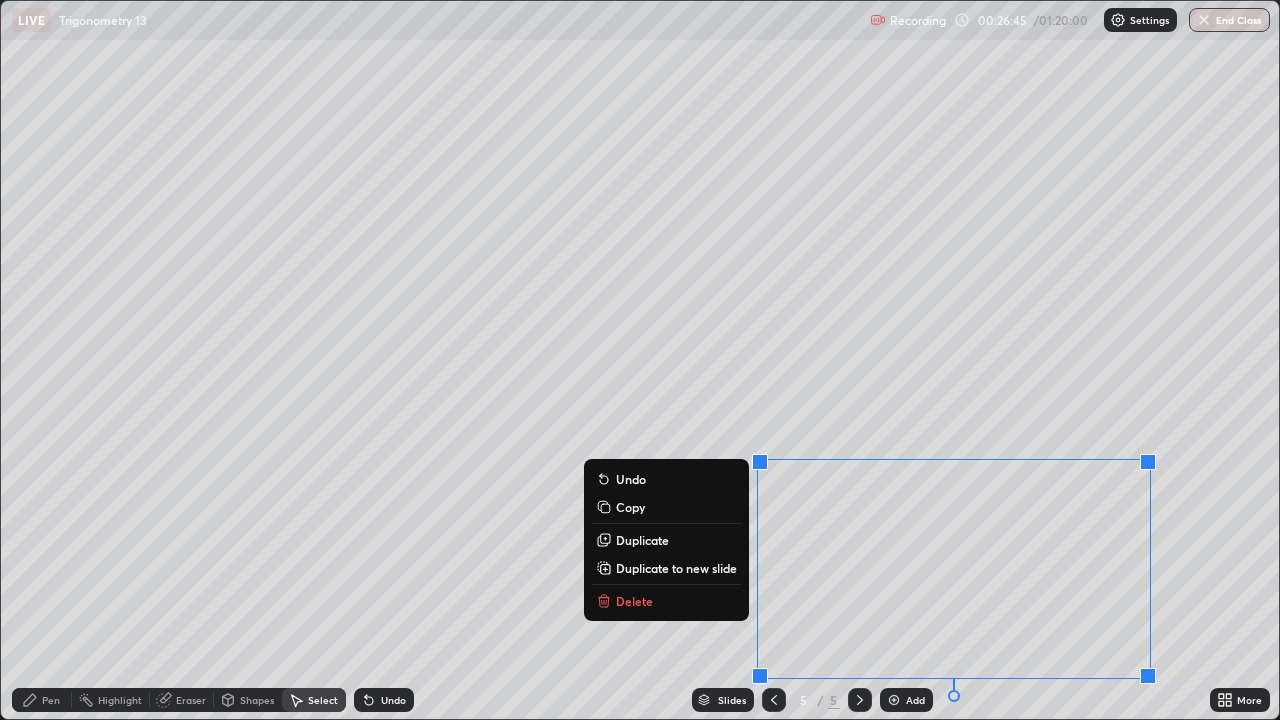 click on "Duplicate to new slide" at bounding box center (676, 568) 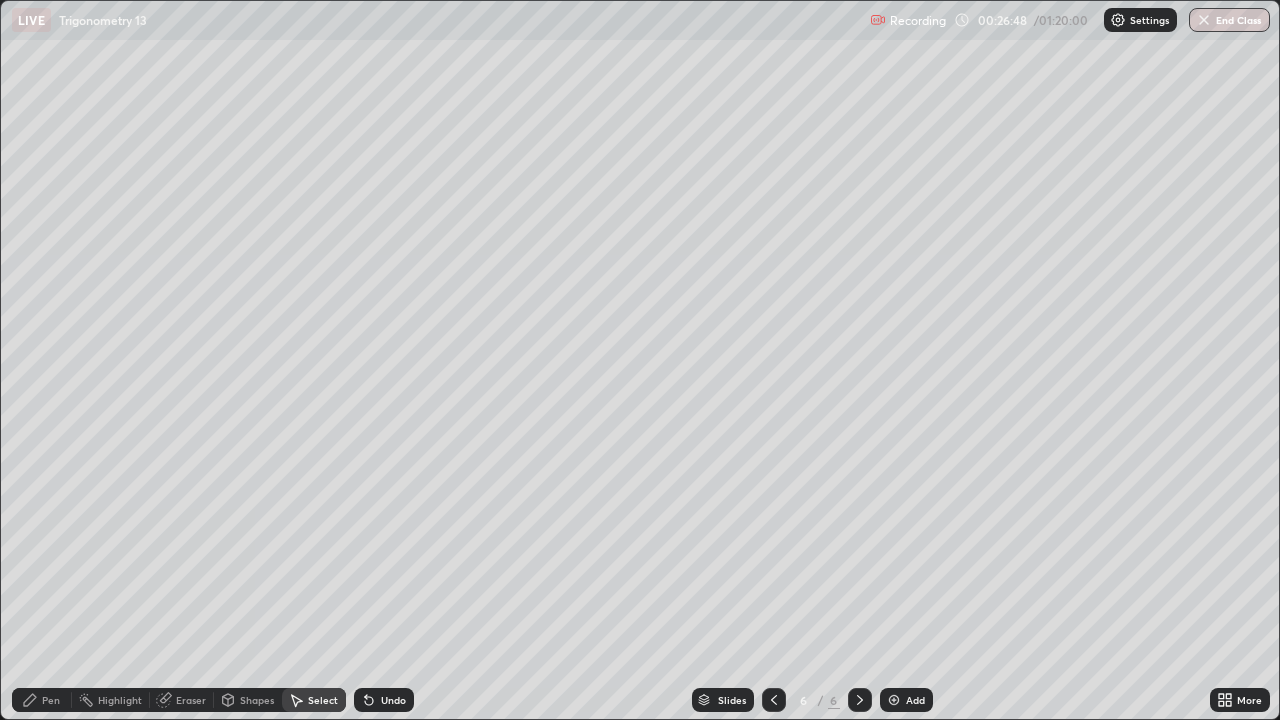 click at bounding box center (774, 700) 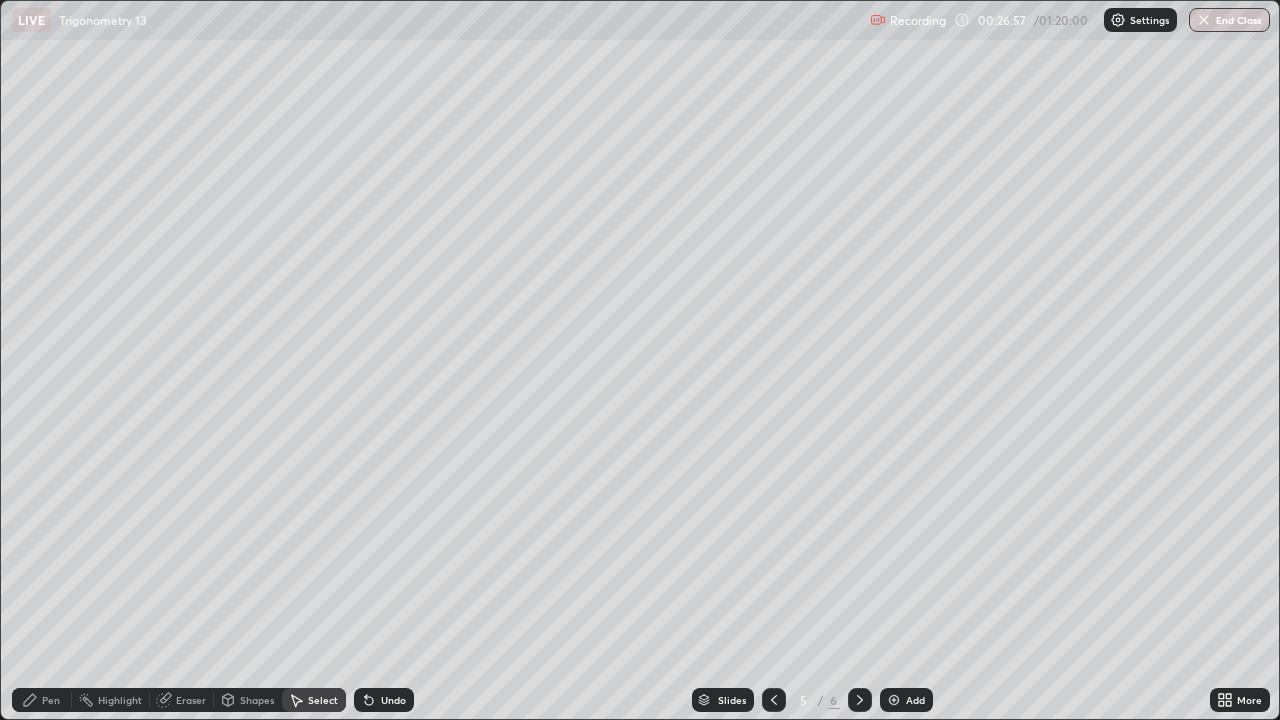 click 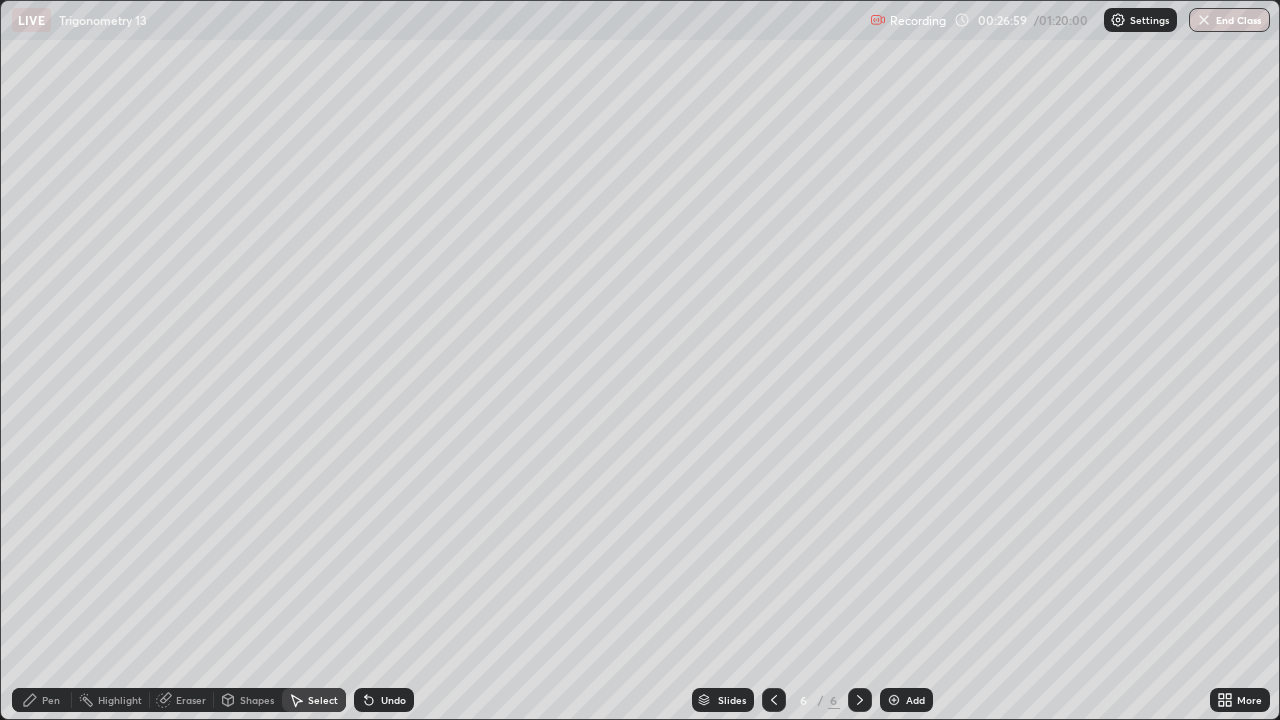 click on "Pen" at bounding box center [42, 700] 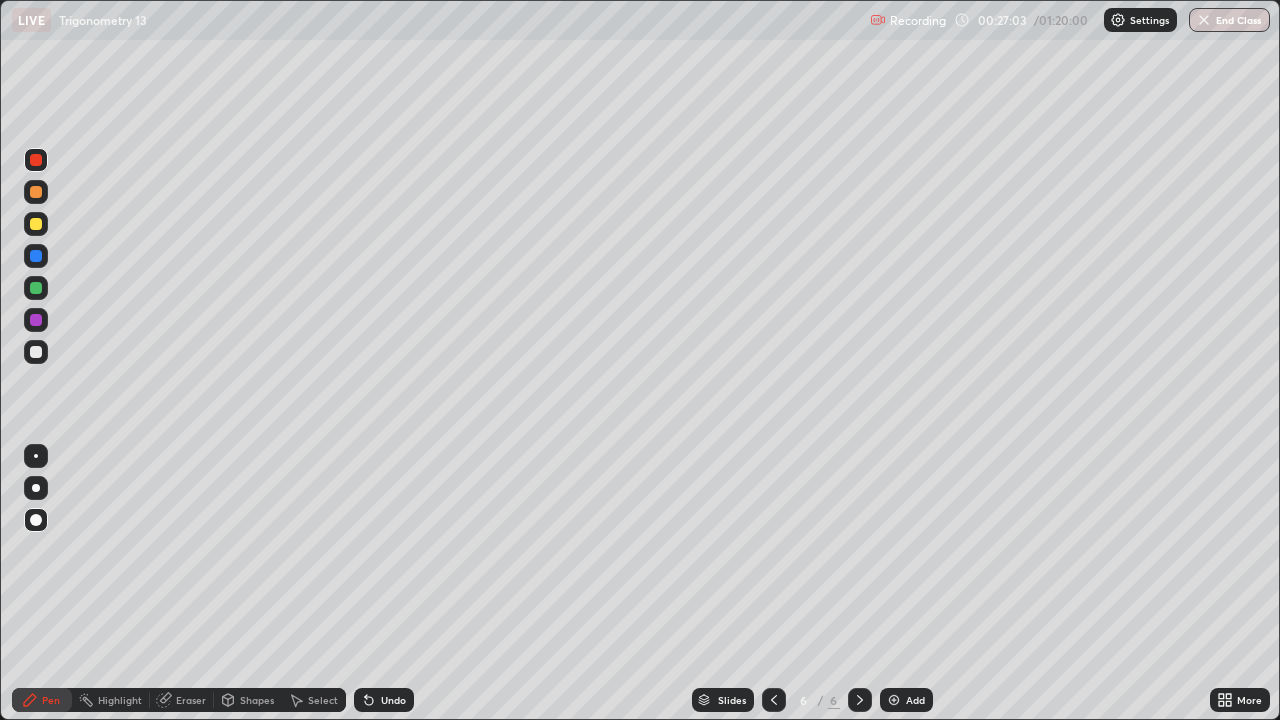 click on "Undo" at bounding box center (393, 700) 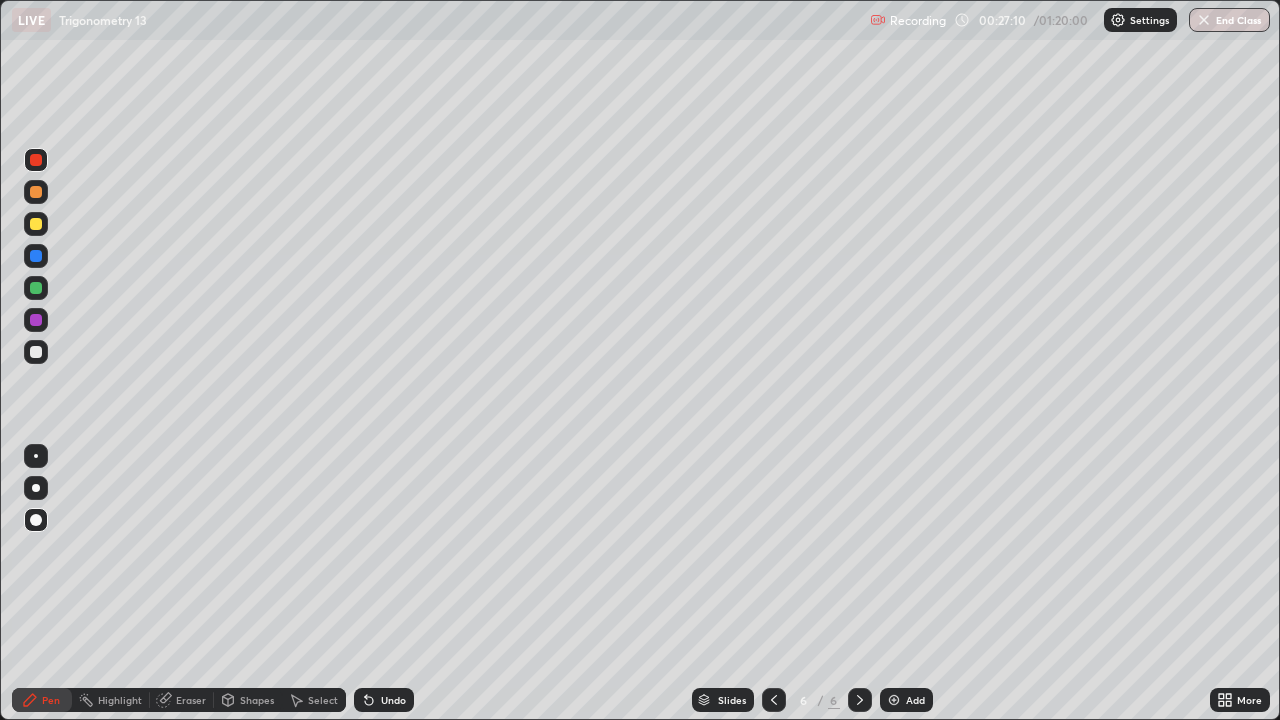 click 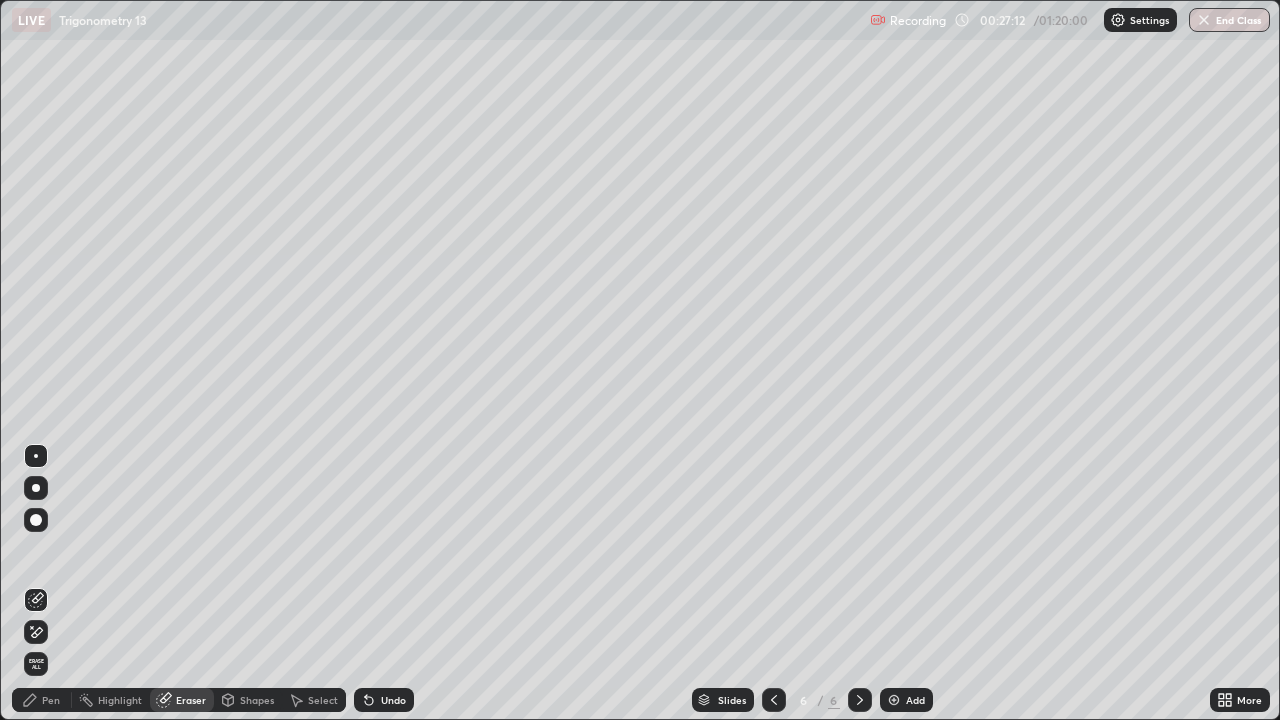 click on "Pen" at bounding box center (51, 700) 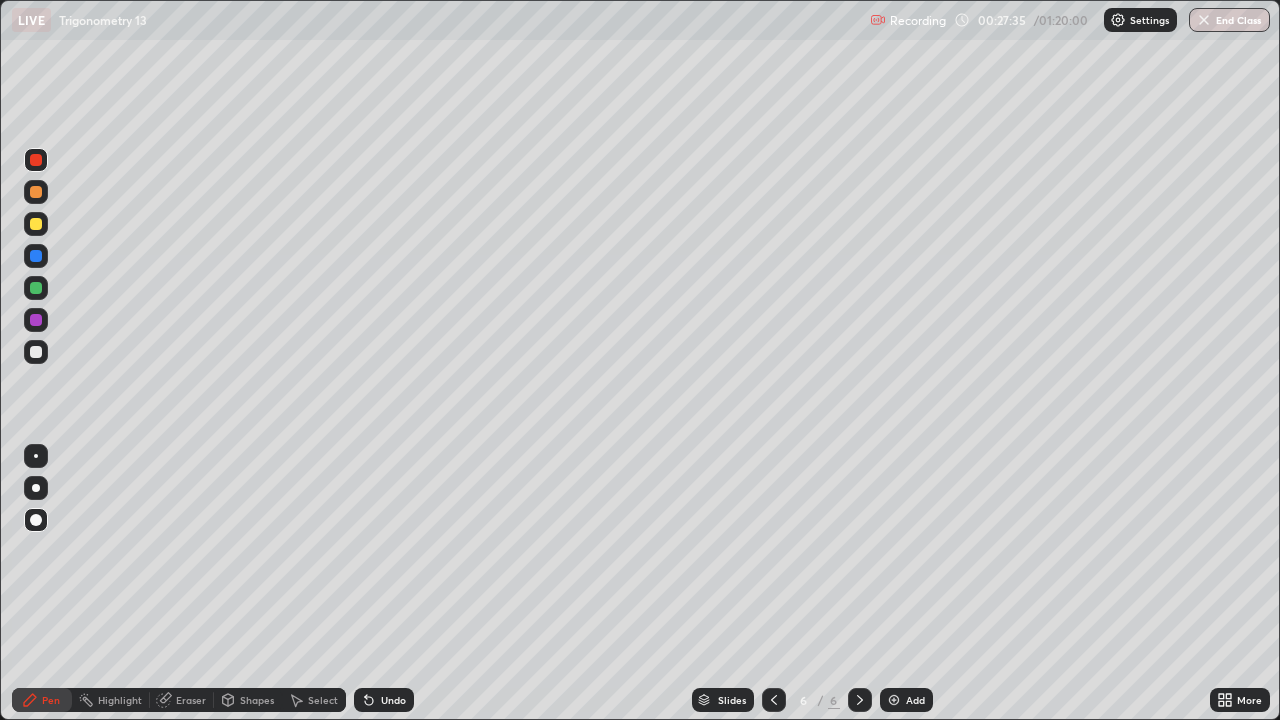 click on "Undo" at bounding box center [393, 700] 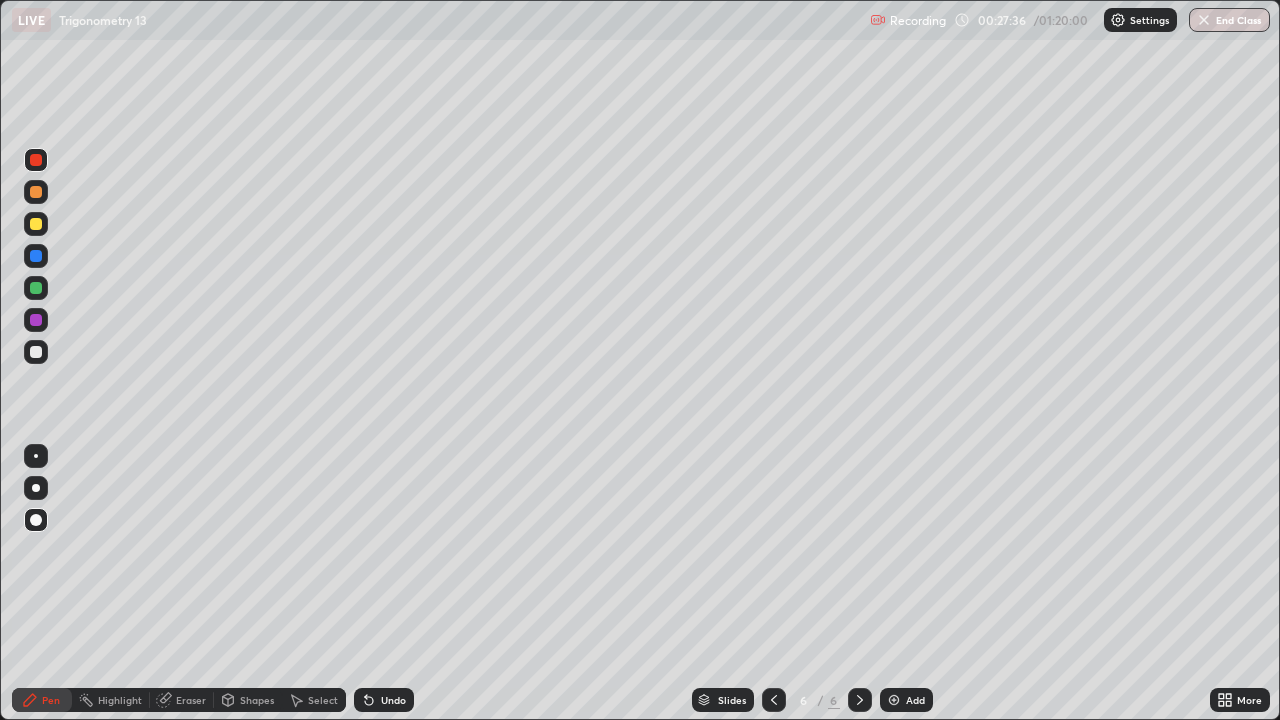 click on "Undo" at bounding box center (384, 700) 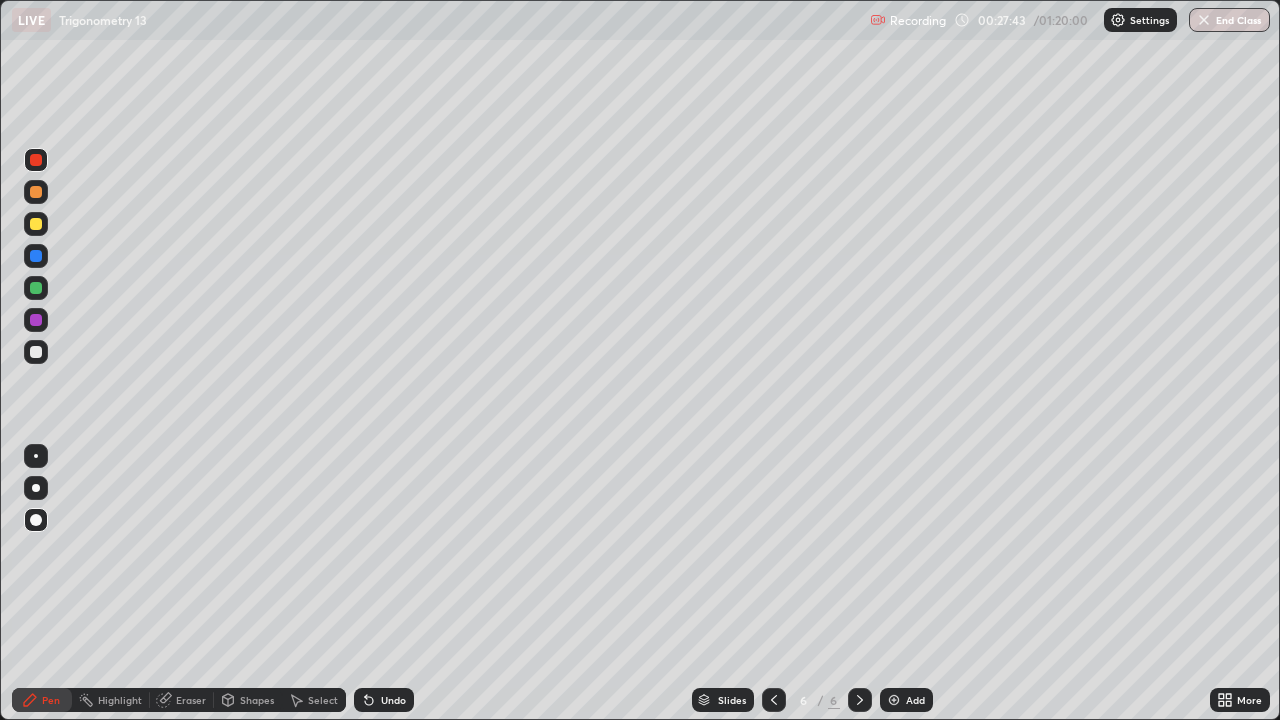click 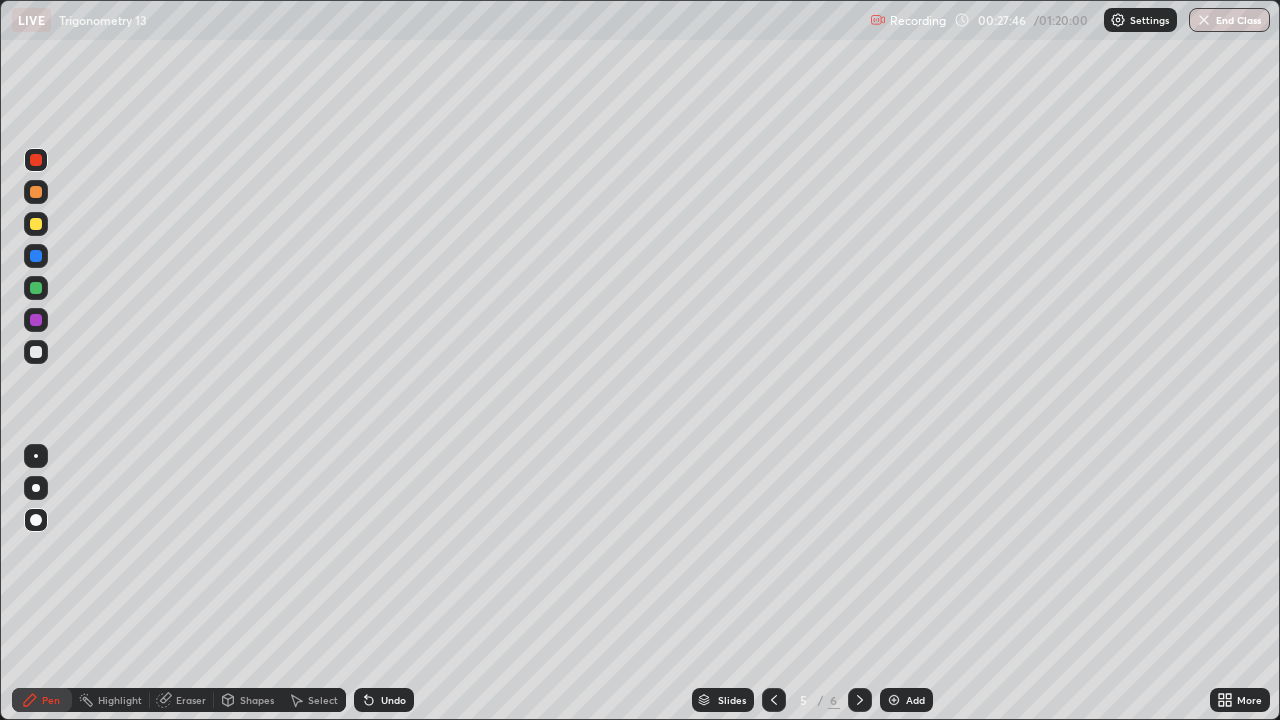 click 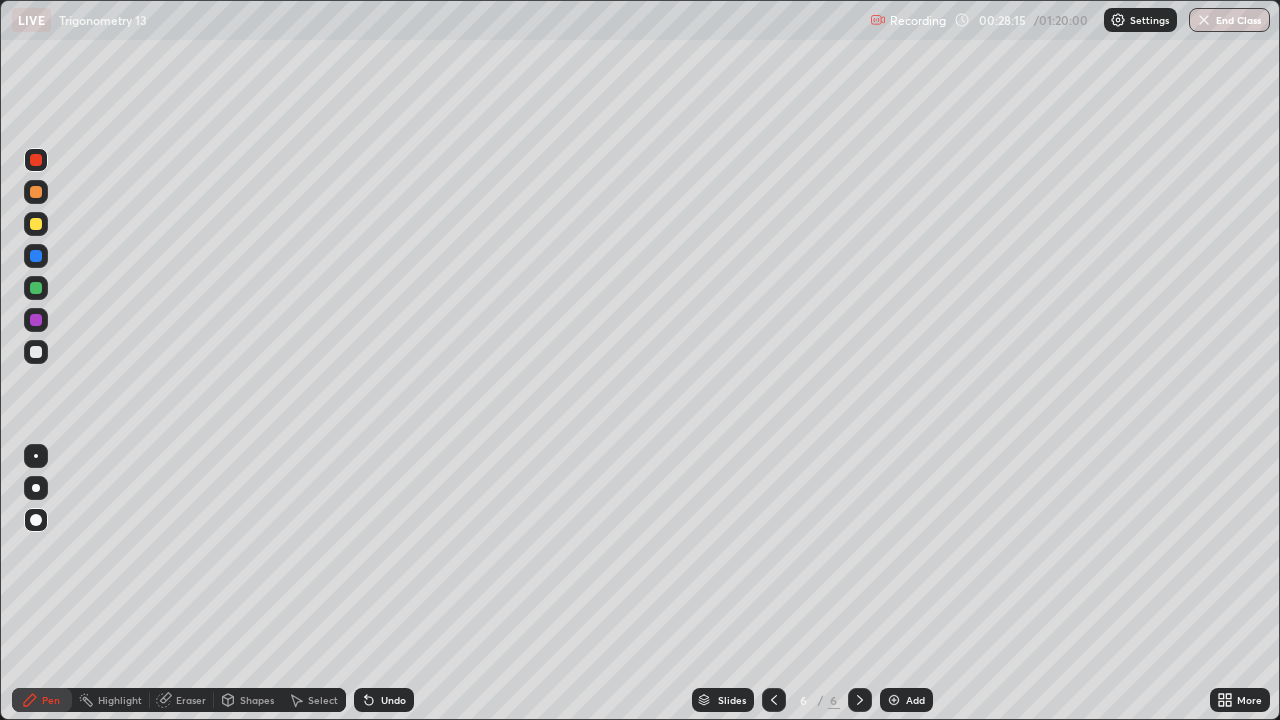 click 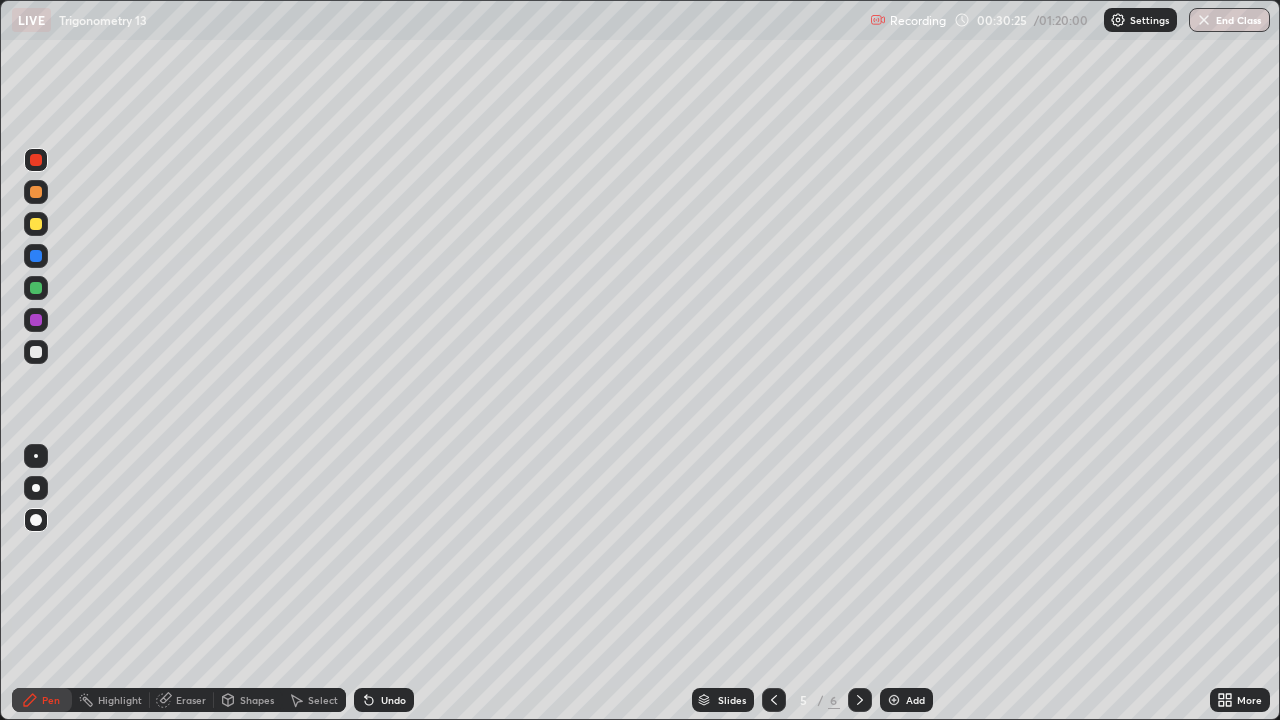 click 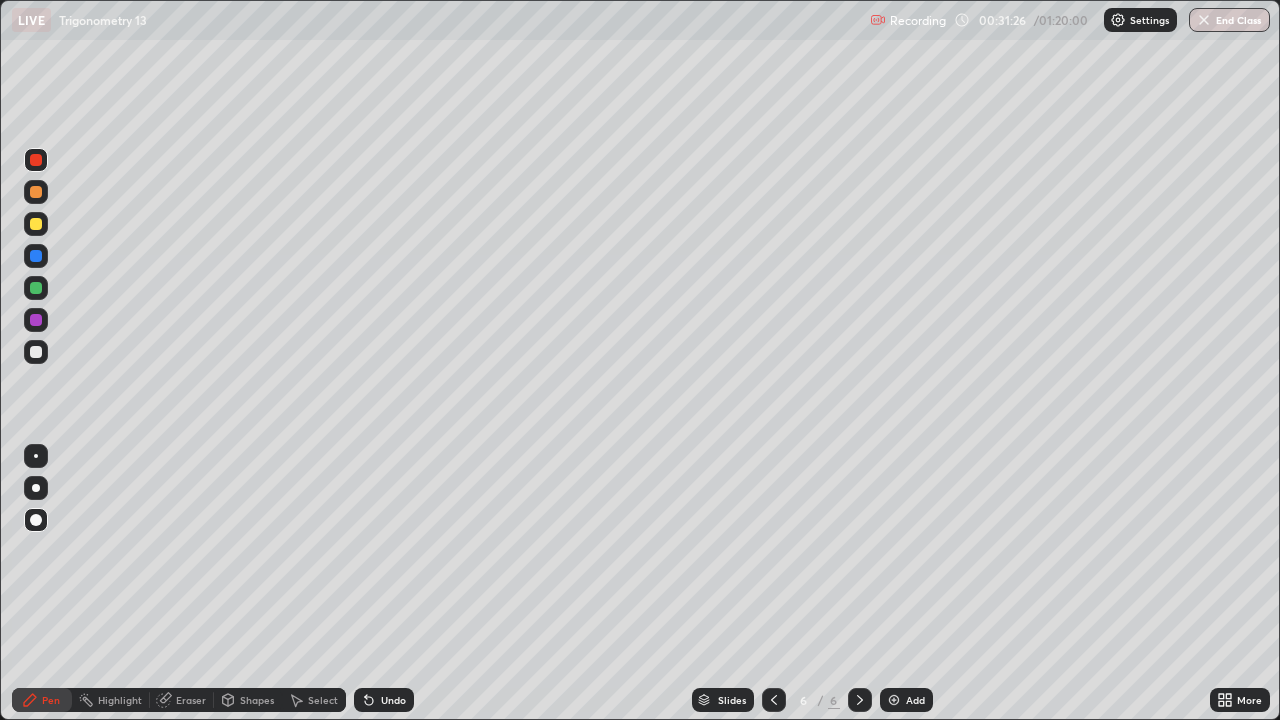 click at bounding box center (36, 288) 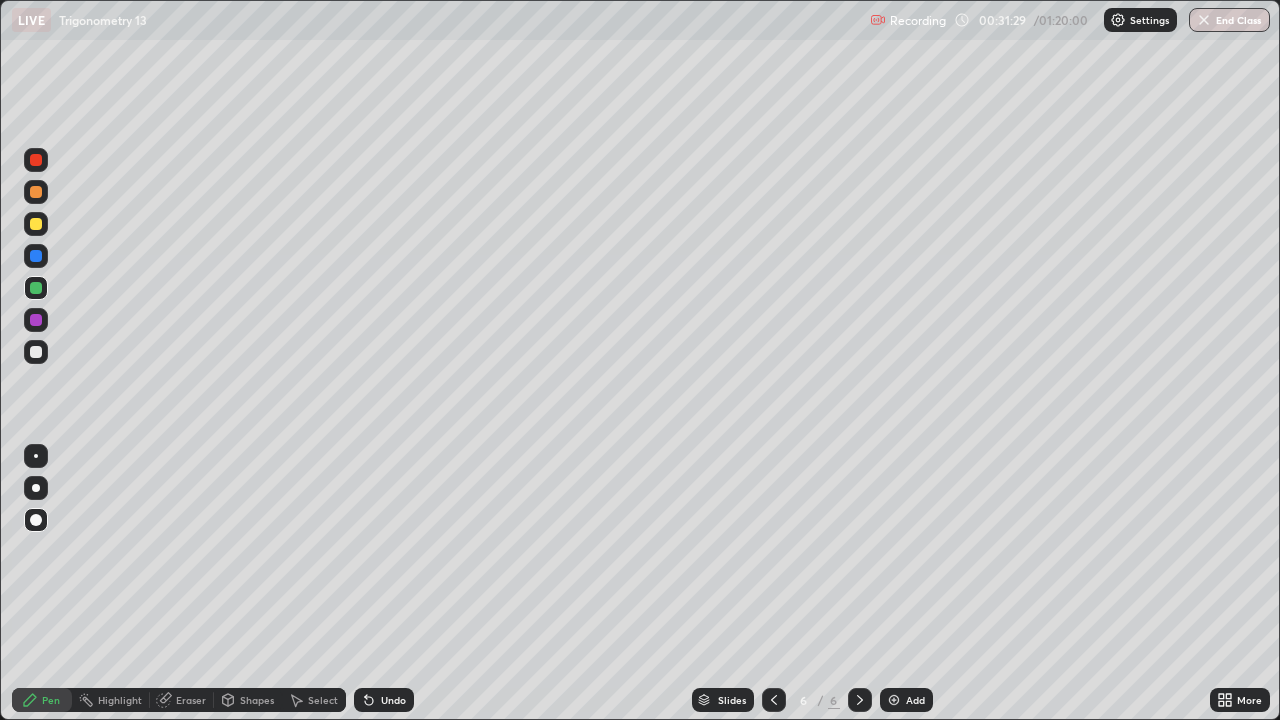 click at bounding box center (36, 288) 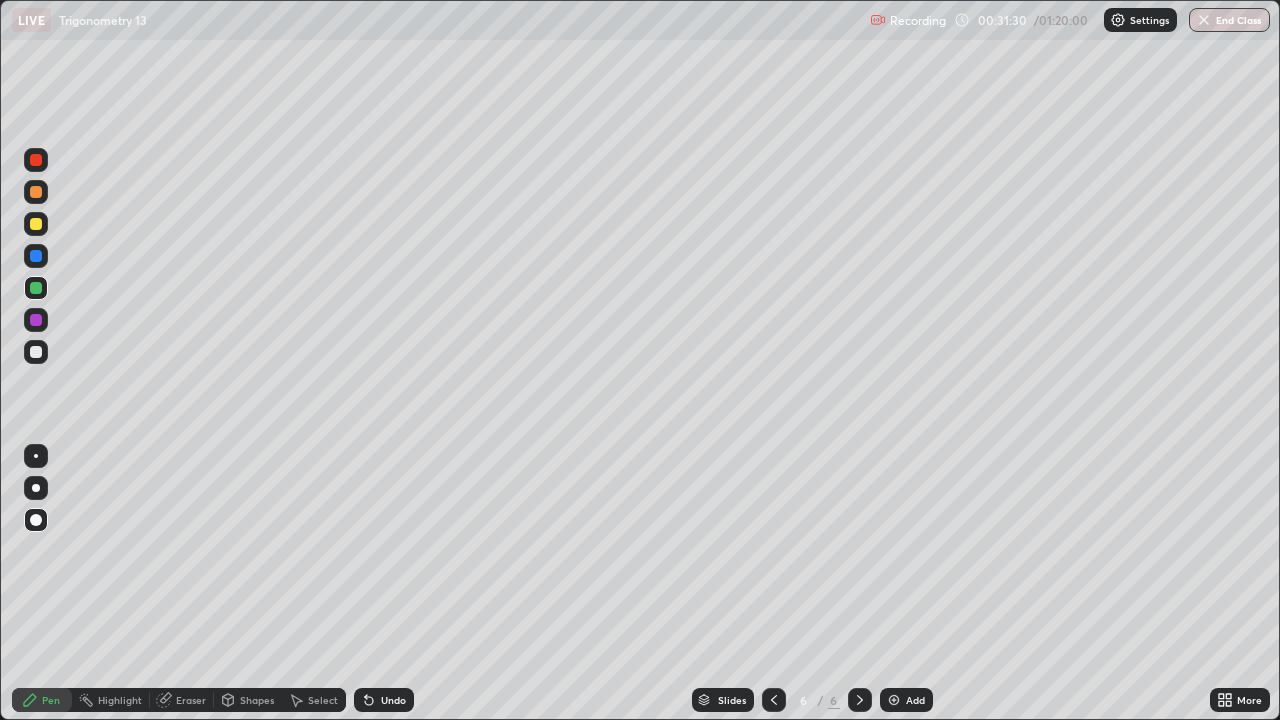 click at bounding box center (36, 488) 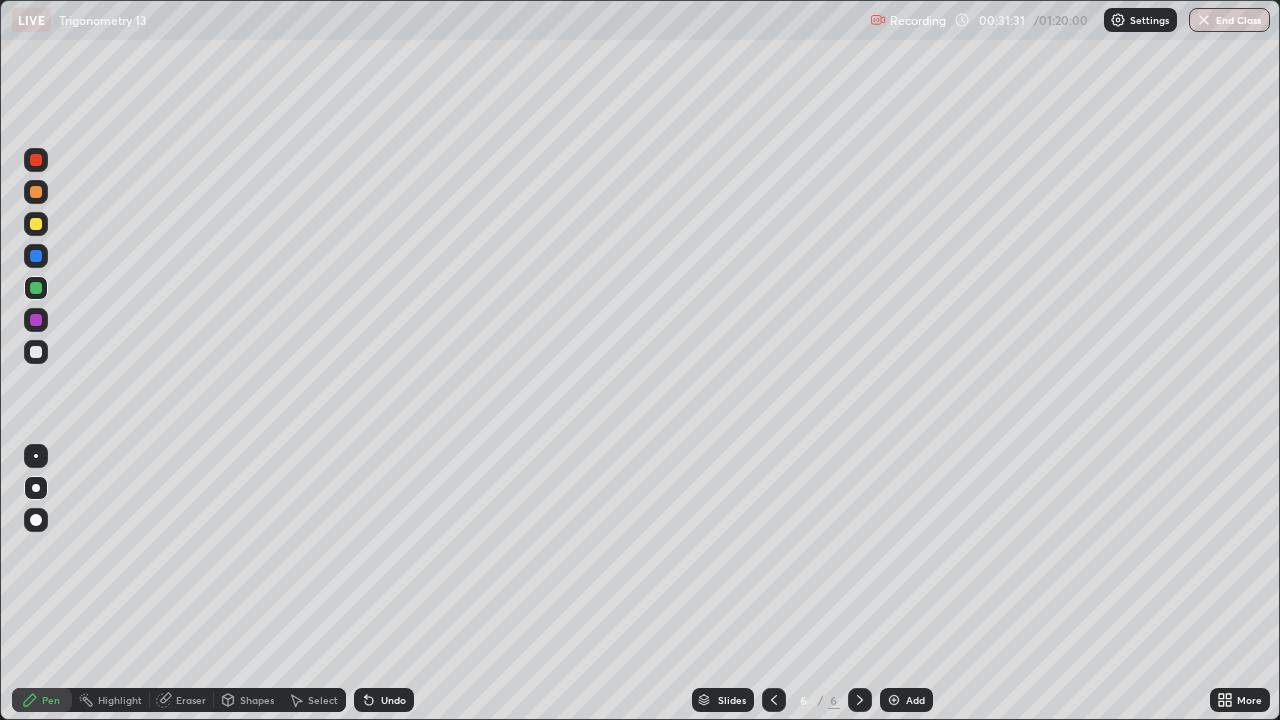 click at bounding box center [36, 520] 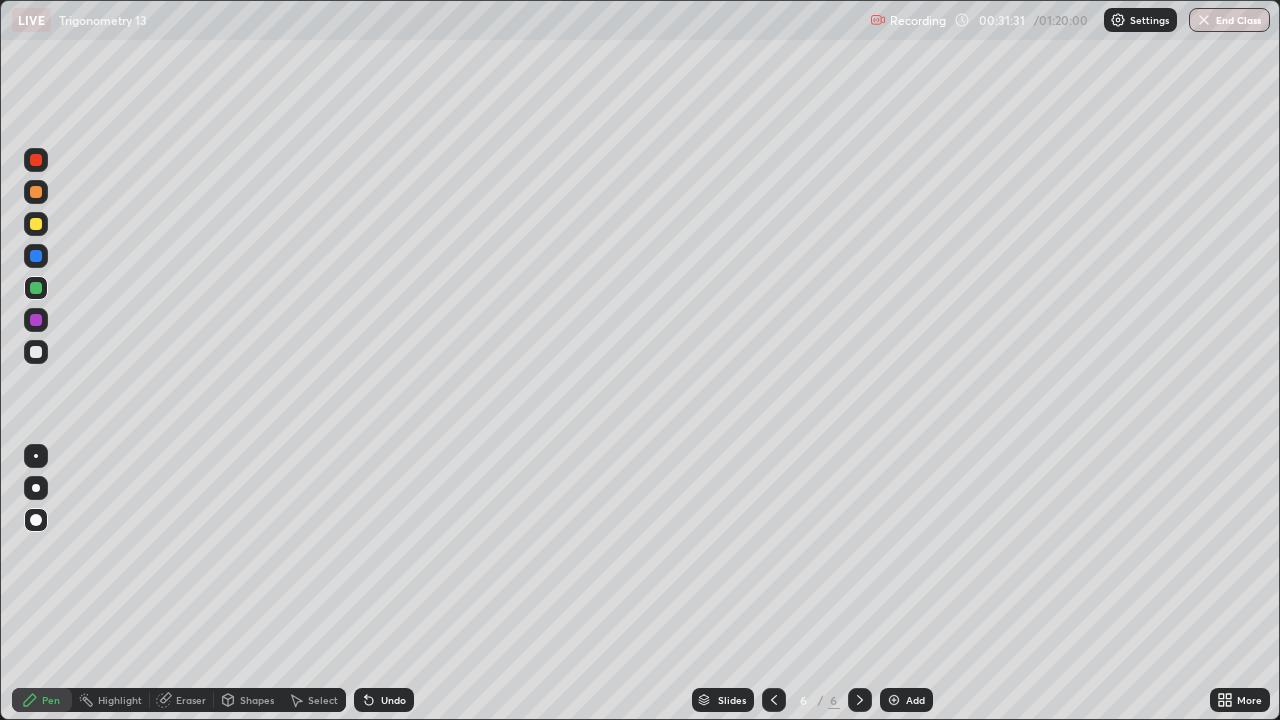 click on "Pen" at bounding box center [42, 700] 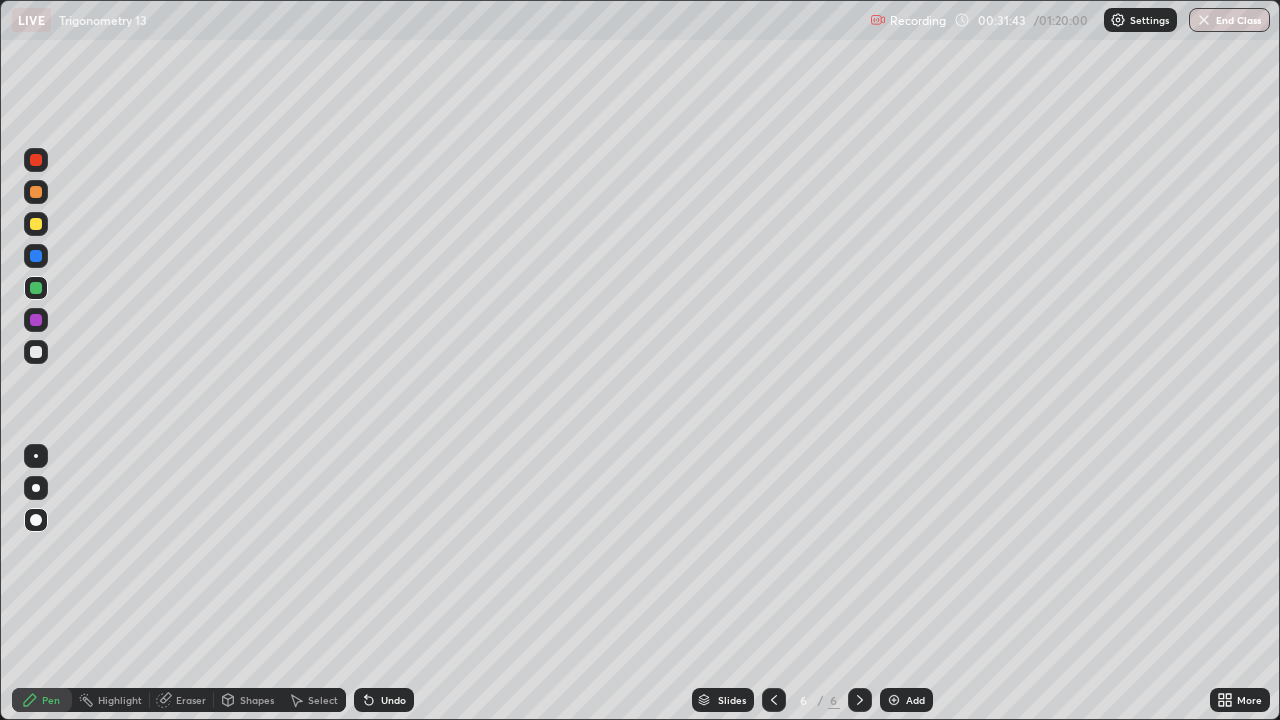 click at bounding box center (36, 224) 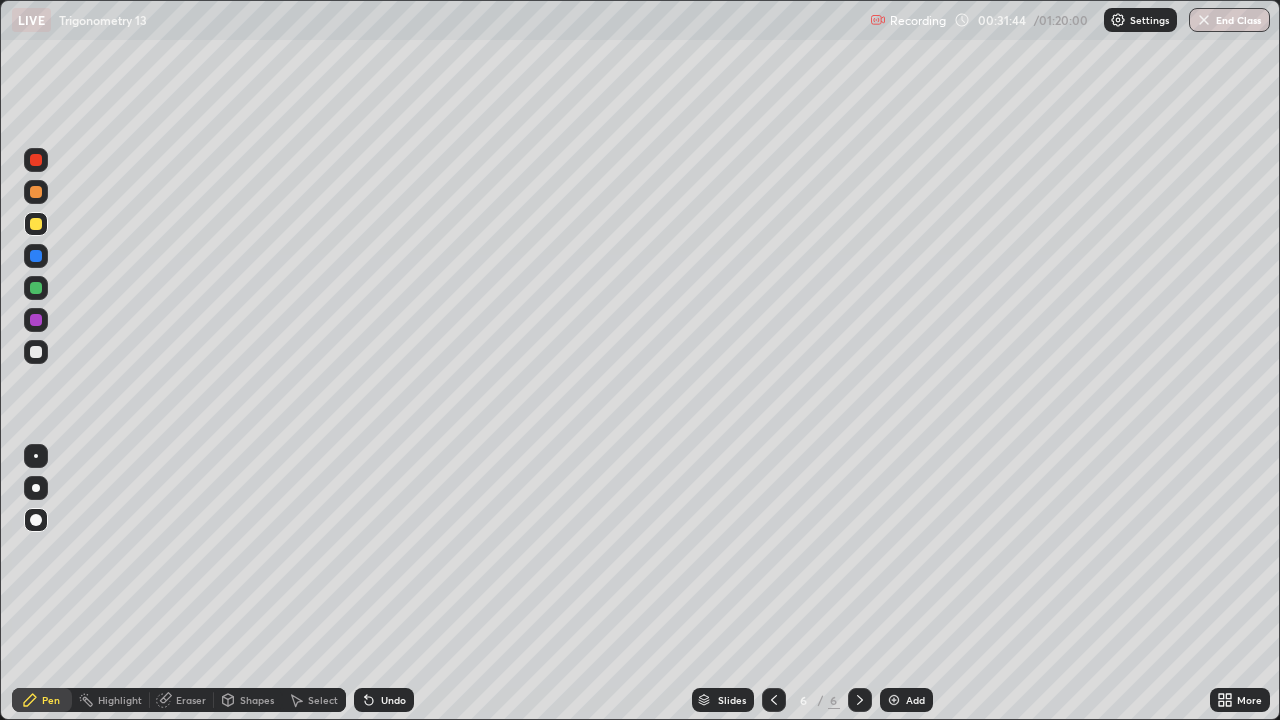 click at bounding box center (36, 488) 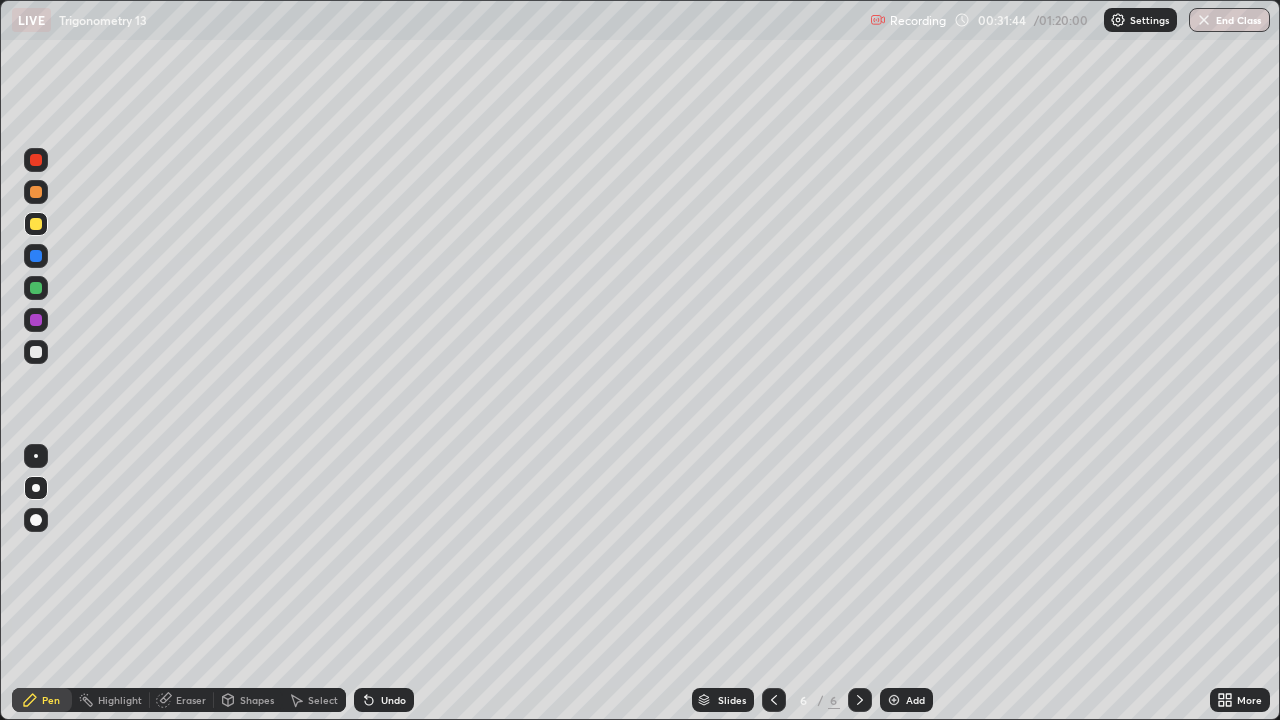 click on "Pen" at bounding box center [51, 700] 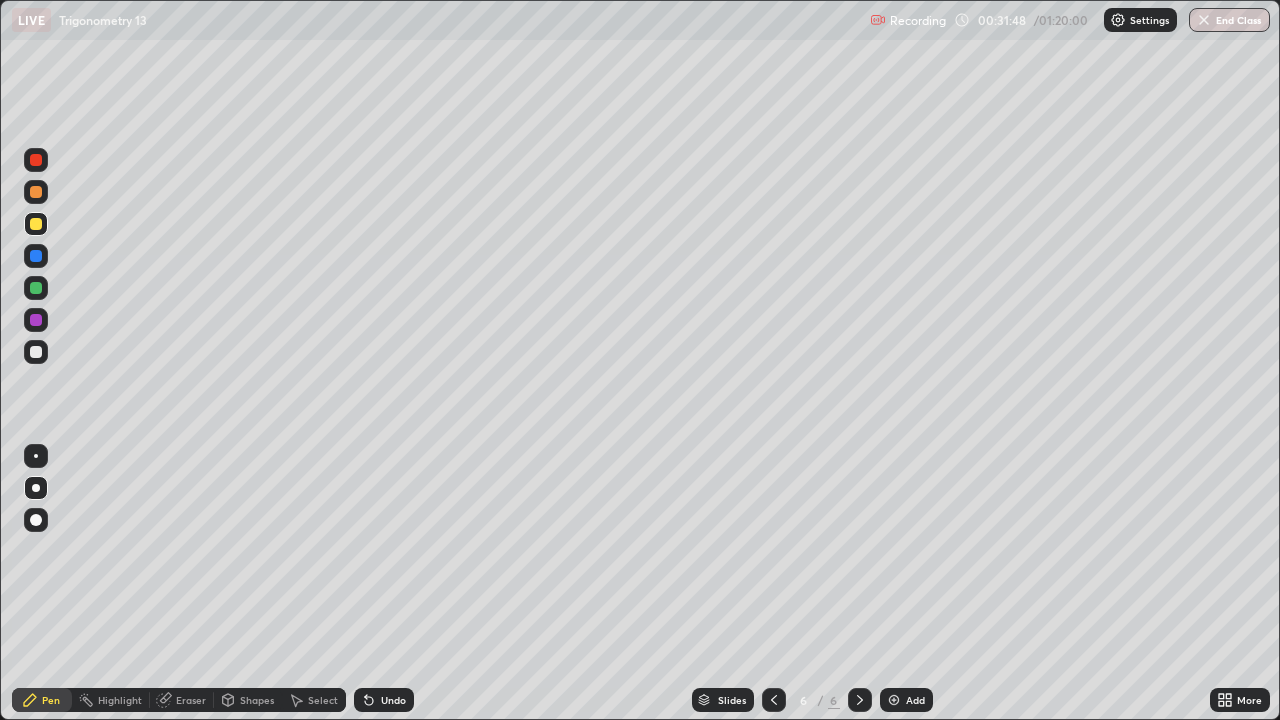click 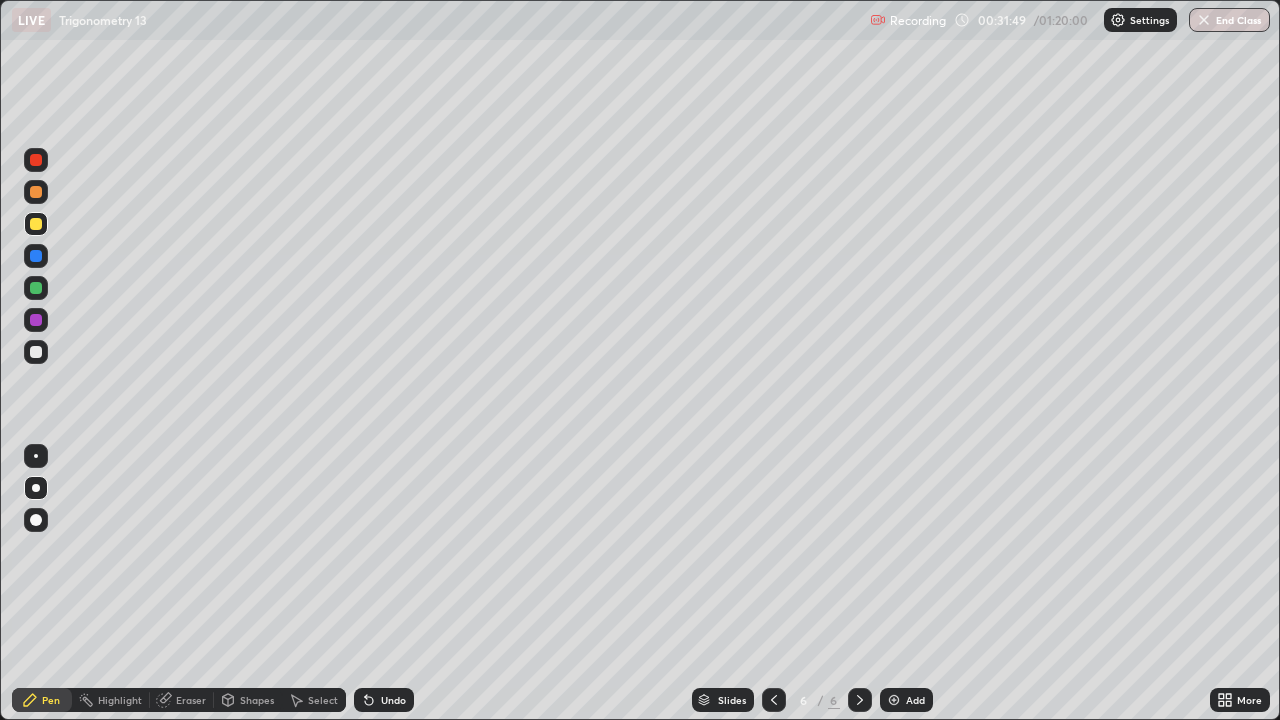 click at bounding box center (894, 700) 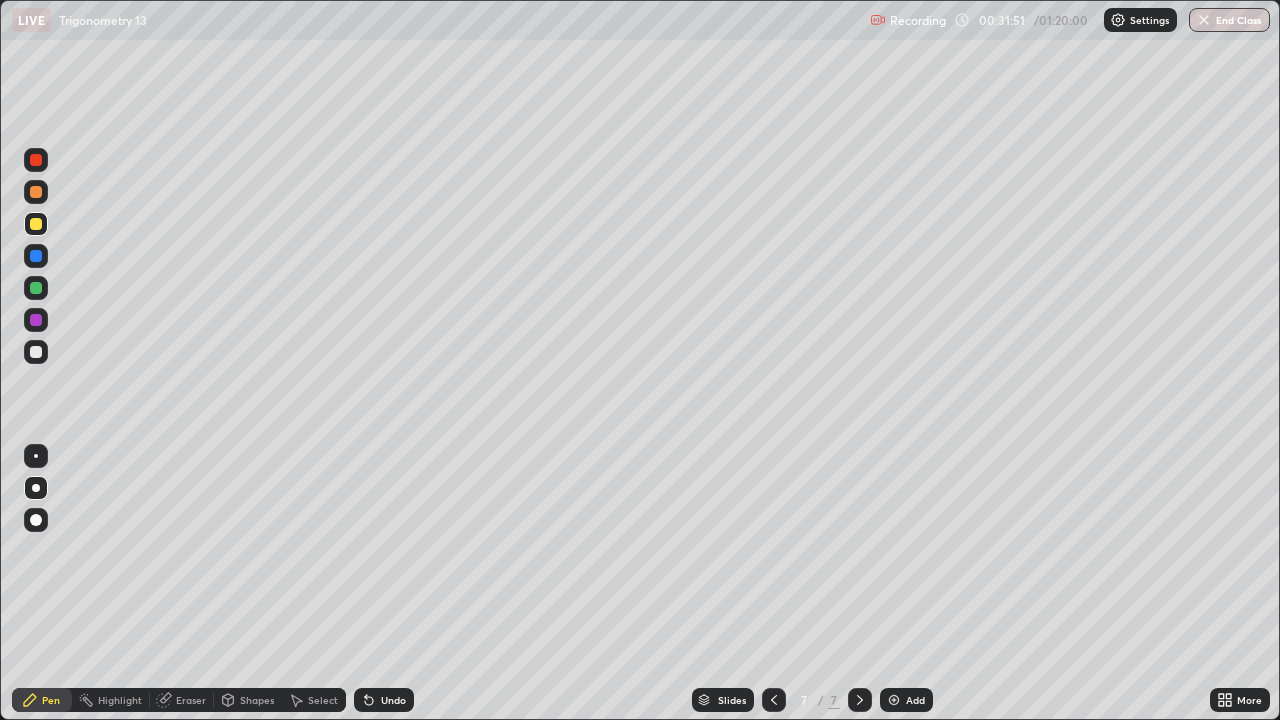 click at bounding box center [36, 488] 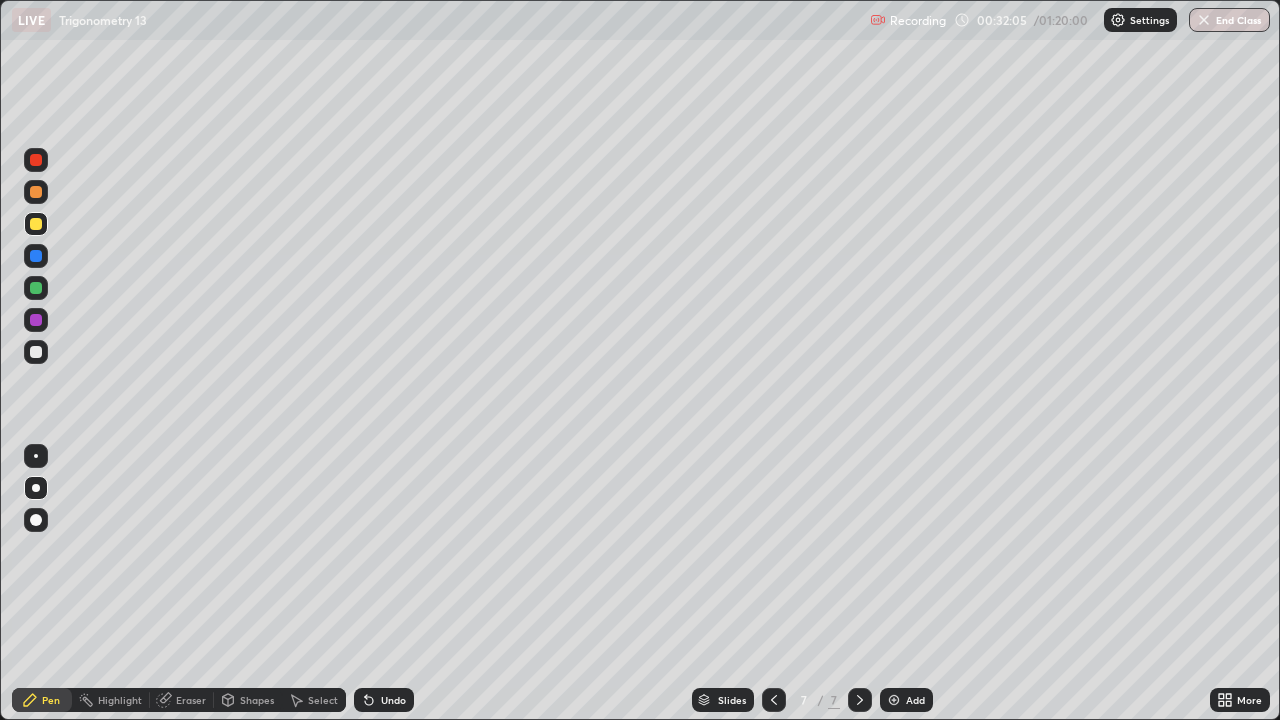 click on "Undo" at bounding box center (384, 700) 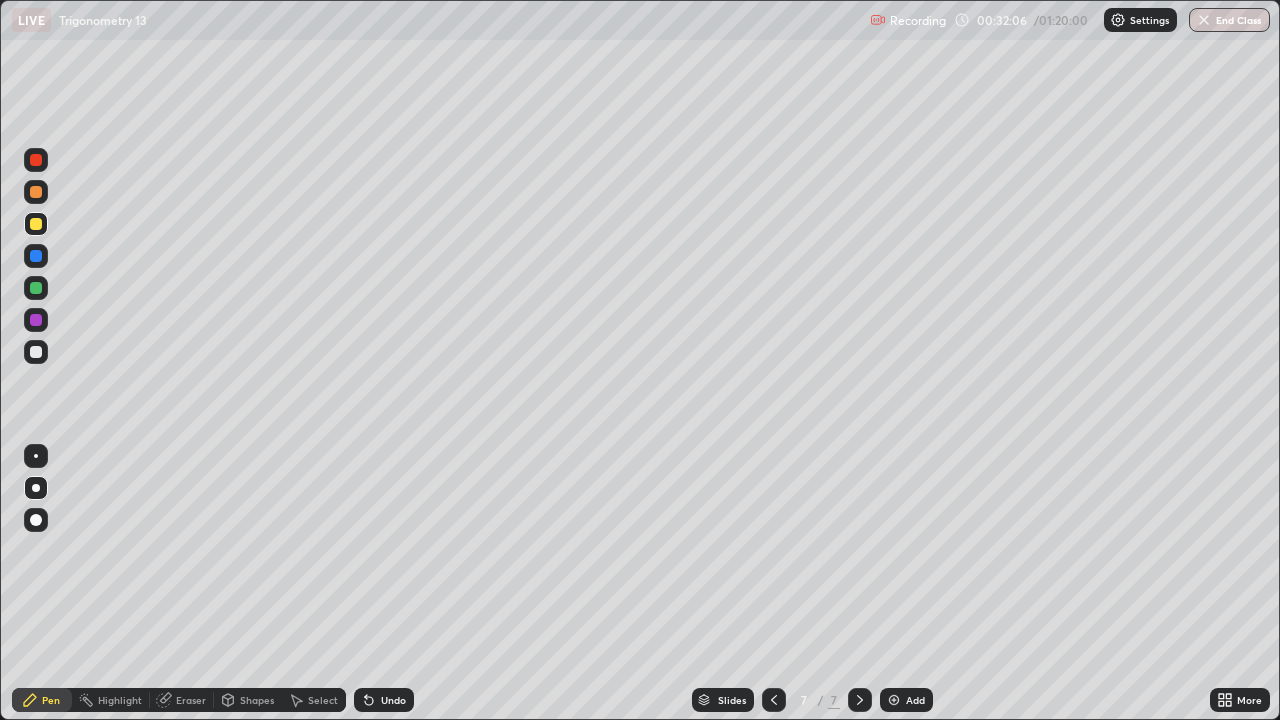 click on "Undo" at bounding box center [384, 700] 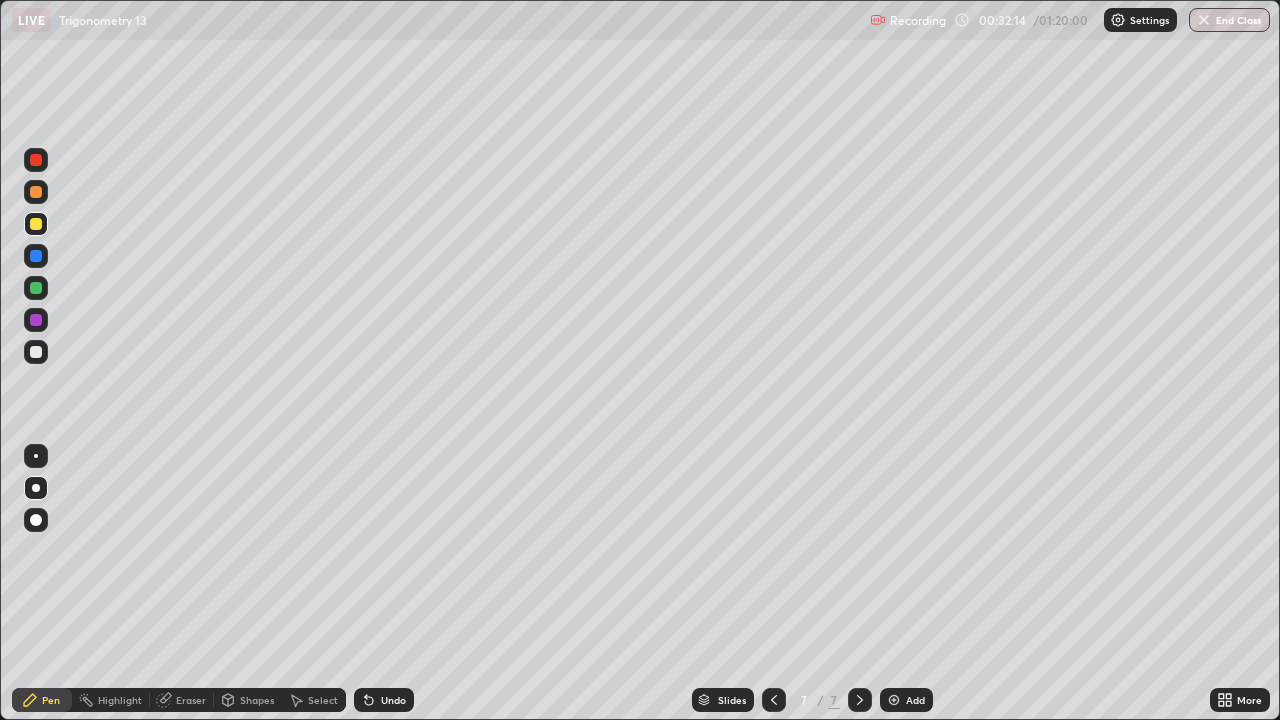 click on "Undo" at bounding box center (393, 700) 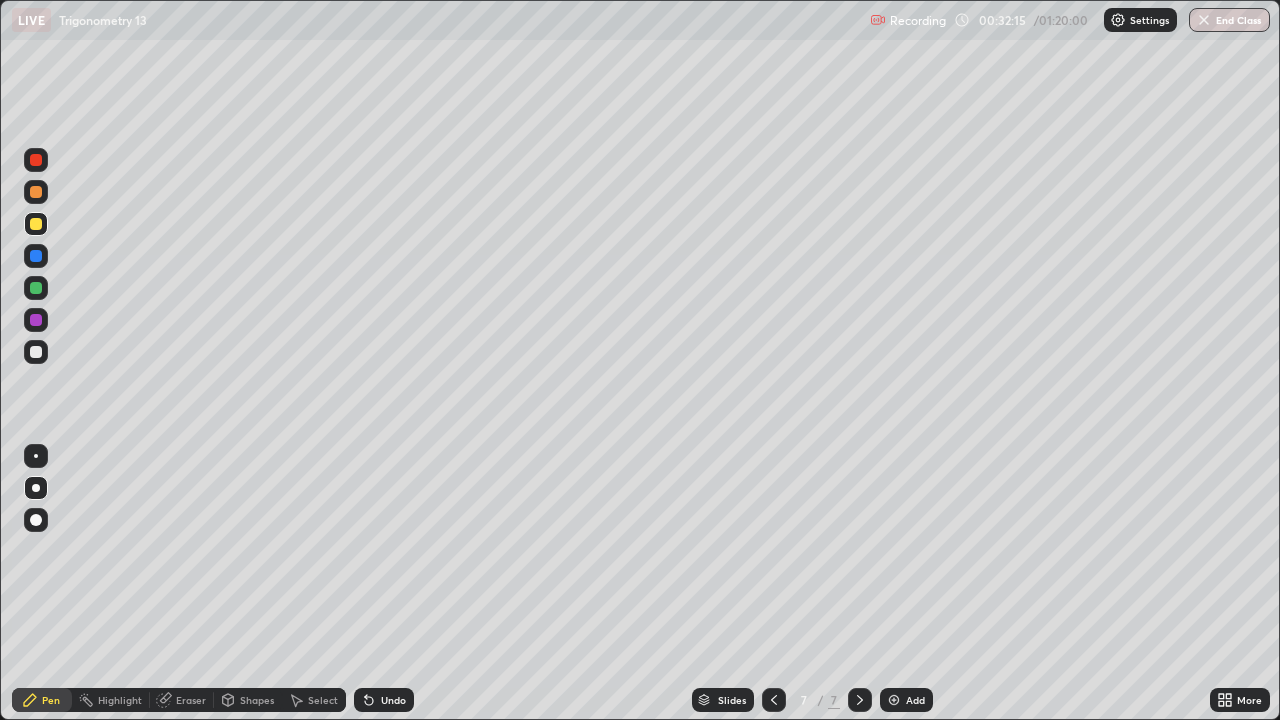 click on "Undo" at bounding box center [384, 700] 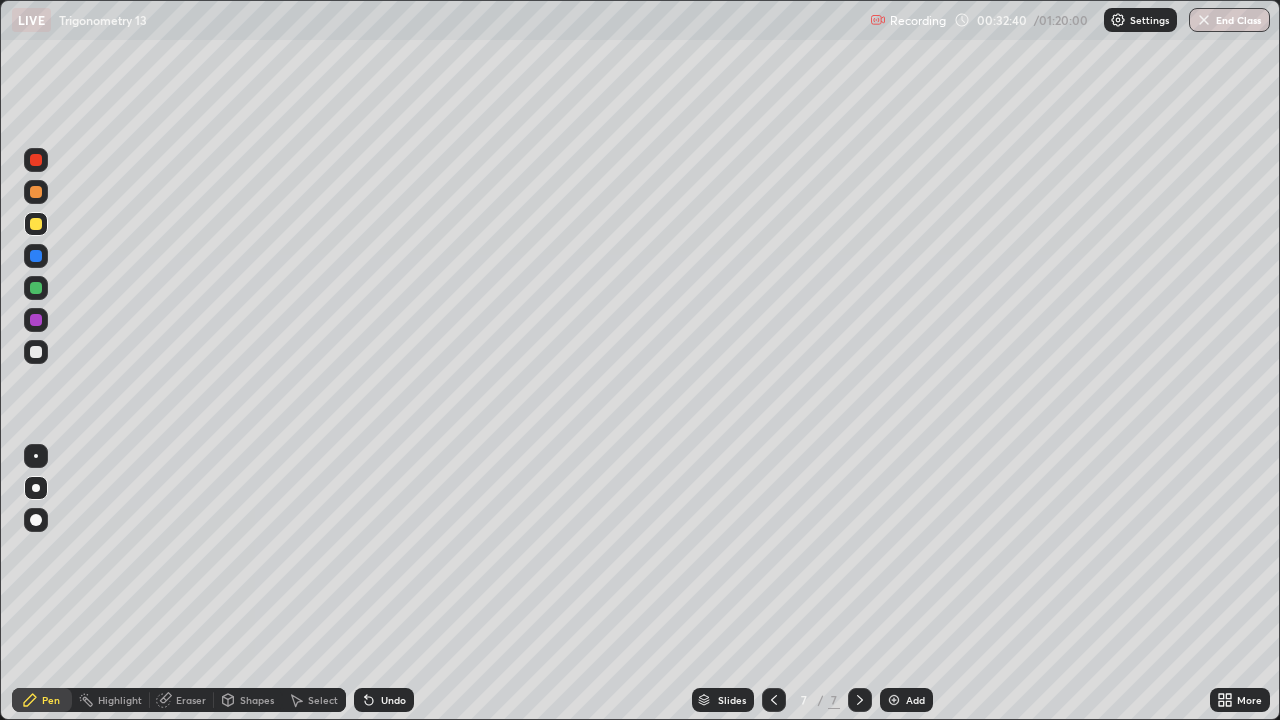 click at bounding box center [36, 160] 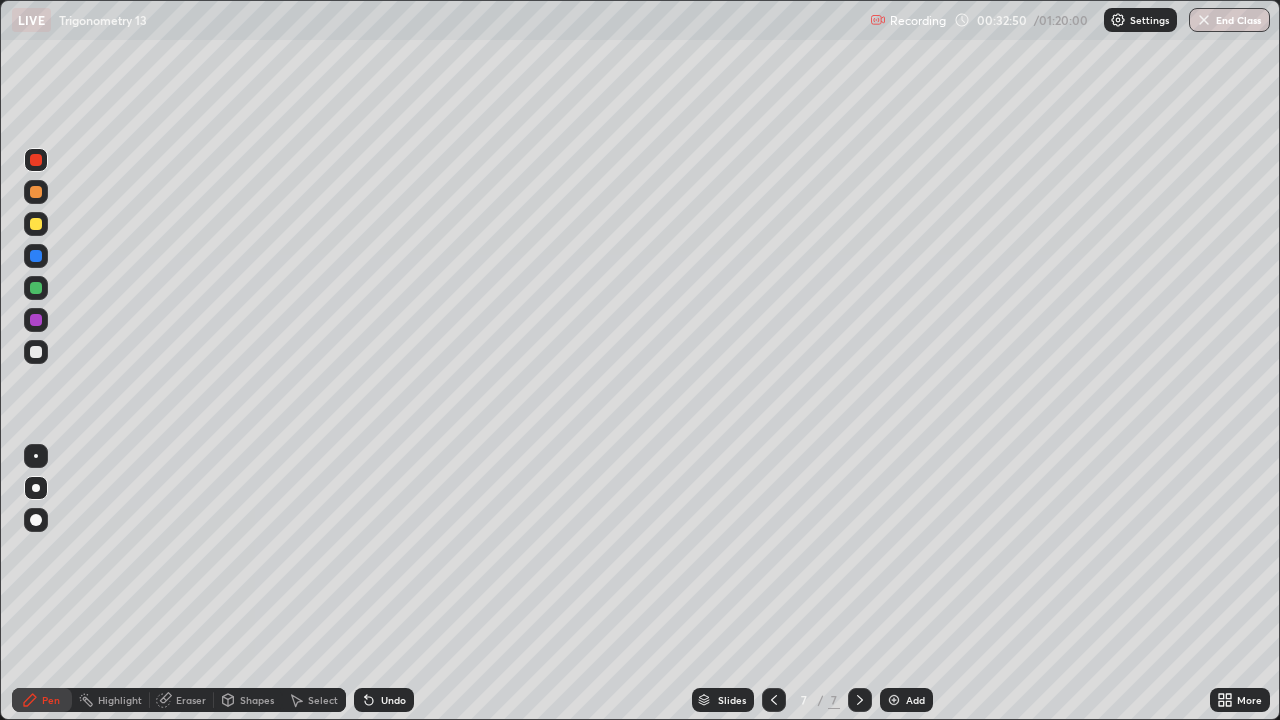 click at bounding box center (36, 224) 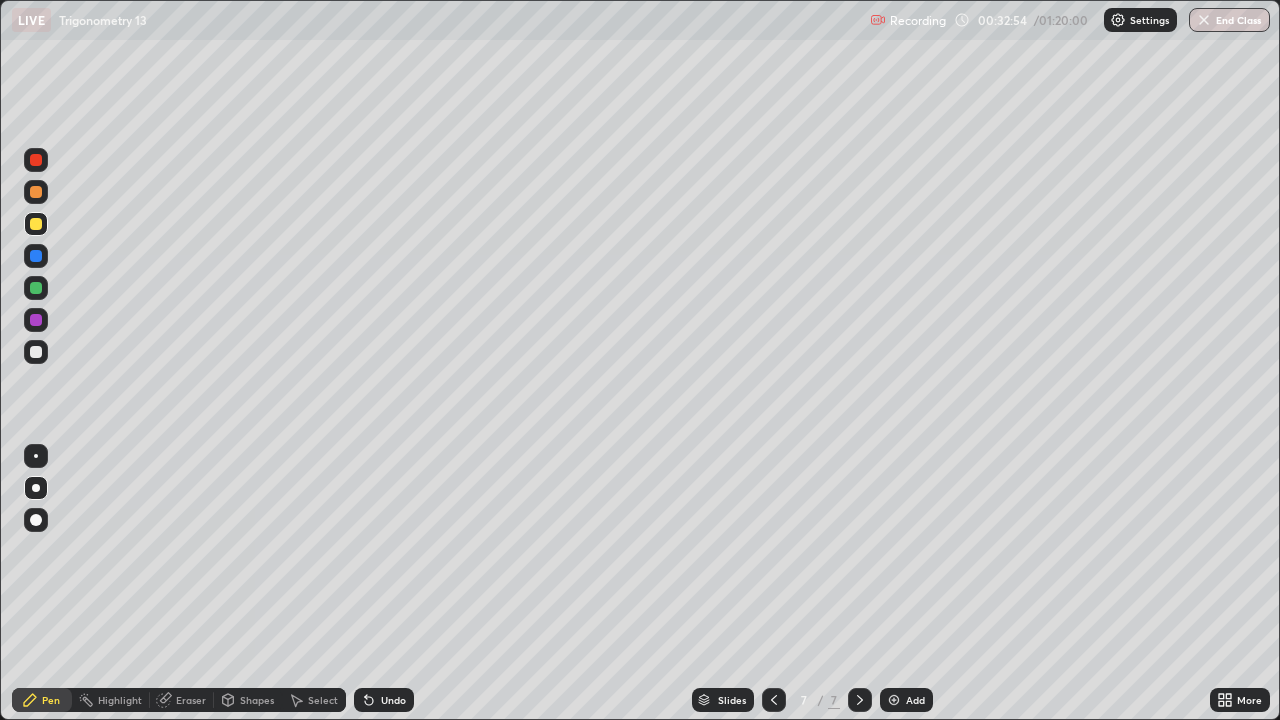 click at bounding box center [36, 352] 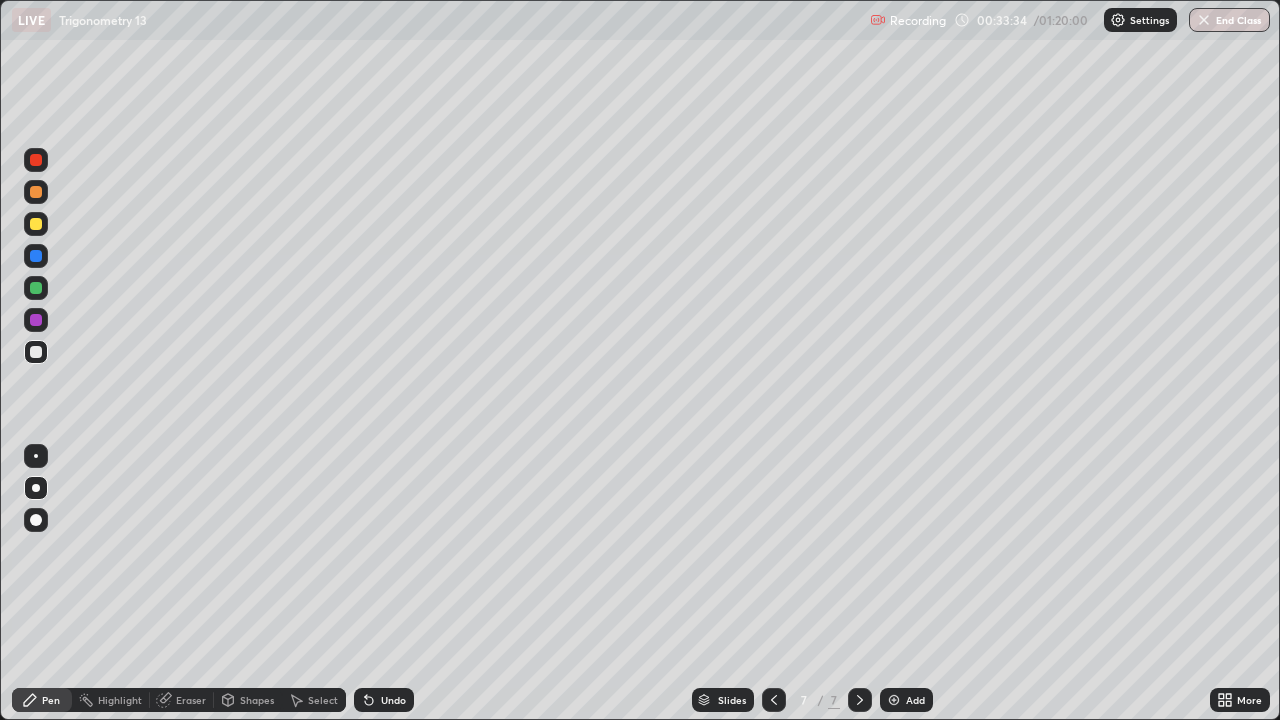 click at bounding box center (36, 160) 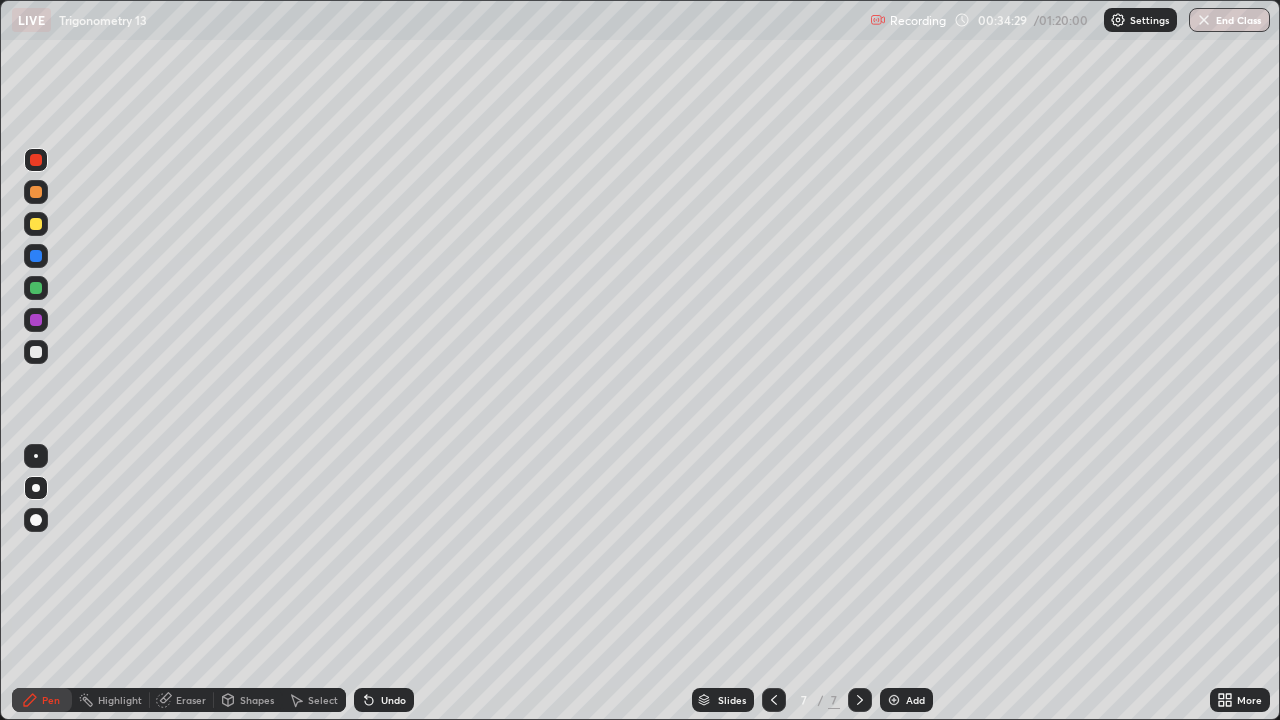 click 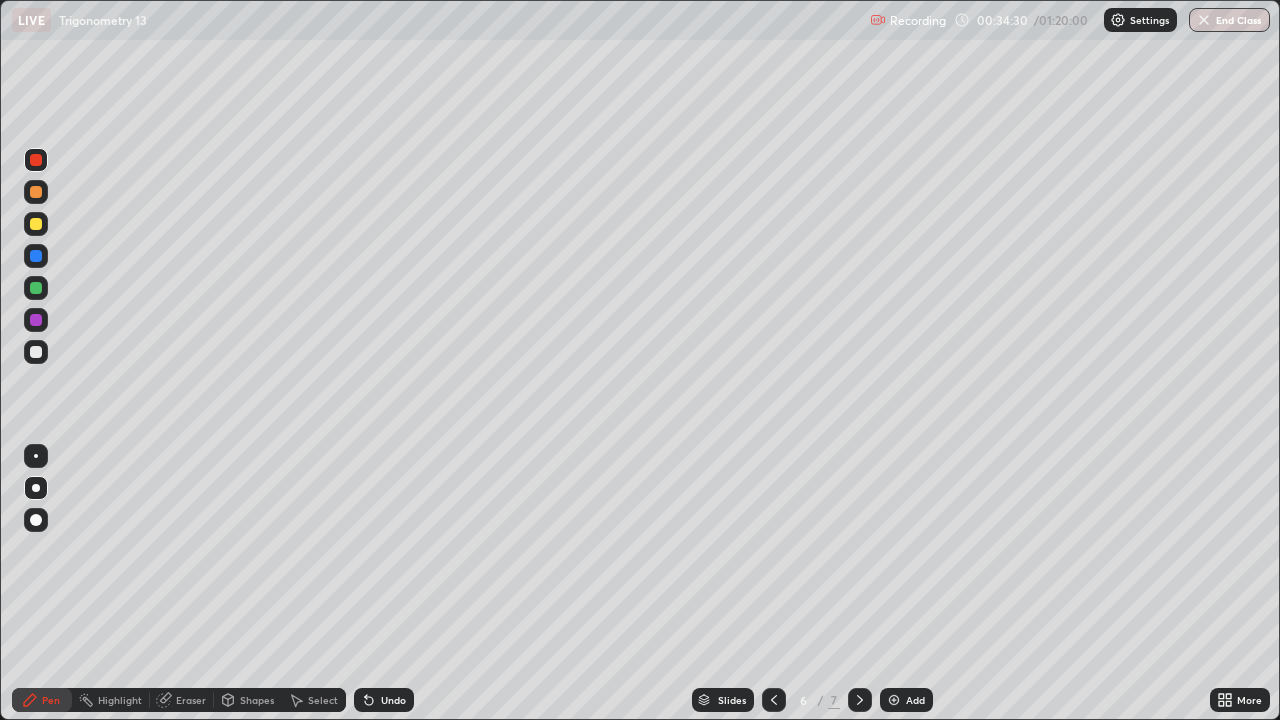 click 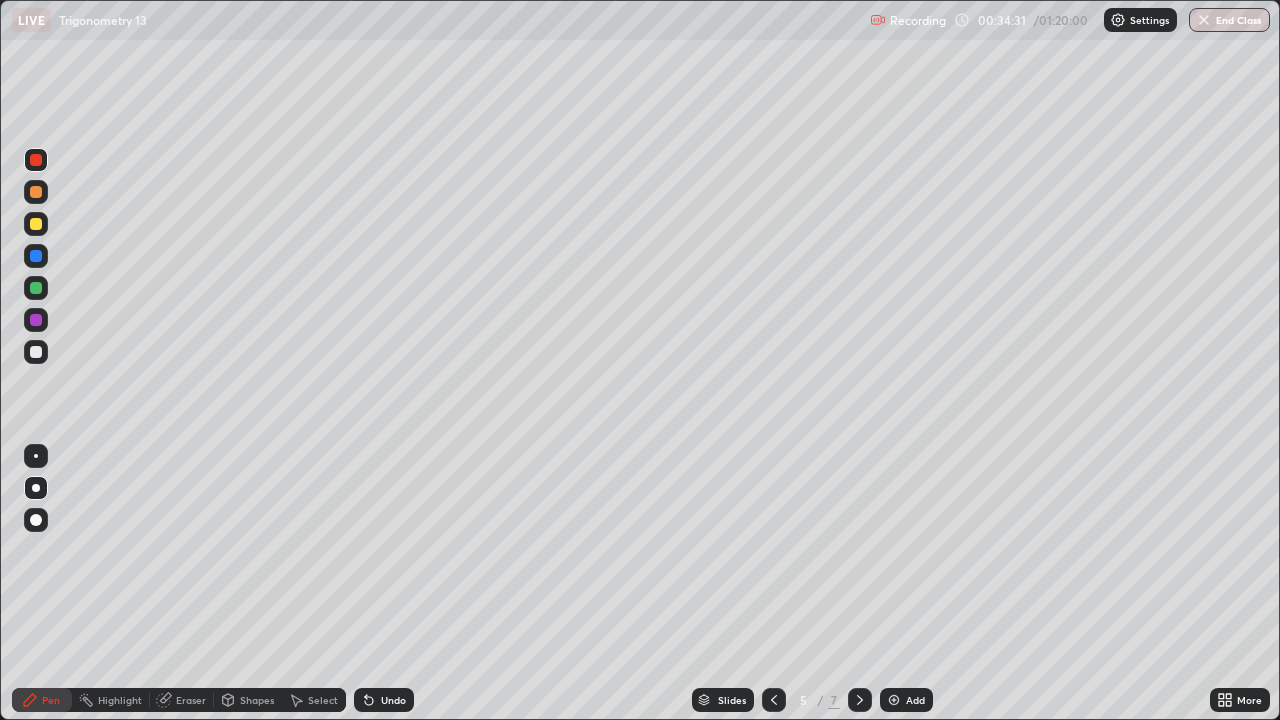 click 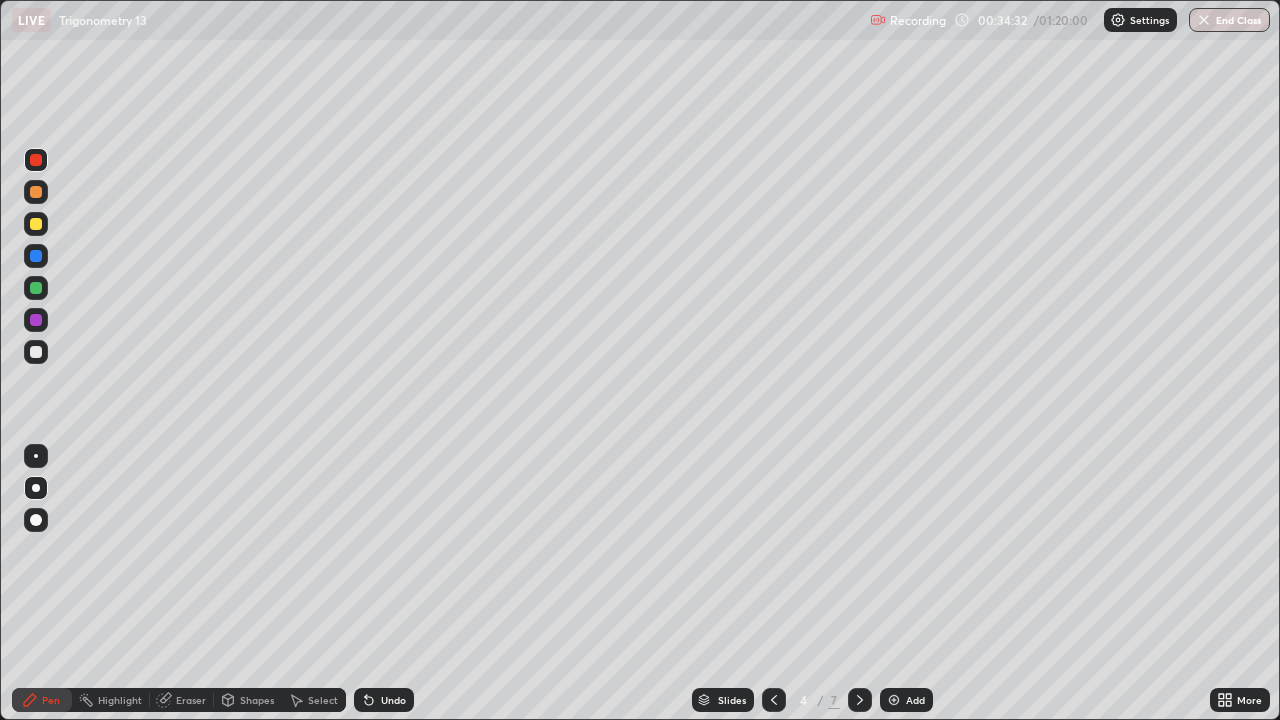 click 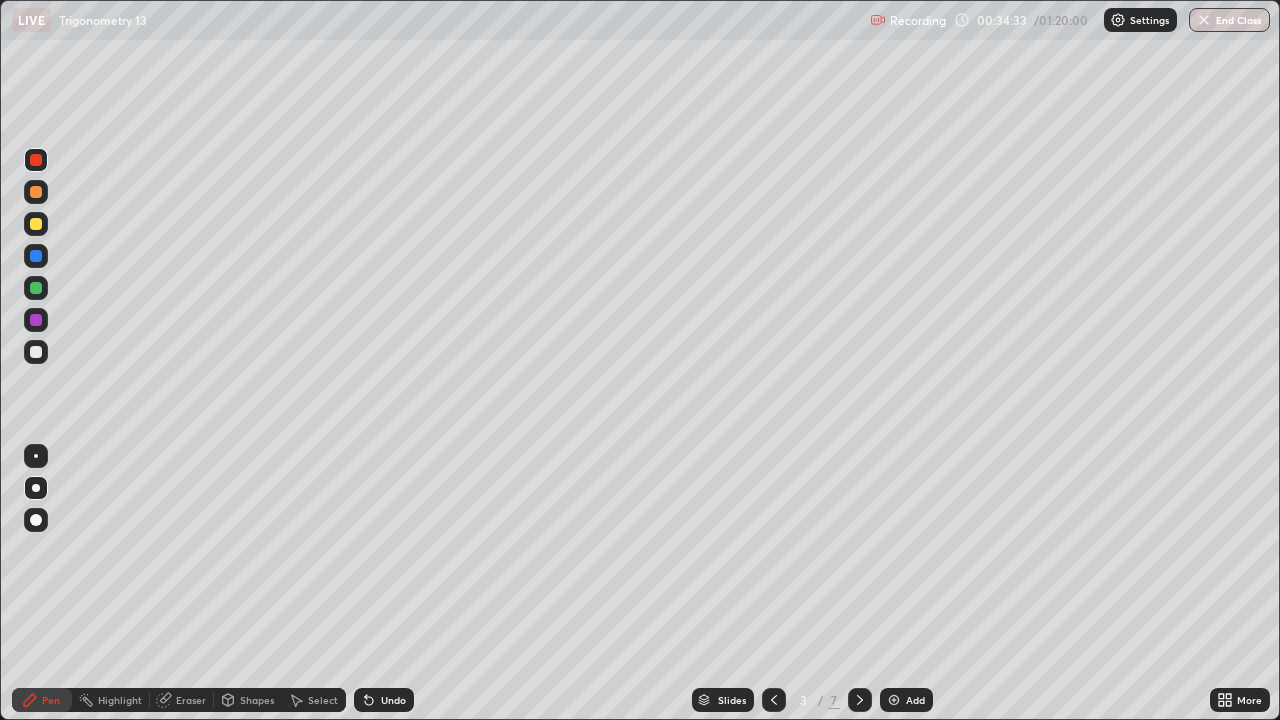 click 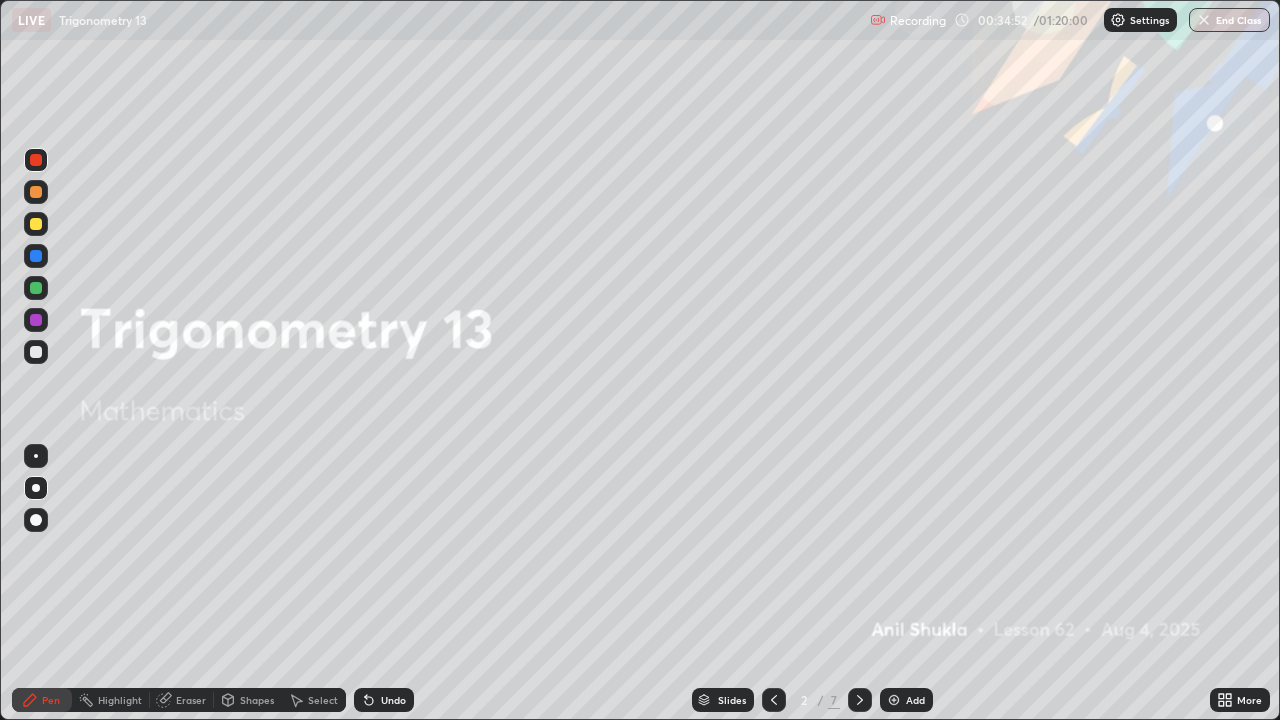 click 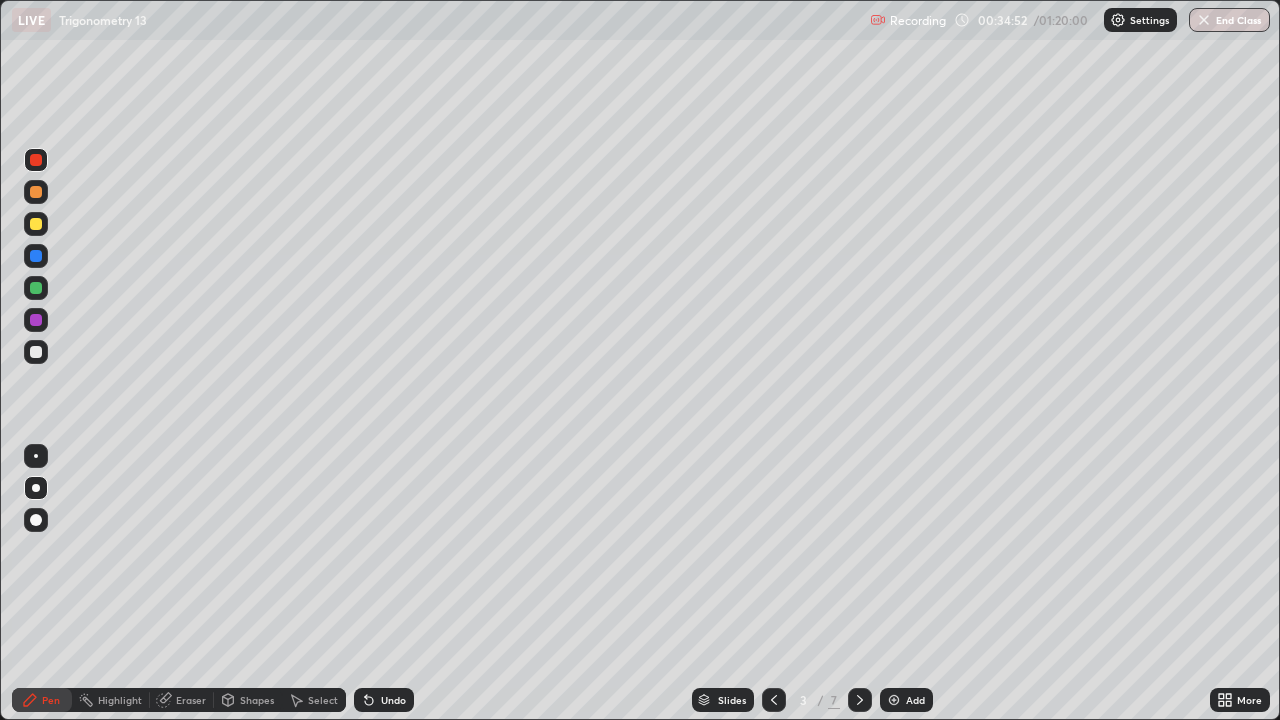 click 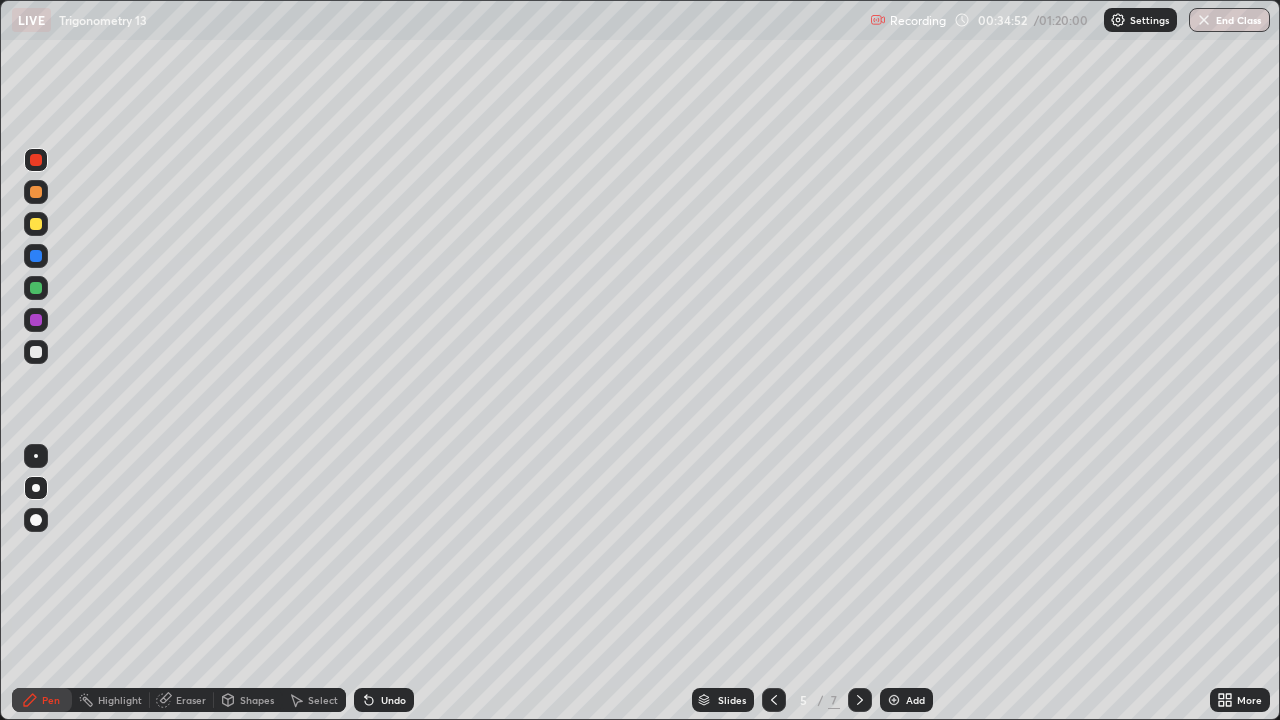 click at bounding box center [860, 700] 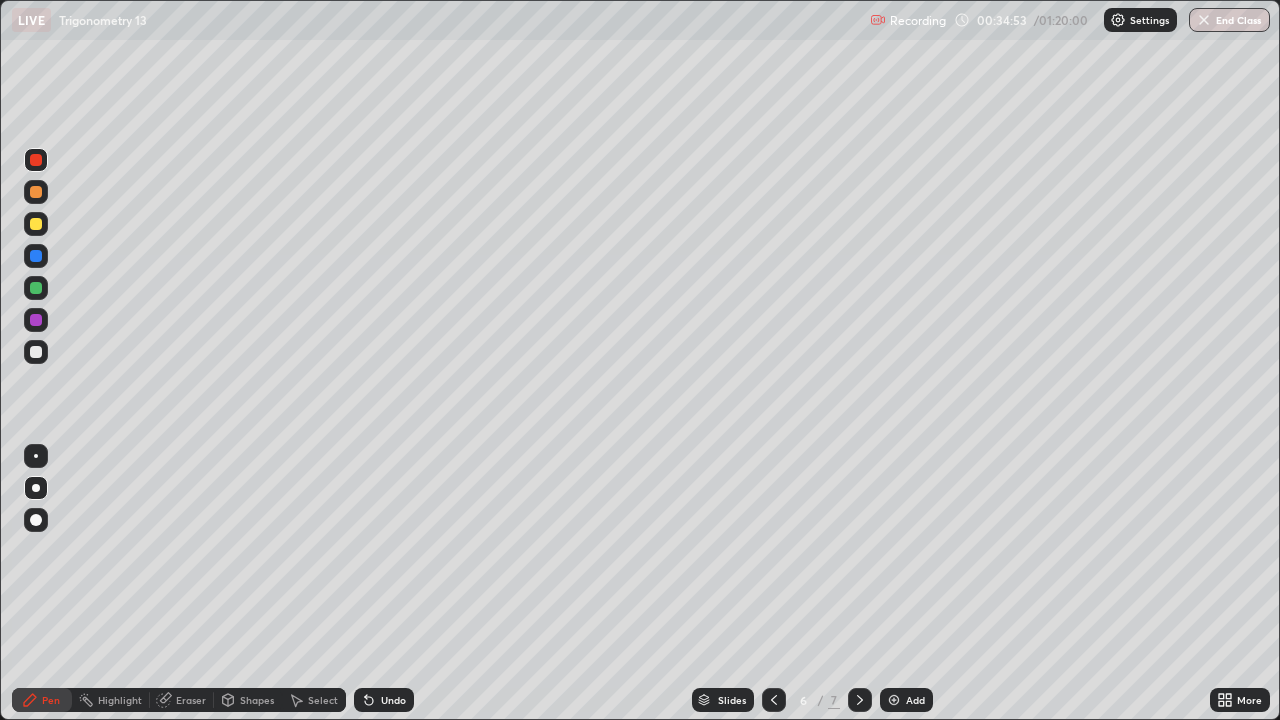 click at bounding box center (860, 700) 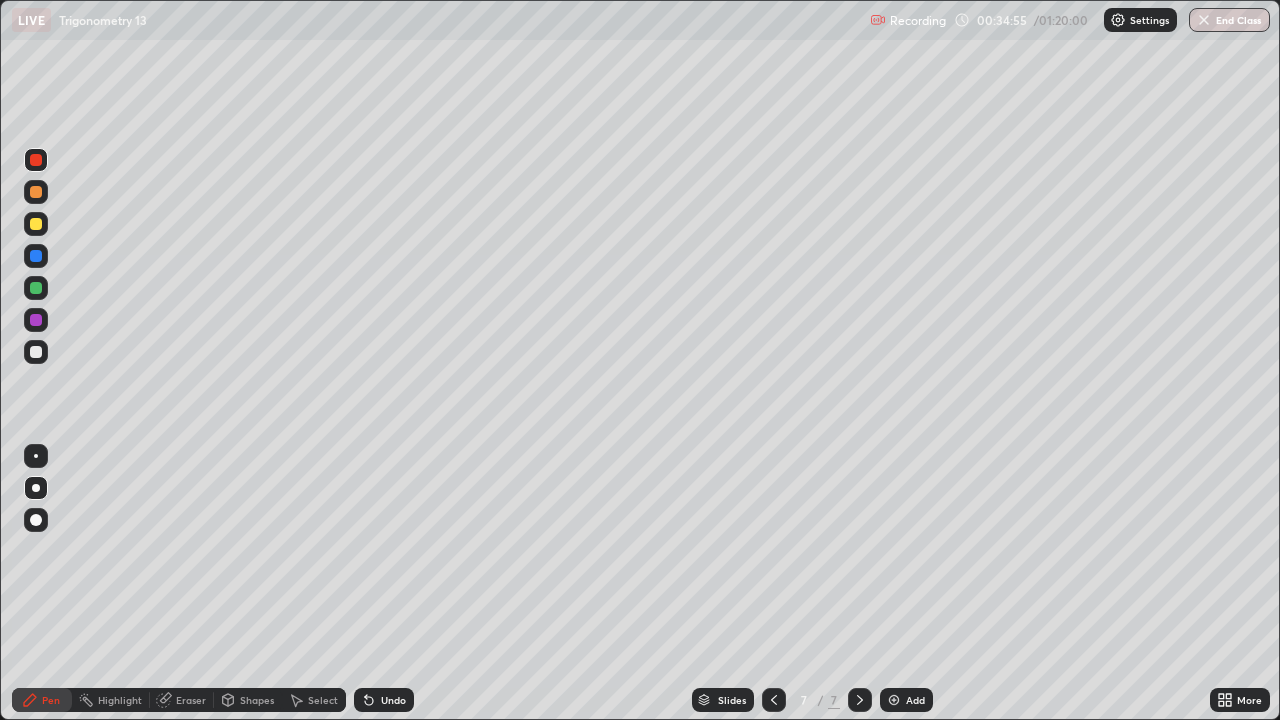 click at bounding box center (36, 352) 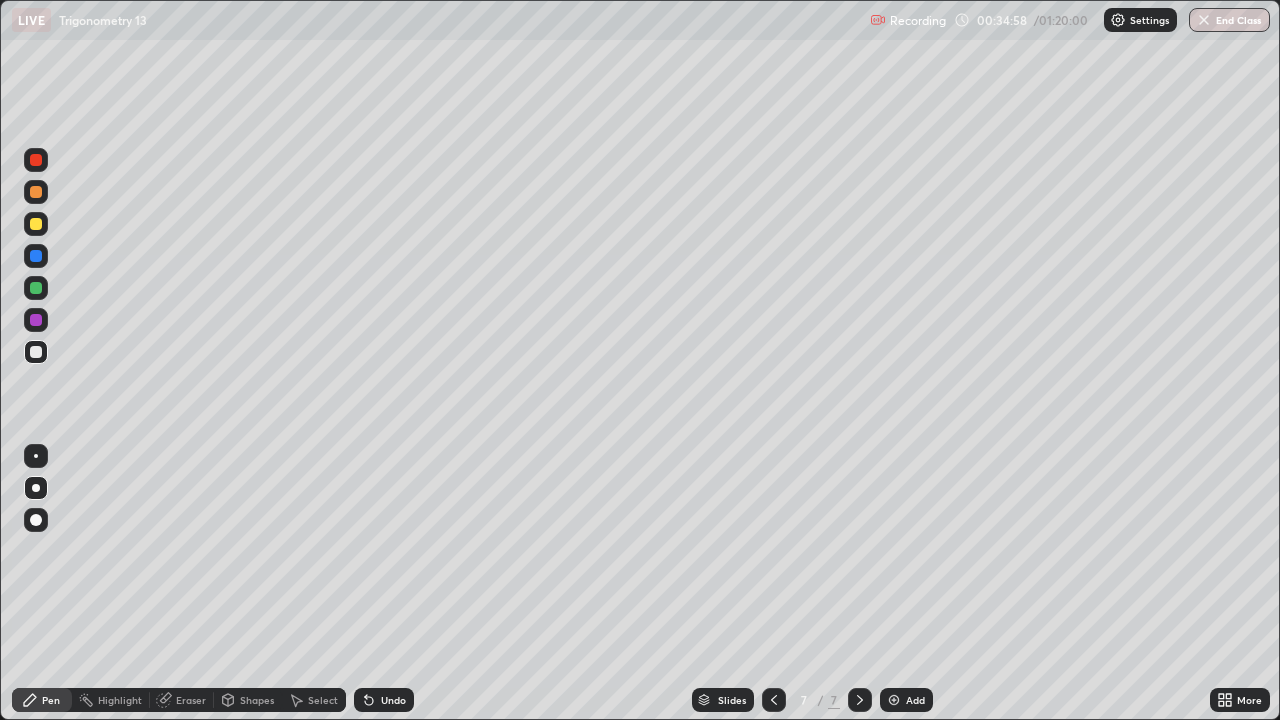 click on "Select" at bounding box center [323, 700] 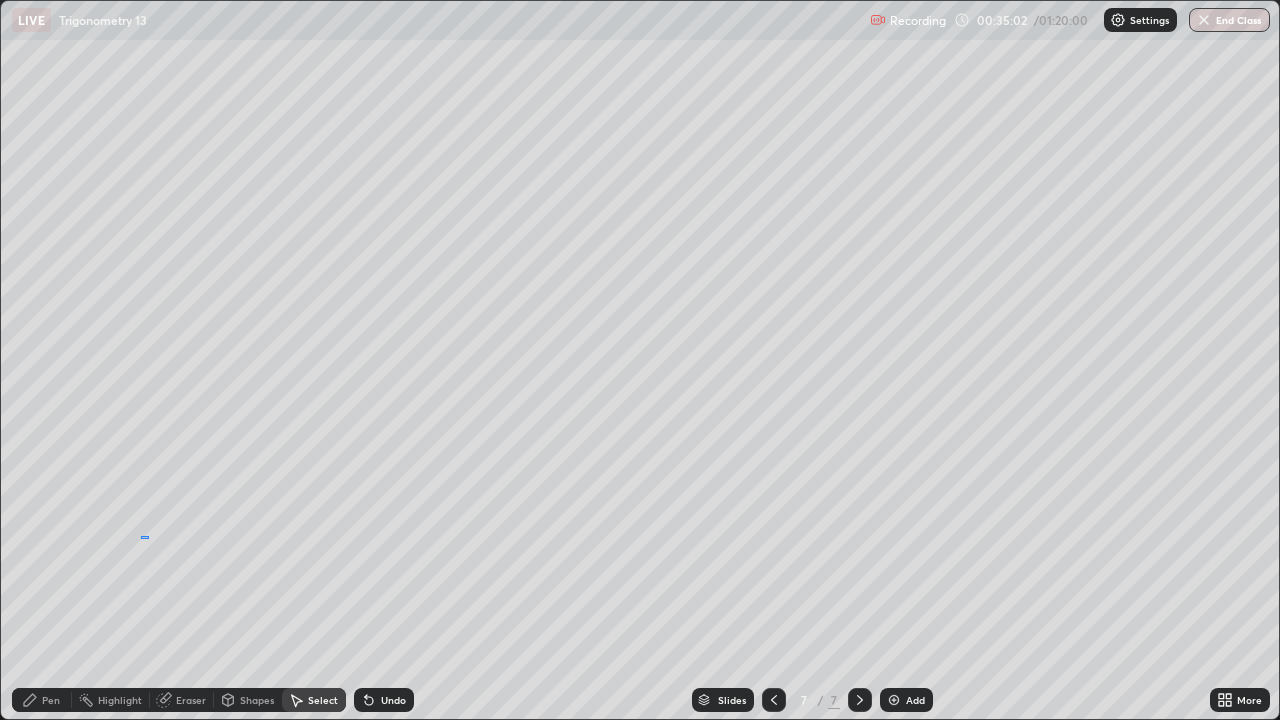 click on "0 ° Undo Copy Duplicate Duplicate to new slide Delete" at bounding box center [640, 360] 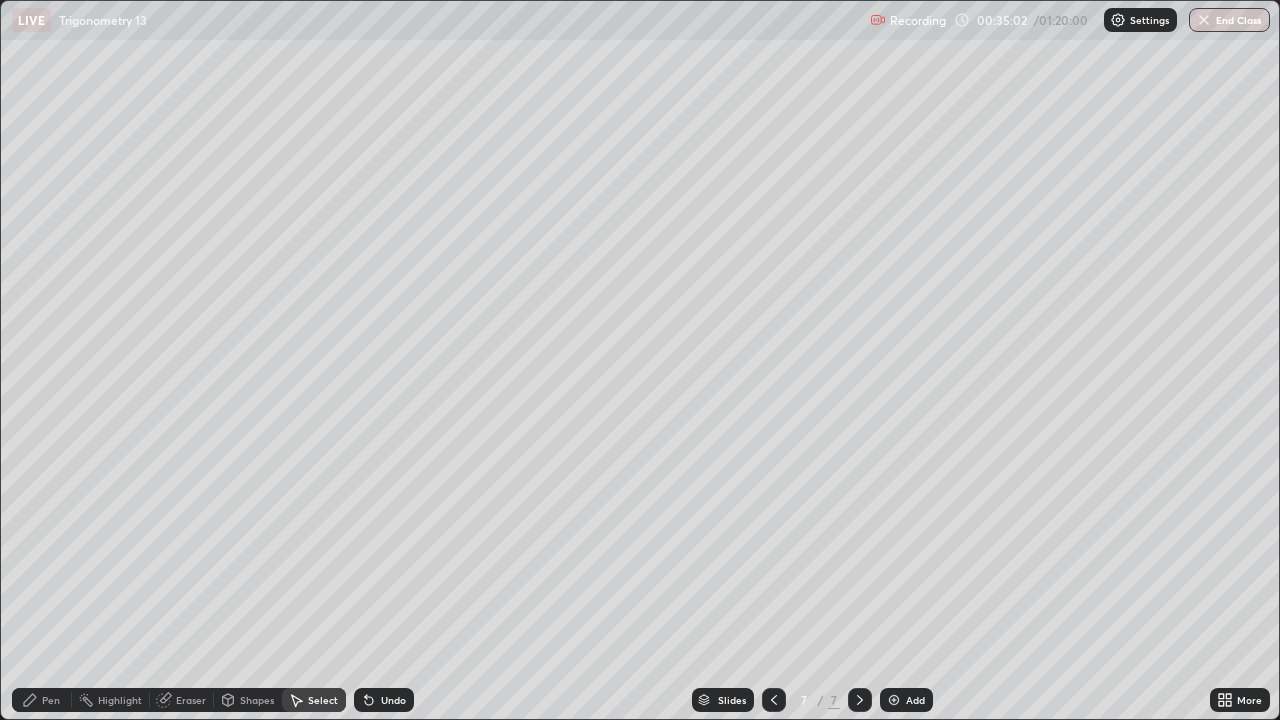 click on "Pen" at bounding box center (42, 700) 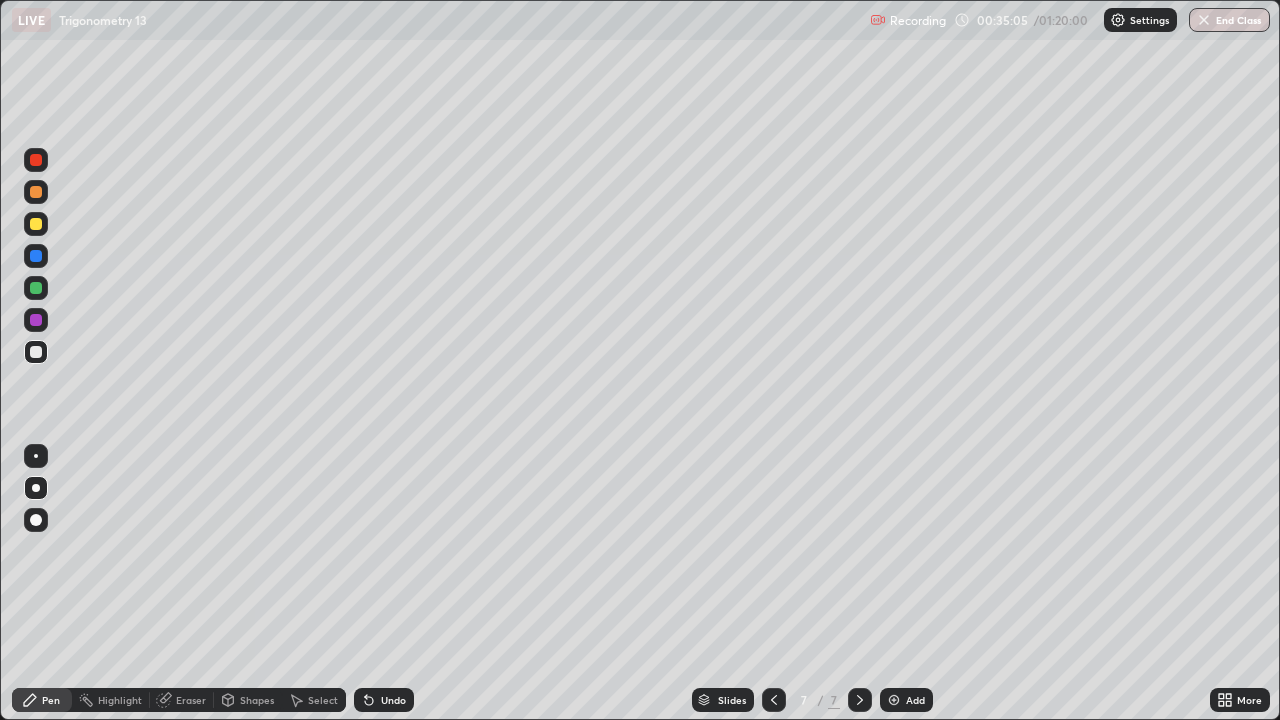 click at bounding box center [36, 352] 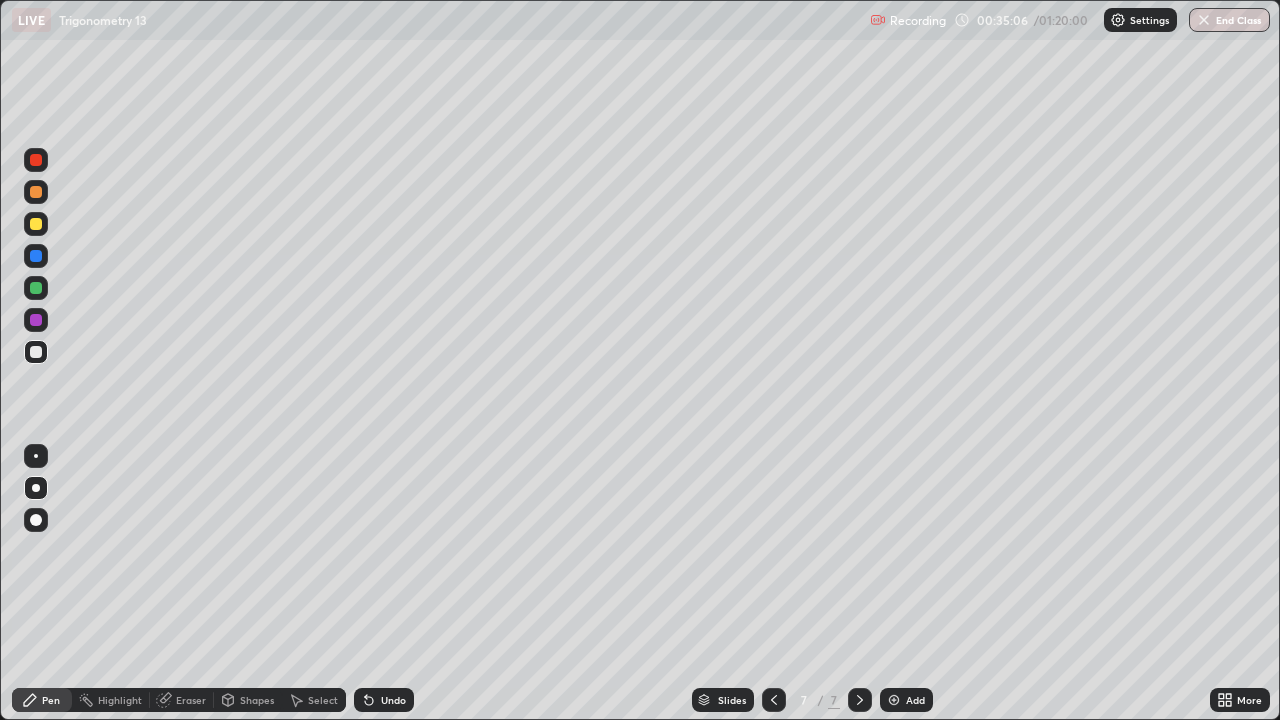 click at bounding box center (36, 160) 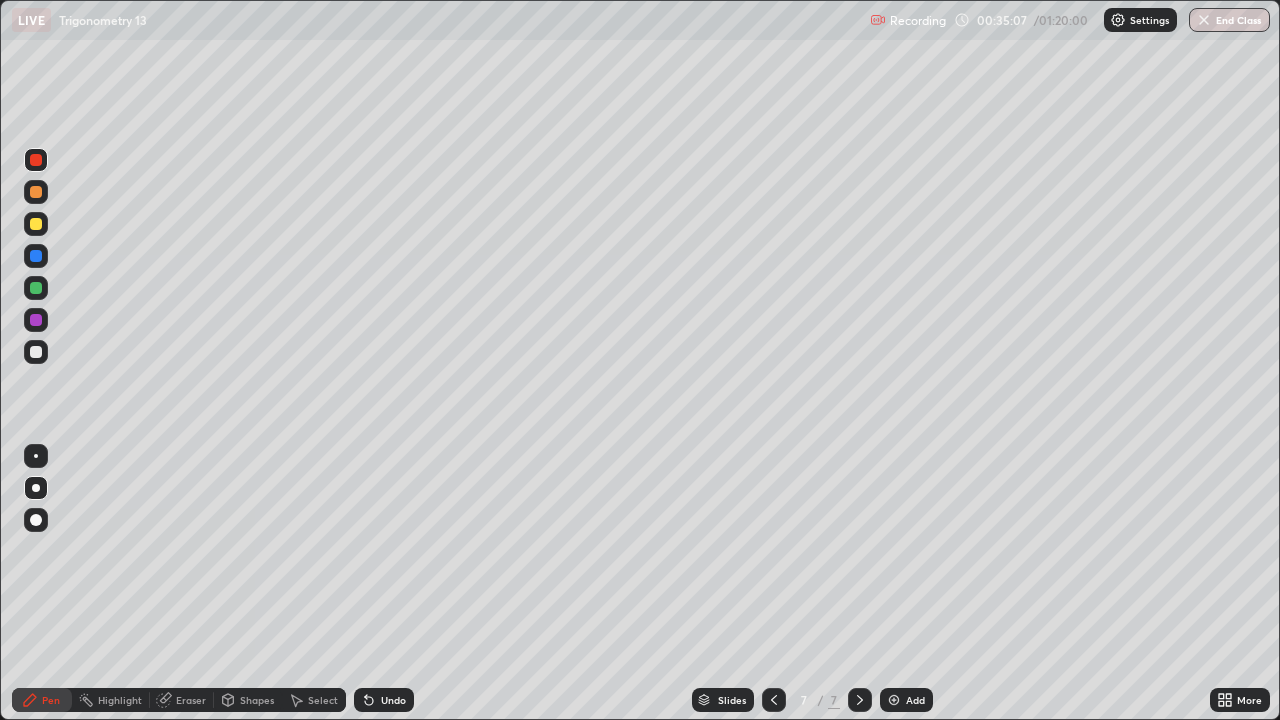 click at bounding box center [36, 224] 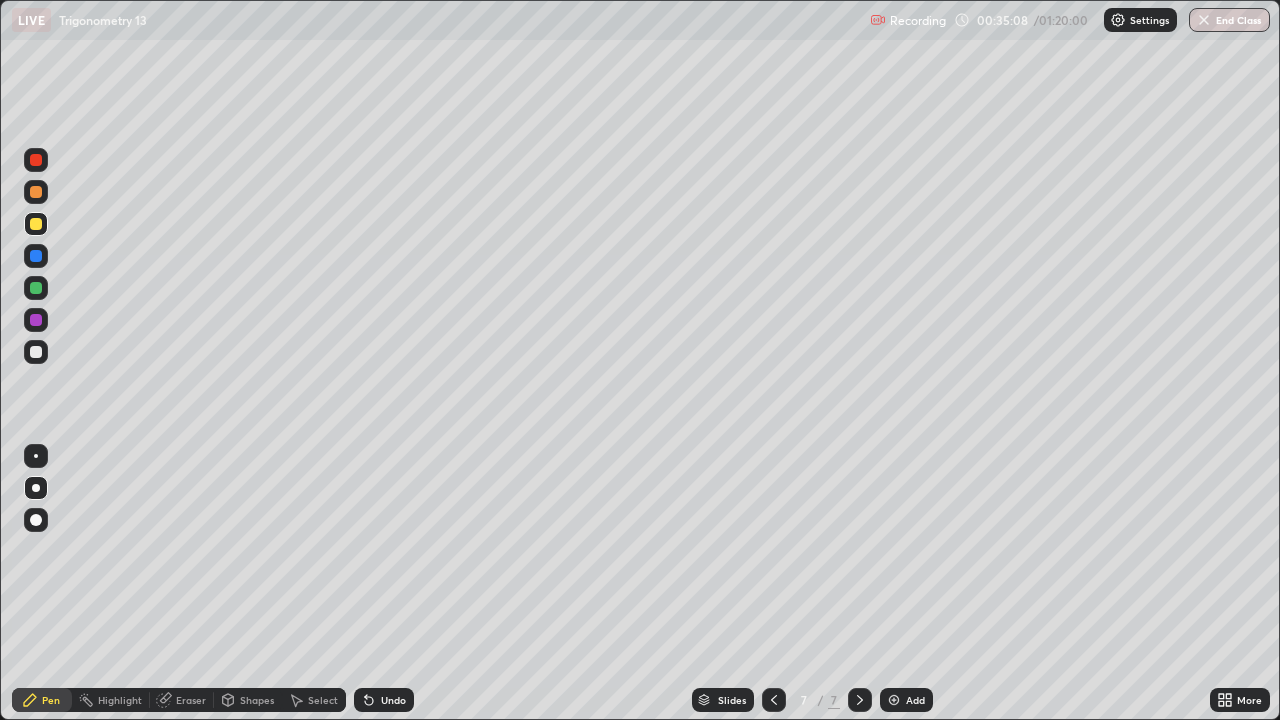 click at bounding box center (36, 192) 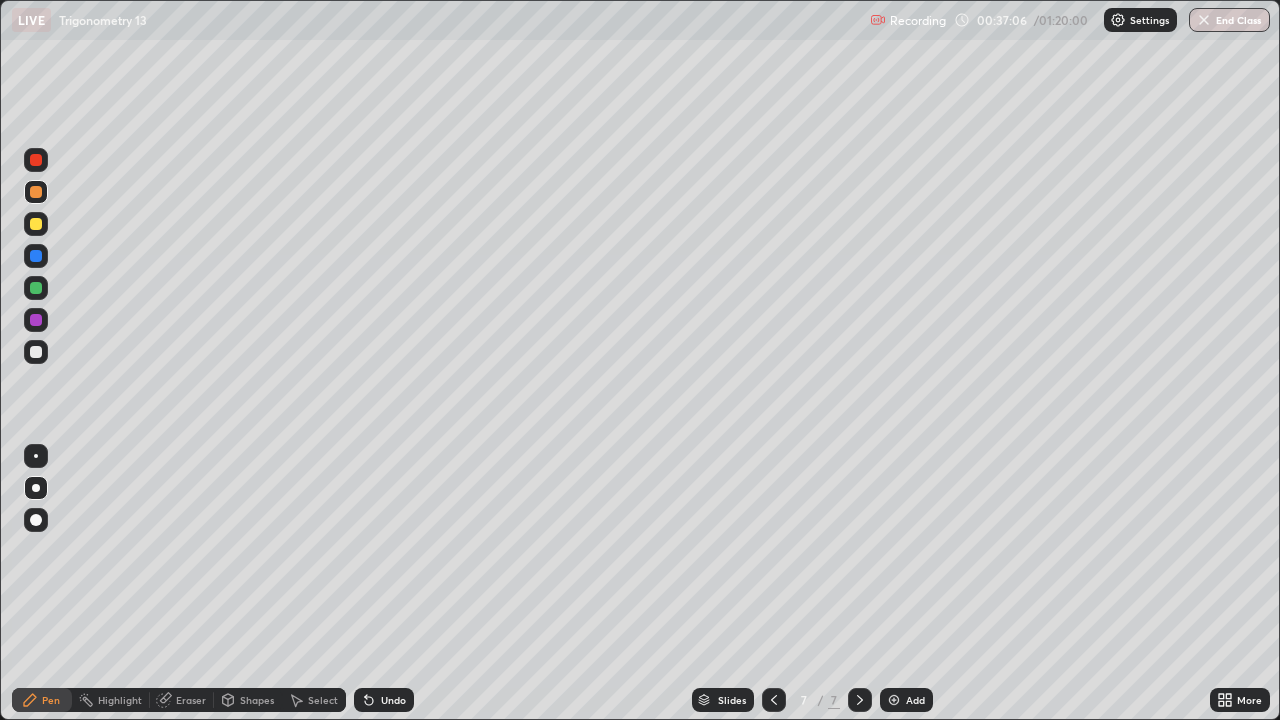 click at bounding box center (36, 352) 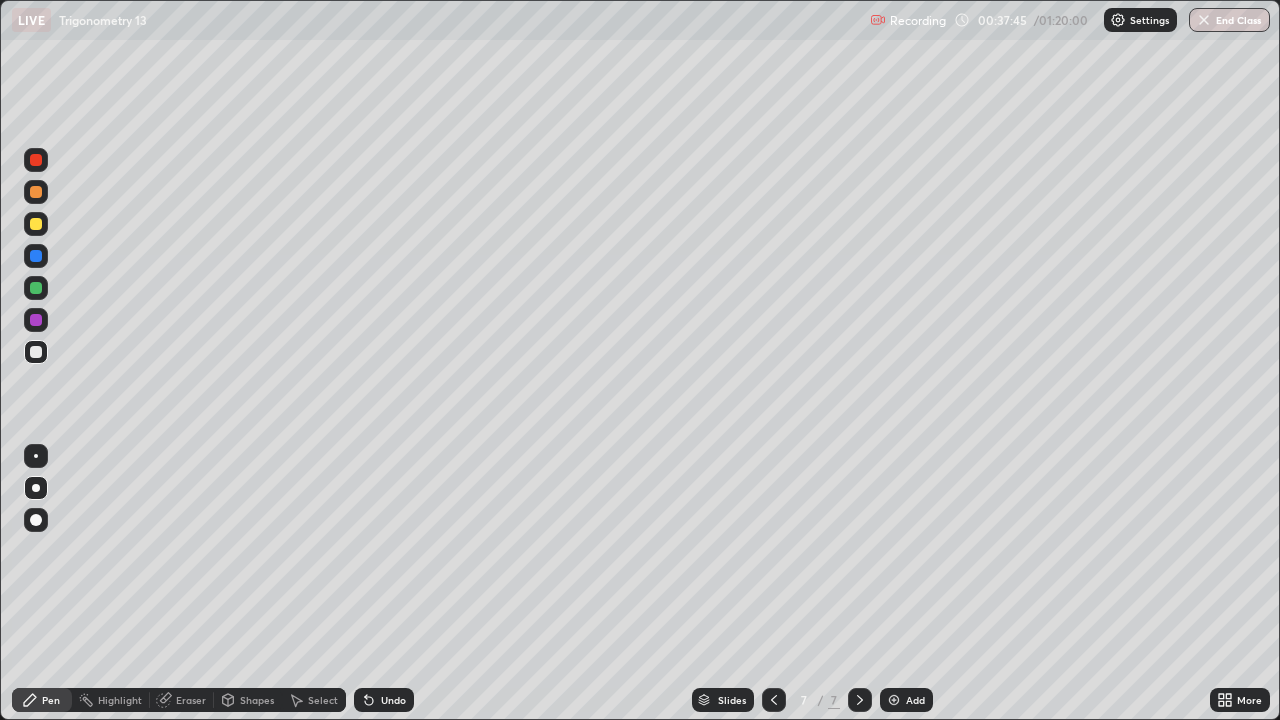 click at bounding box center (36, 160) 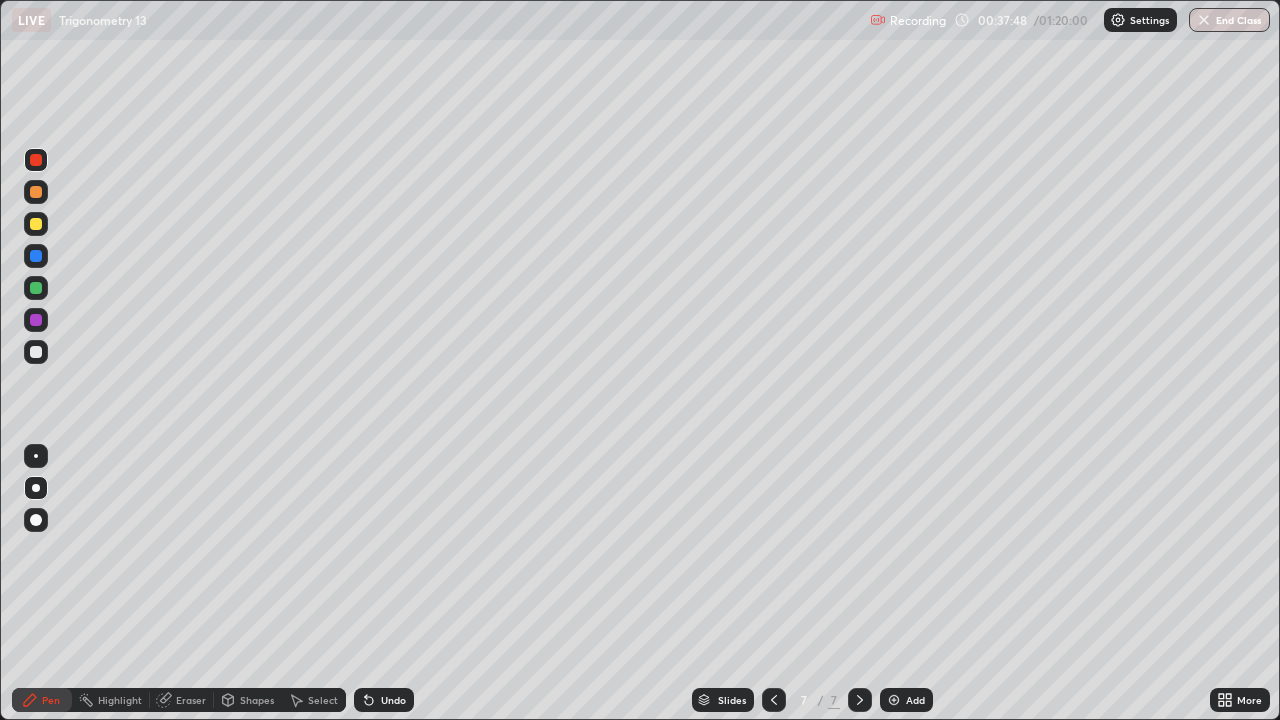 click at bounding box center (36, 352) 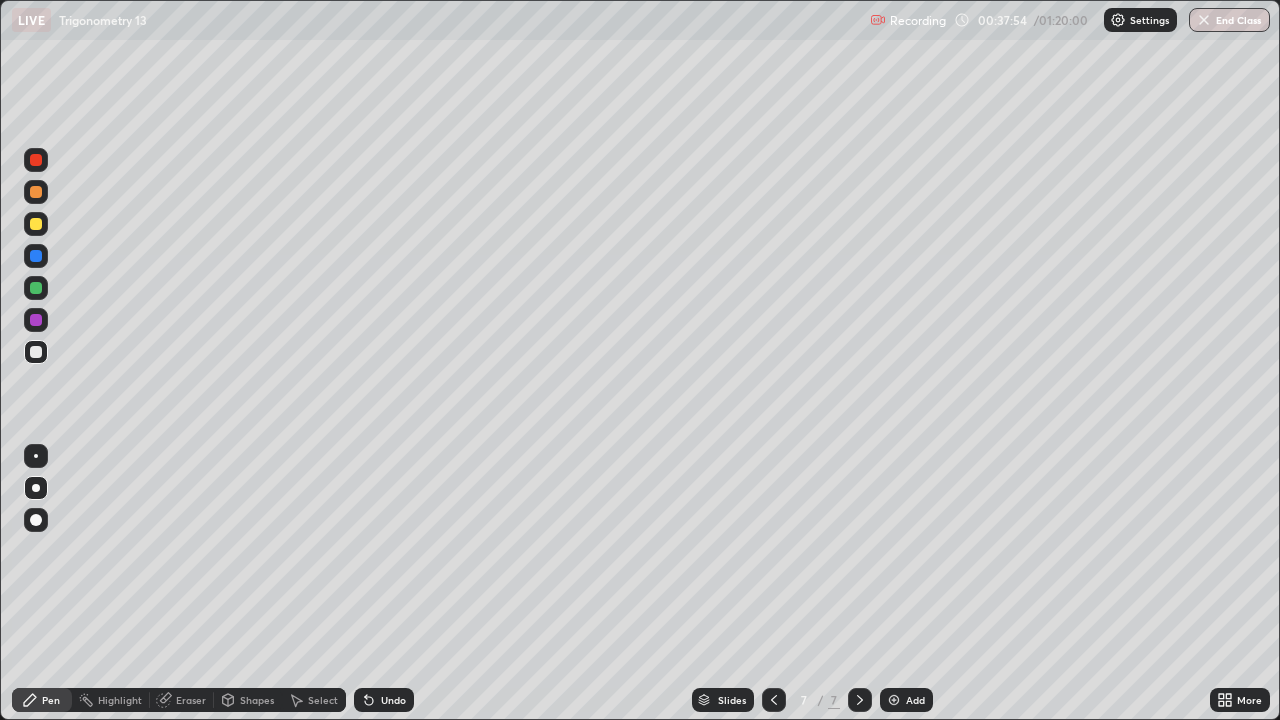 click on "Undo" at bounding box center [393, 700] 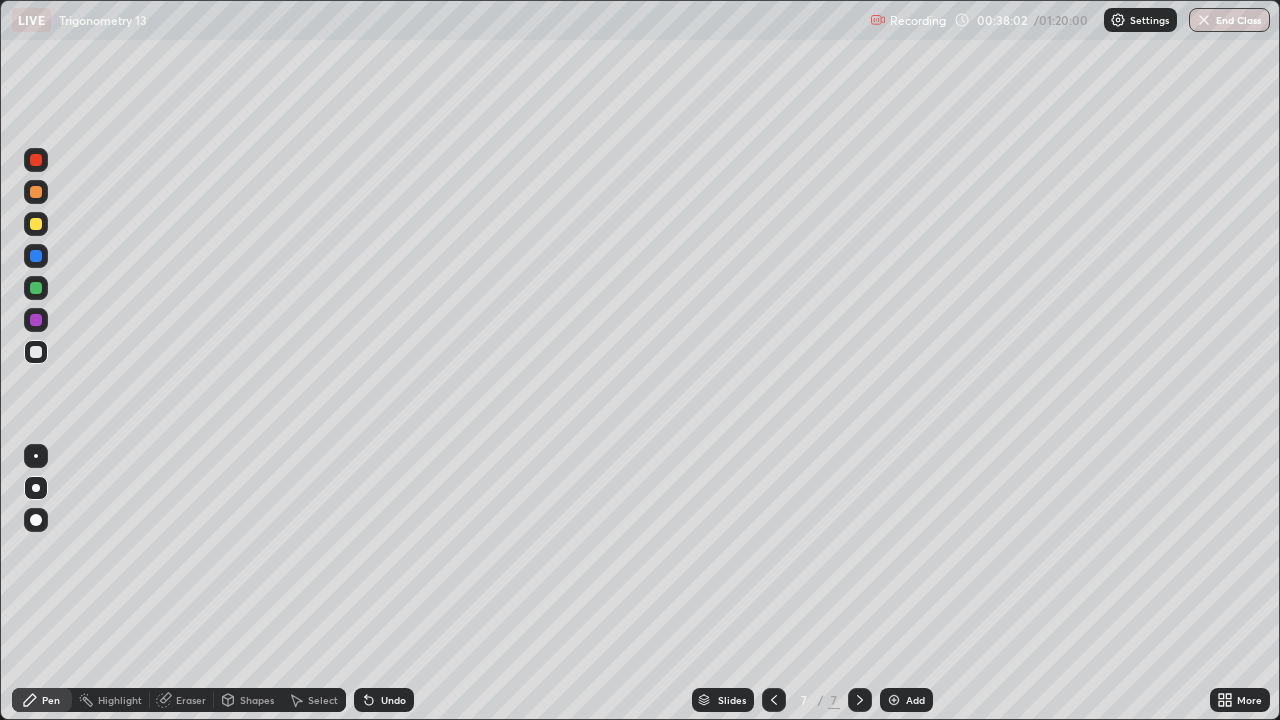 click at bounding box center (36, 160) 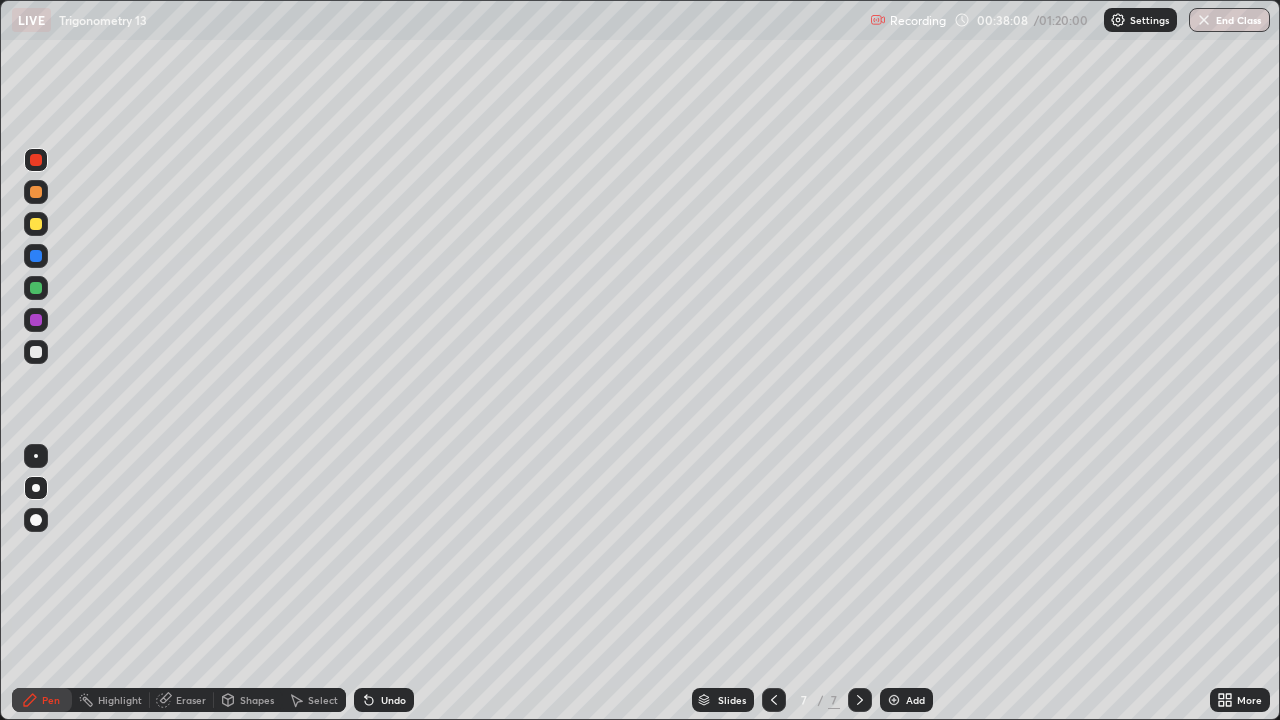 click at bounding box center [36, 352] 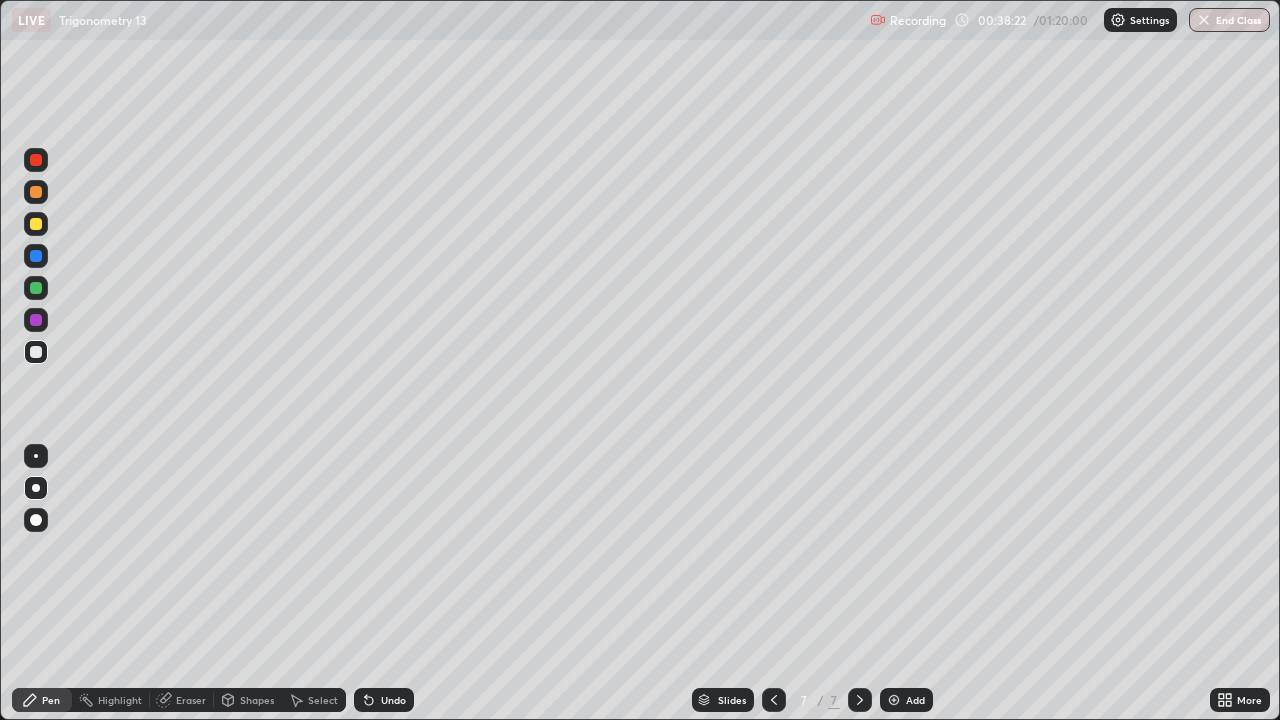 click on "Undo" at bounding box center (393, 700) 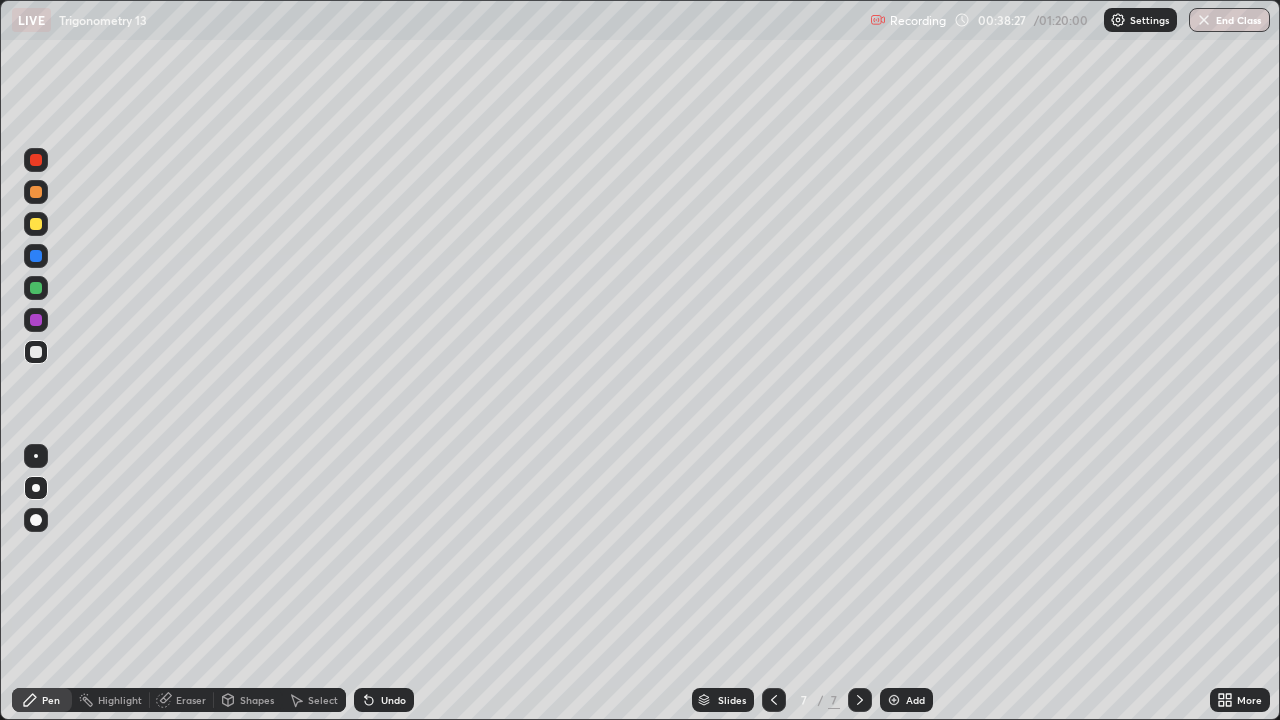 click at bounding box center [36, 352] 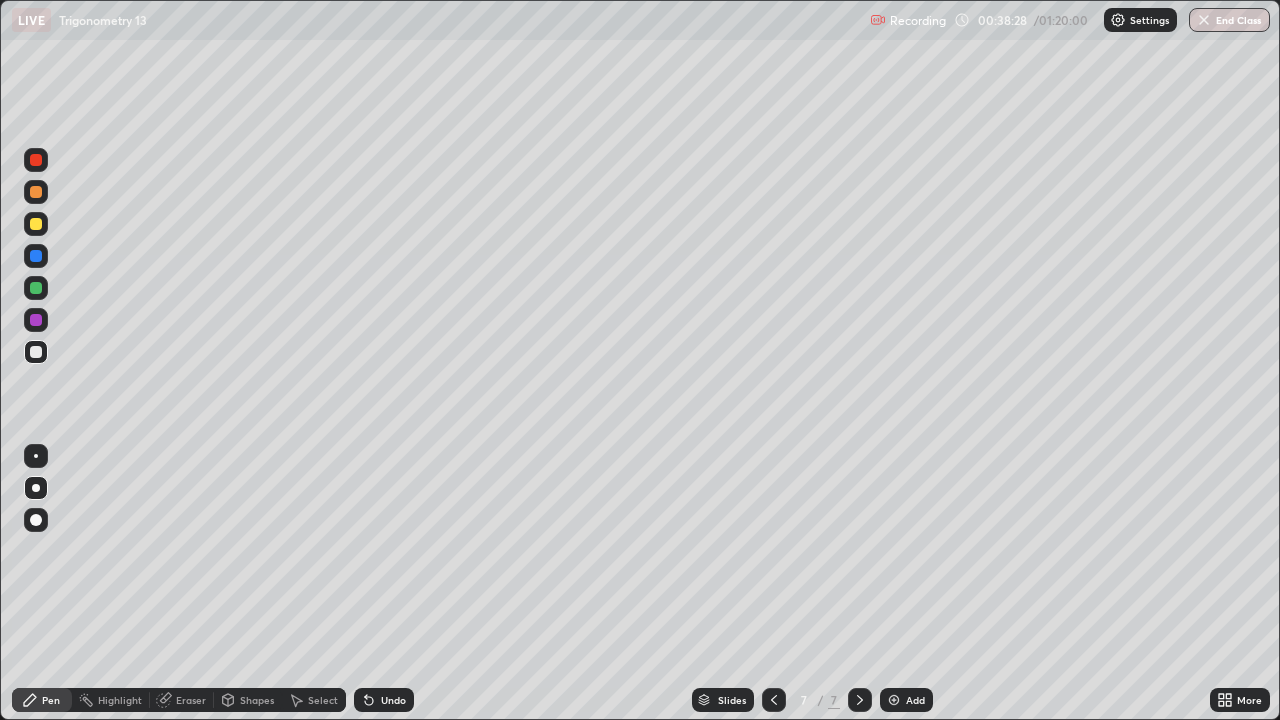 click at bounding box center [36, 320] 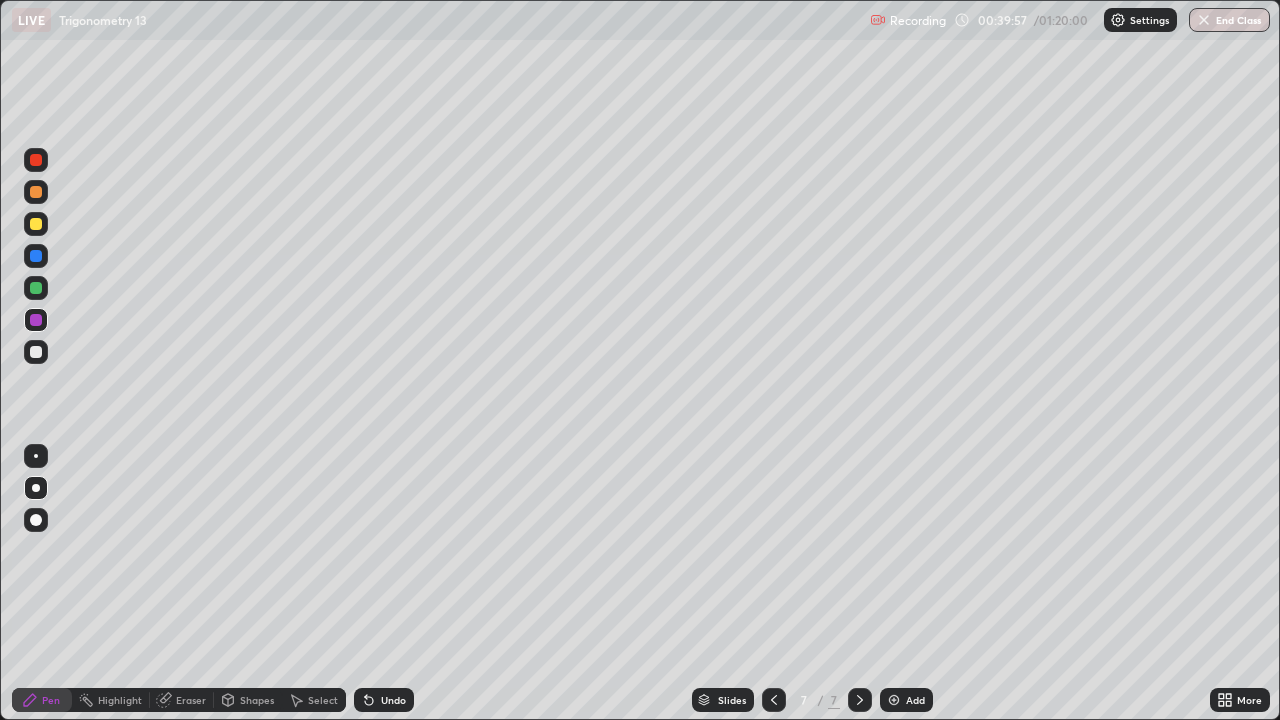 click on "Eraser" at bounding box center [191, 700] 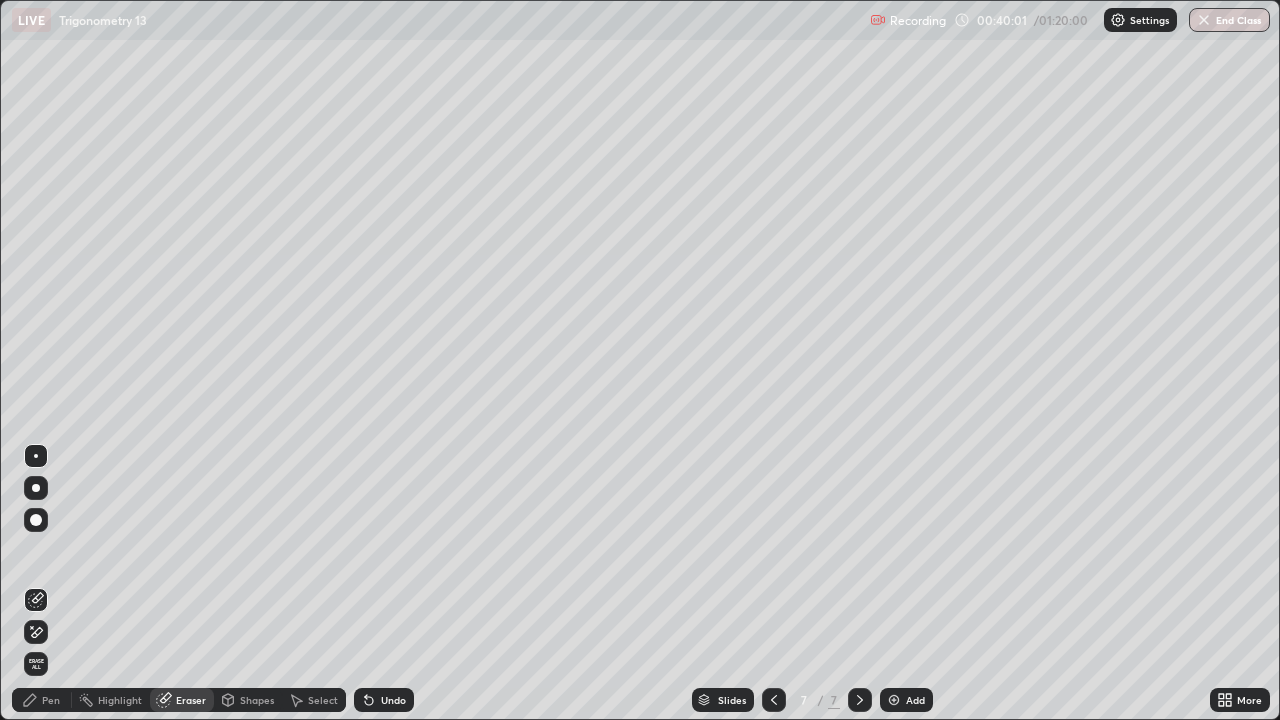 click on "Pen" at bounding box center [51, 700] 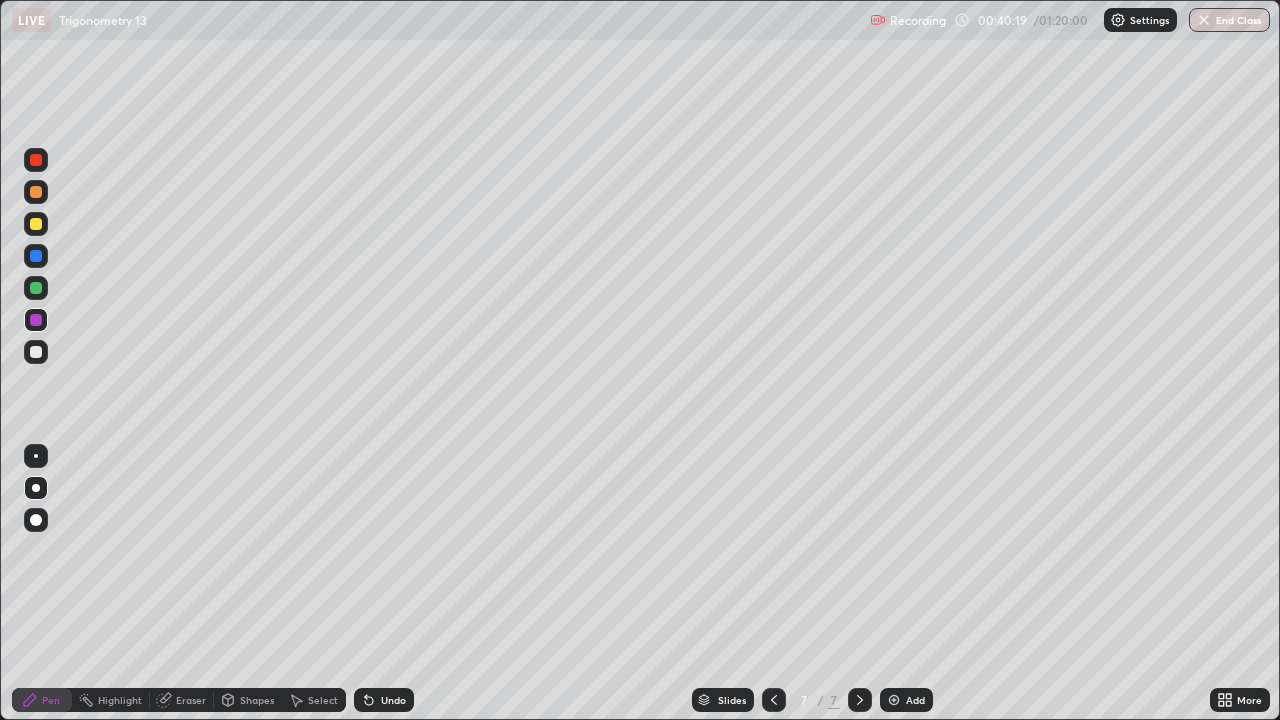 click on "Undo" at bounding box center (393, 700) 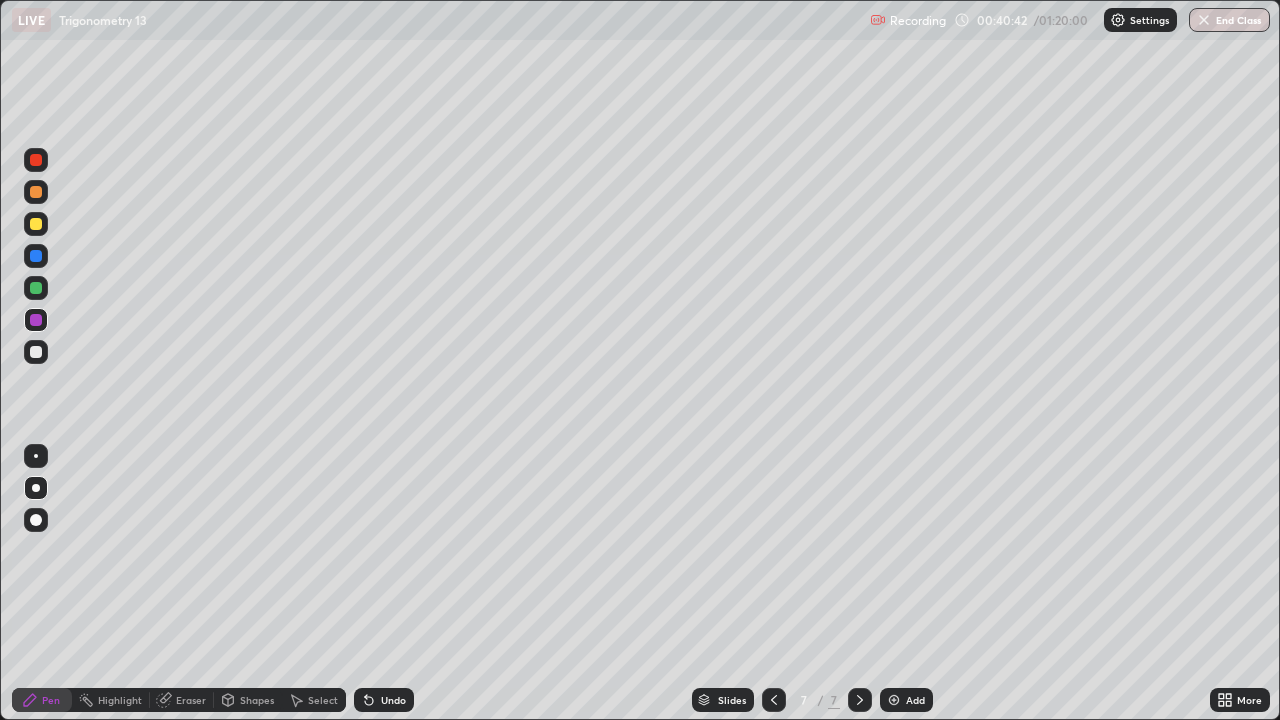 click on "Select" at bounding box center [323, 700] 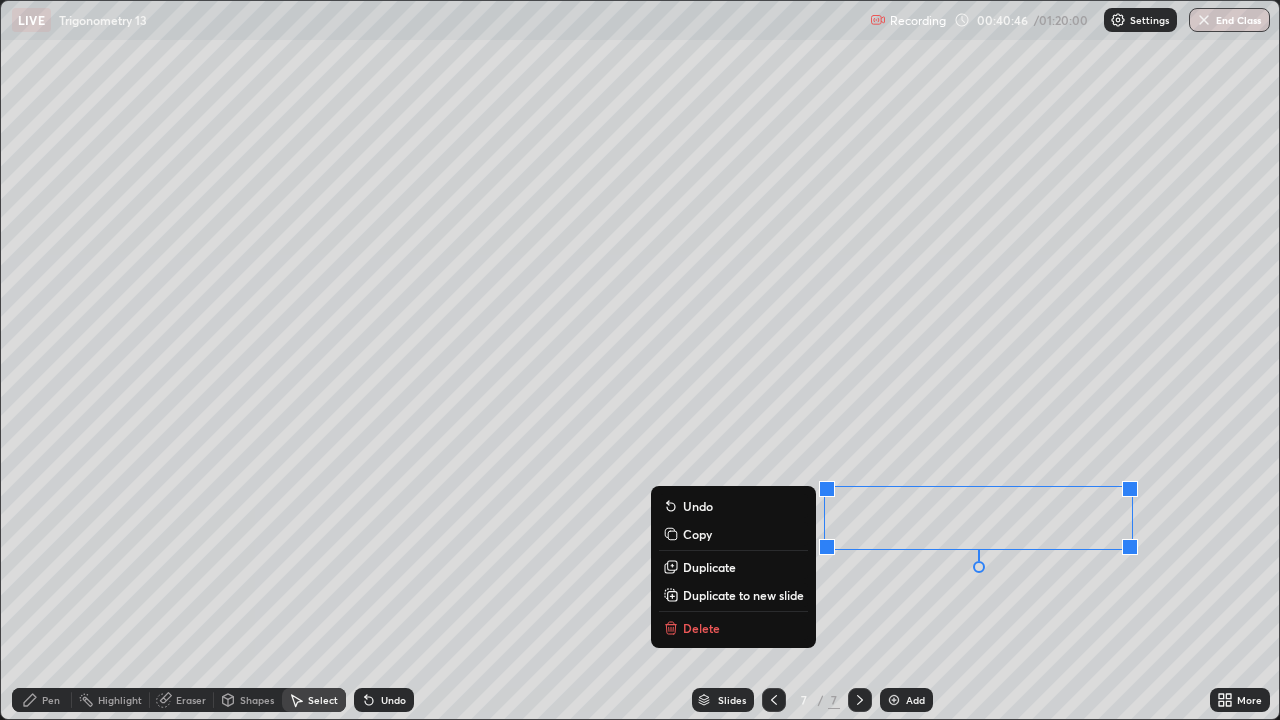 click on "Delete" at bounding box center [733, 628] 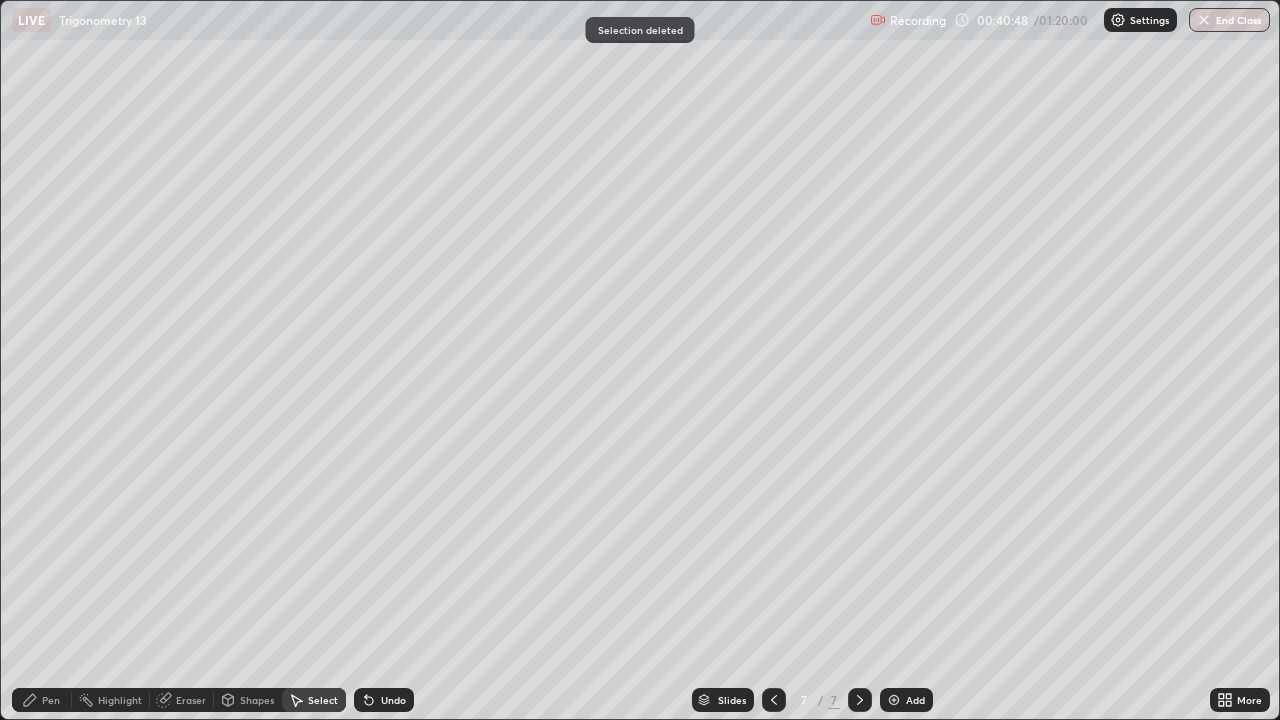 click on "Pen" at bounding box center (51, 700) 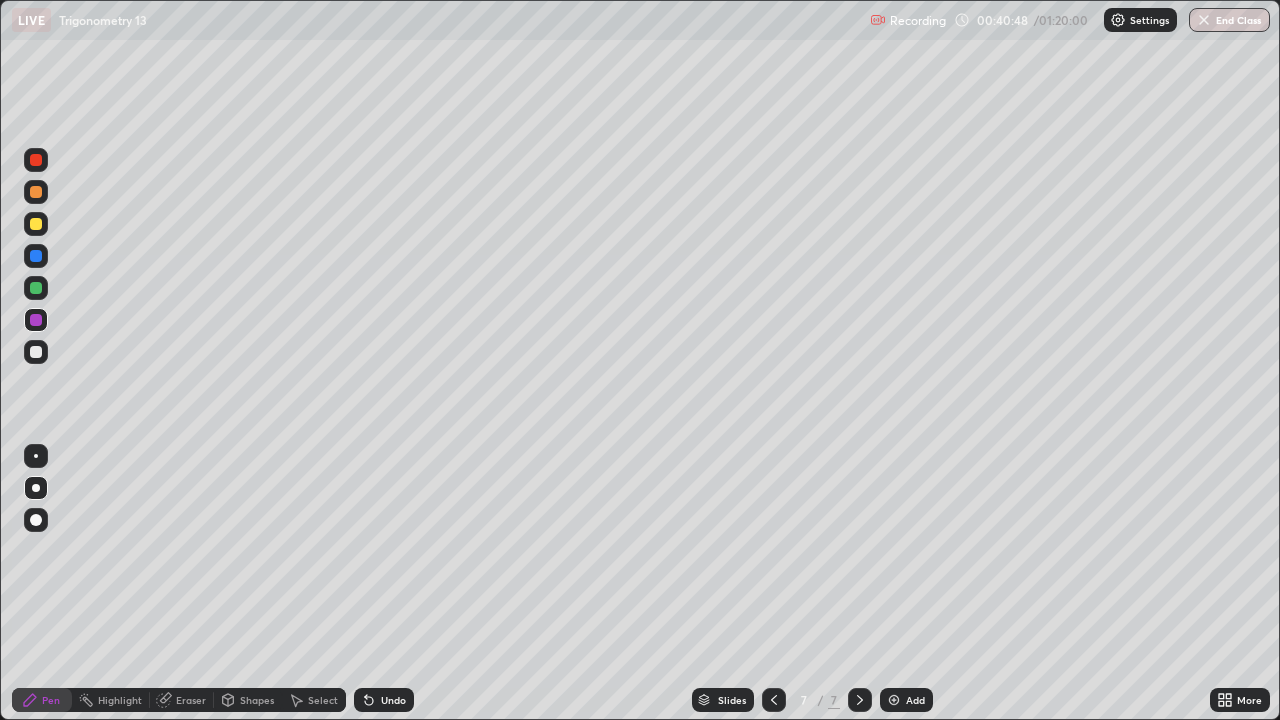 click at bounding box center [36, 352] 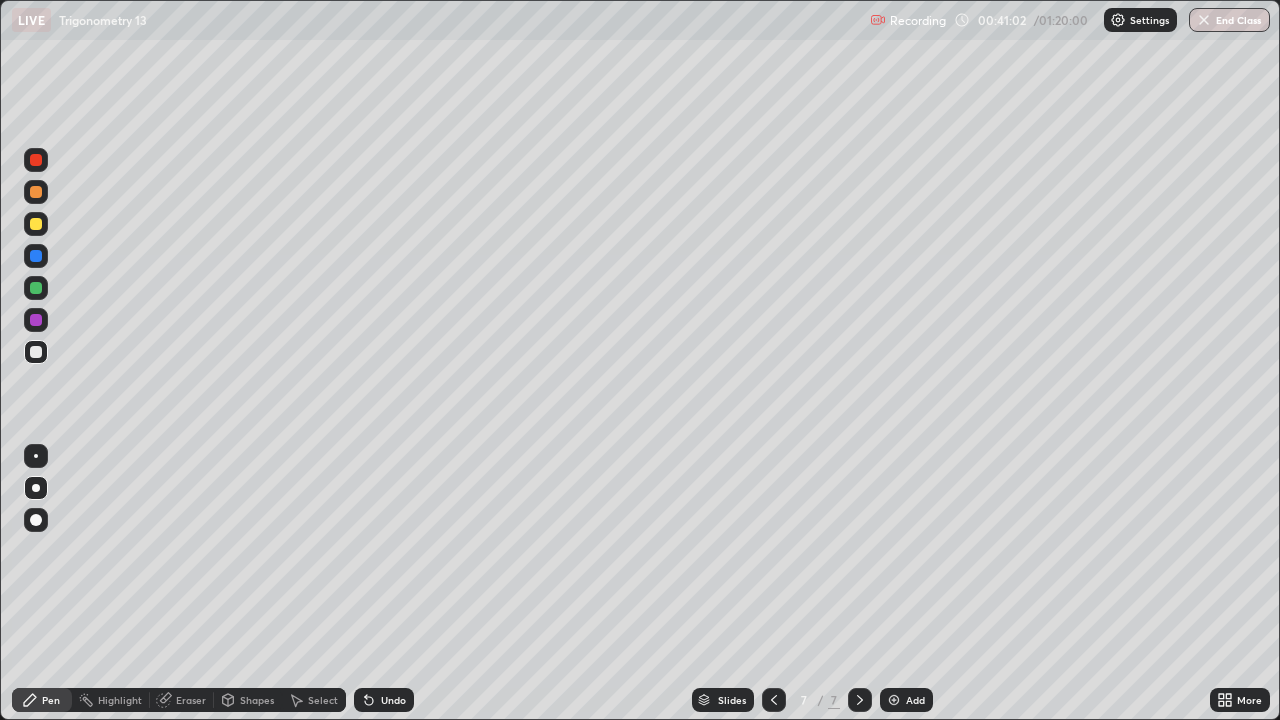 click on "Undo" at bounding box center [393, 700] 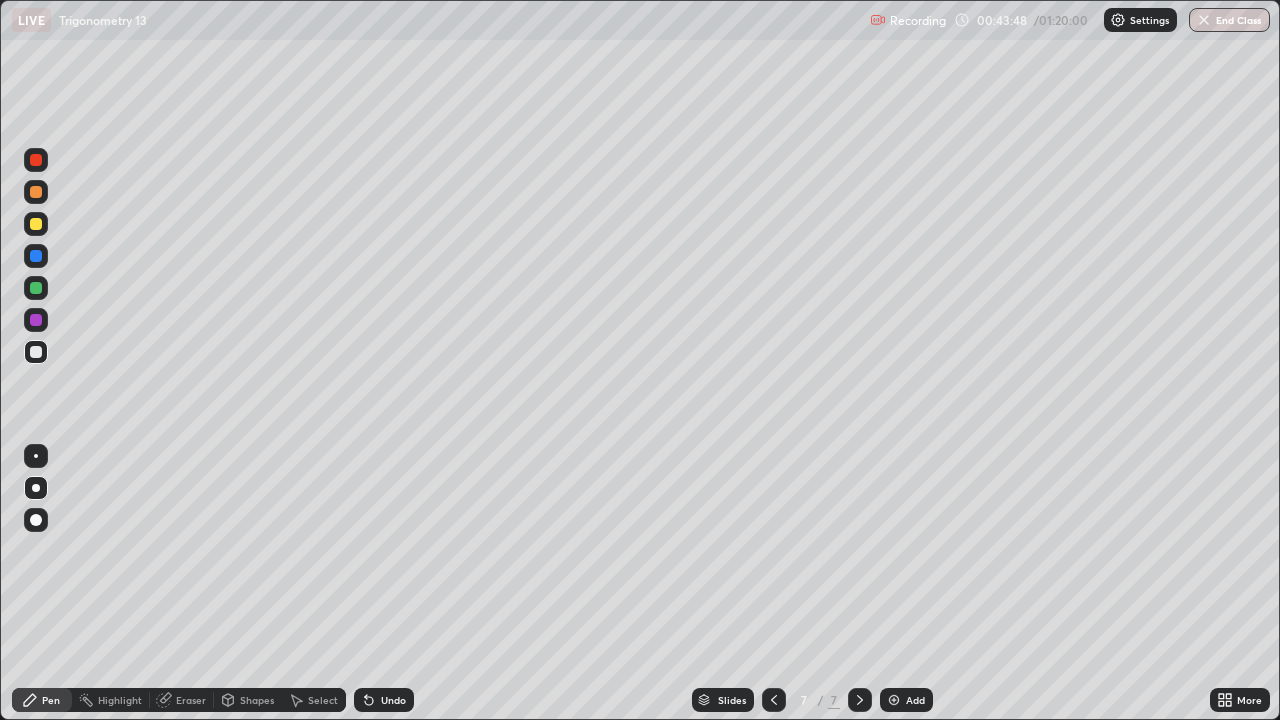 click on "Pen" at bounding box center [51, 700] 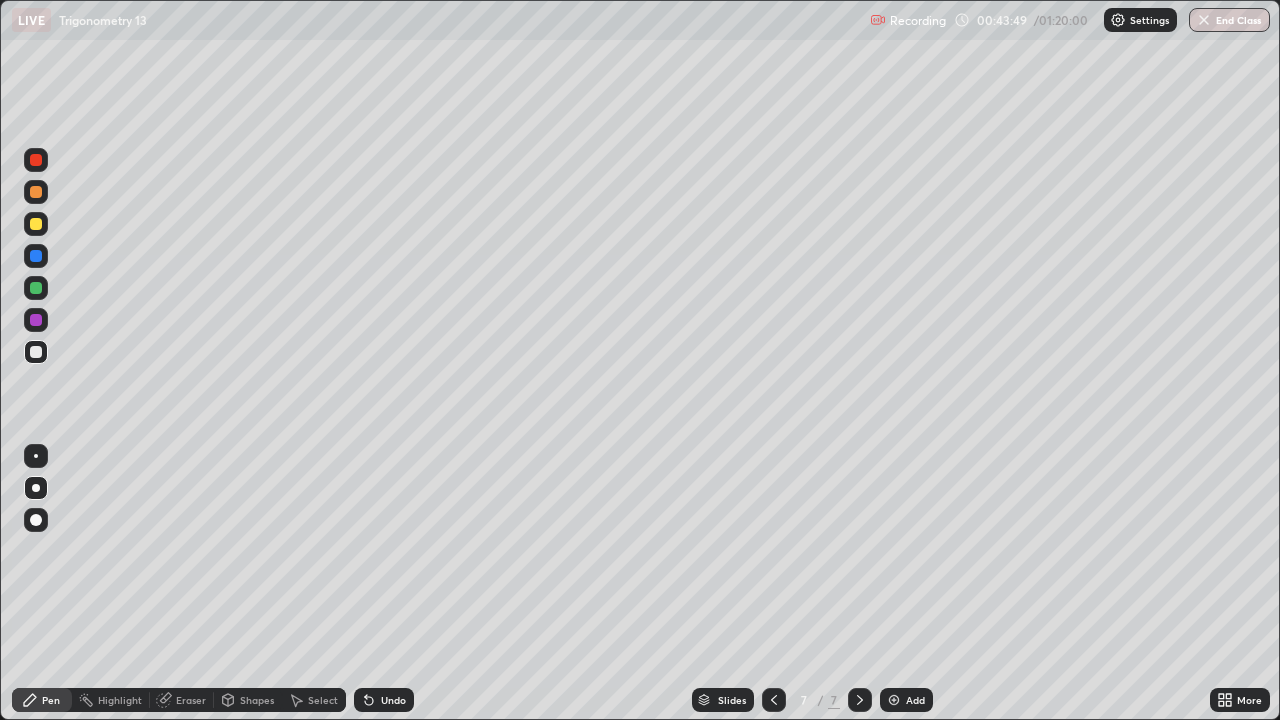 click at bounding box center [36, 224] 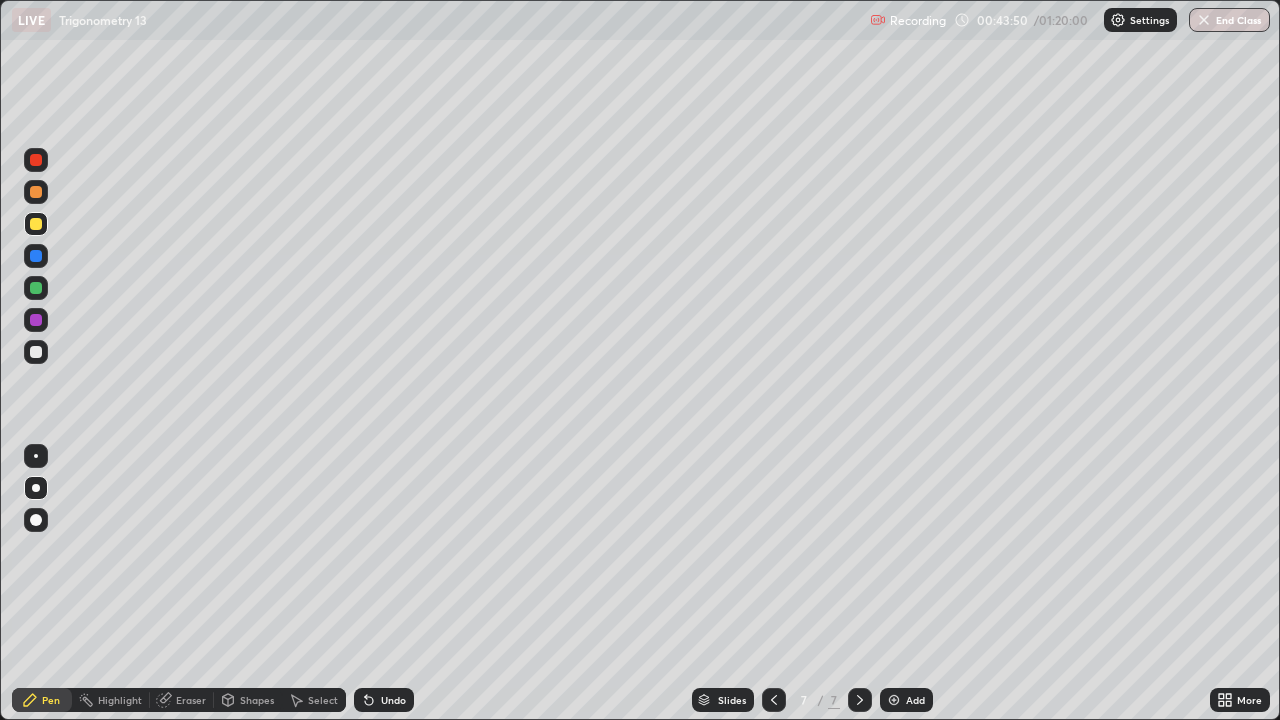 click at bounding box center (36, 488) 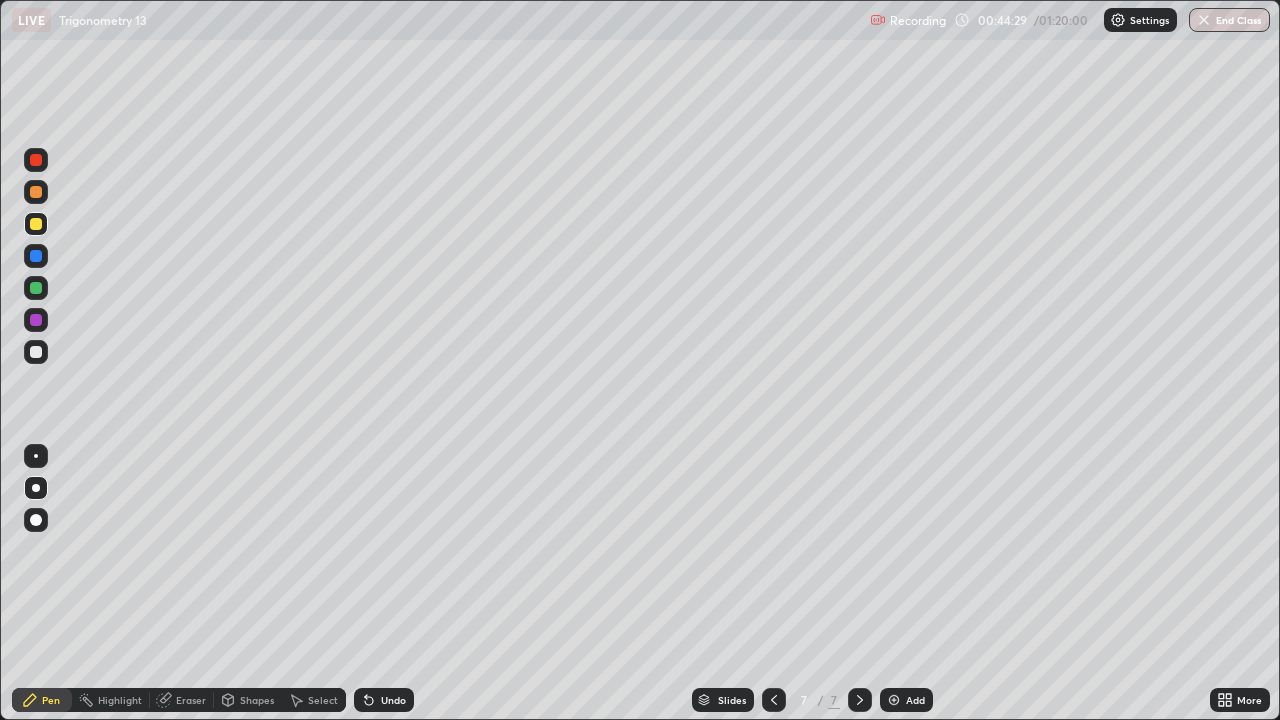 click 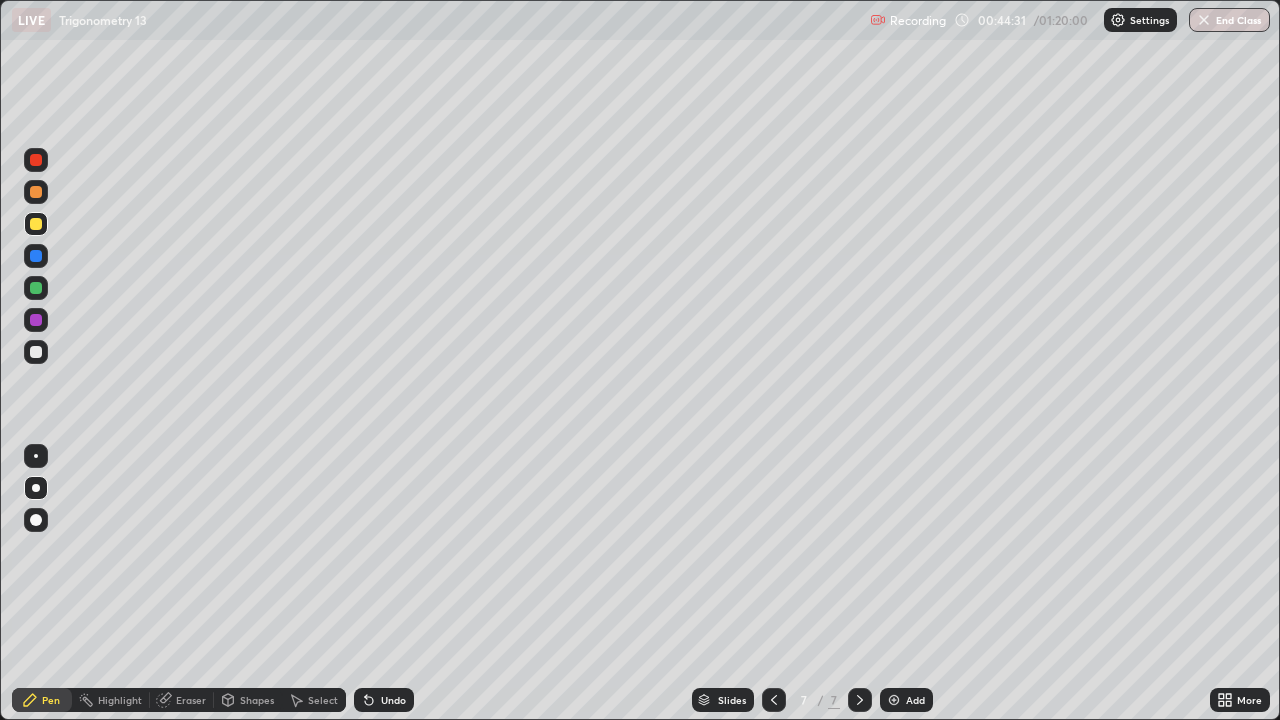 click 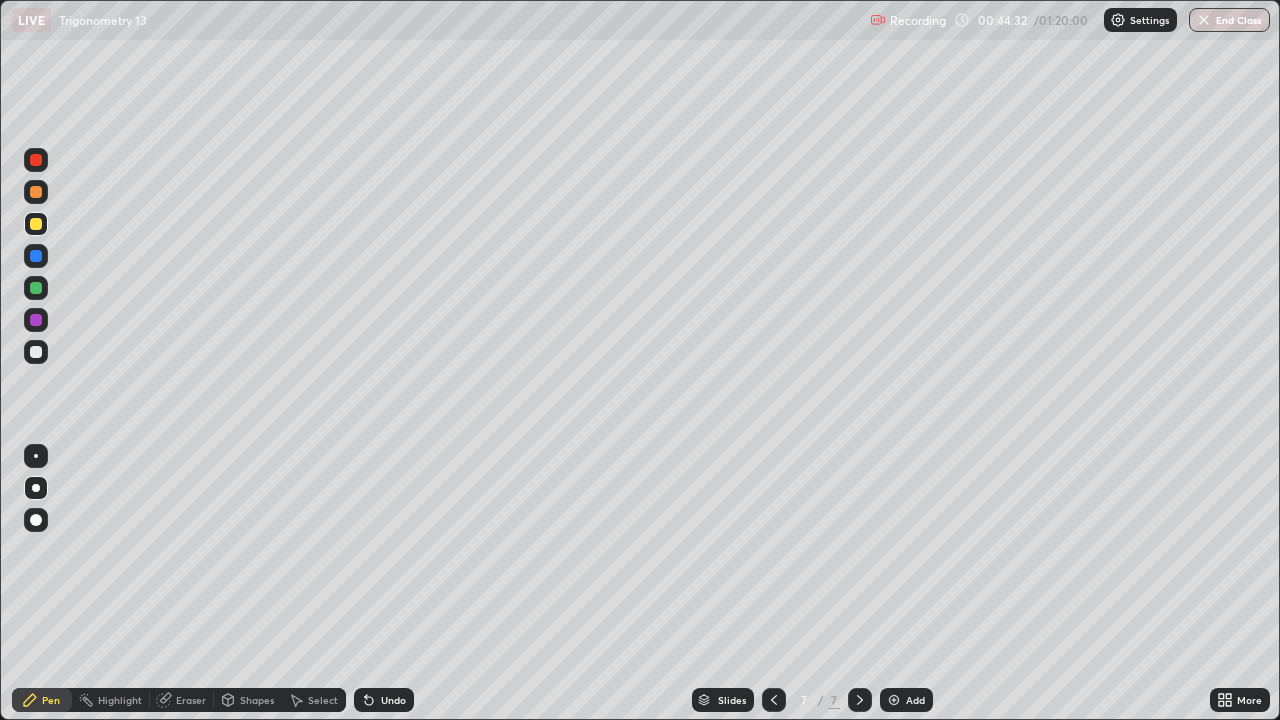click 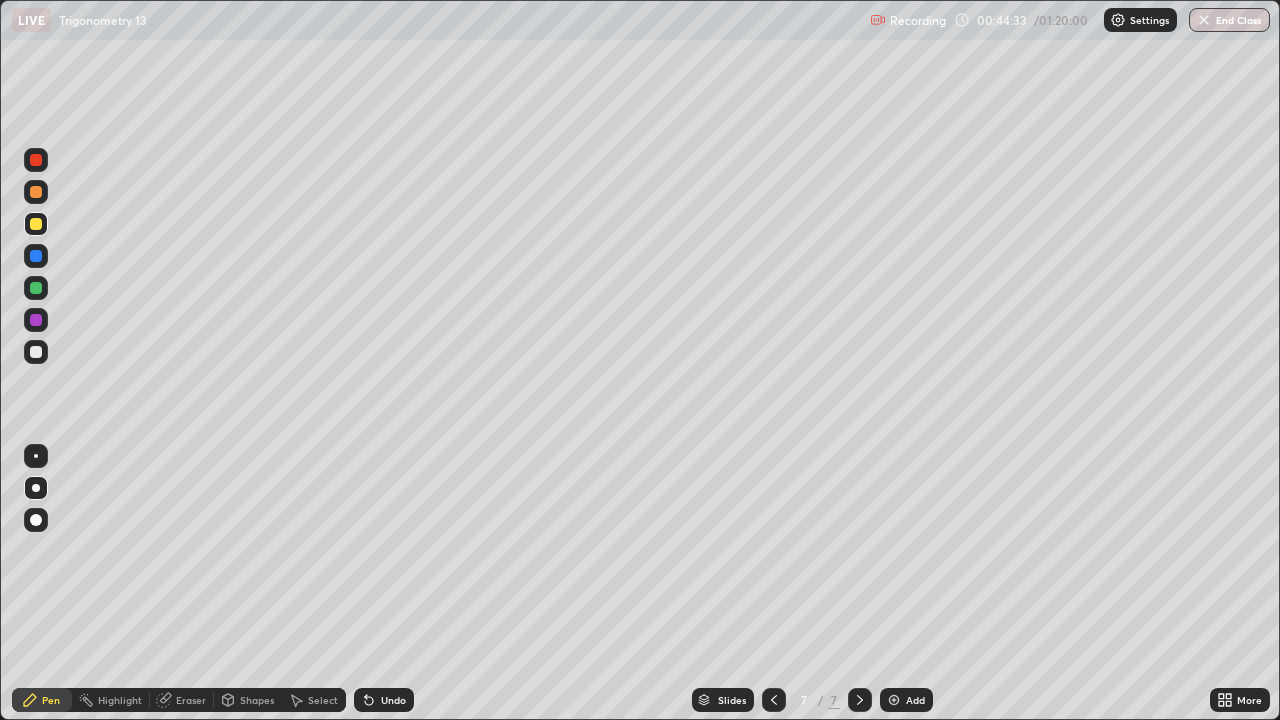 click at bounding box center (894, 700) 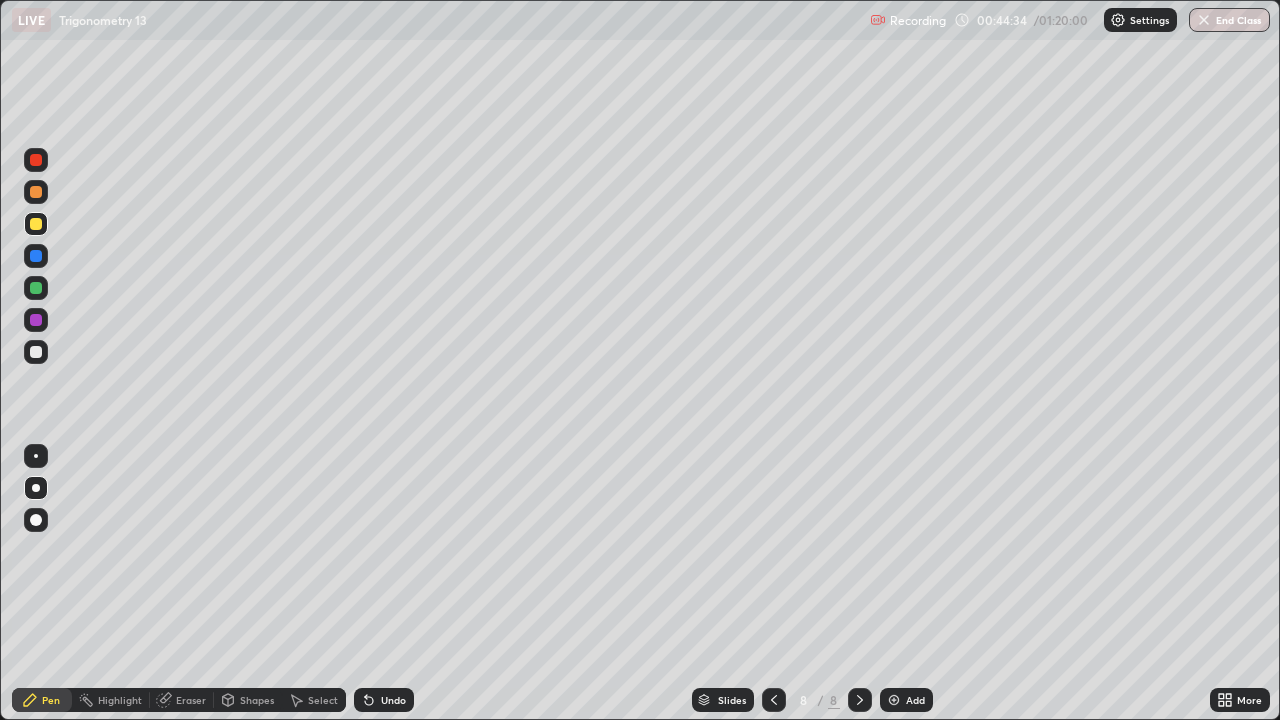 click at bounding box center [36, 224] 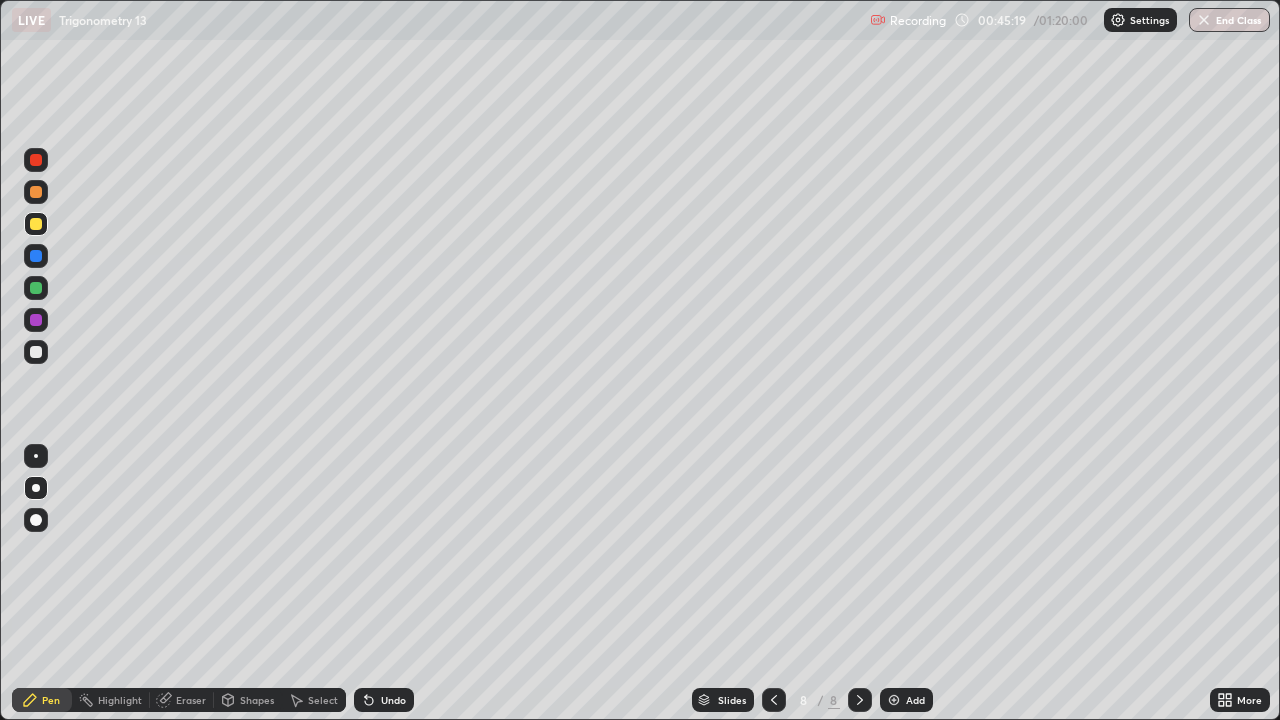 click at bounding box center [36, 352] 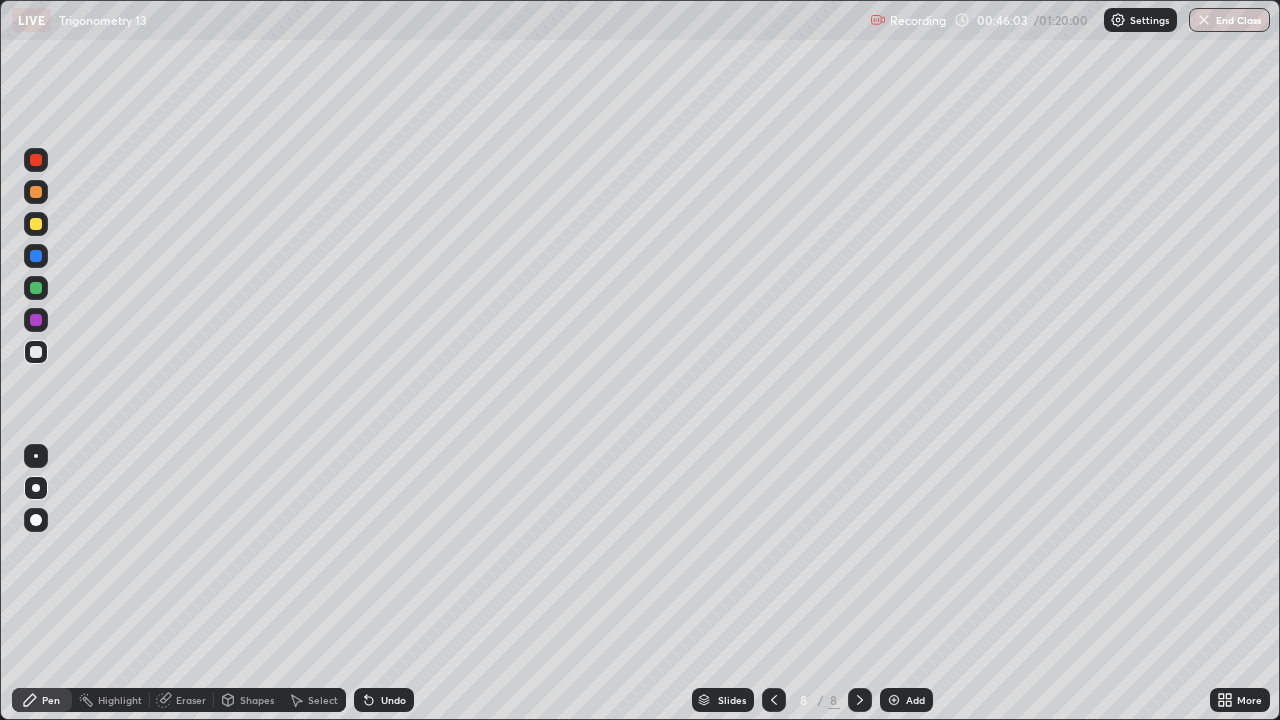 click at bounding box center (36, 352) 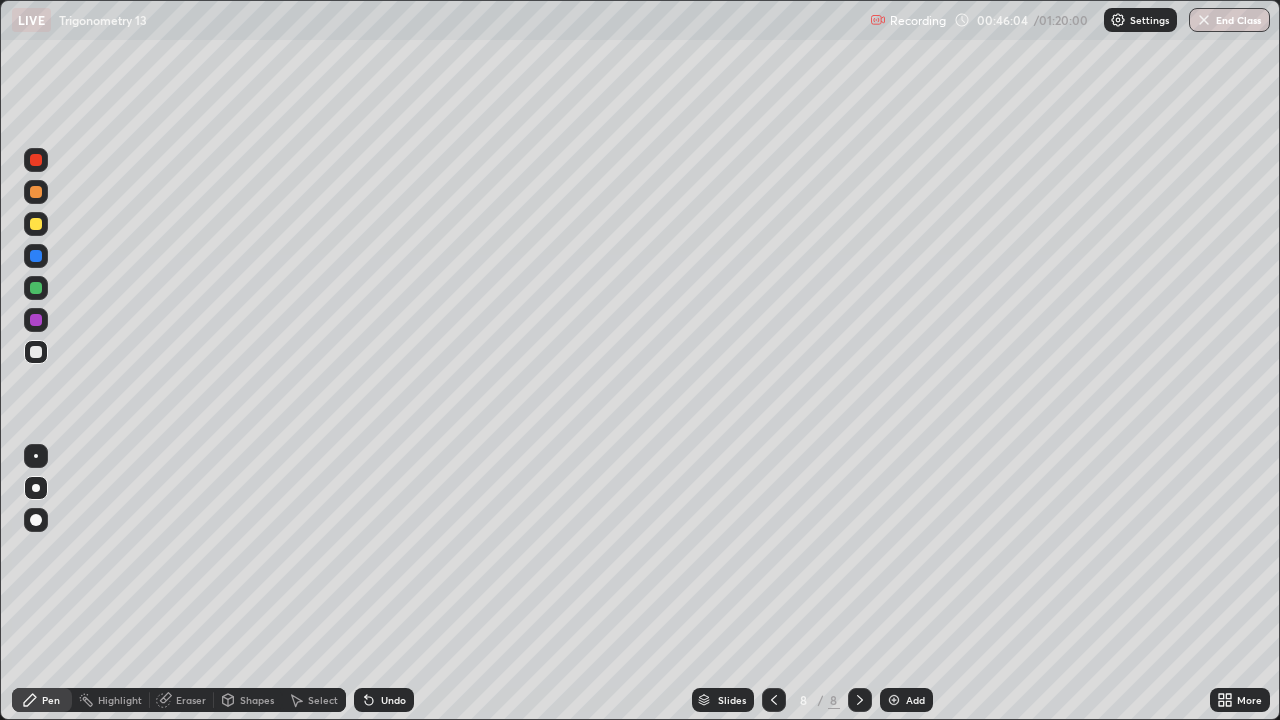click at bounding box center (36, 224) 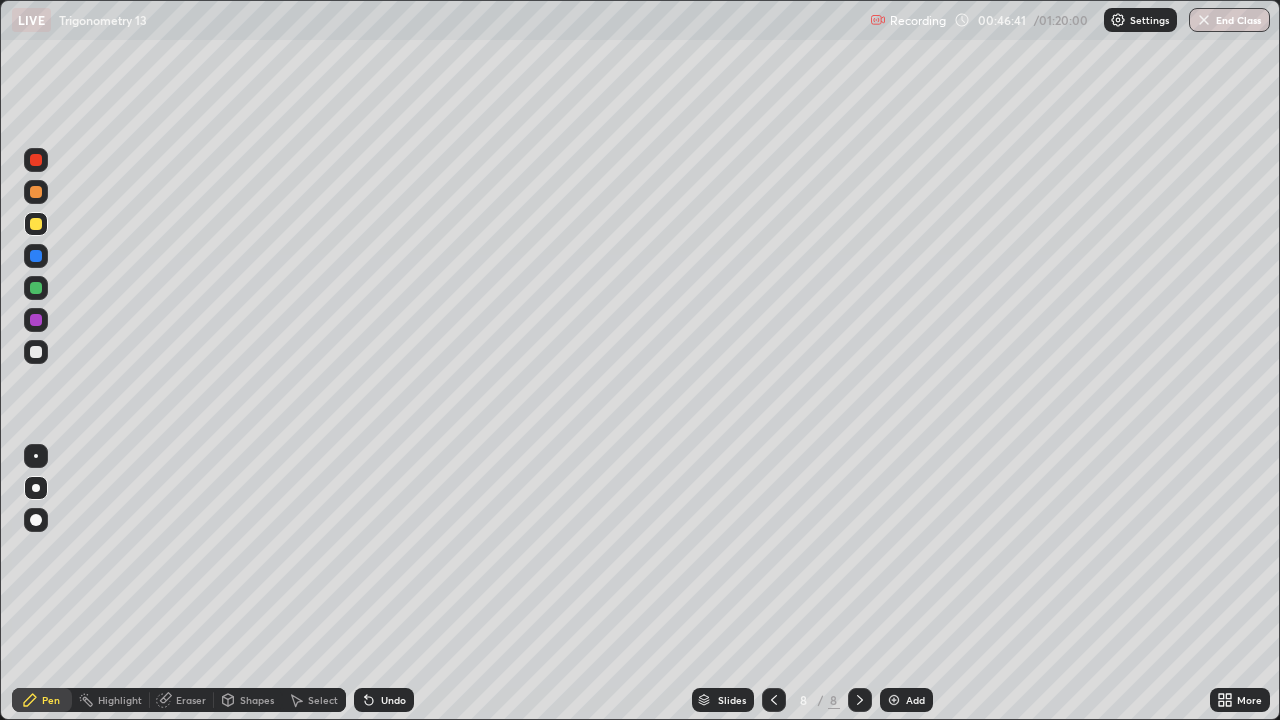 click at bounding box center (36, 352) 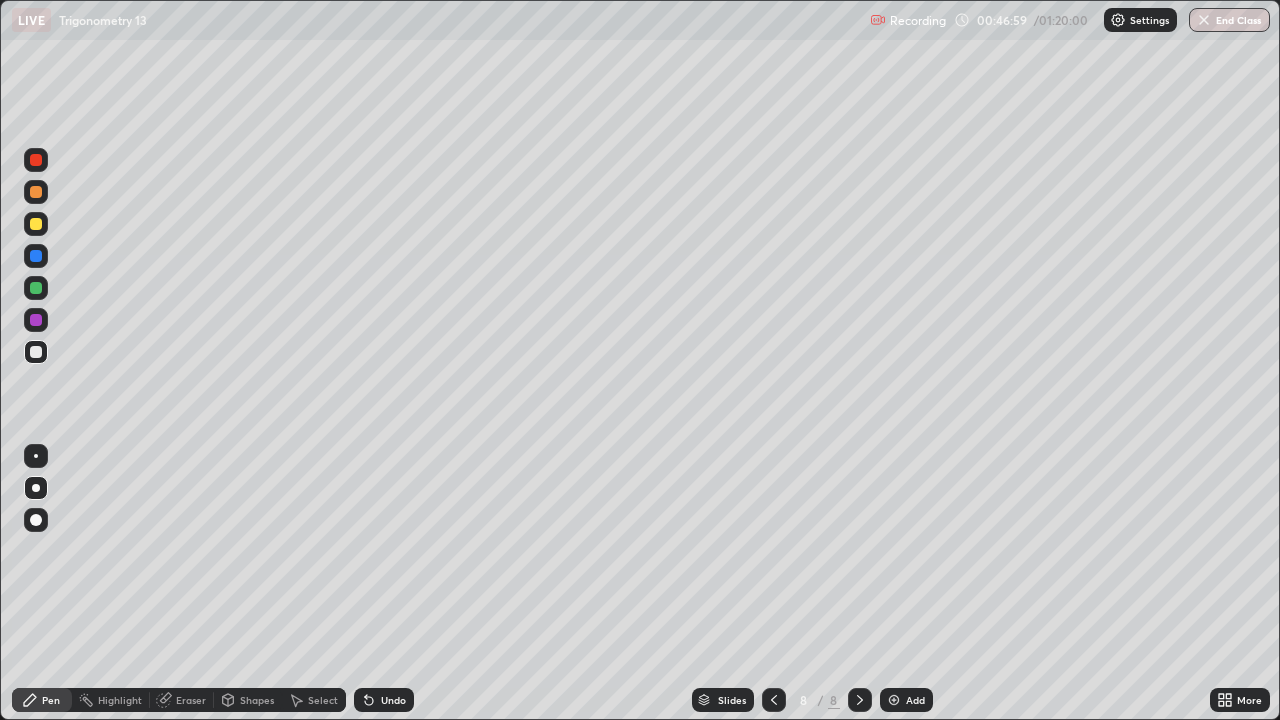 click on "Undo" at bounding box center (393, 700) 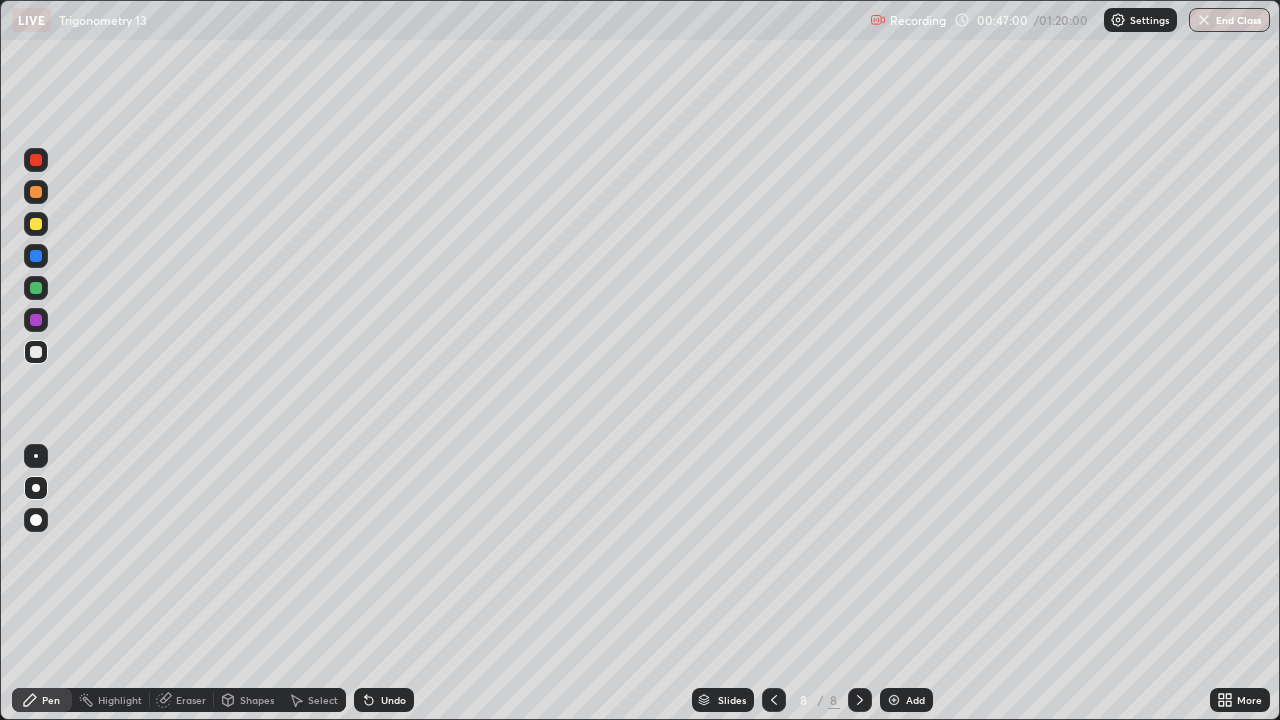 click on "Undo" at bounding box center (393, 700) 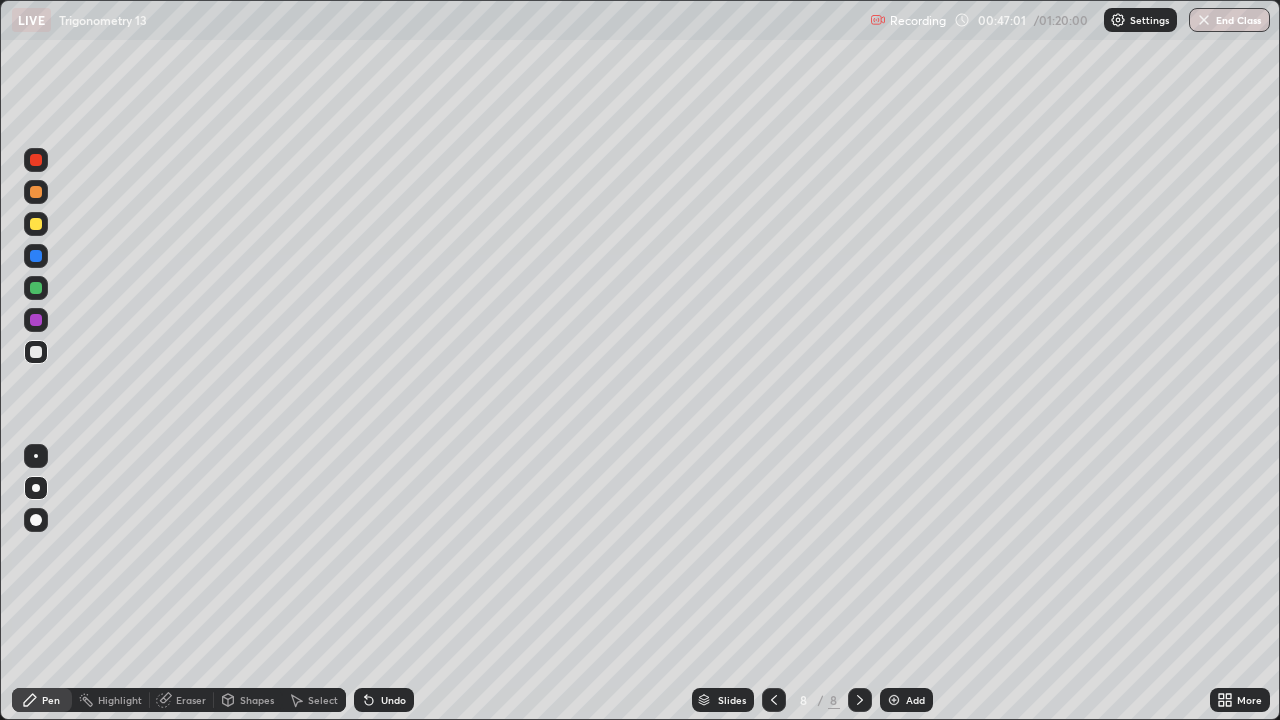 click on "Undo" at bounding box center [393, 700] 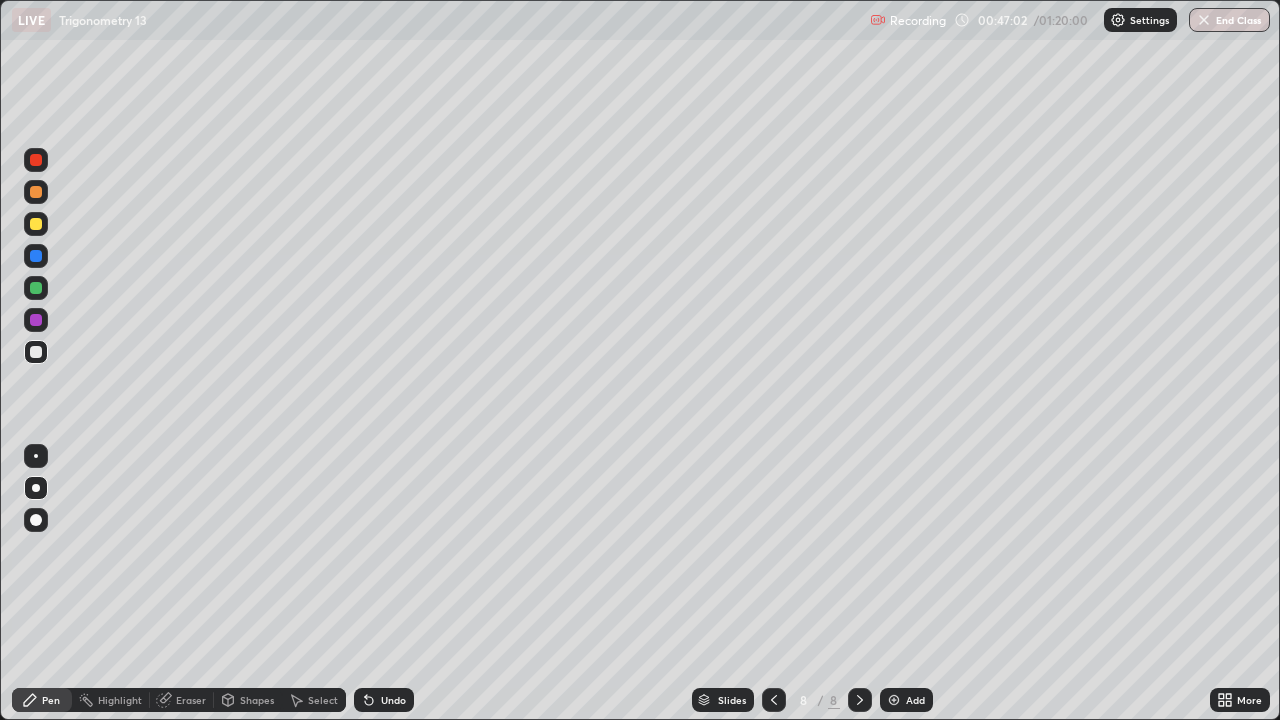 click on "Undo" at bounding box center (393, 700) 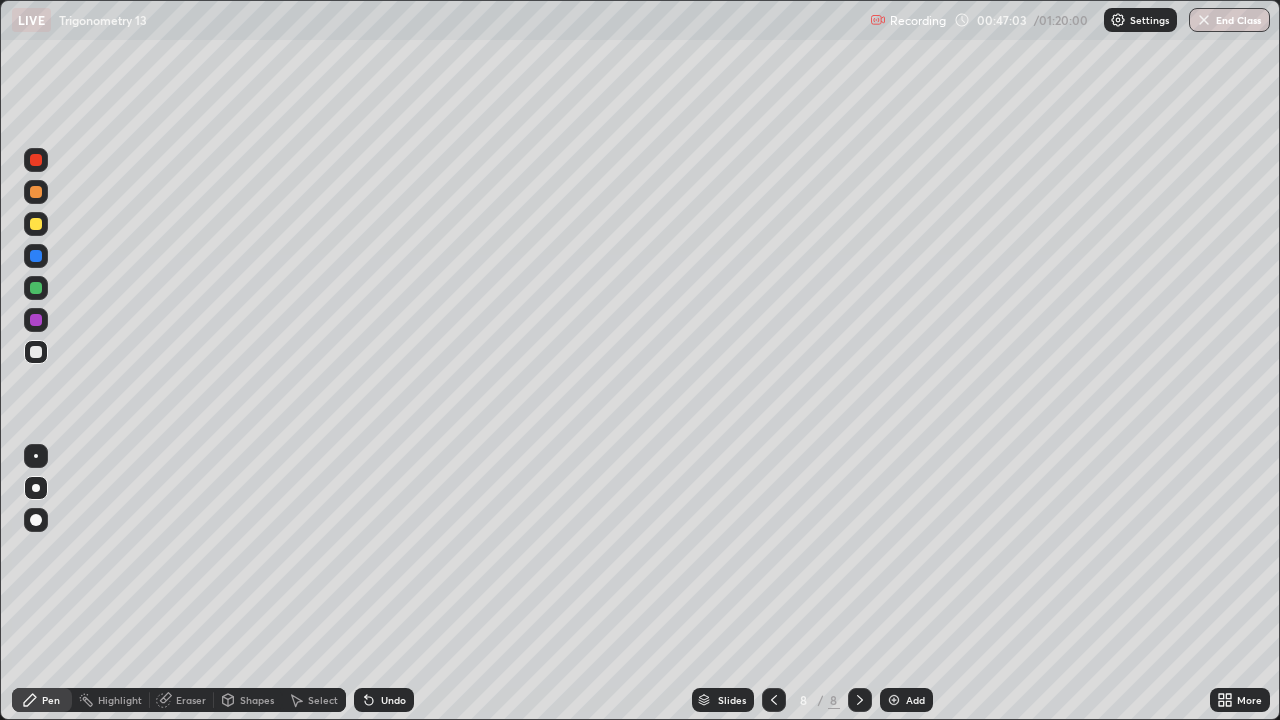 click on "Undo" at bounding box center [393, 700] 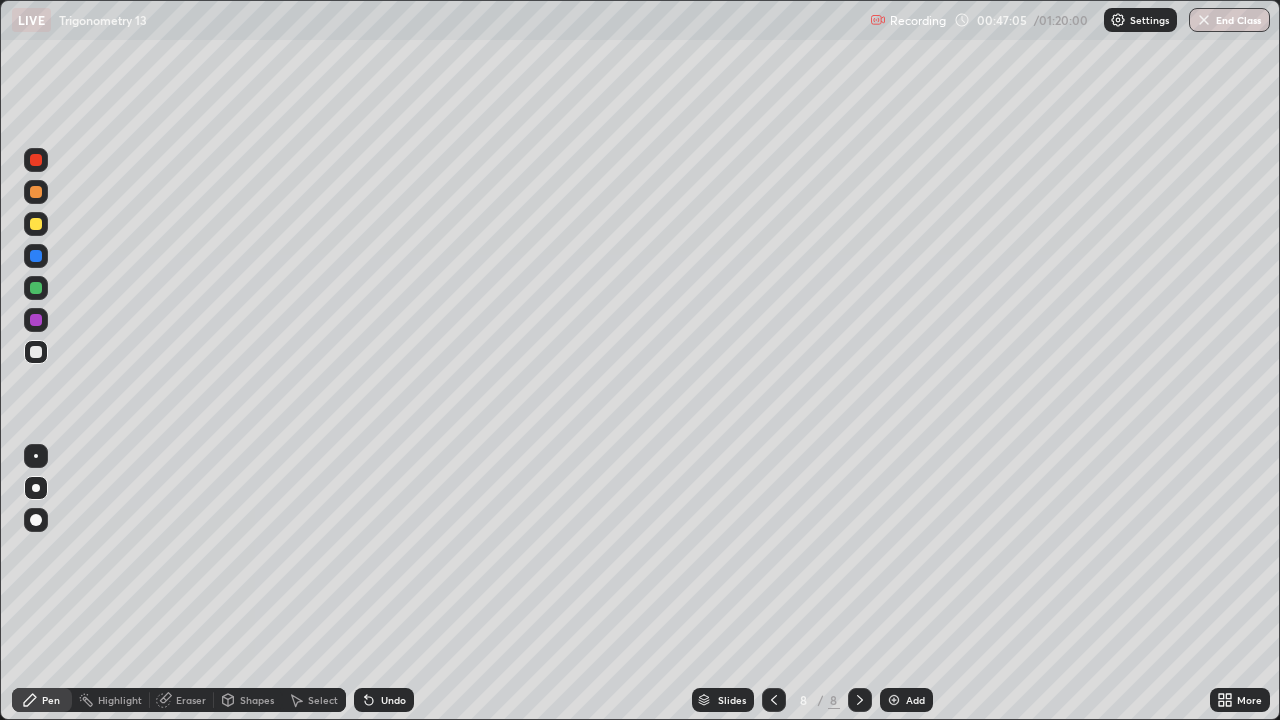 click on "Eraser" at bounding box center [191, 700] 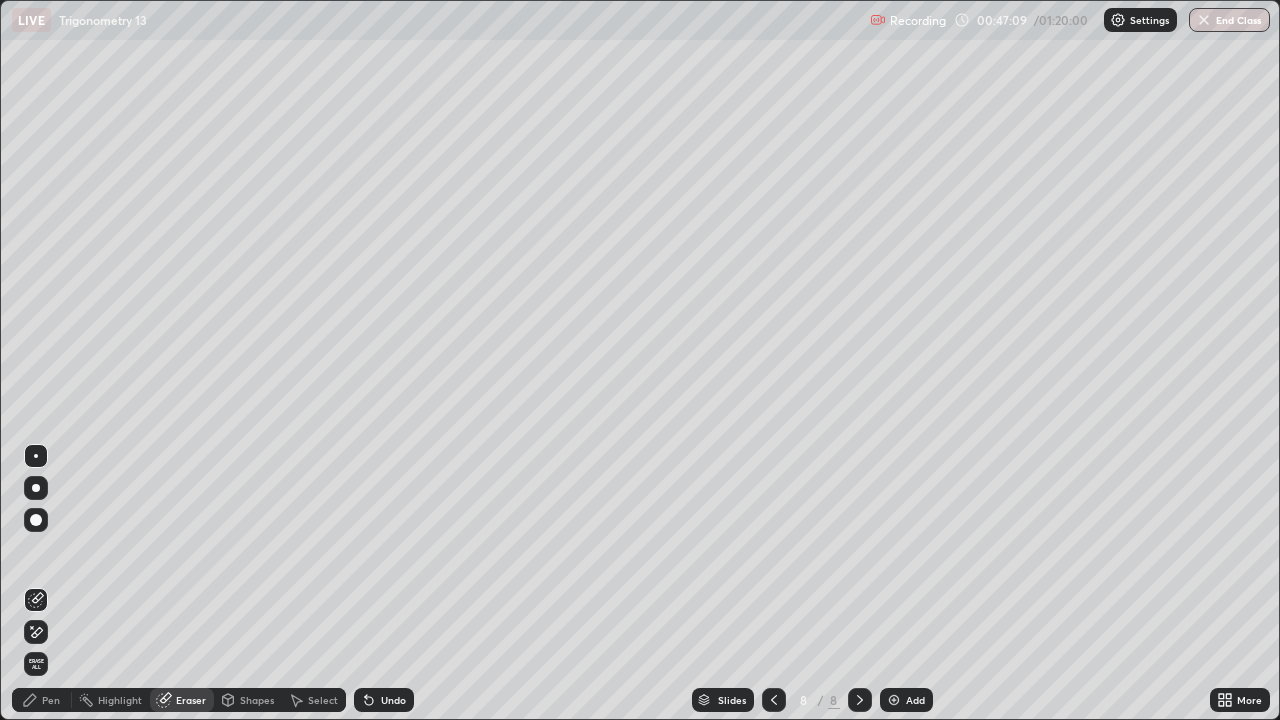 click on "Pen" at bounding box center (42, 700) 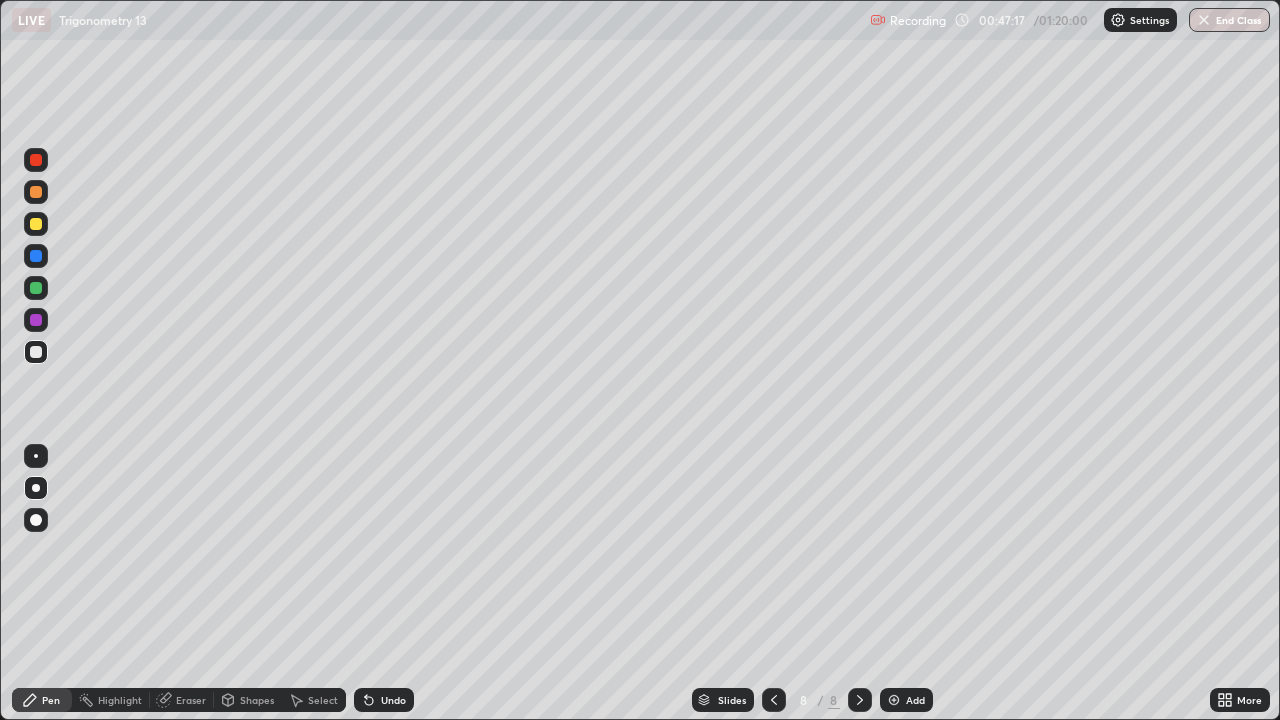 click at bounding box center [36, 192] 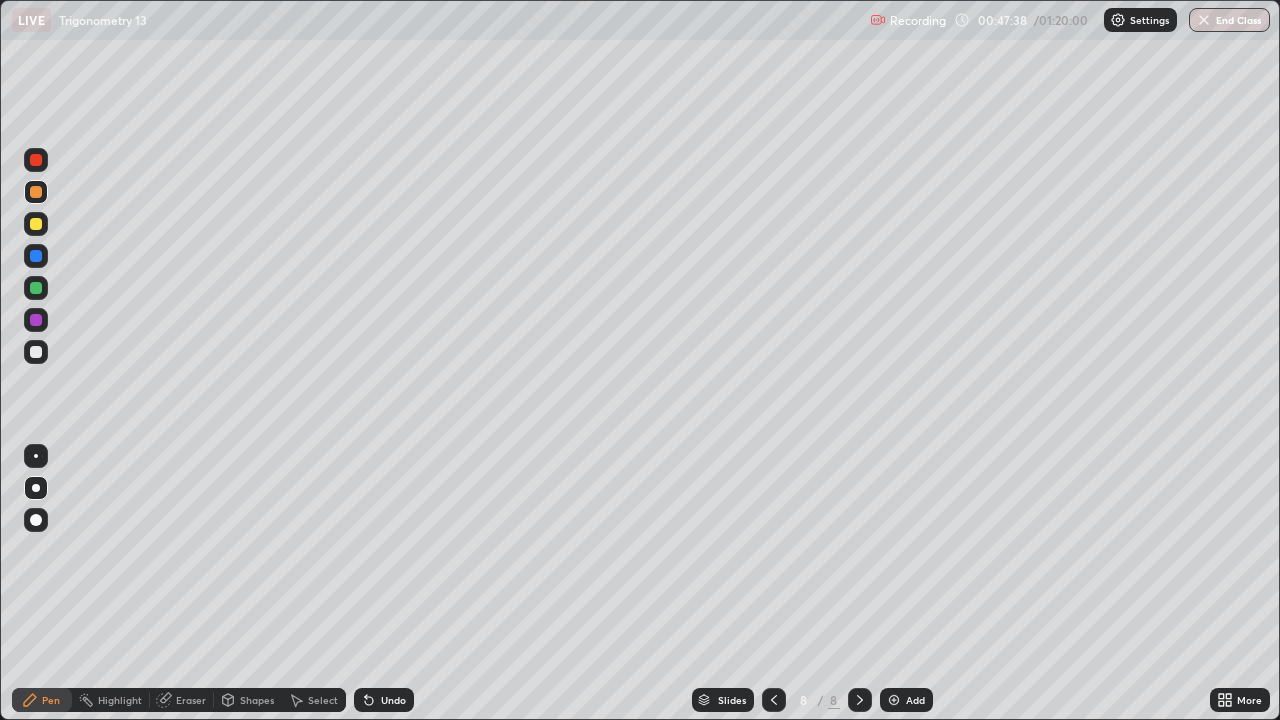 click at bounding box center (36, 352) 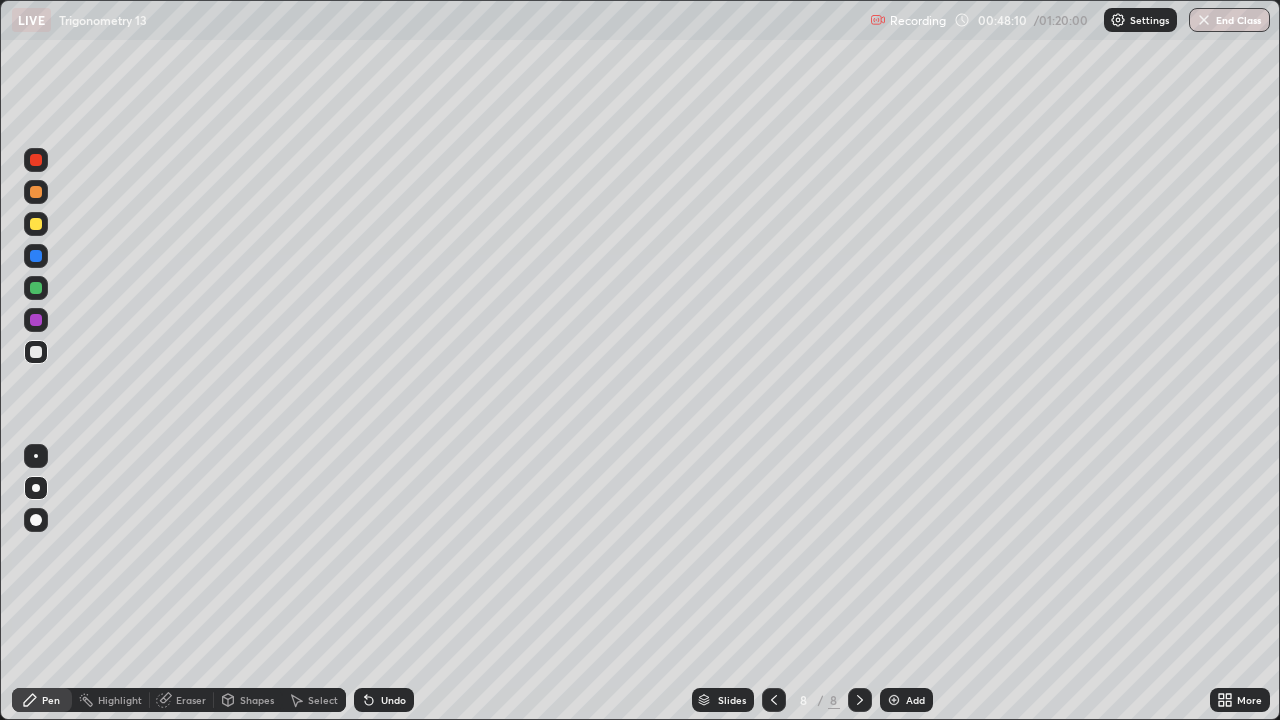 click on "Undo" at bounding box center (393, 700) 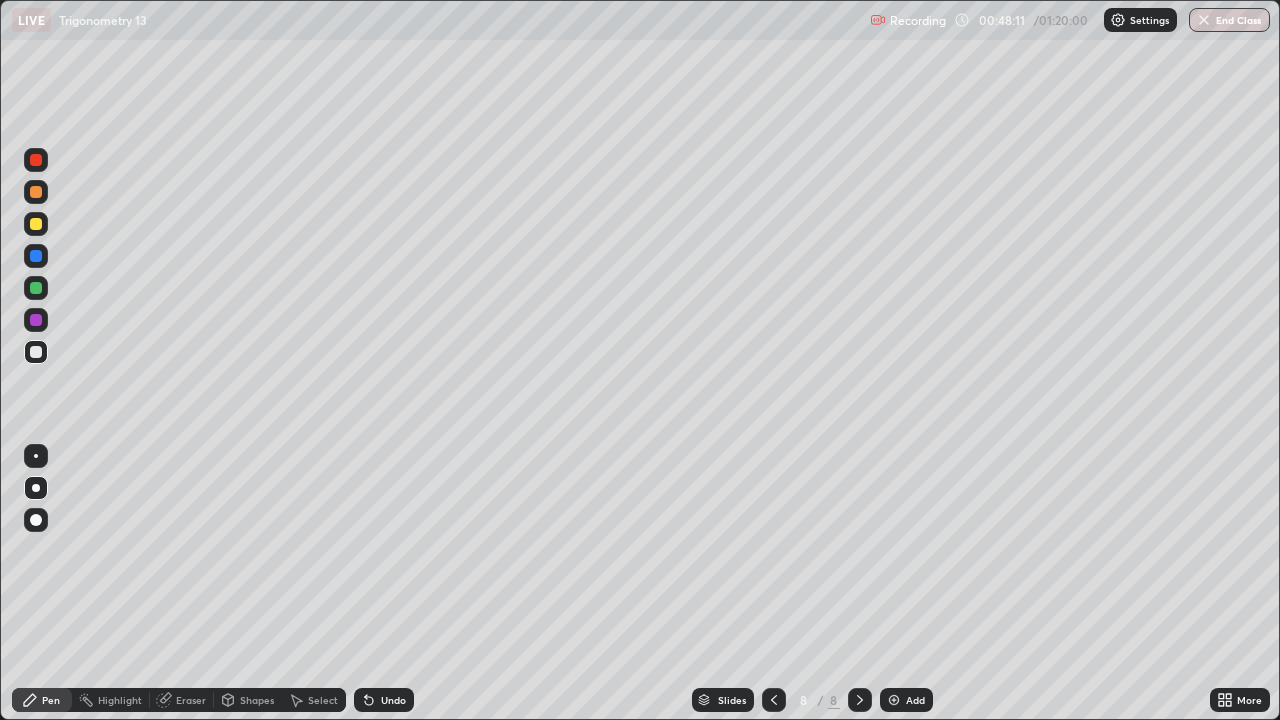 click on "Undo" at bounding box center (384, 700) 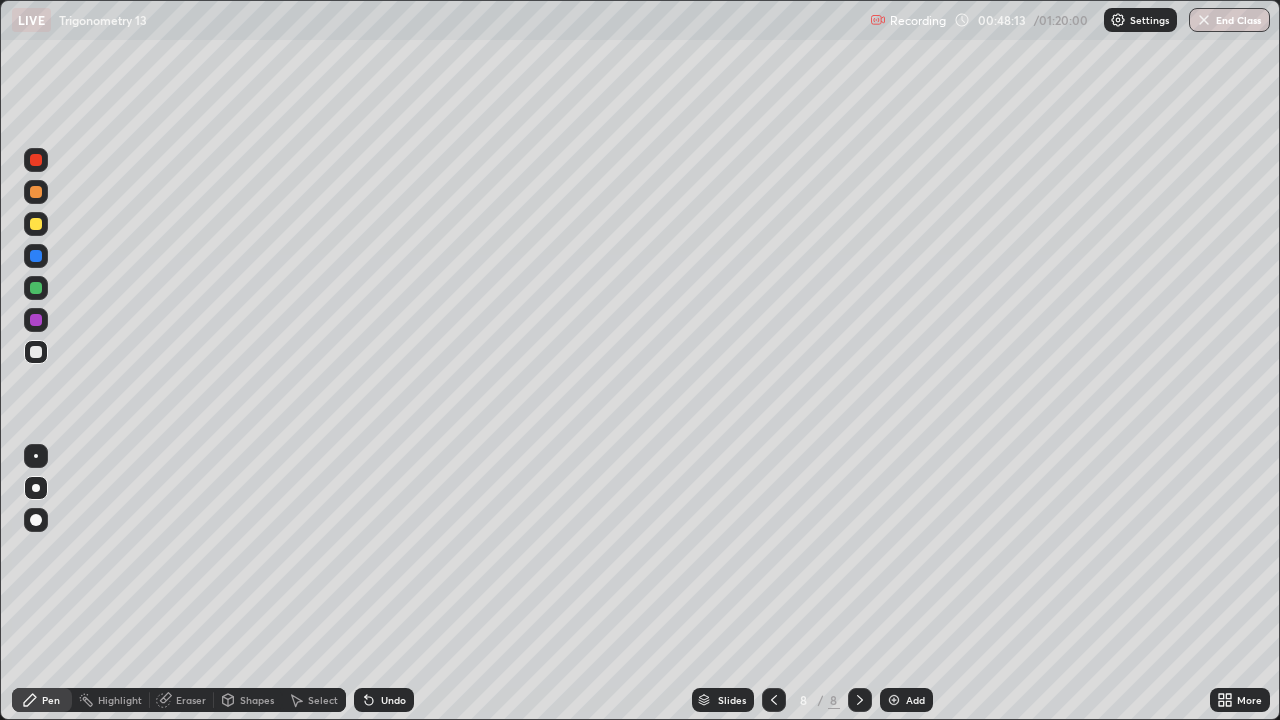 click on "Undo" at bounding box center [393, 700] 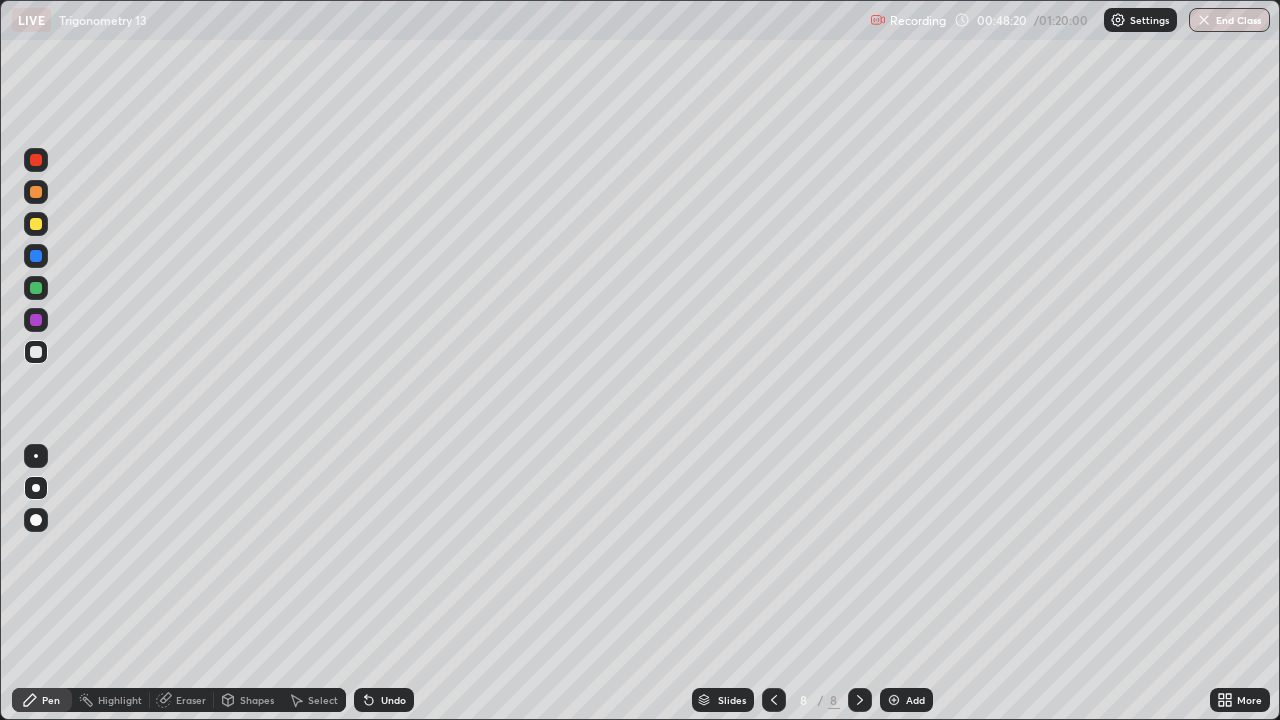 click on "Undo" at bounding box center (384, 700) 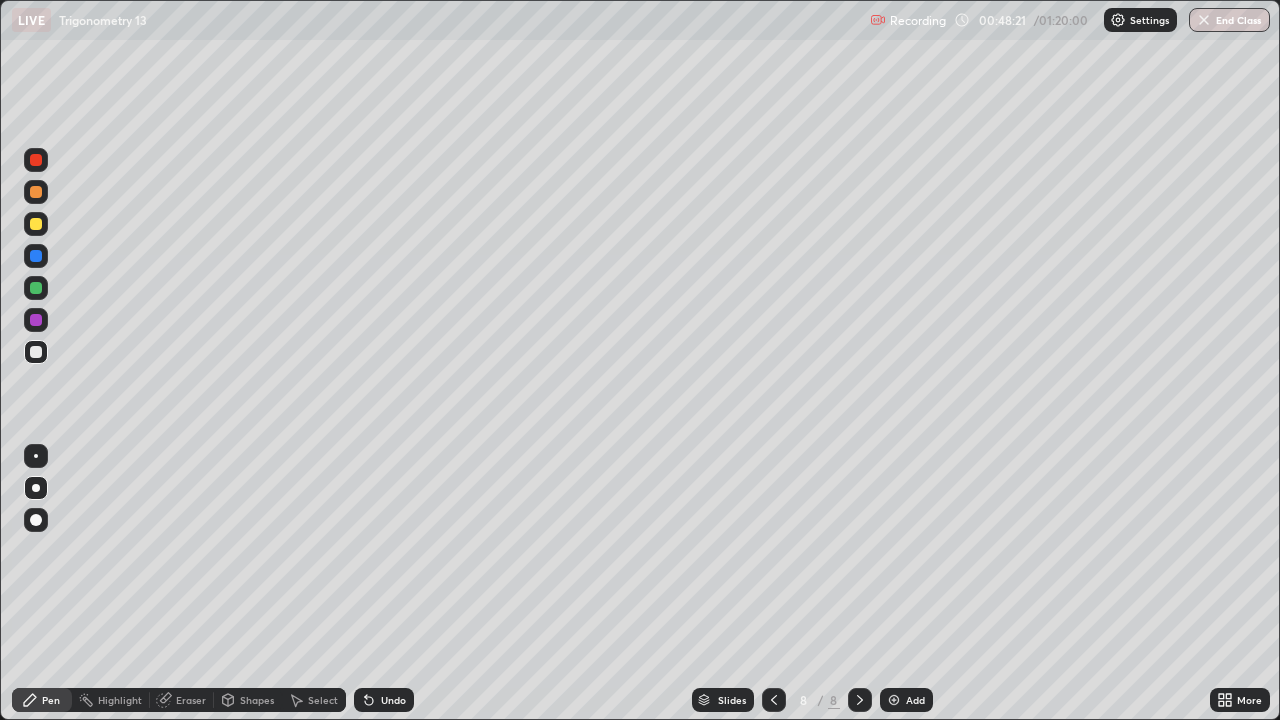 click on "Undo" at bounding box center [393, 700] 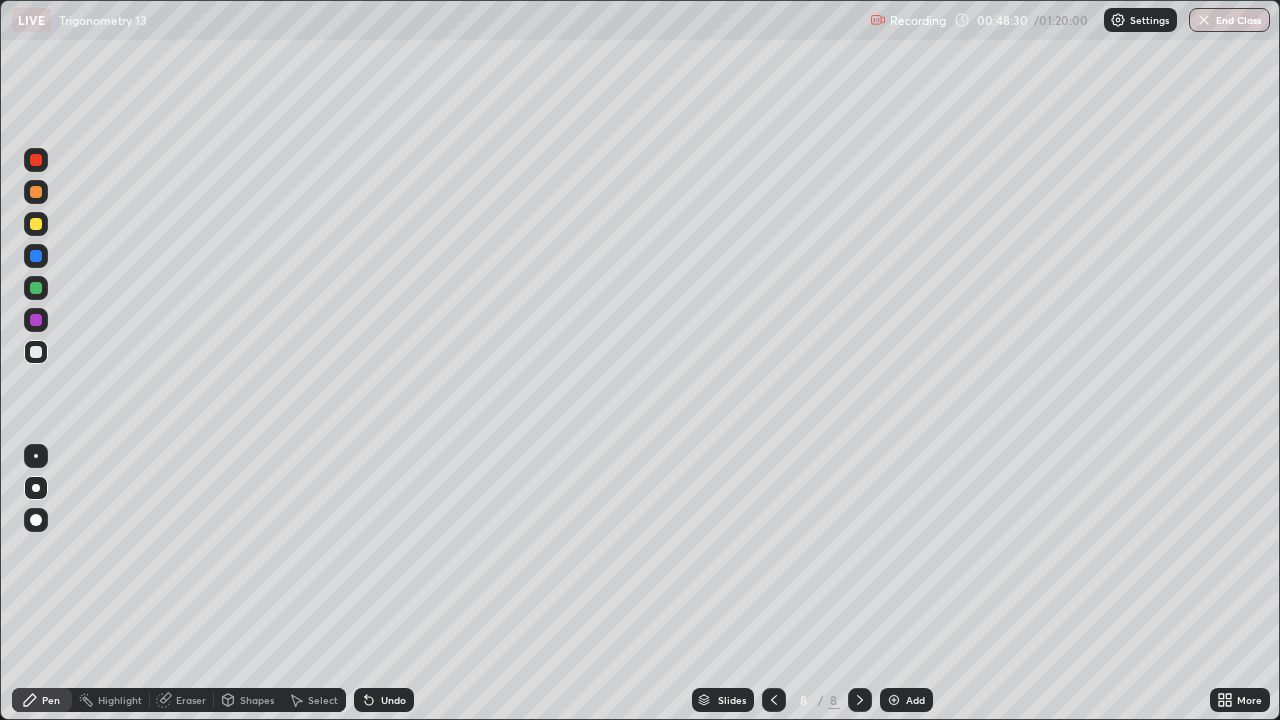 click at bounding box center [36, 320] 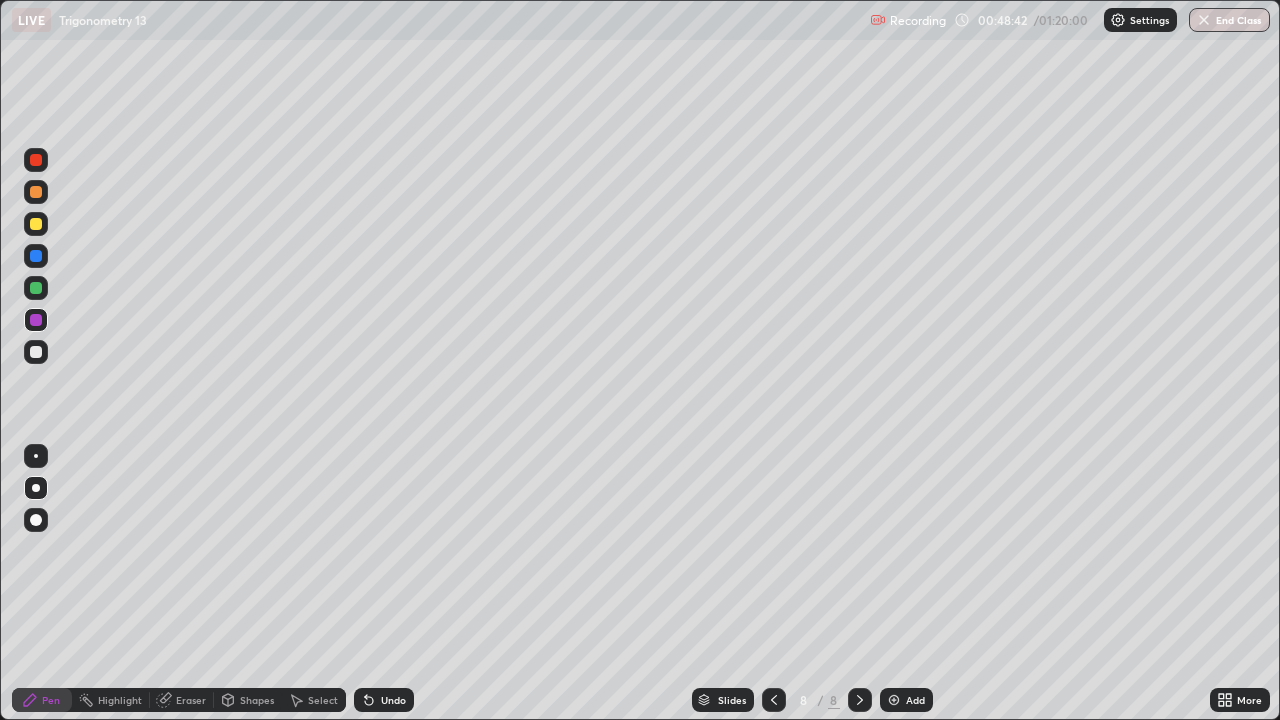 click at bounding box center (36, 256) 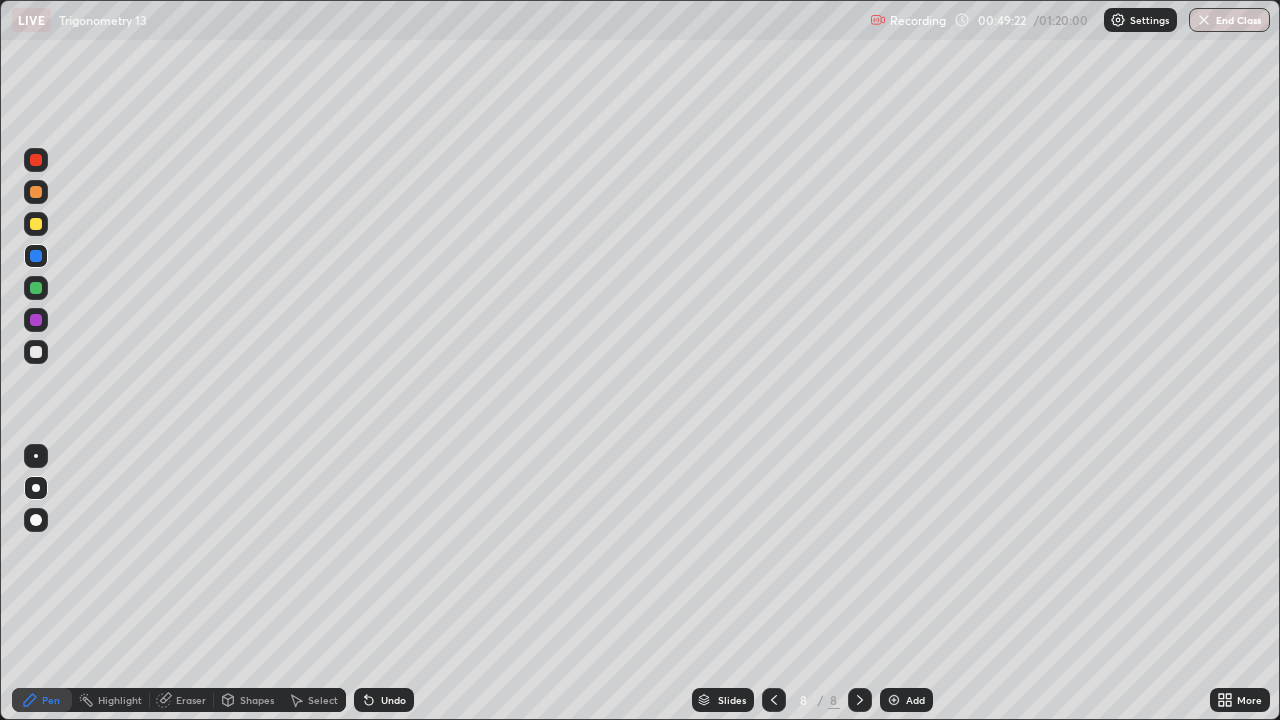 click on "Eraser" at bounding box center (191, 700) 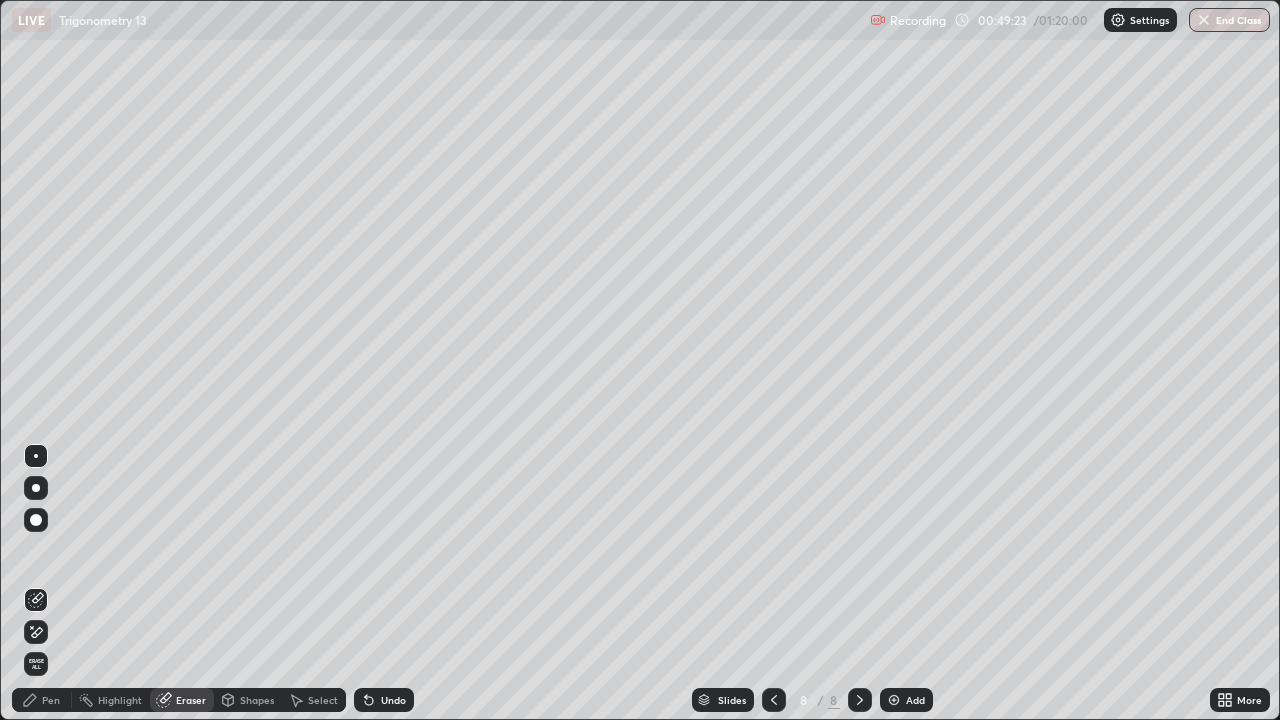 click on "Pen" at bounding box center [51, 700] 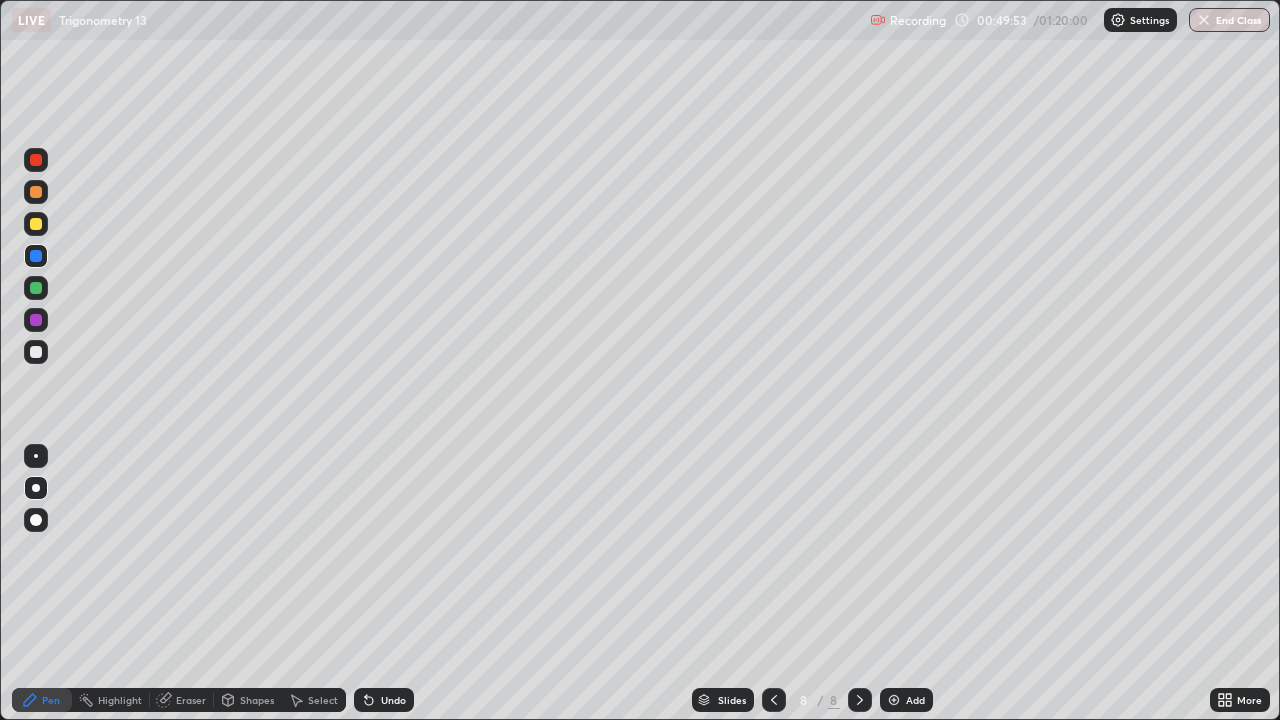 click 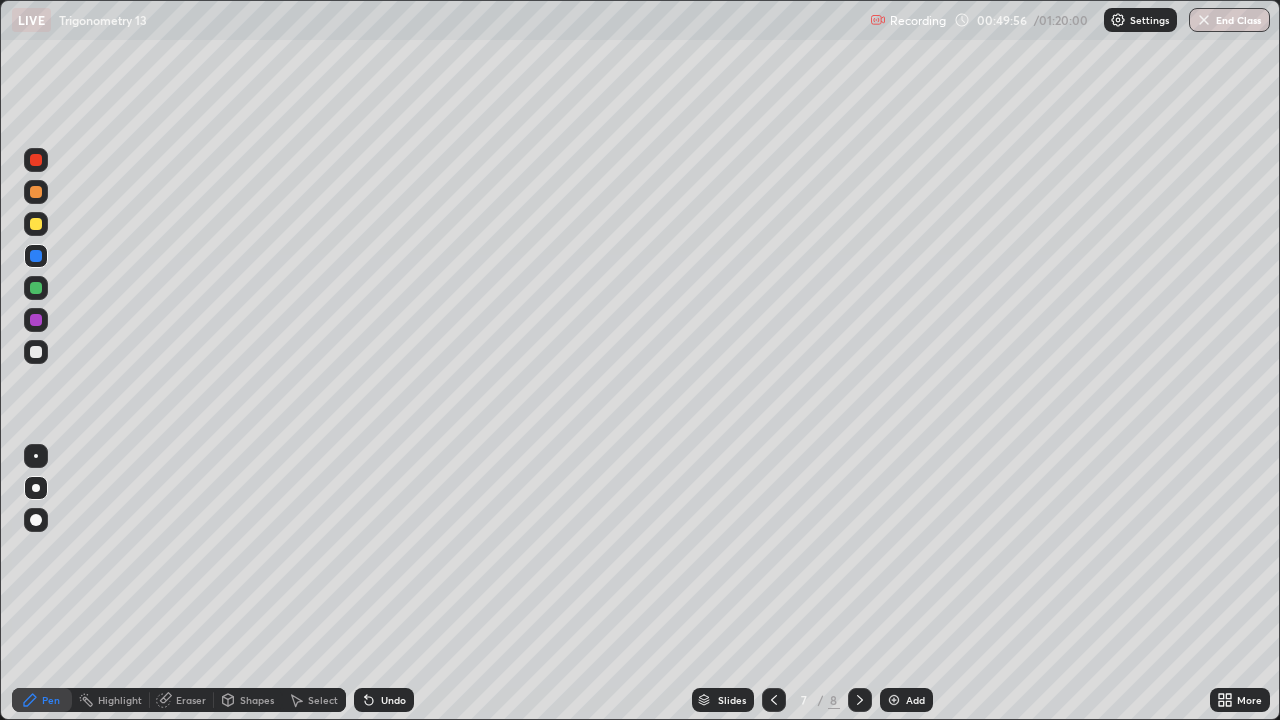click 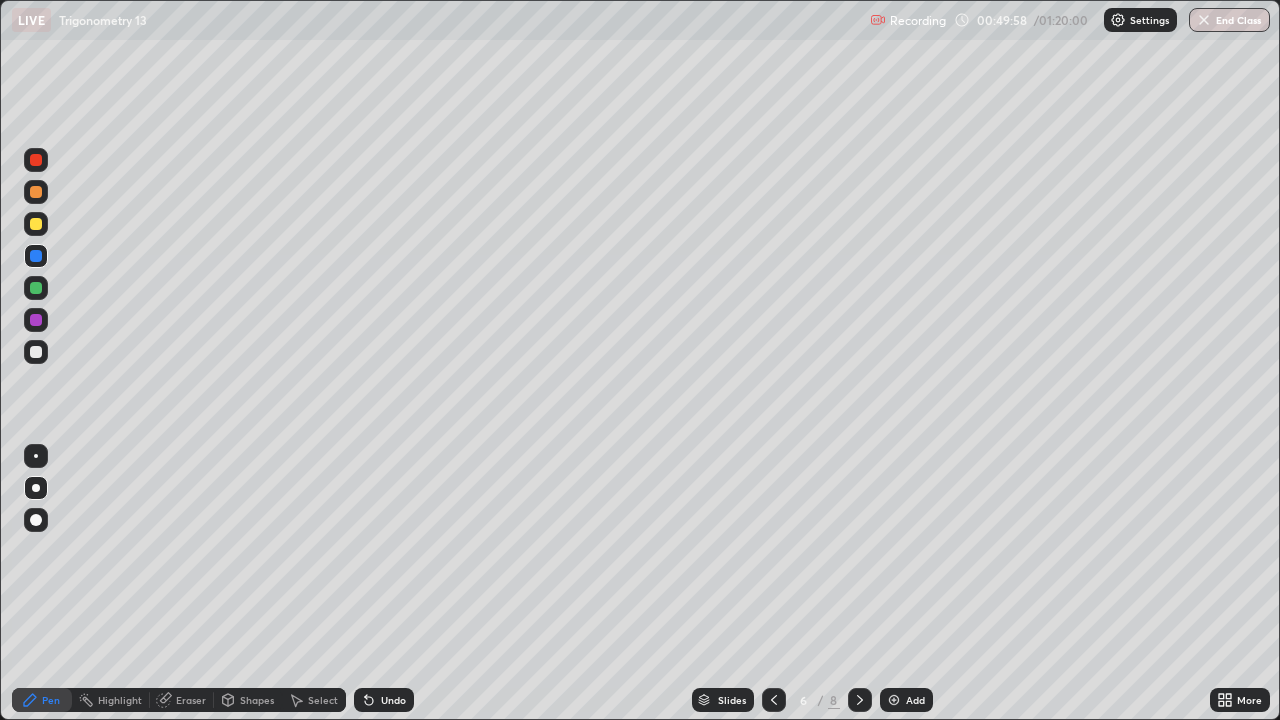 click 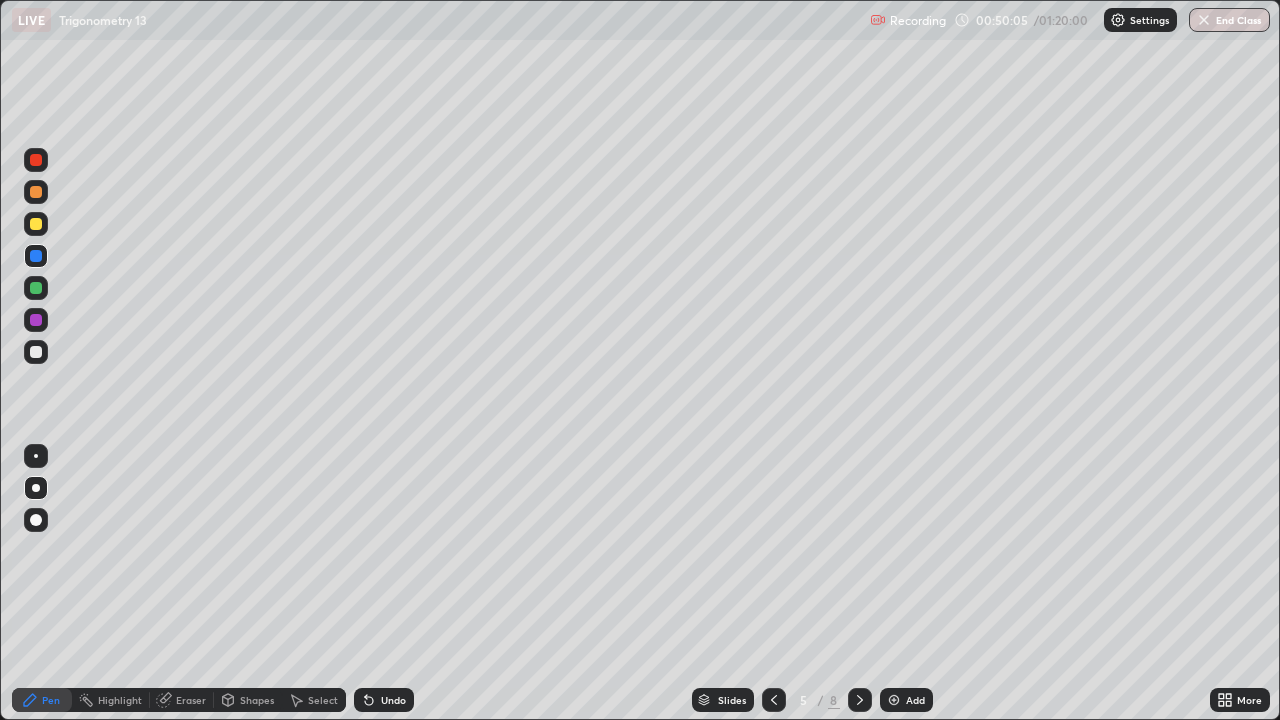 click 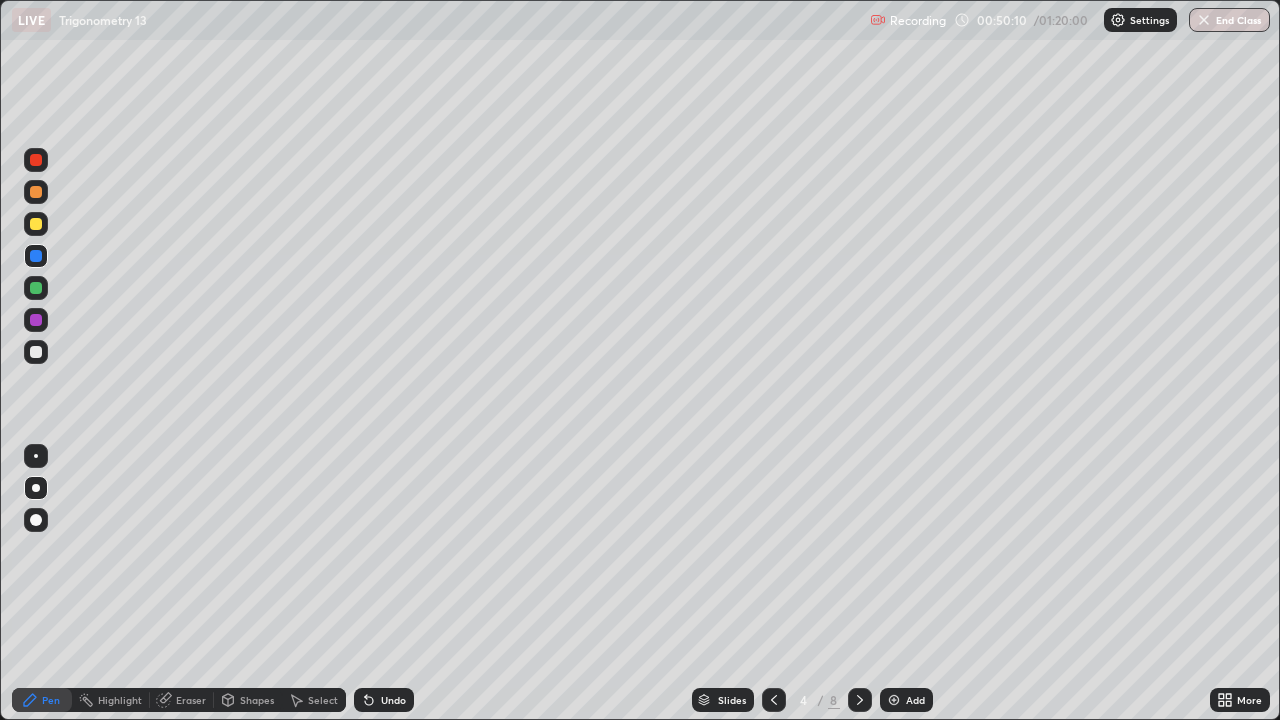 click 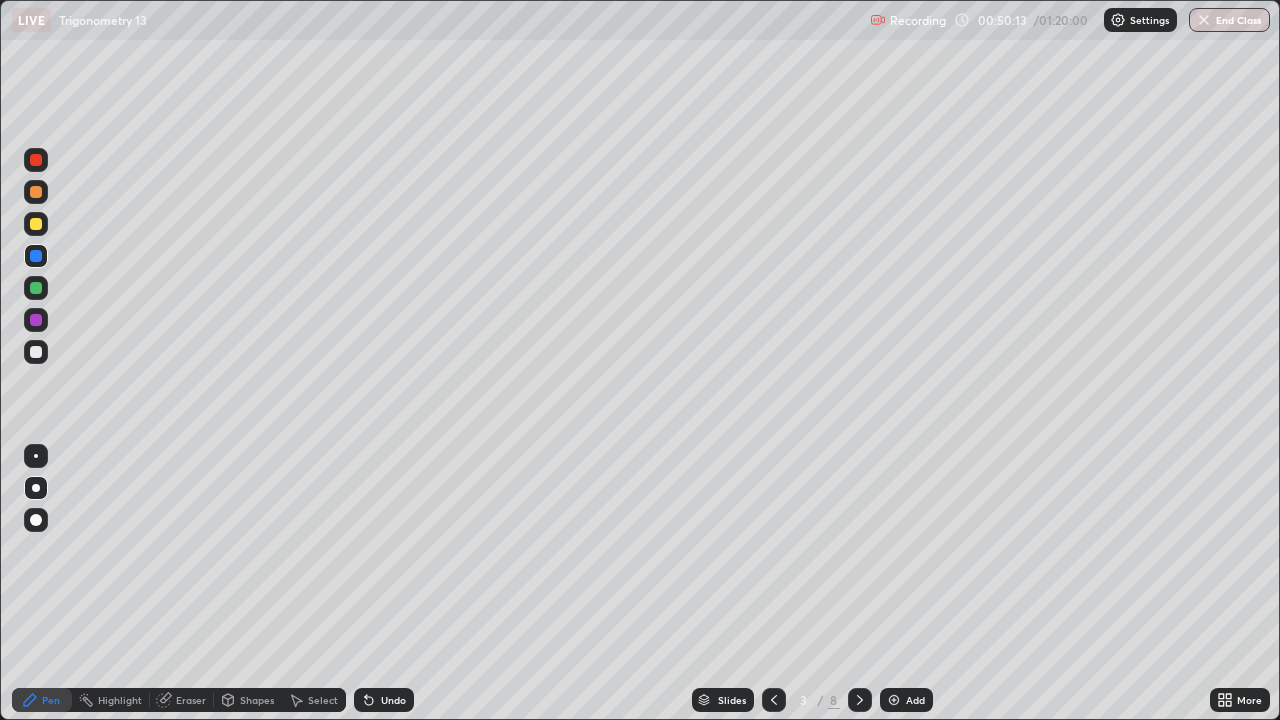 click 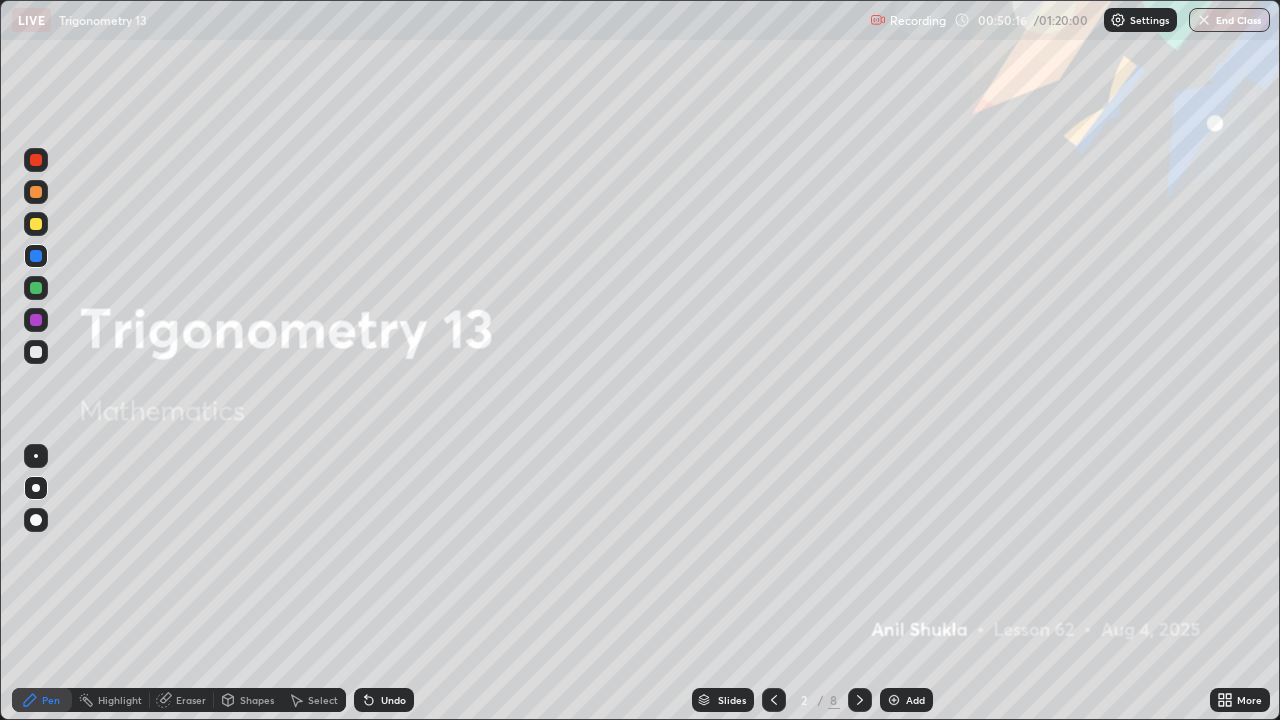 click 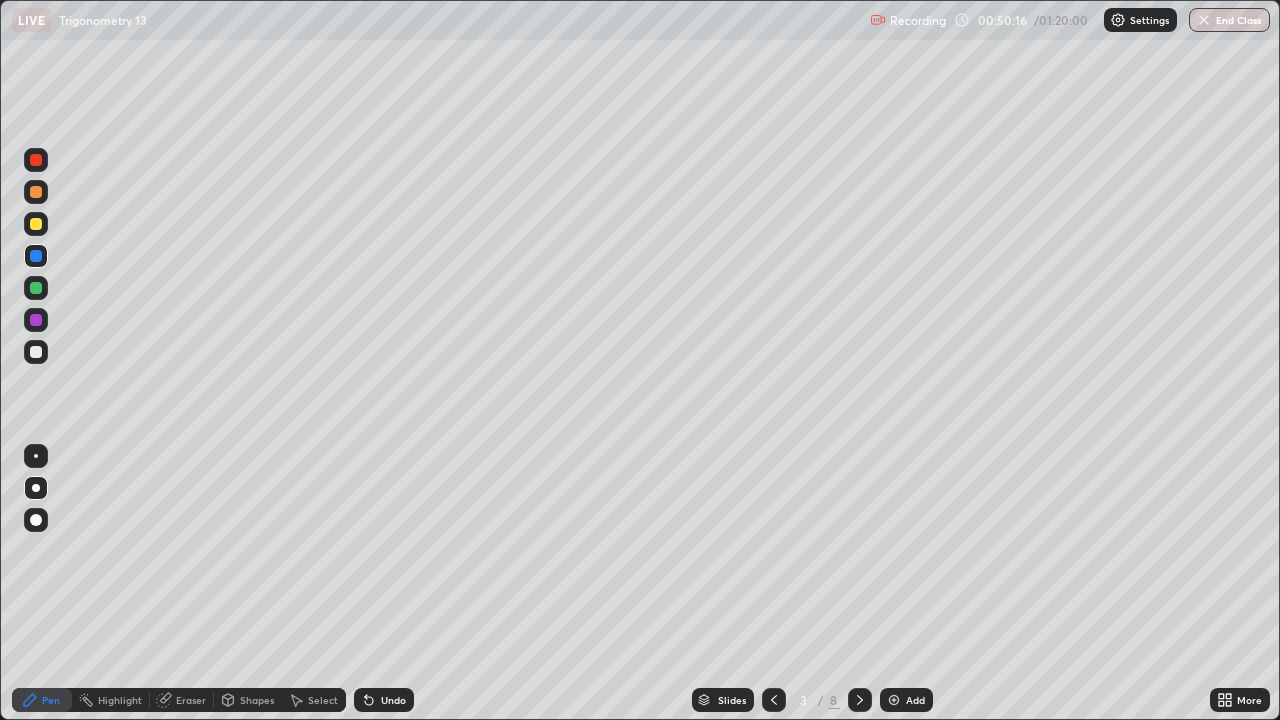 click 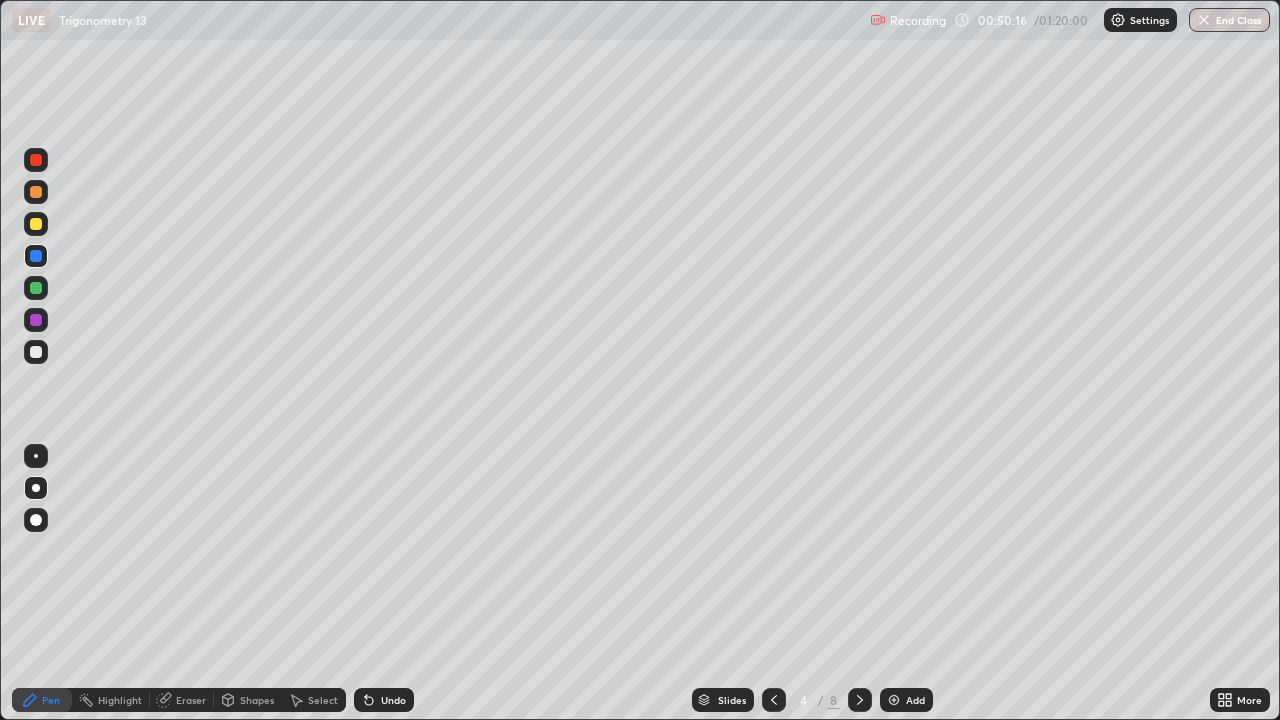 click 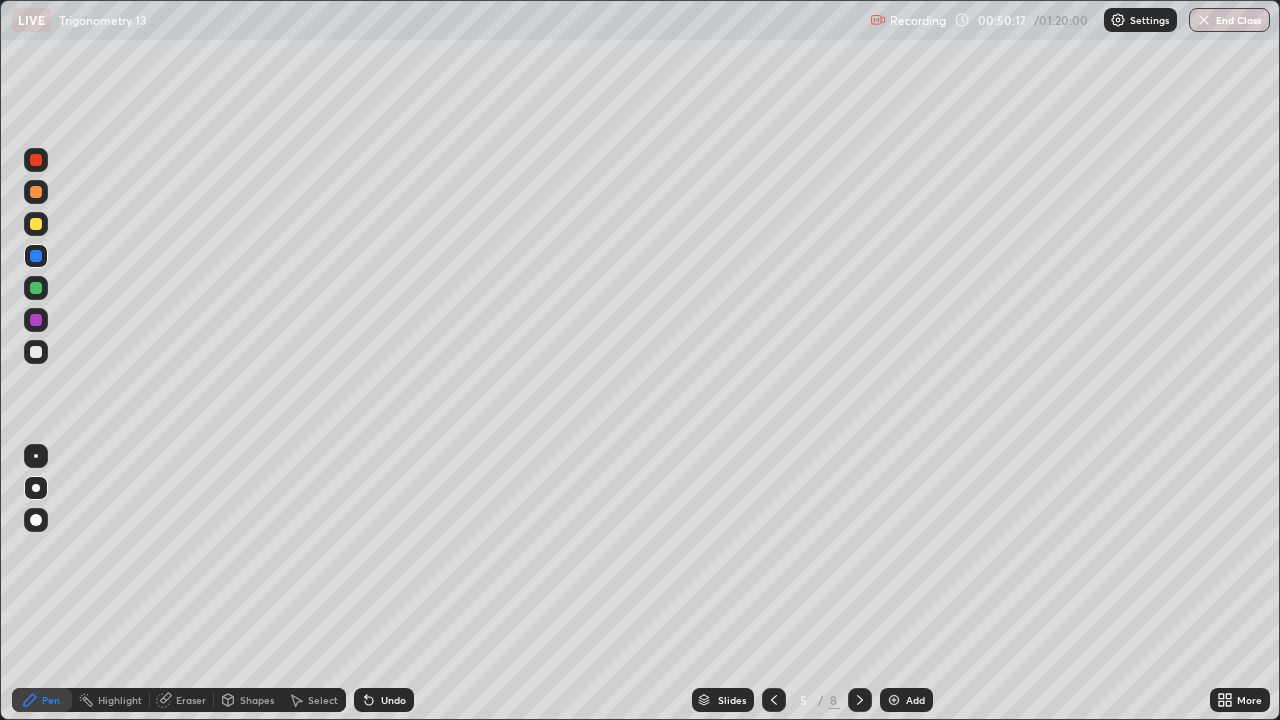 click 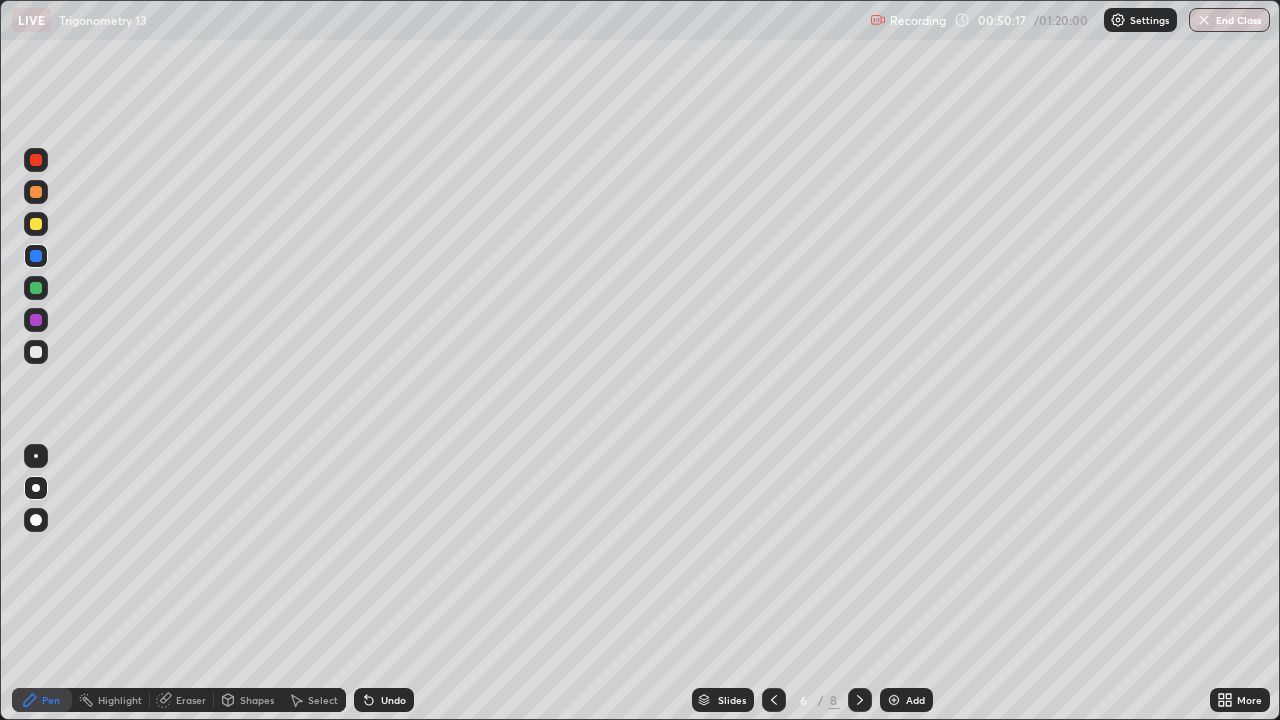 click 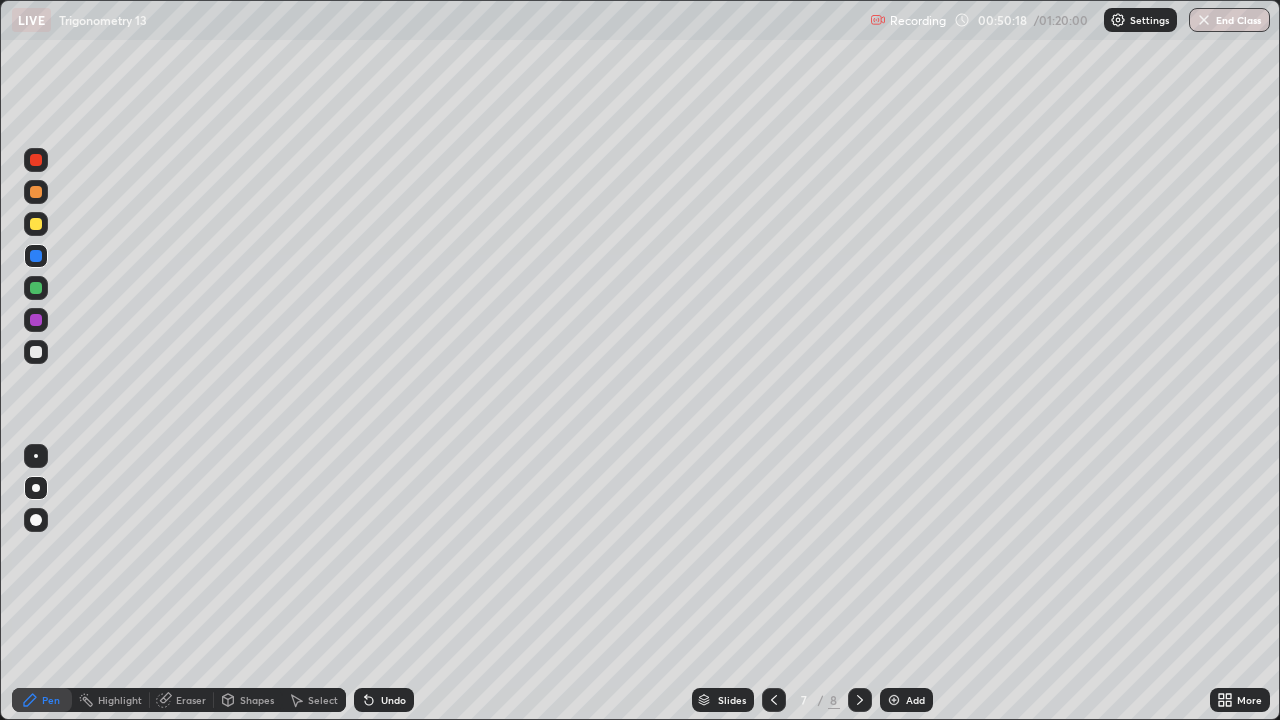 click 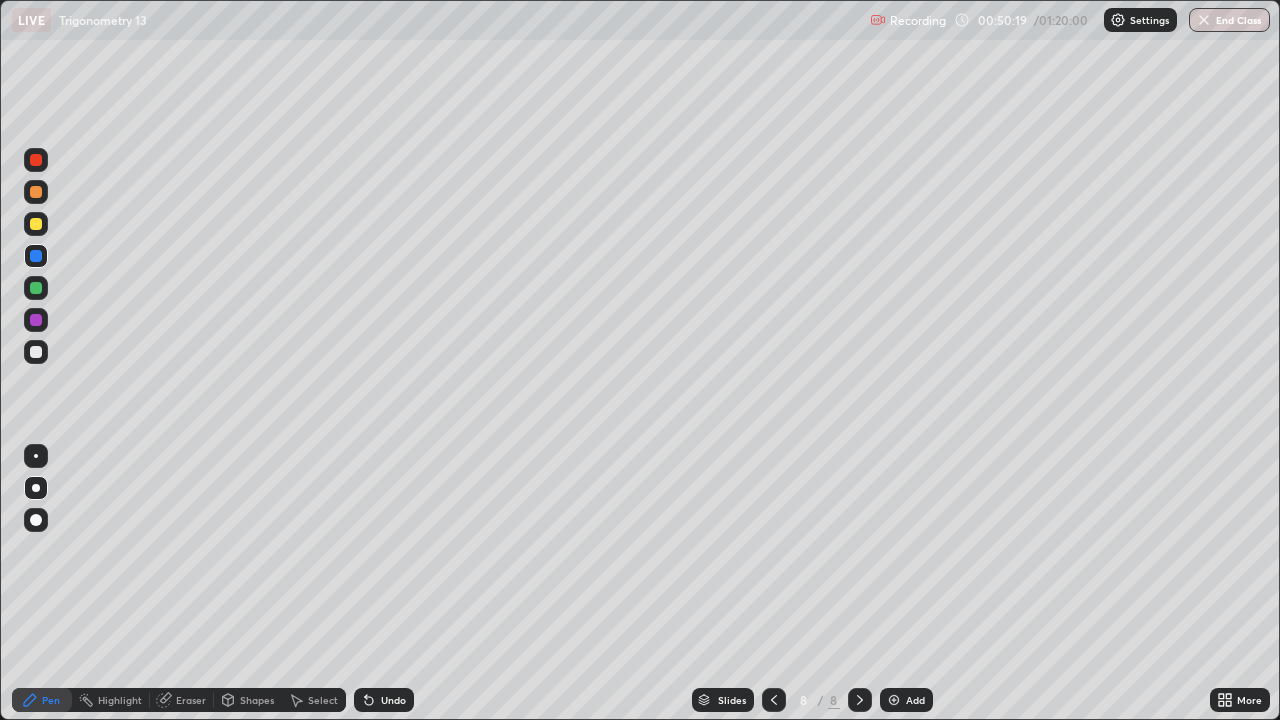 click 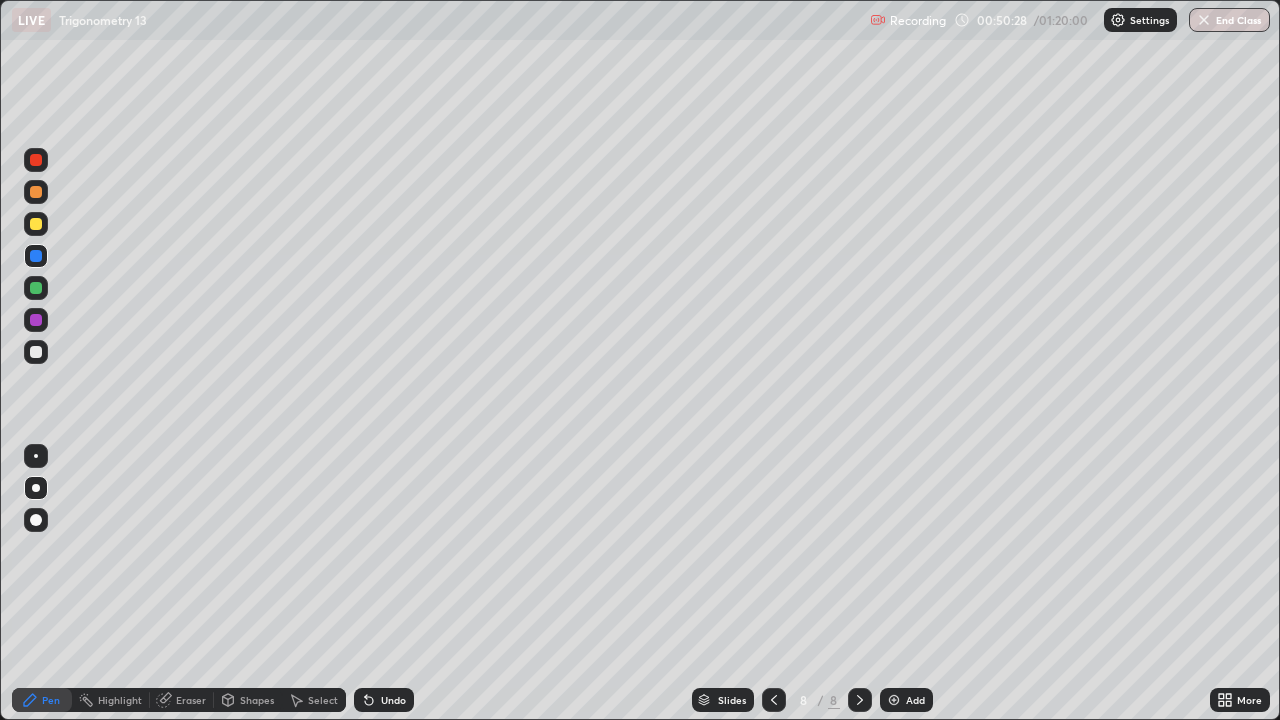 click on "Eraser" at bounding box center [191, 700] 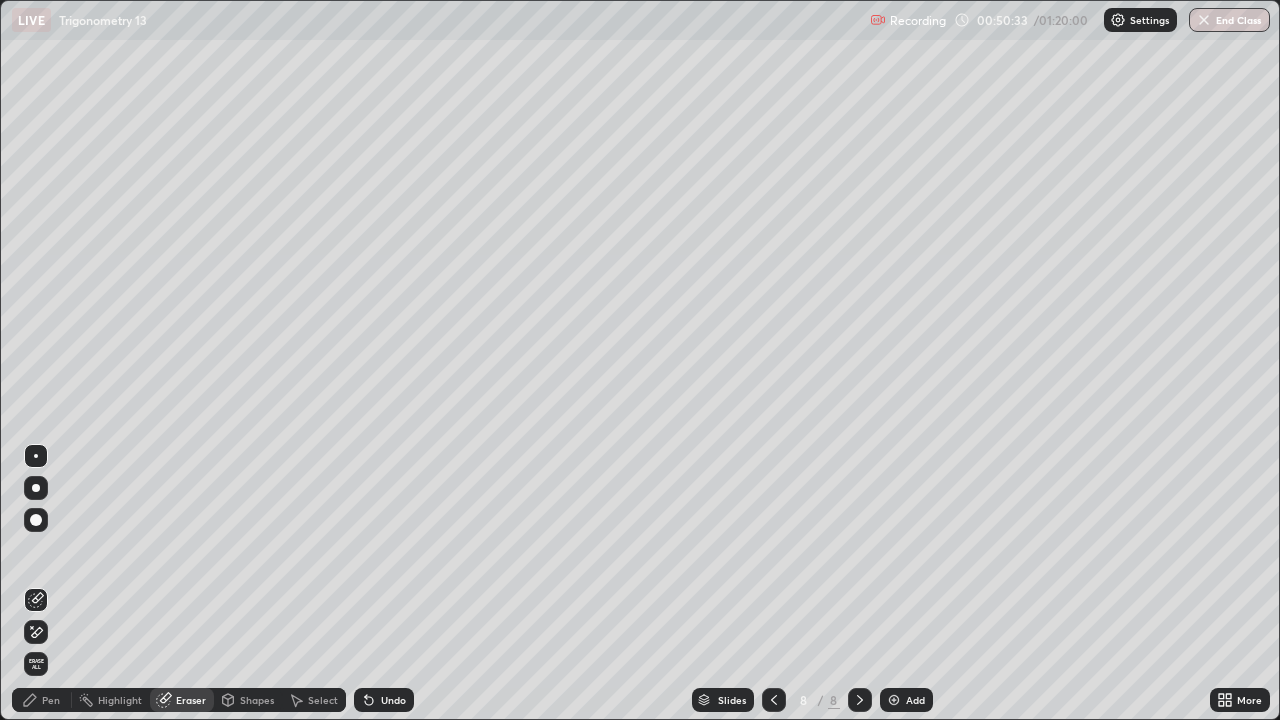 click on "Pen" at bounding box center (51, 700) 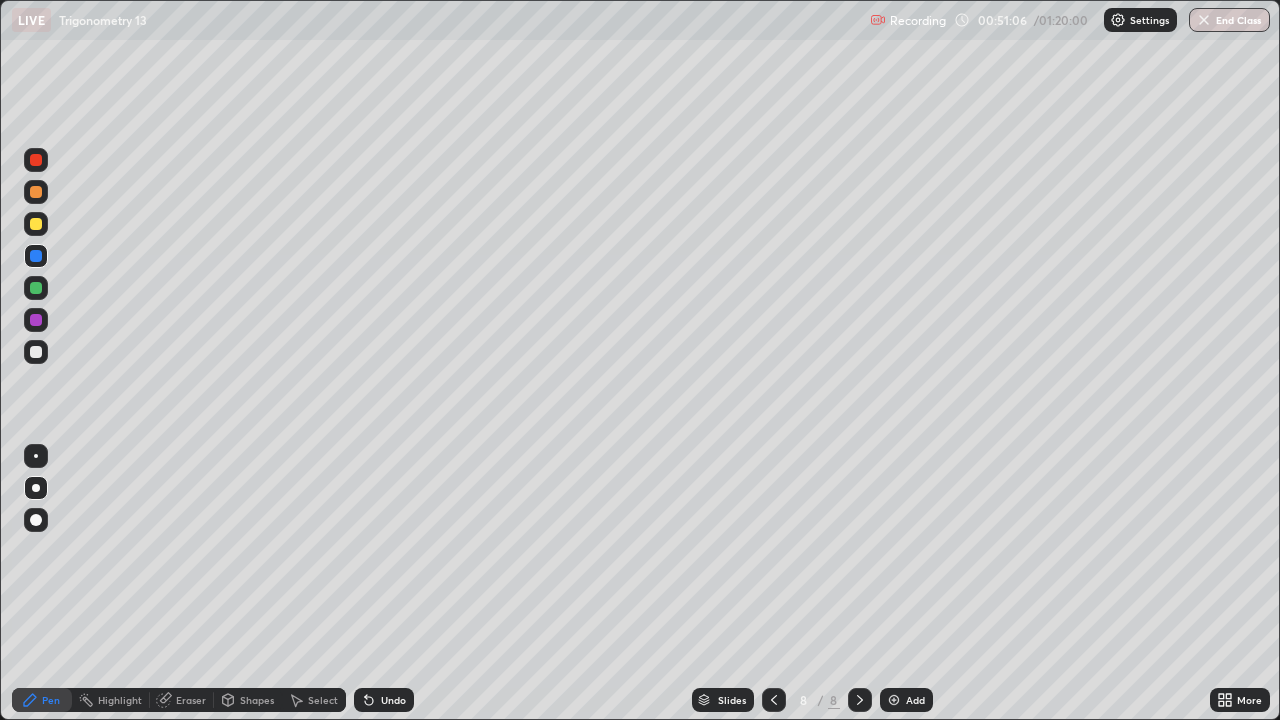 click at bounding box center [36, 320] 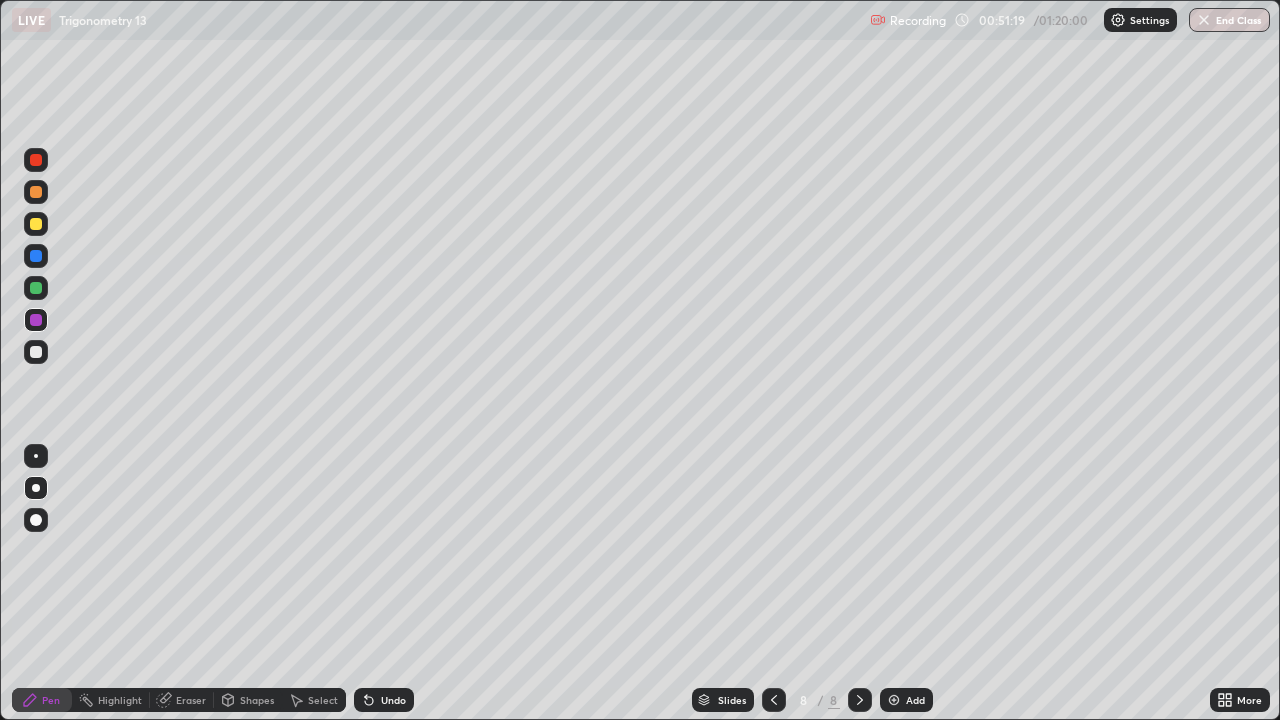 click at bounding box center (36, 256) 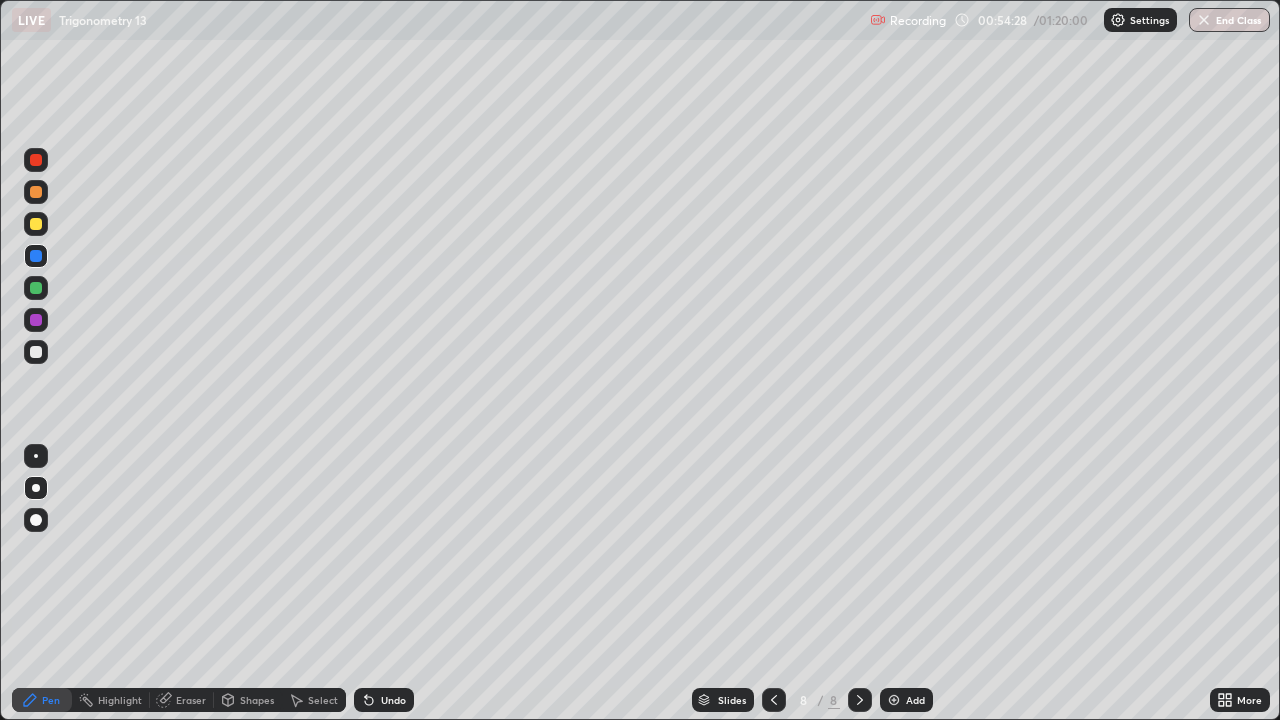 click at bounding box center [36, 224] 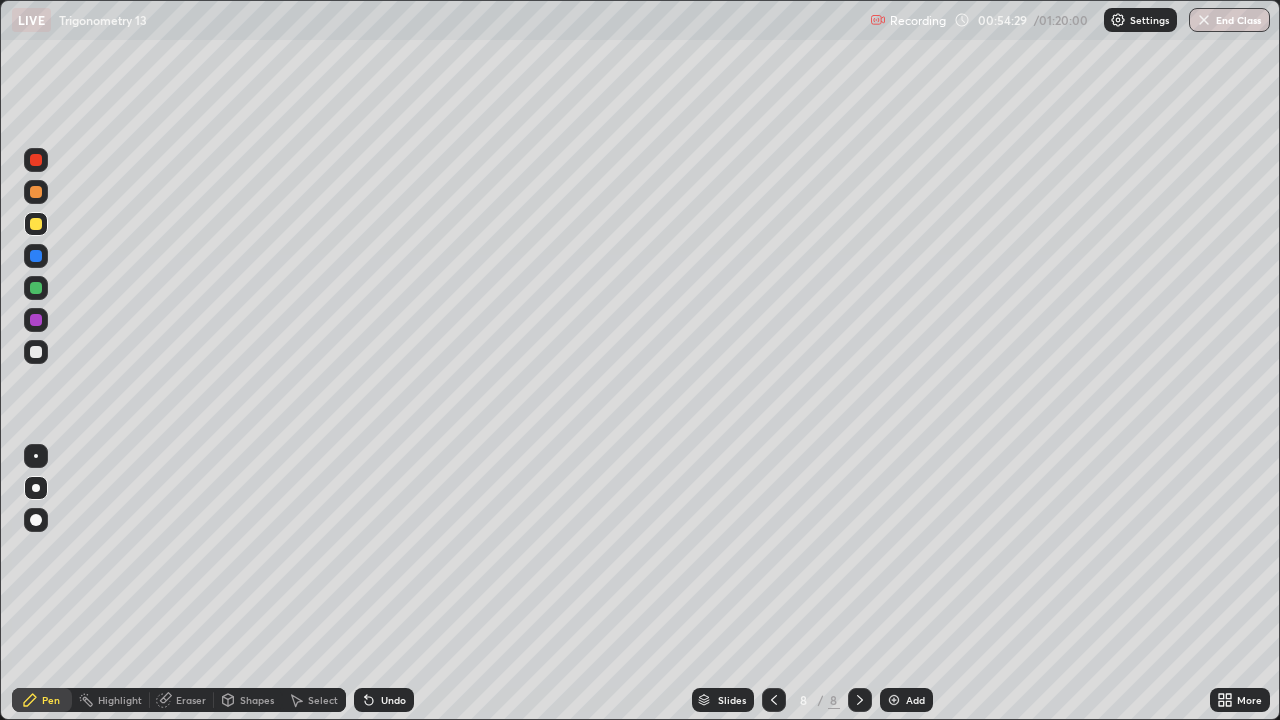 click at bounding box center [36, 488] 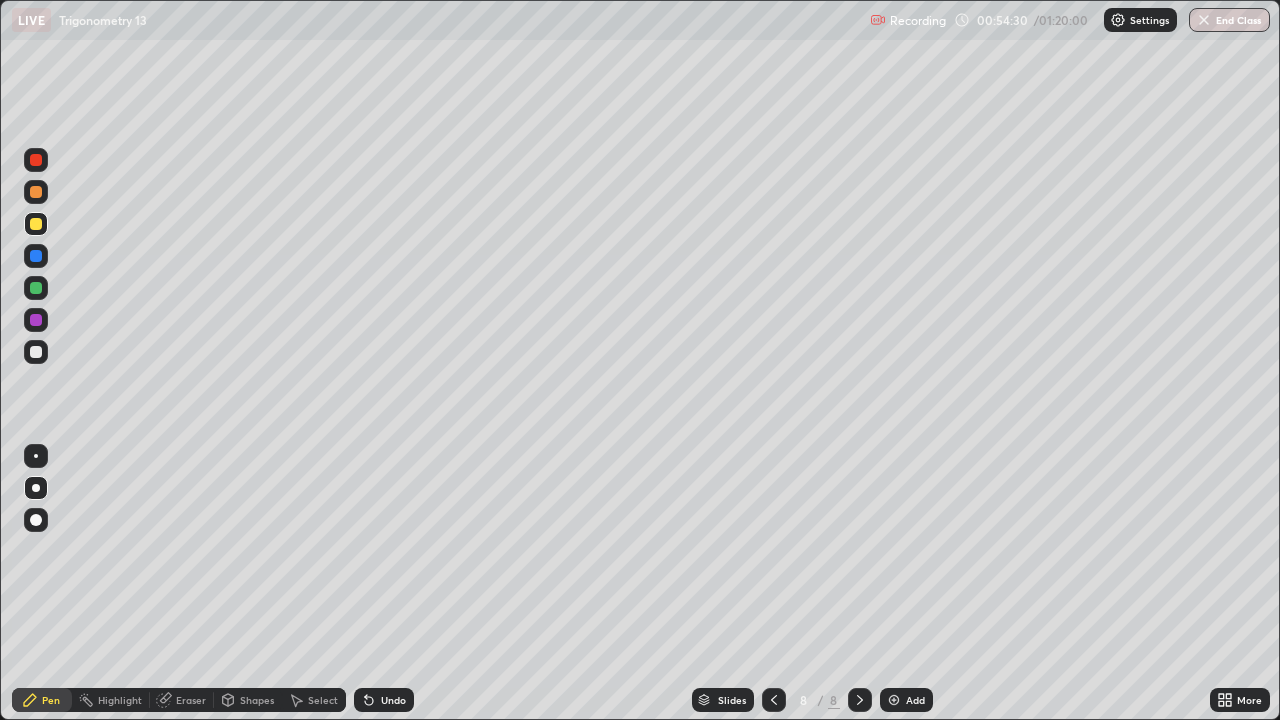 click at bounding box center [36, 488] 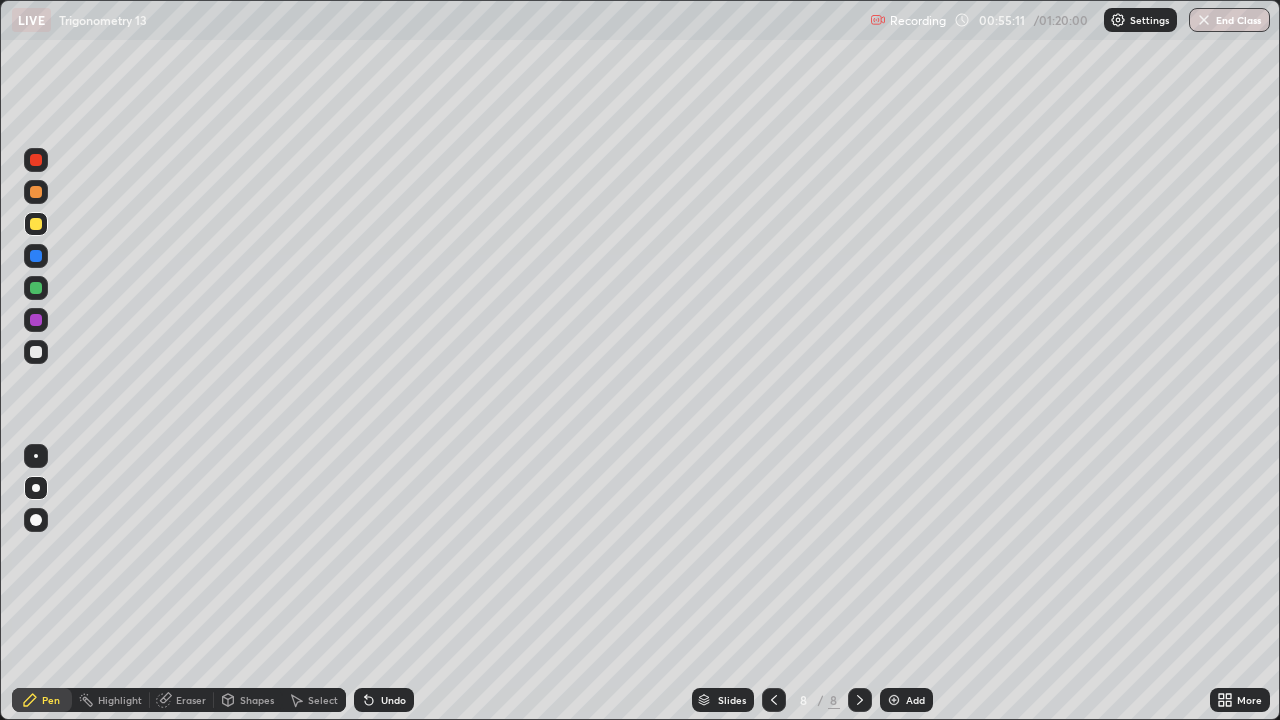 click at bounding box center (36, 224) 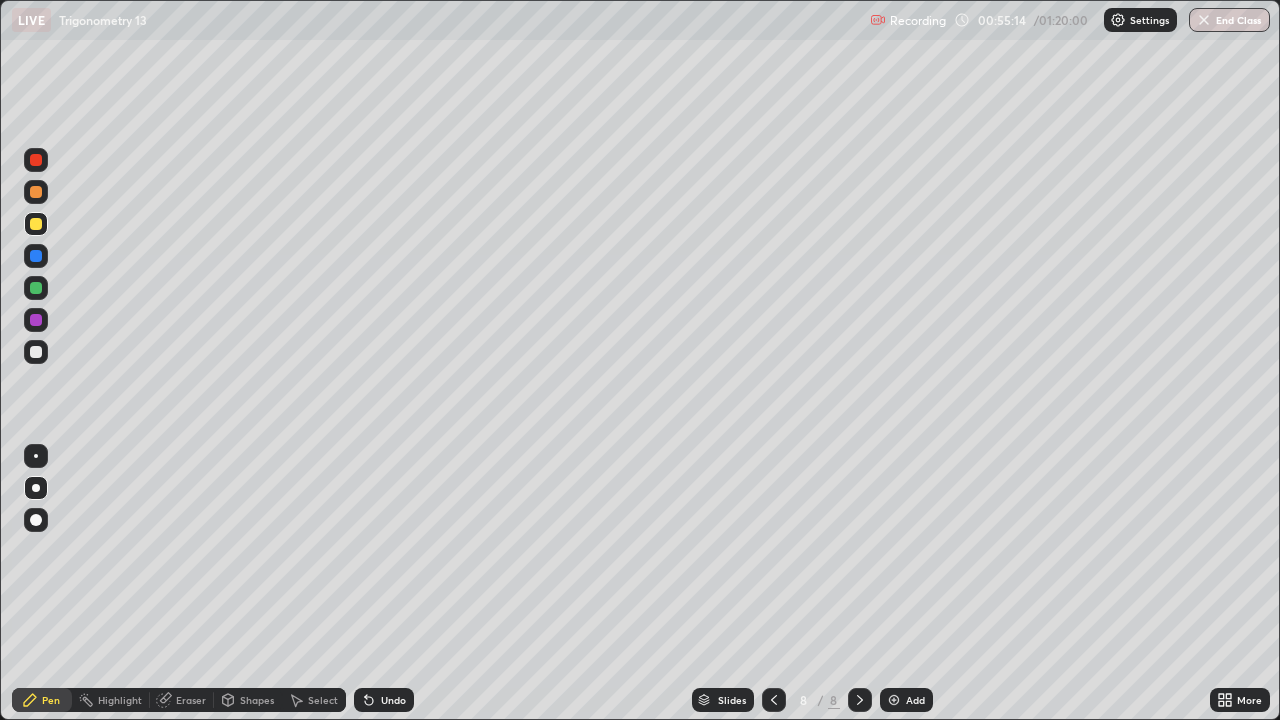 click 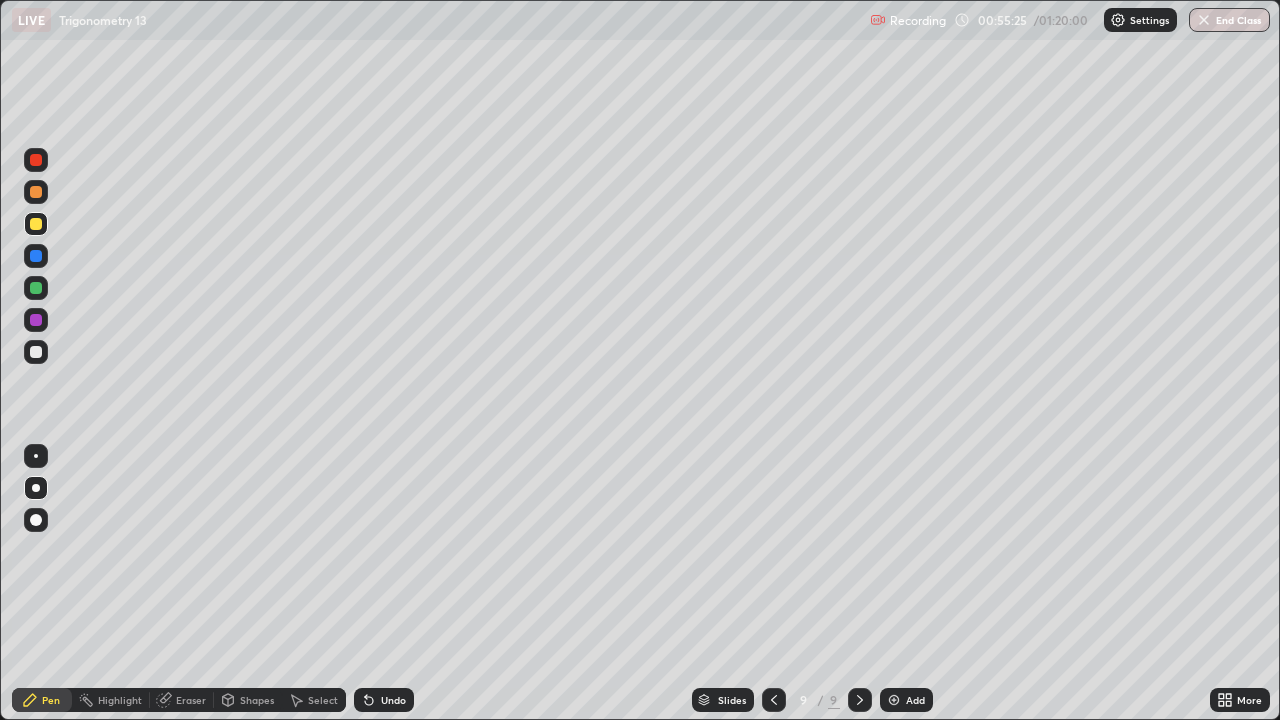 click at bounding box center [36, 352] 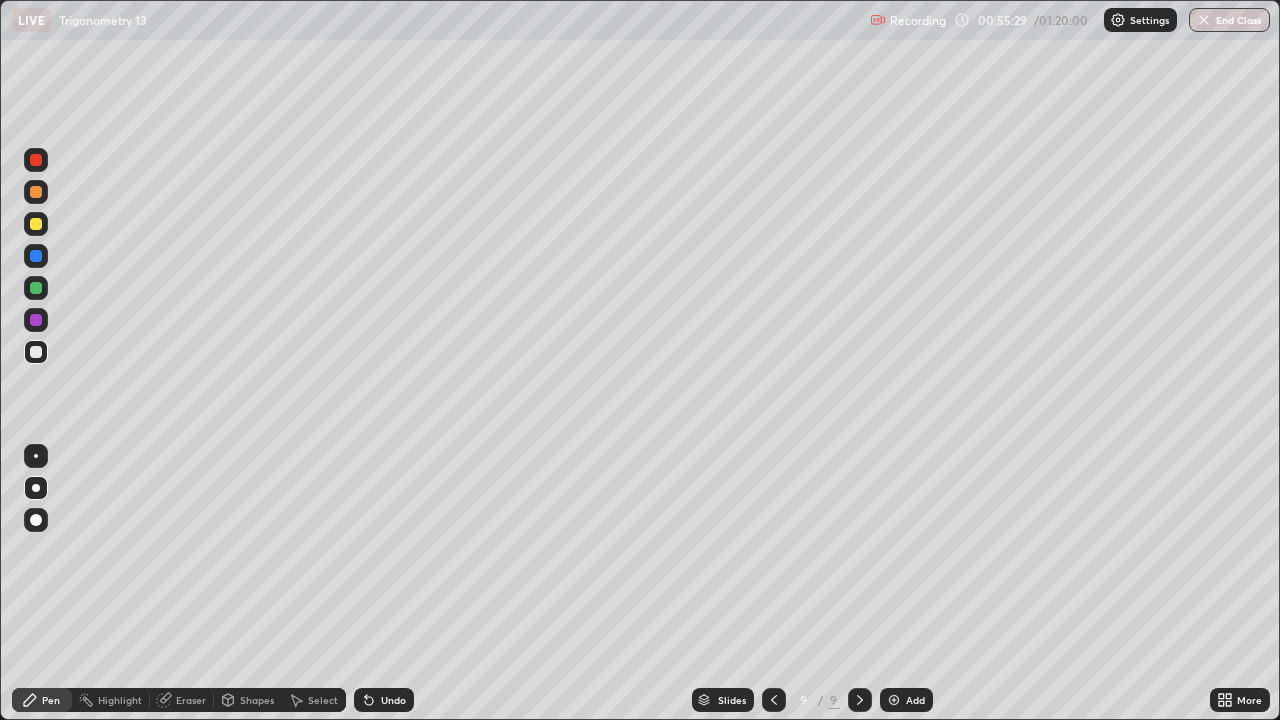 click on "Undo" at bounding box center [393, 700] 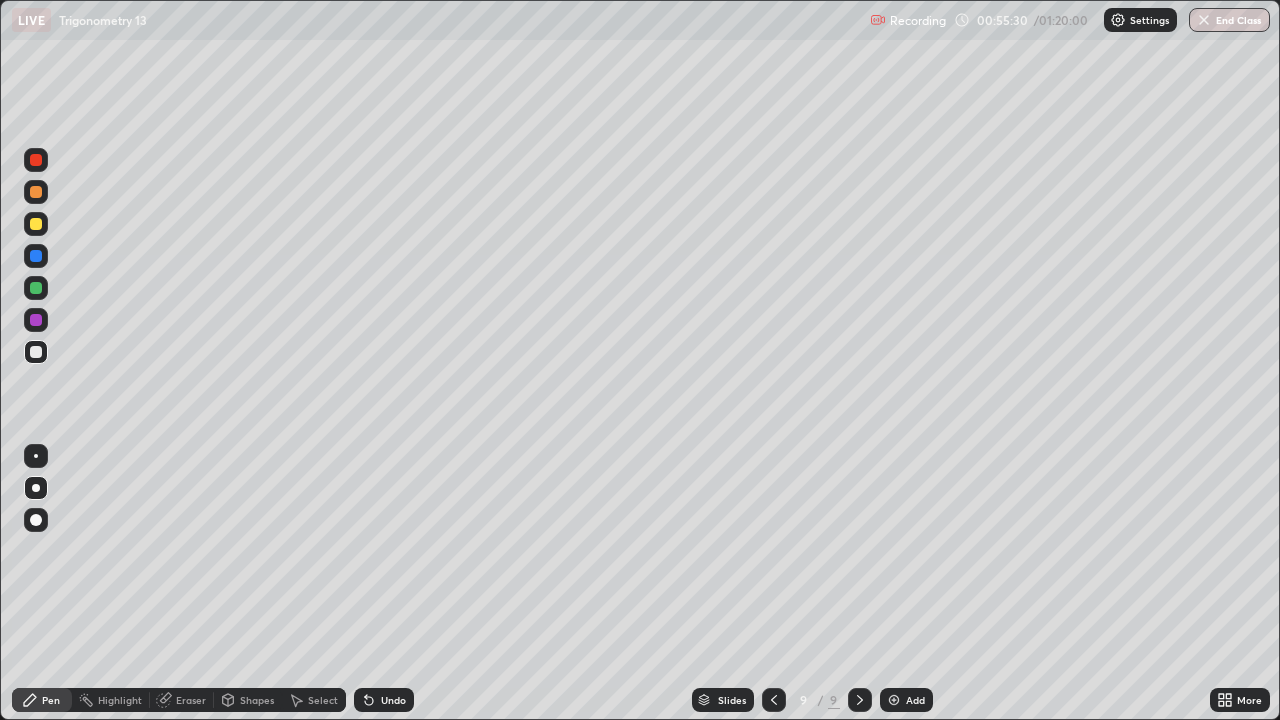 click on "Undo" at bounding box center [380, 700] 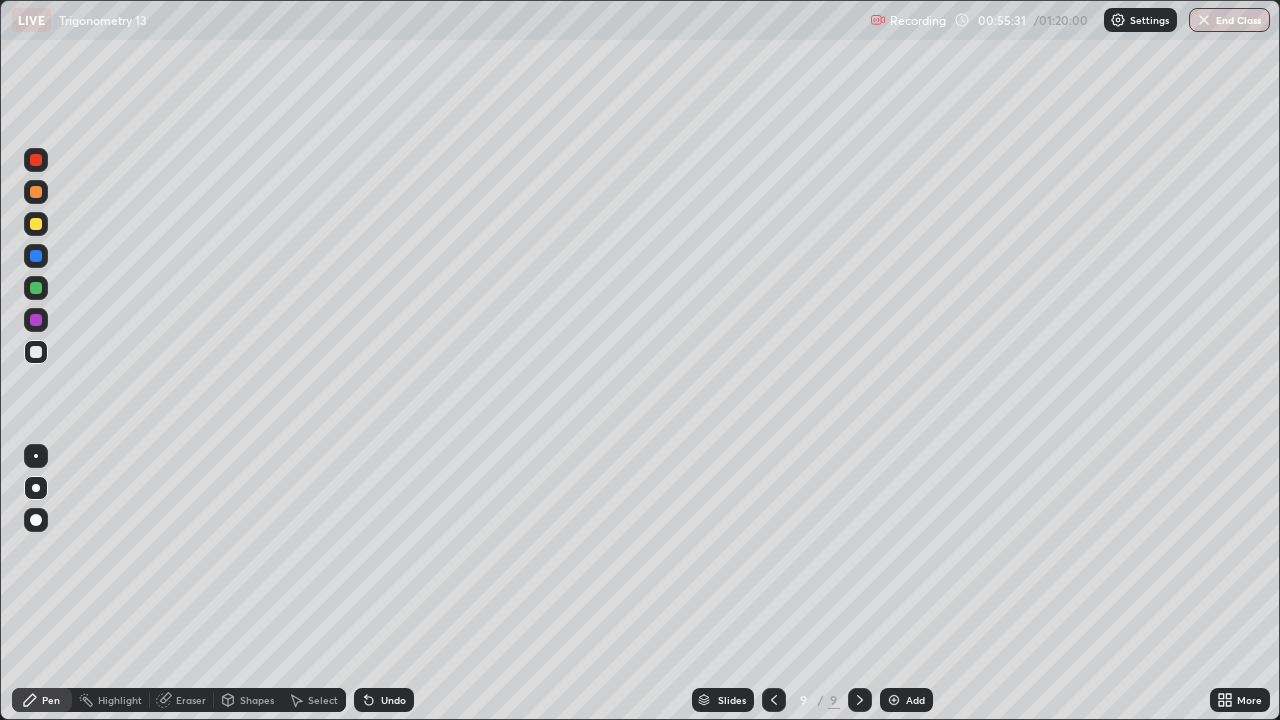 click on "Undo" at bounding box center (384, 700) 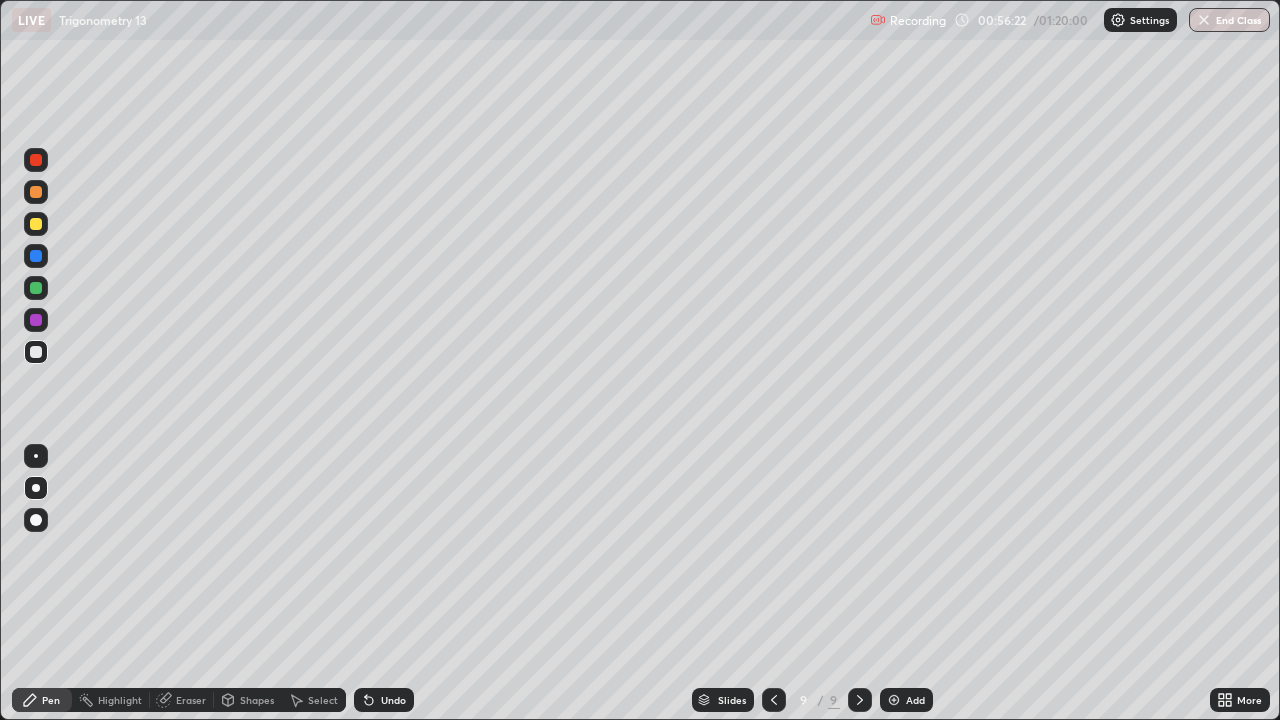 click at bounding box center [36, 352] 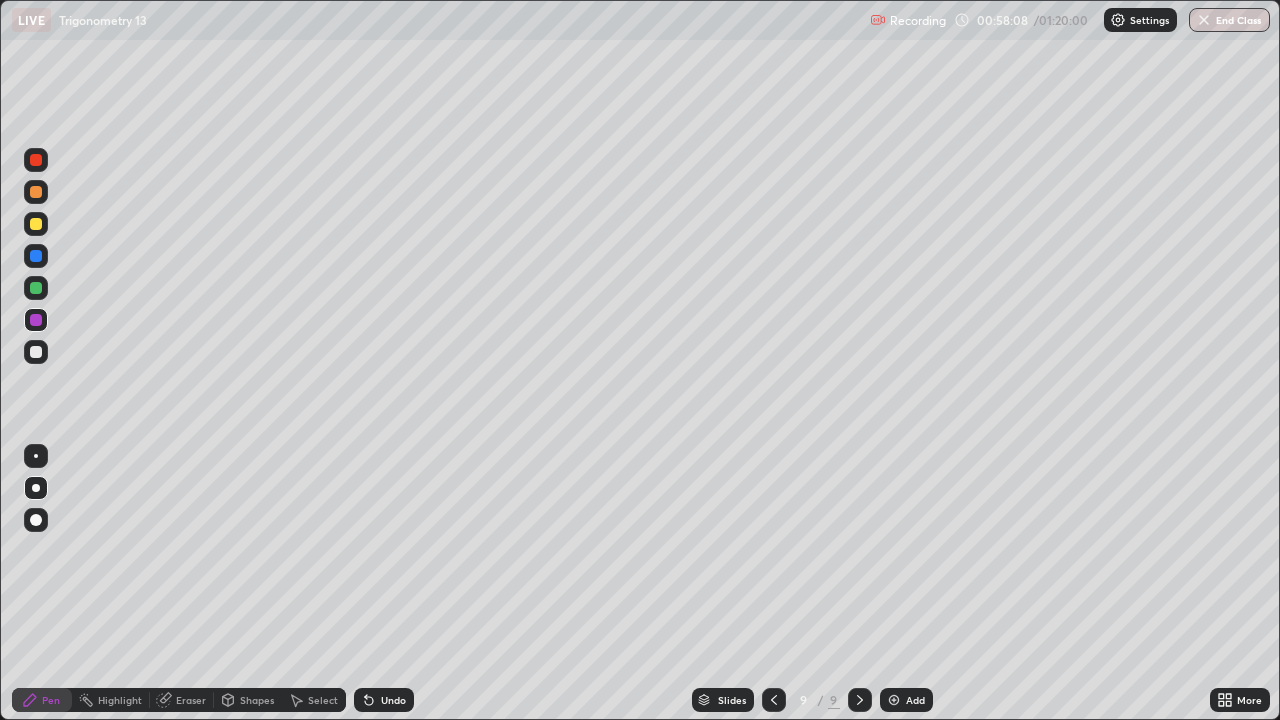 click at bounding box center (36, 320) 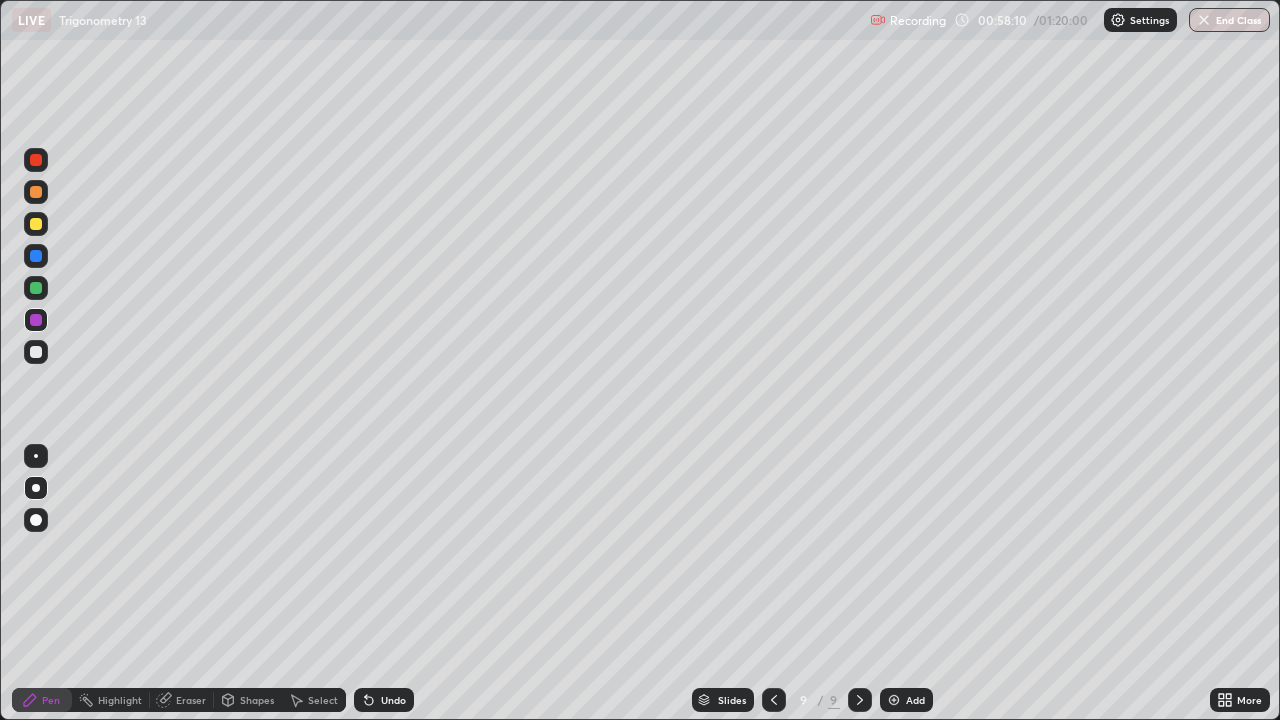 click at bounding box center [36, 352] 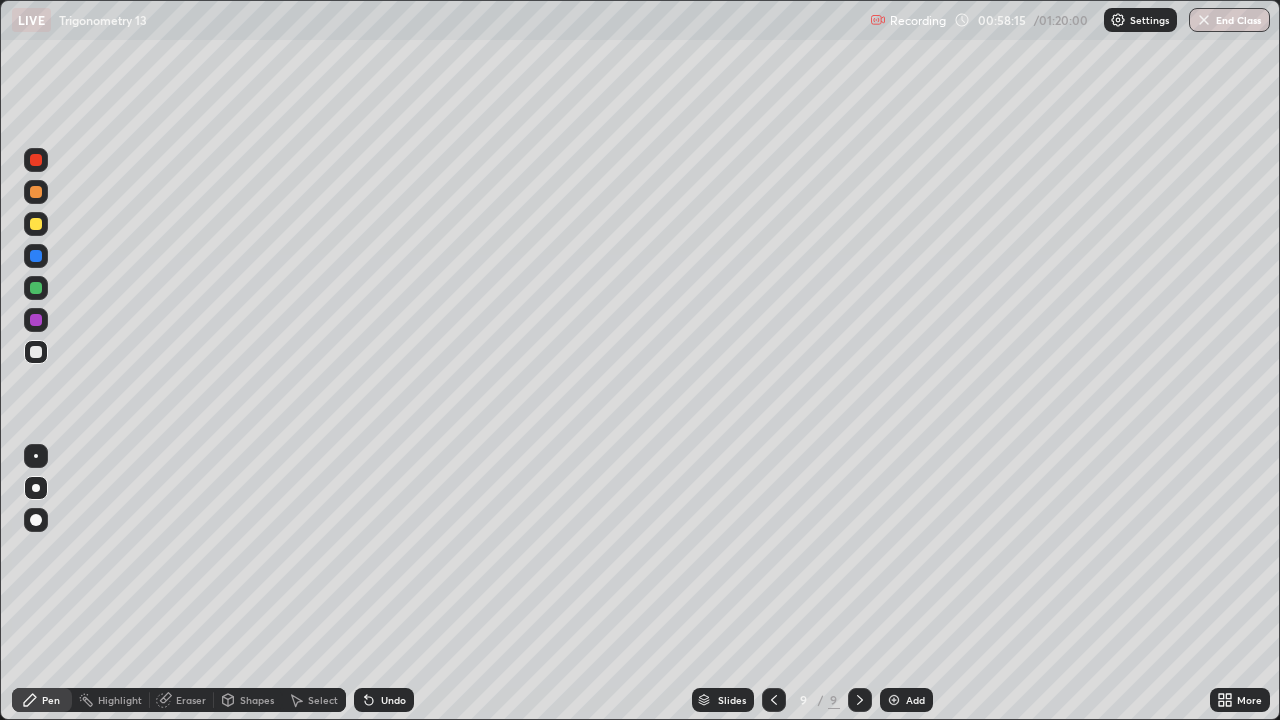 click on "Undo" at bounding box center [393, 700] 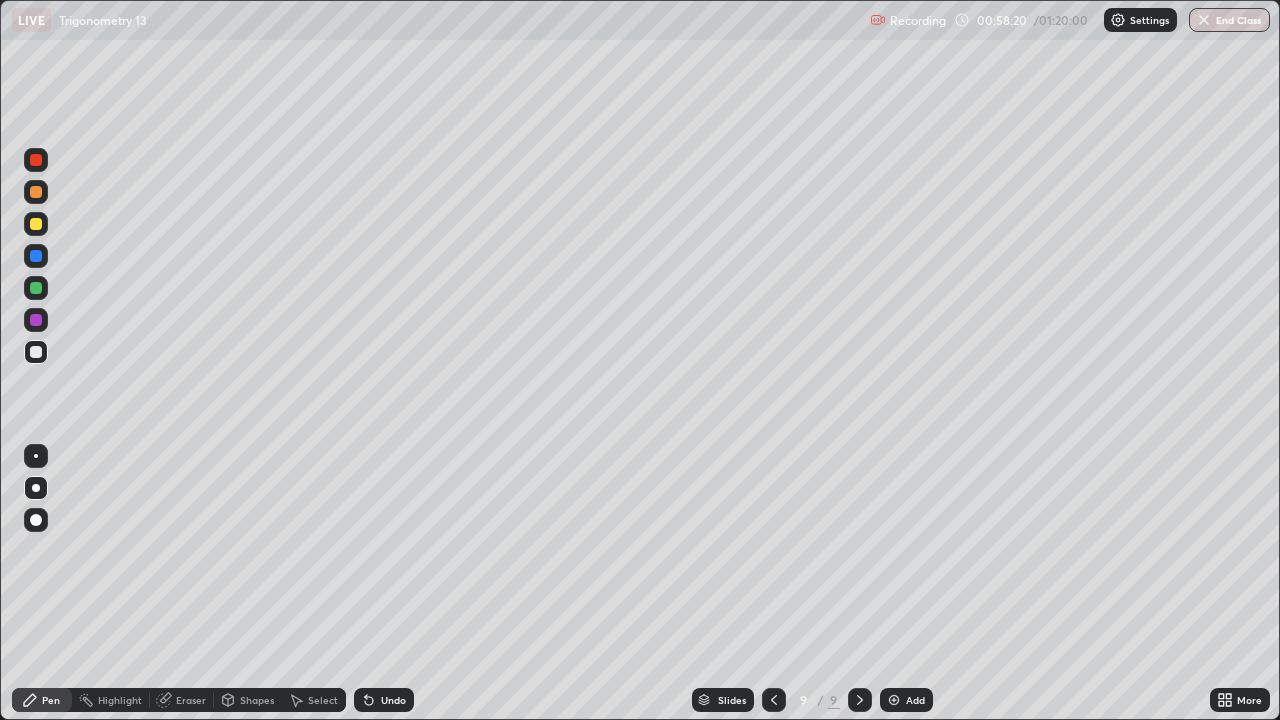 click on "Undo" at bounding box center [393, 700] 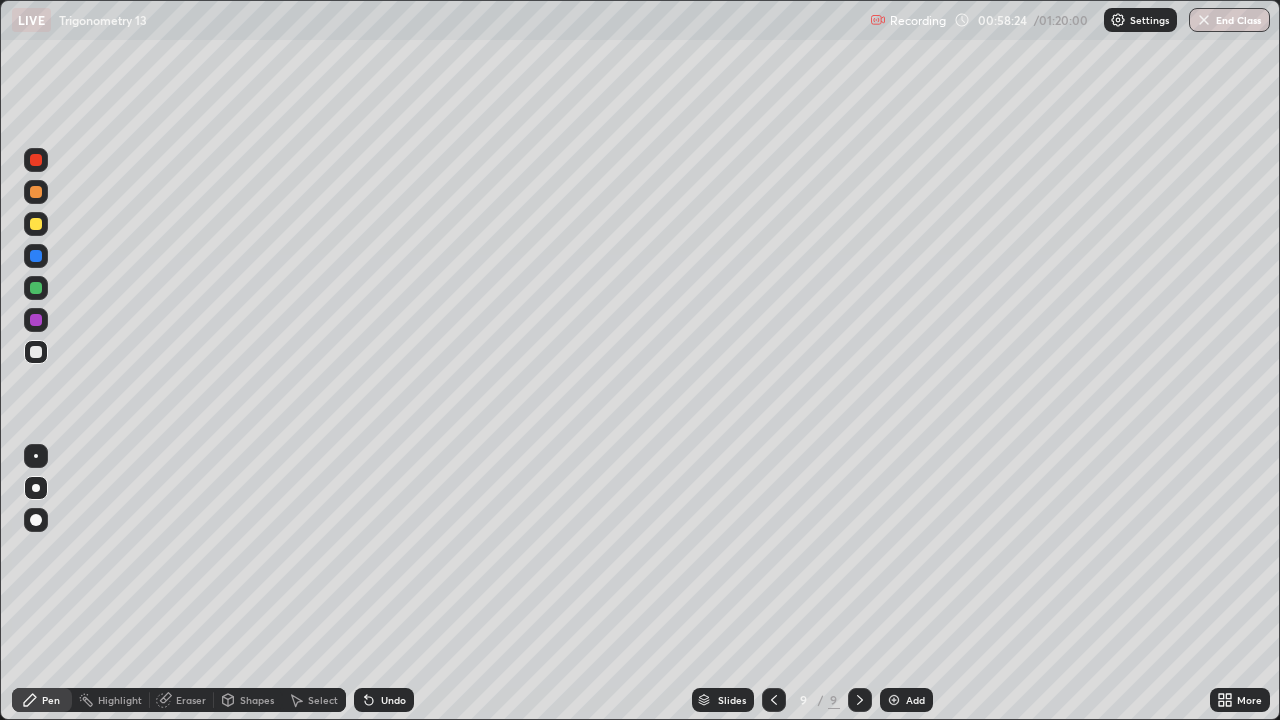 click 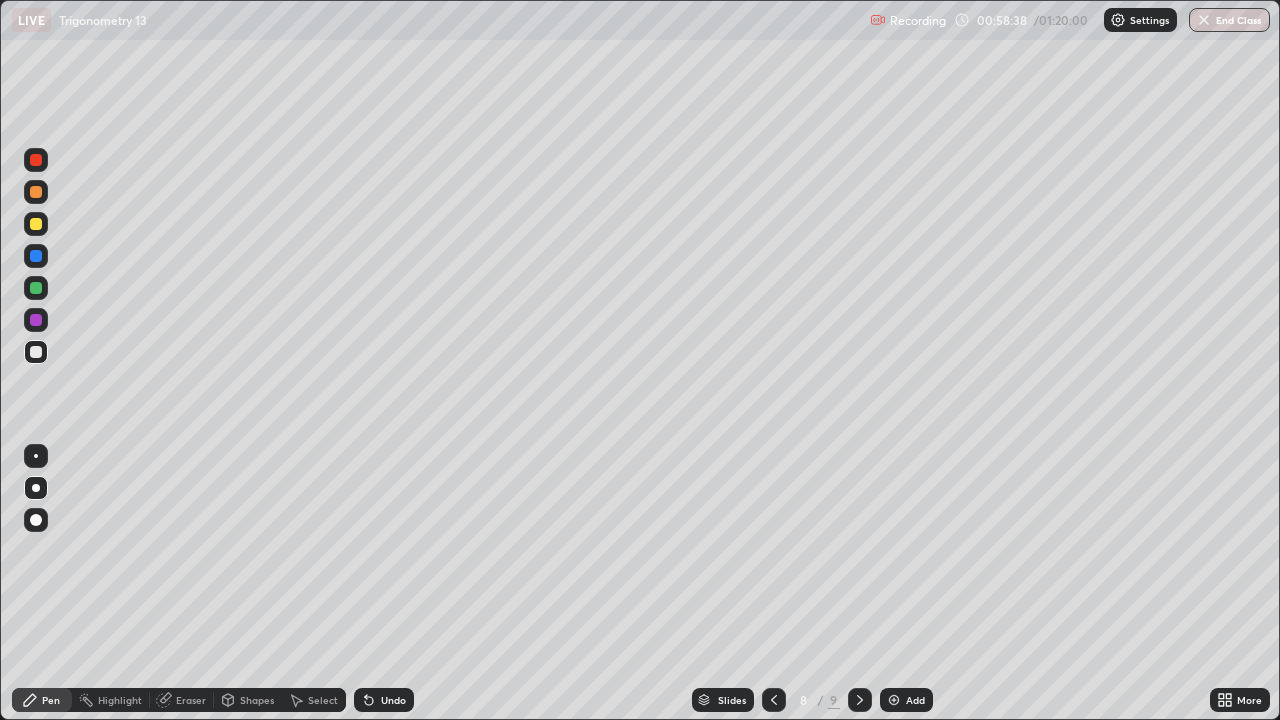 click 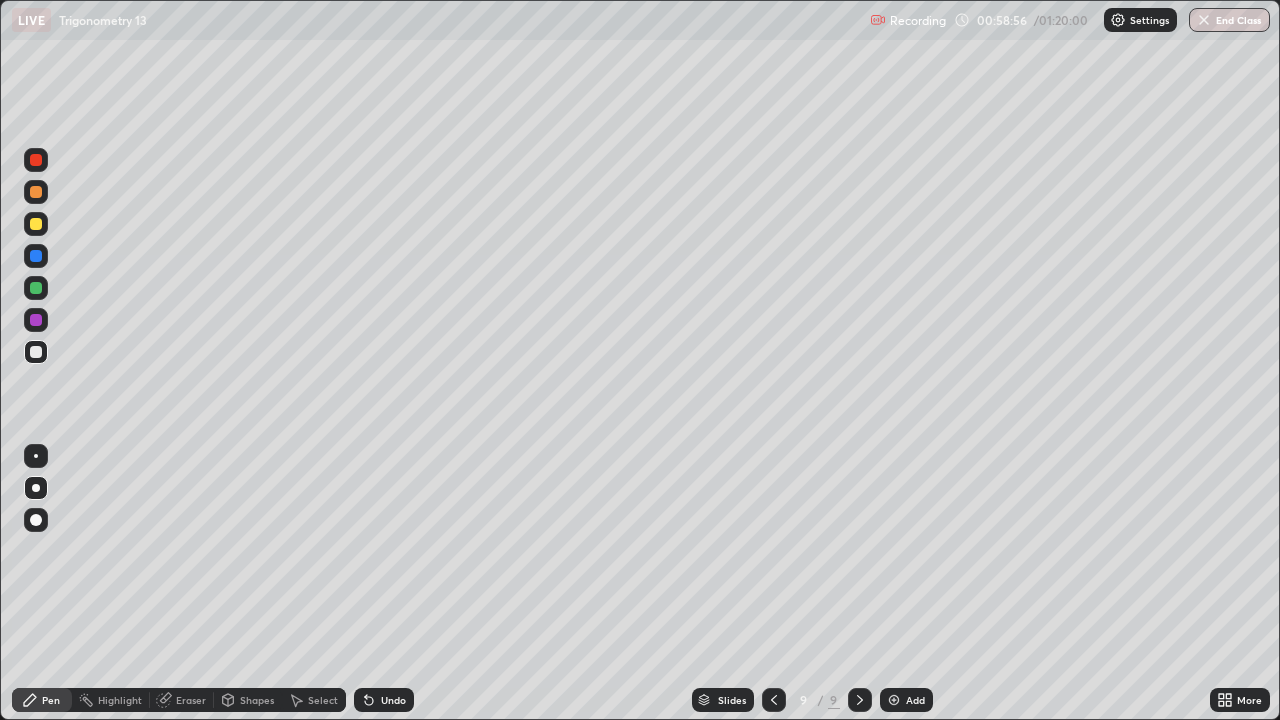 click at bounding box center (36, 320) 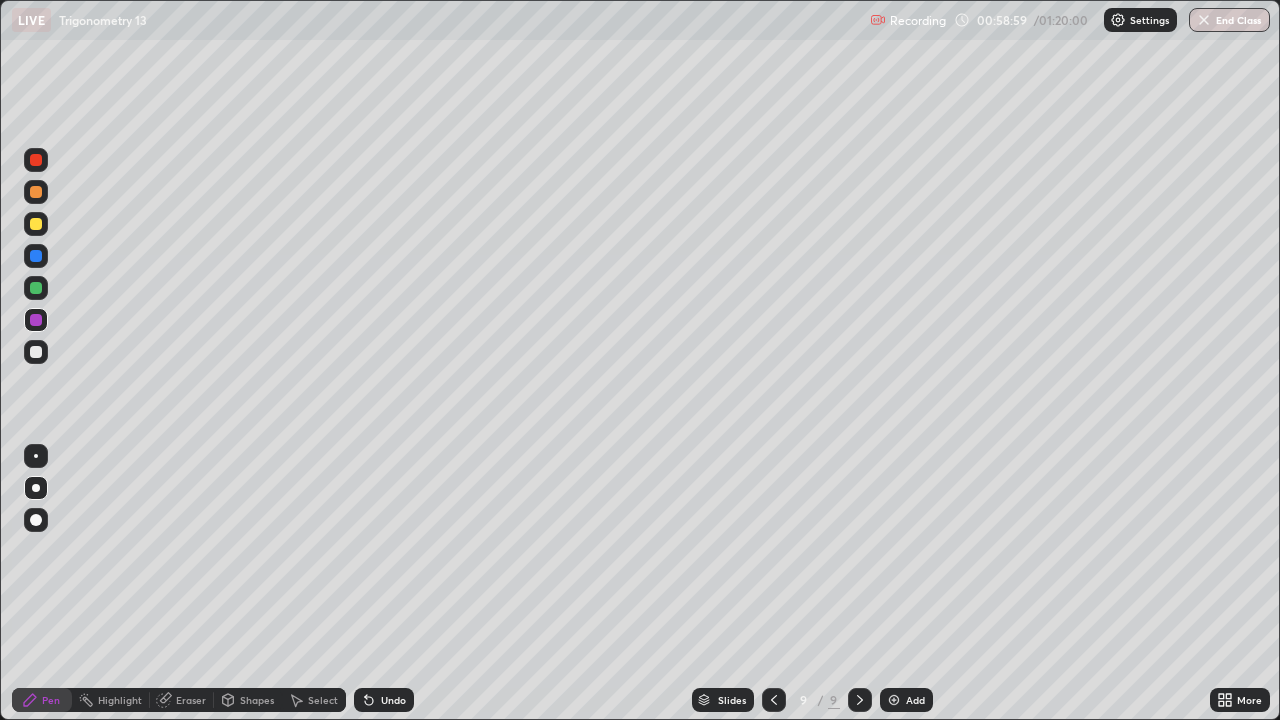 click at bounding box center (36, 352) 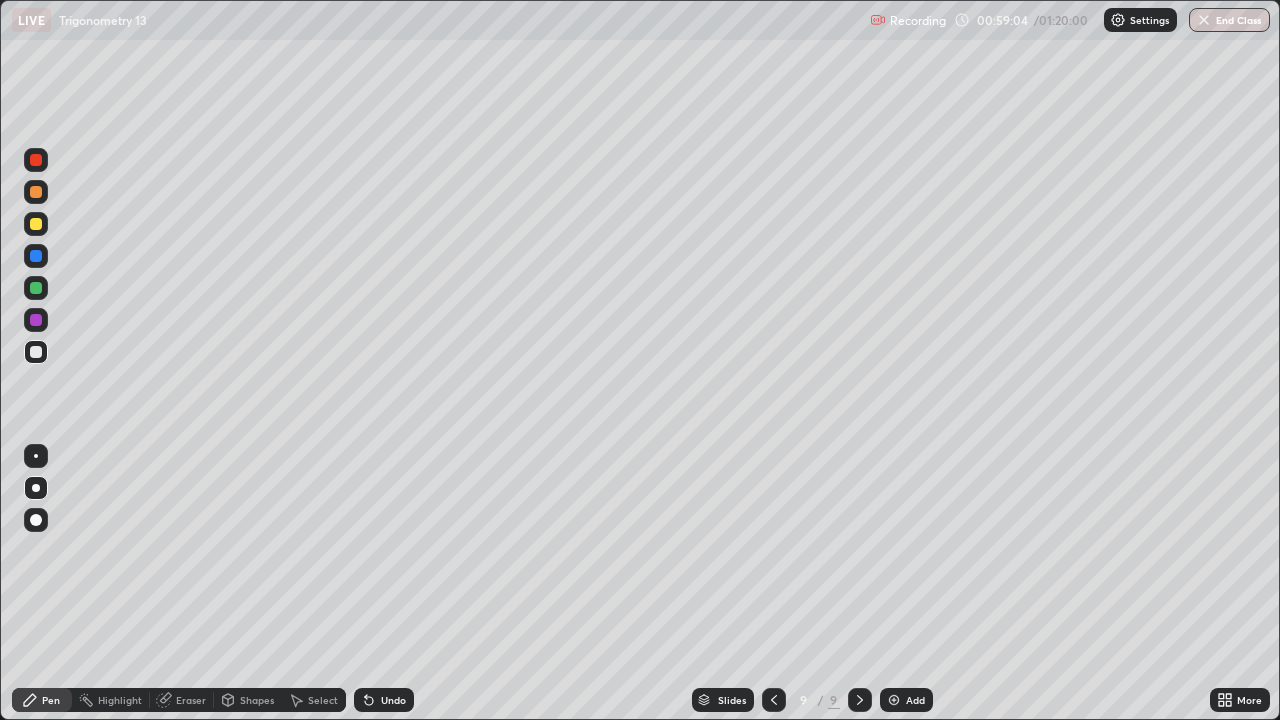 click on "Undo" at bounding box center (393, 700) 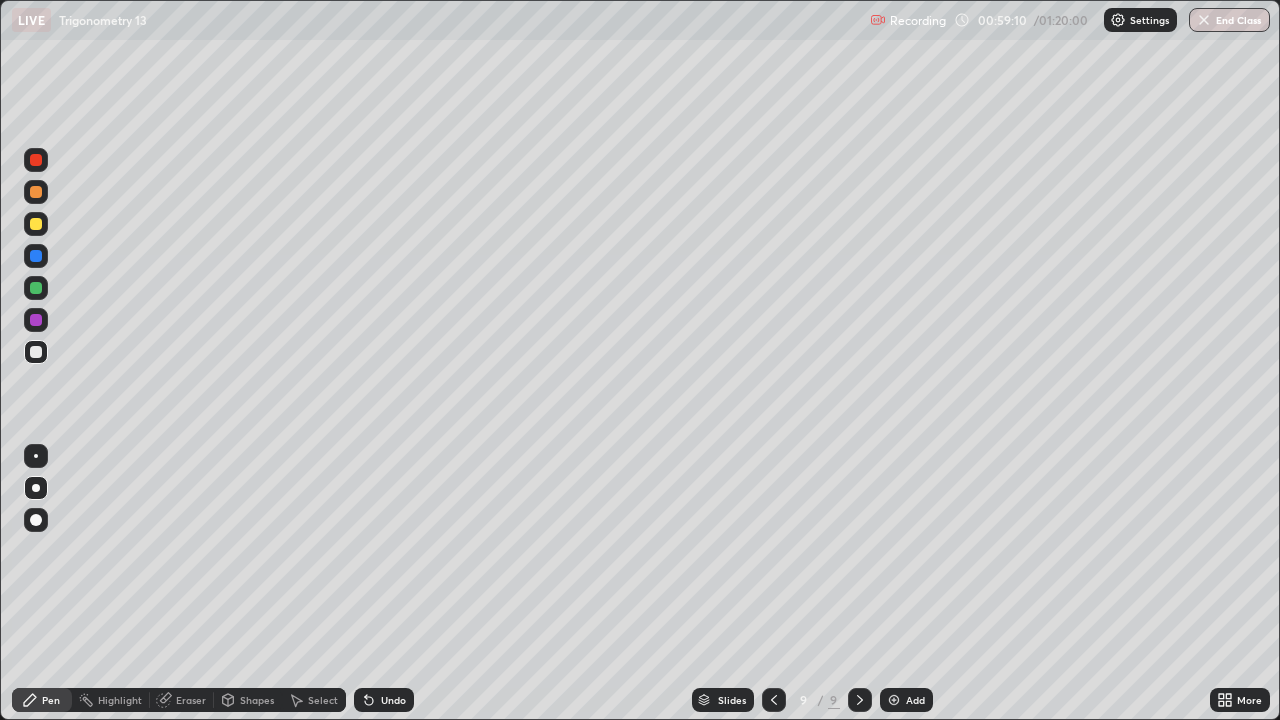 click on "Slides 9 / 9 Add" at bounding box center (812, 700) 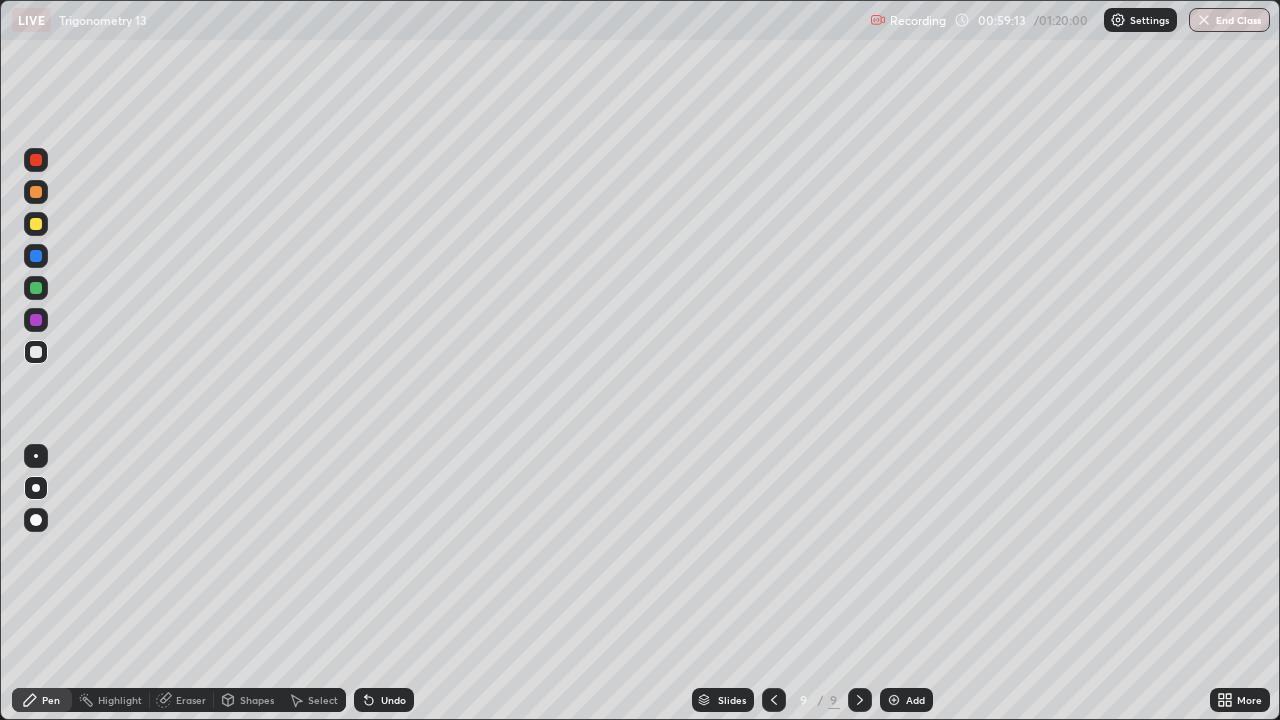 click at bounding box center [36, 320] 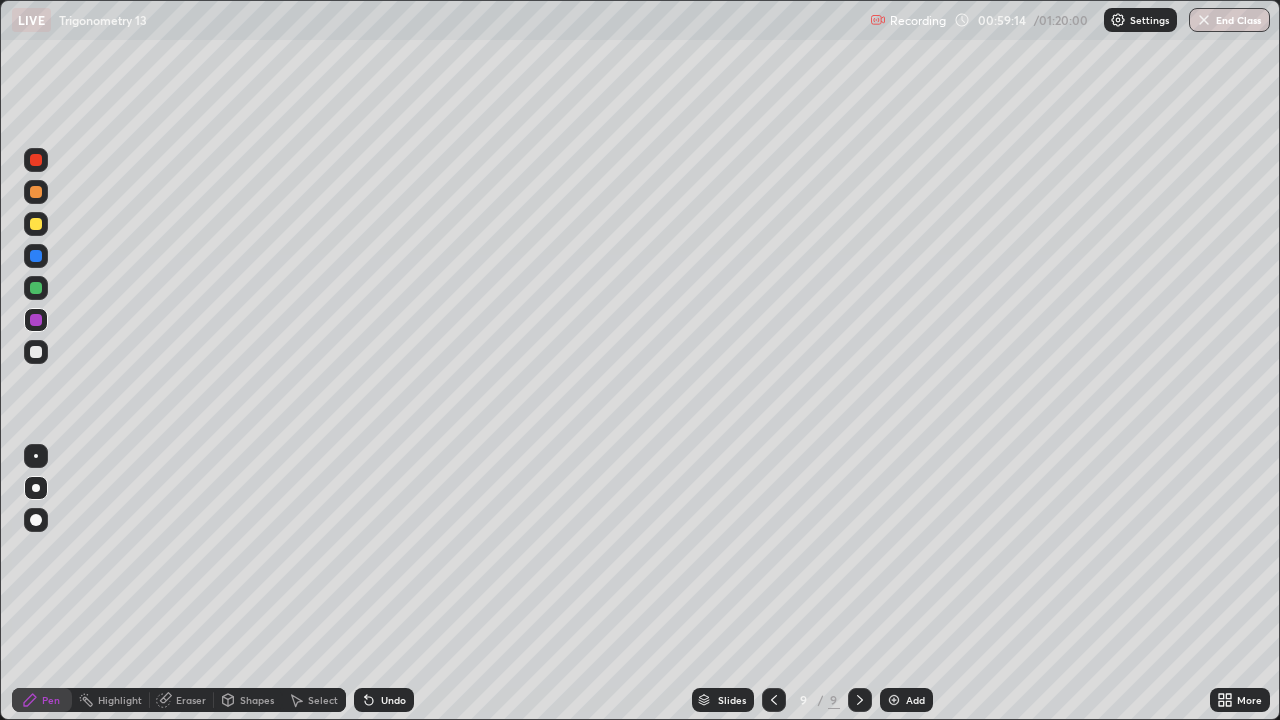 click at bounding box center [36, 288] 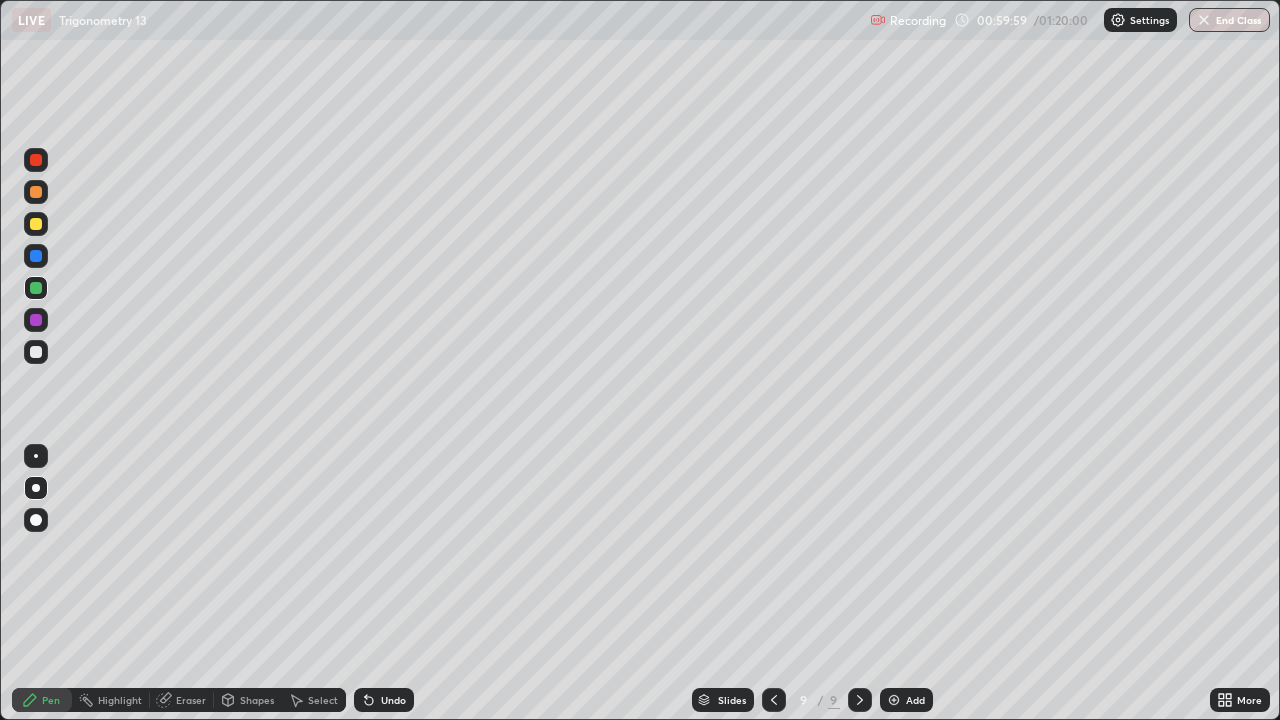 click at bounding box center (36, 488) 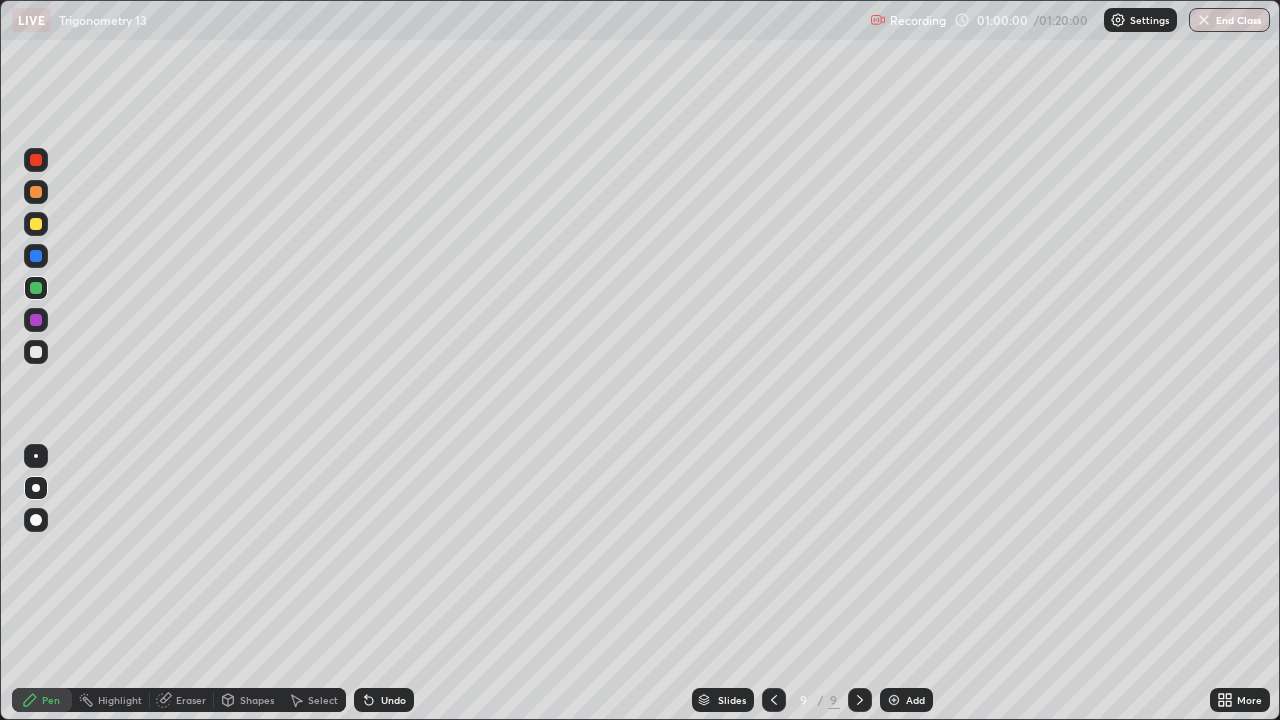 click at bounding box center [36, 352] 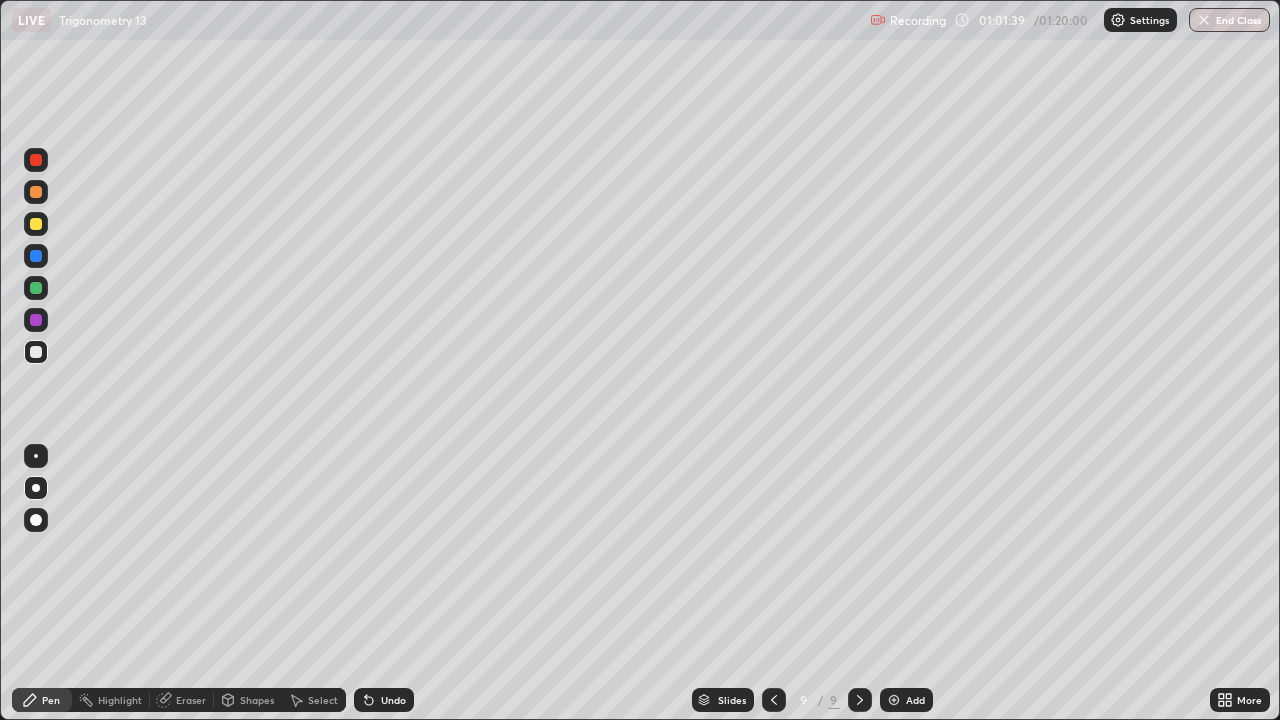 click on "Eraser" at bounding box center (191, 700) 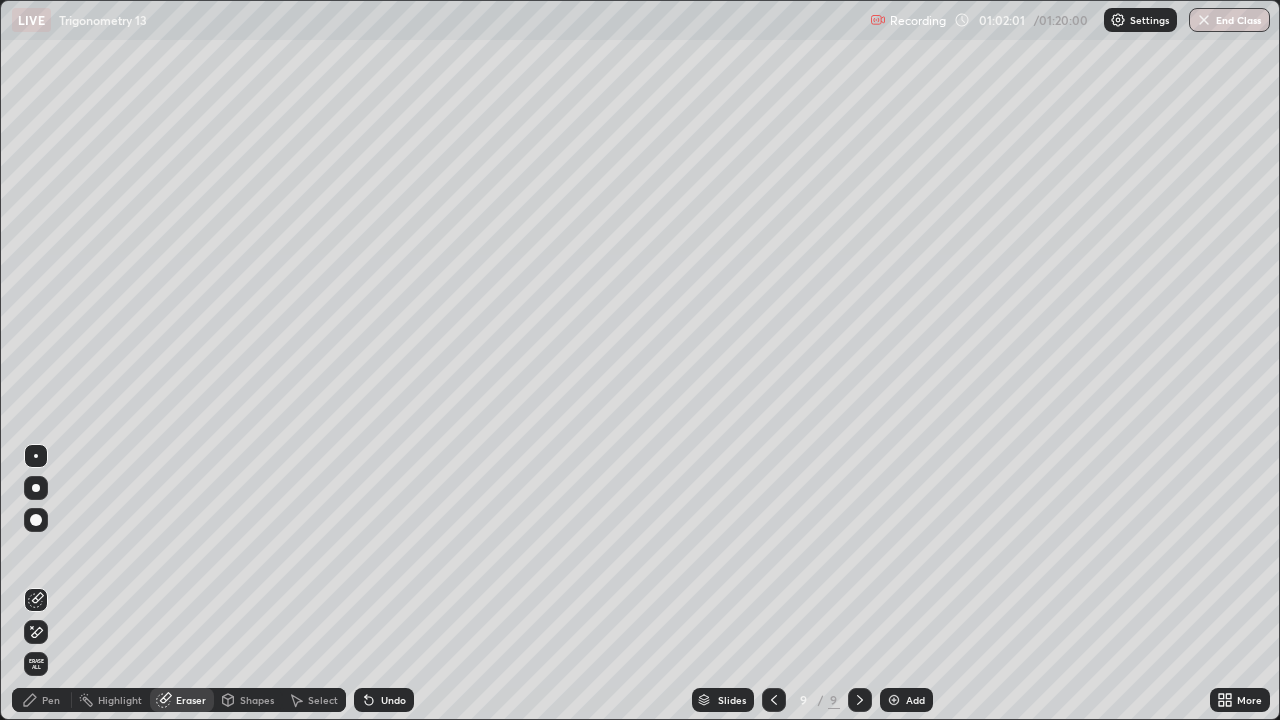 click on "Pen" at bounding box center [51, 700] 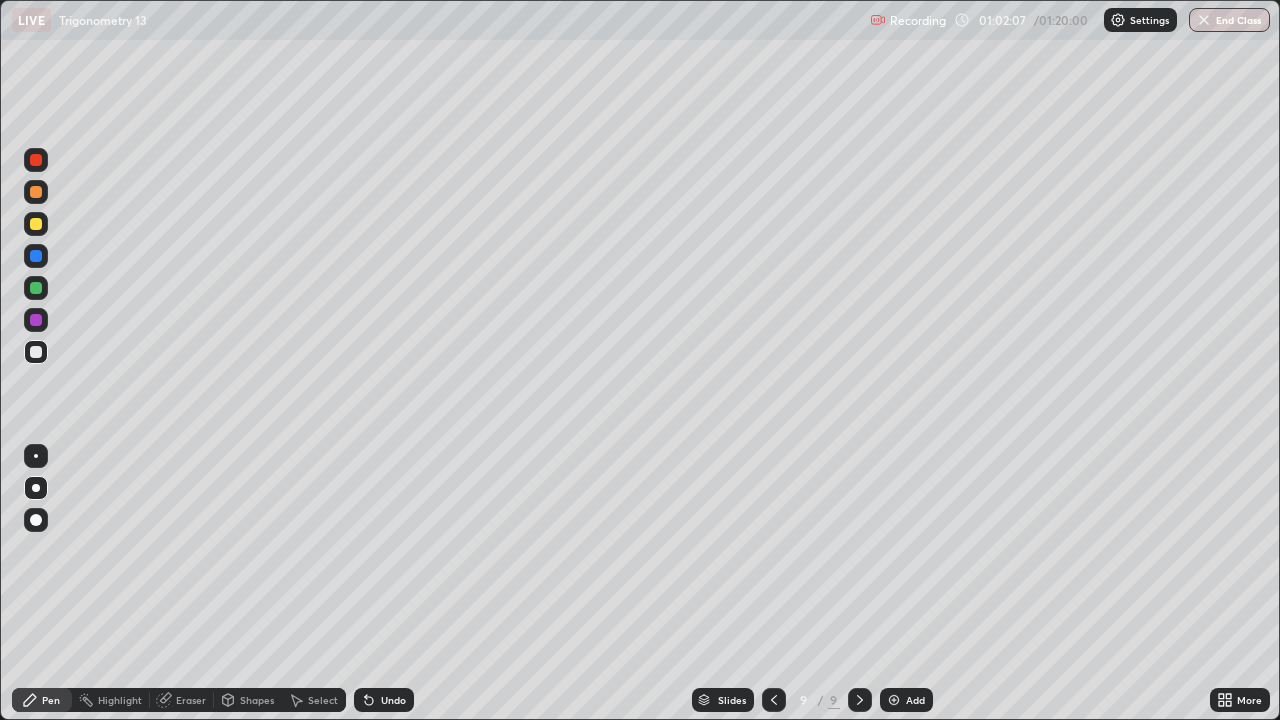 click at bounding box center (36, 160) 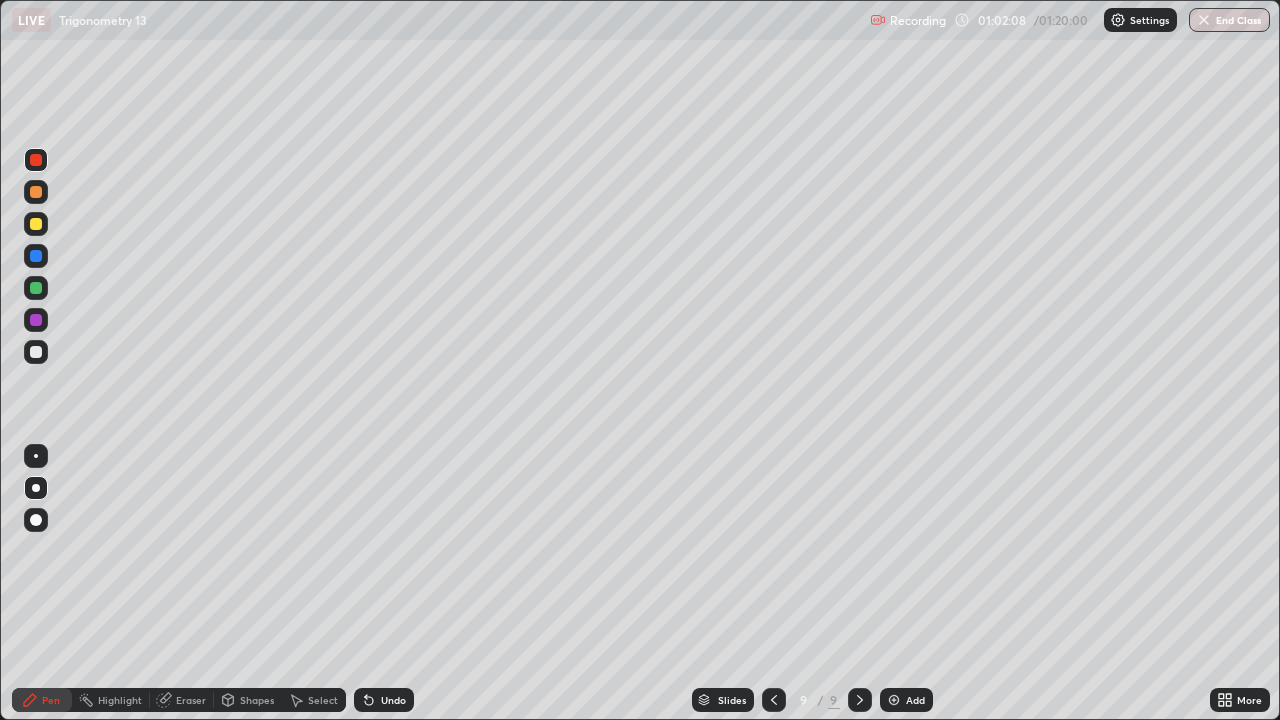 click 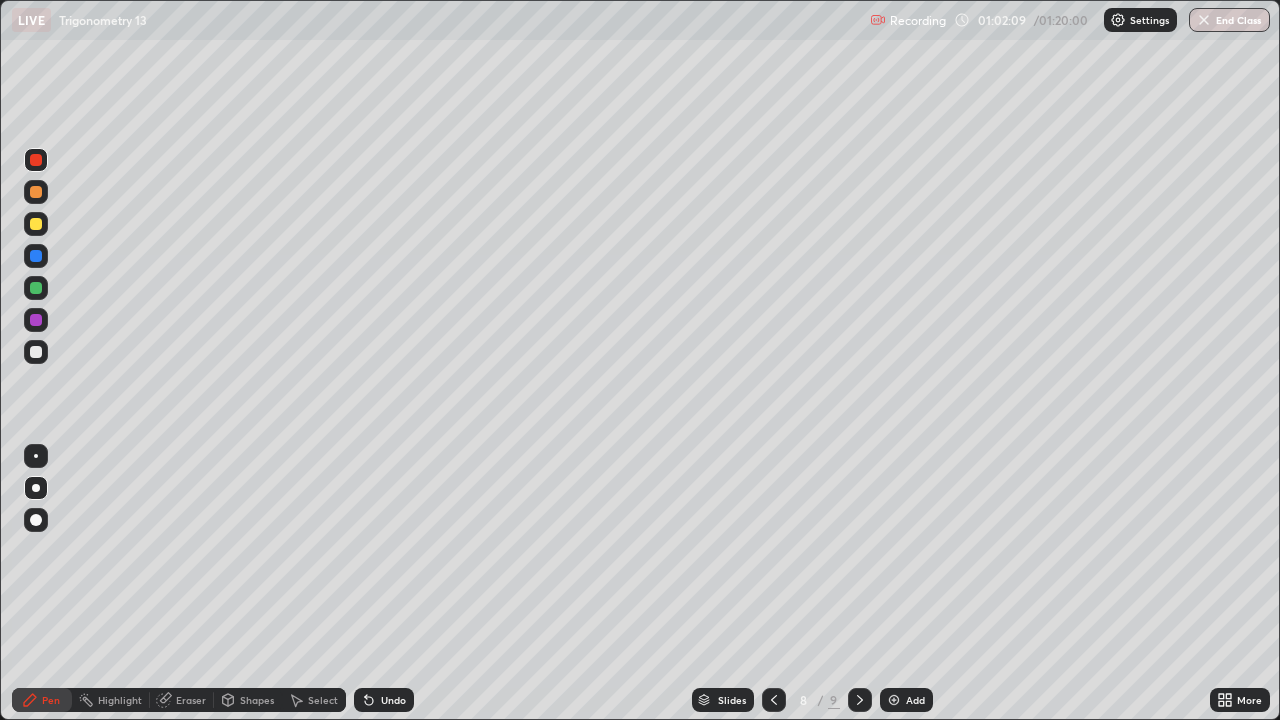 click 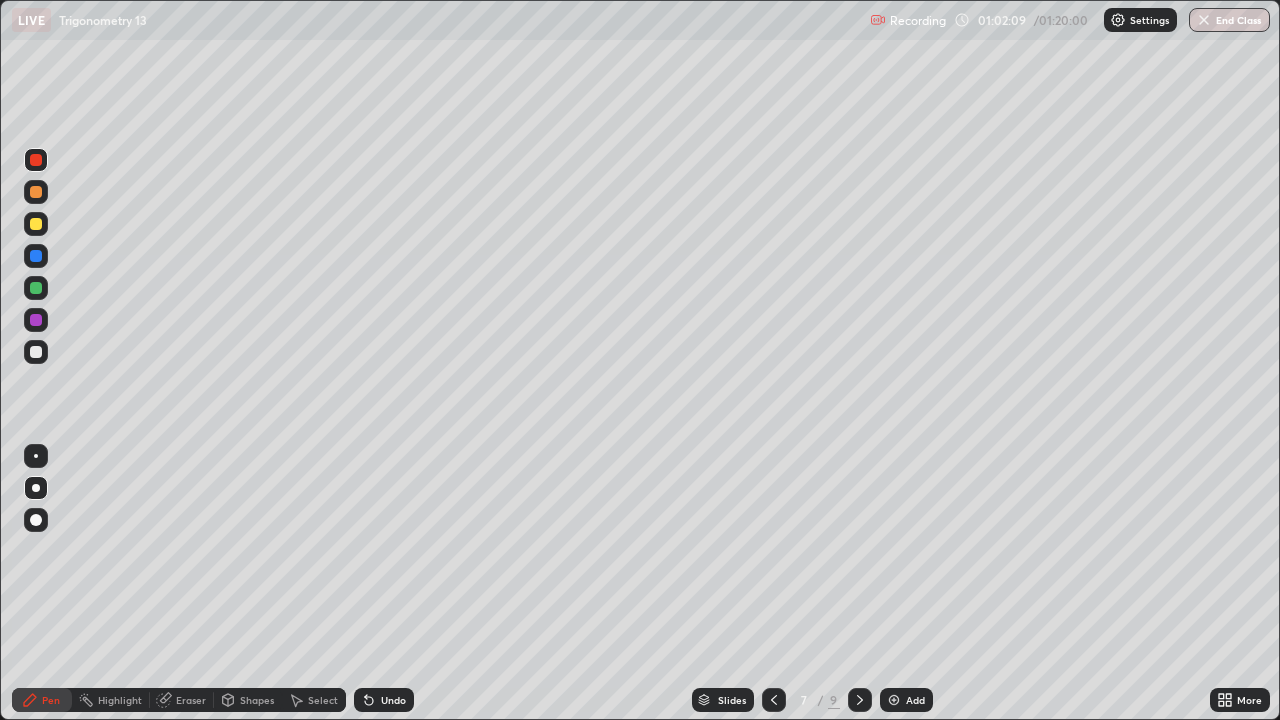 click 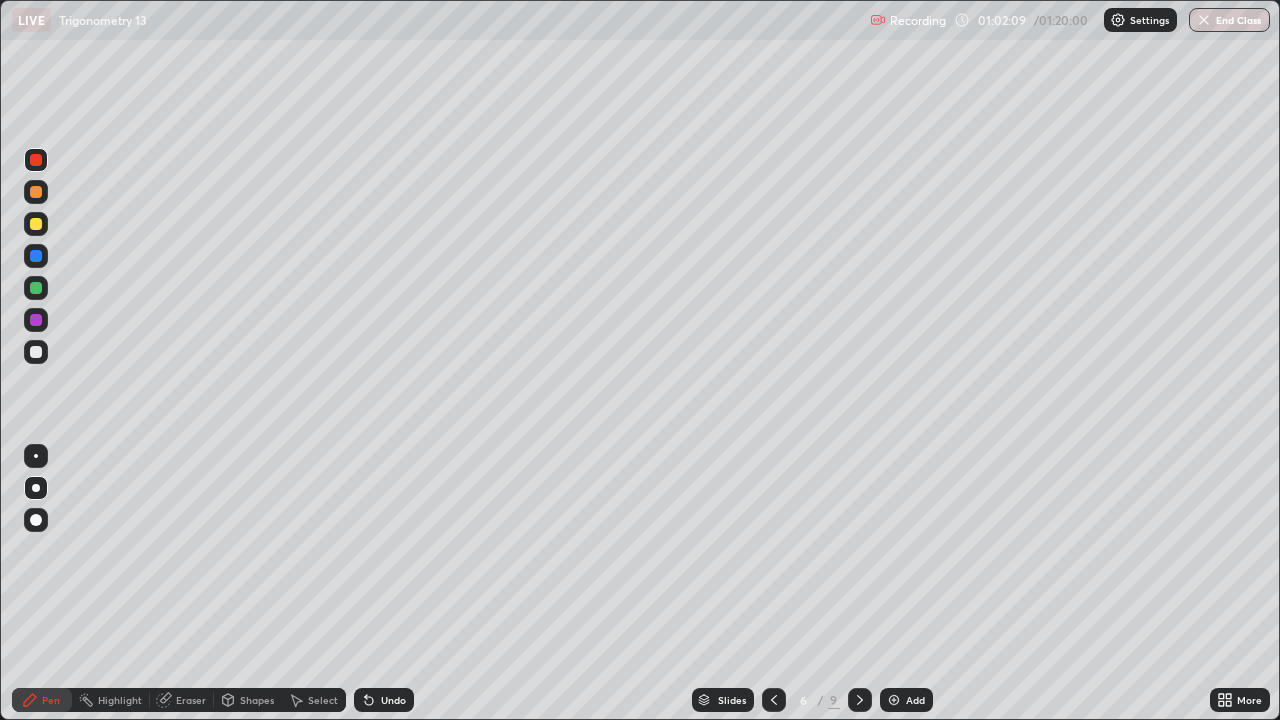 click 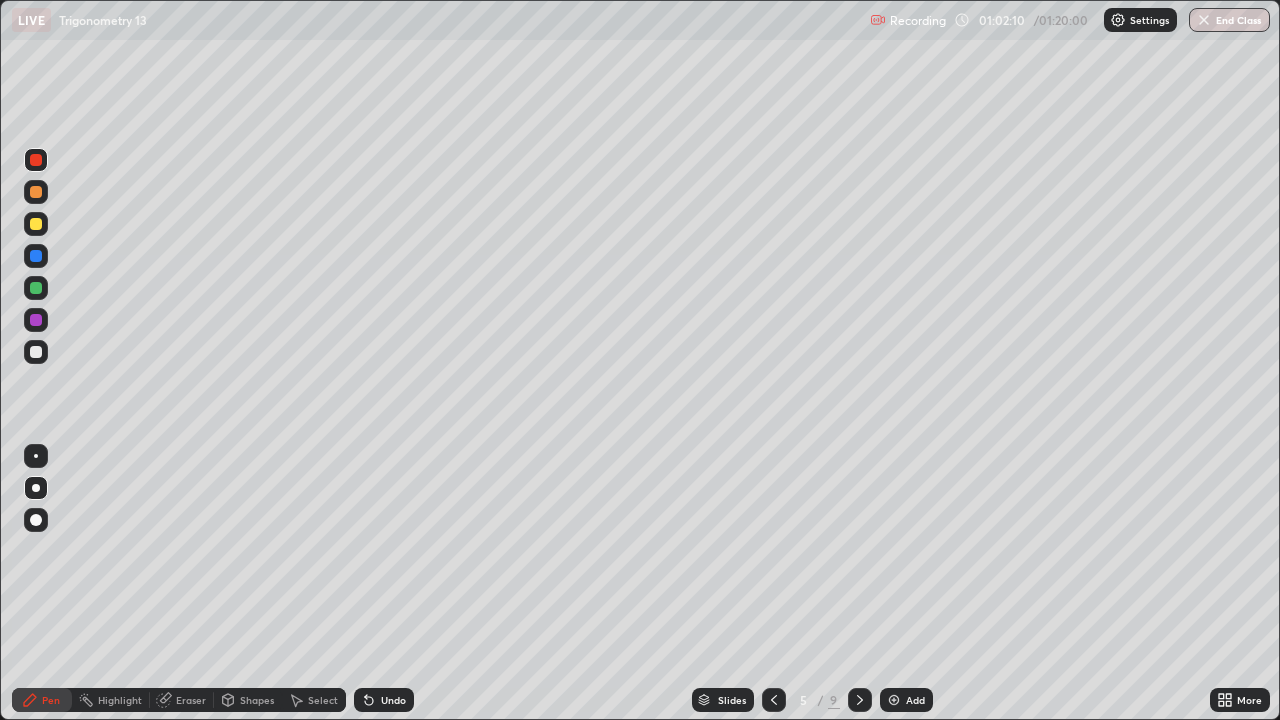 click 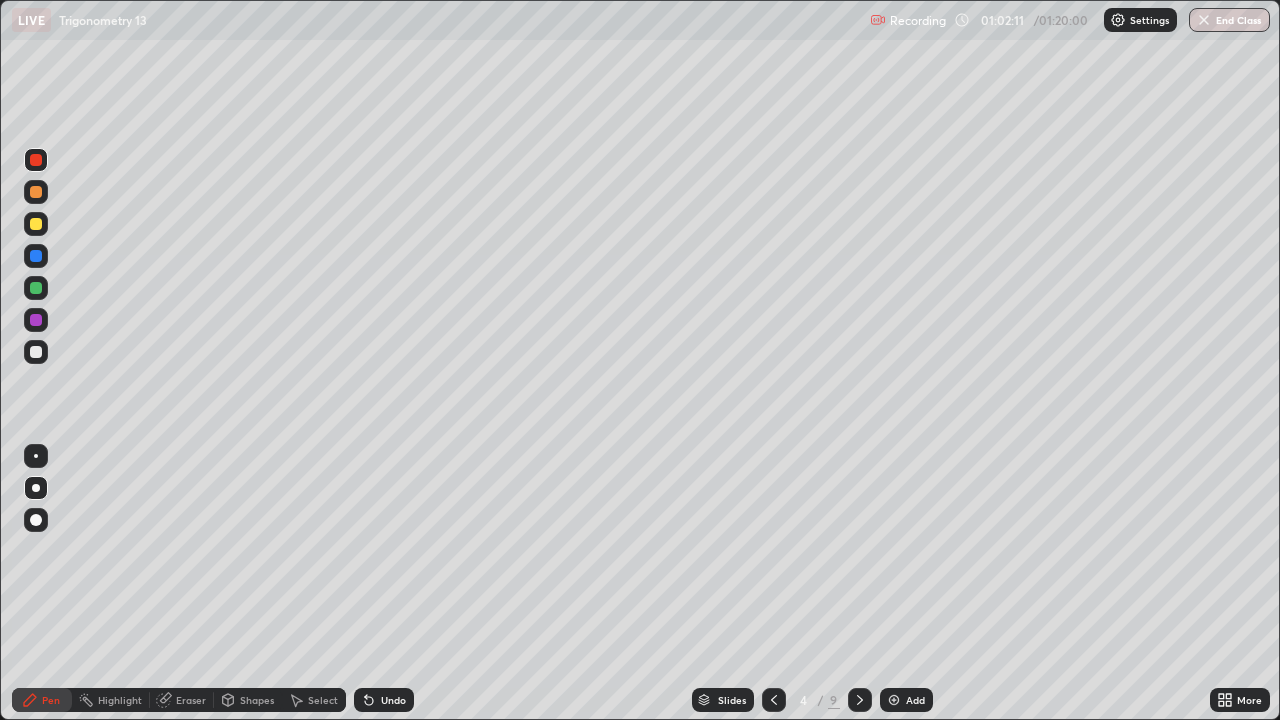 click 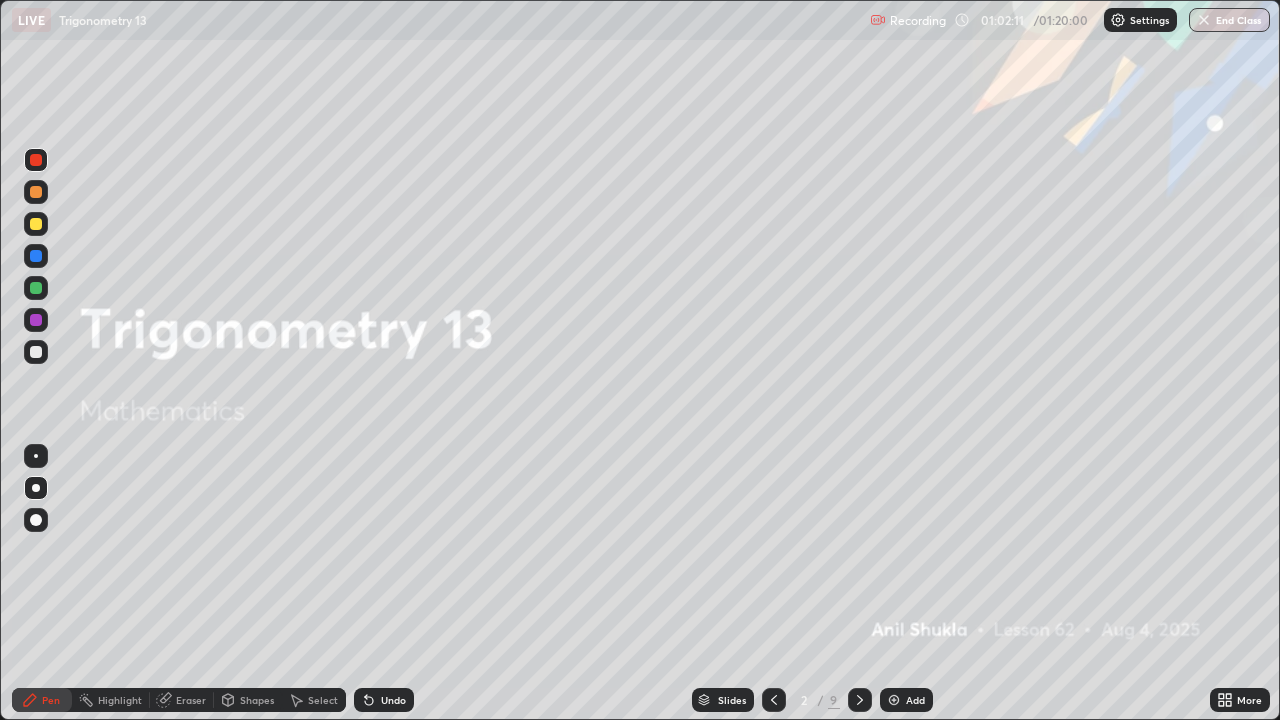 click 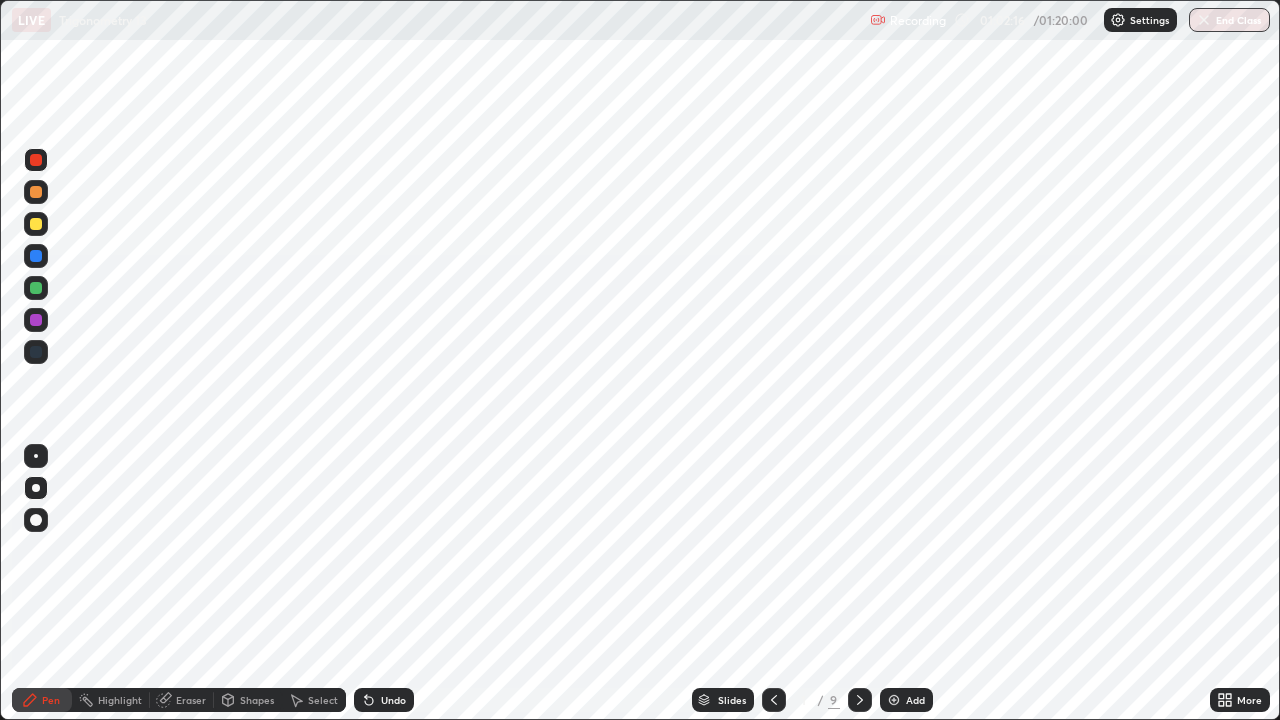 click at bounding box center (36, 288) 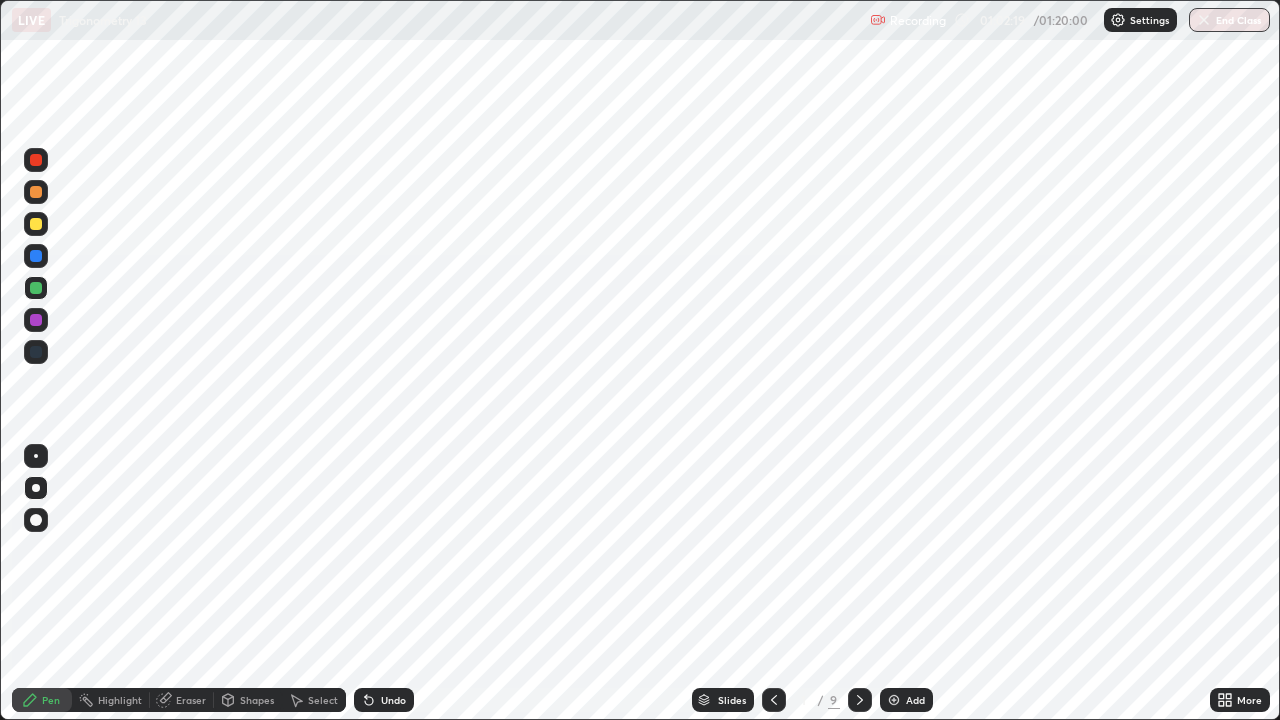 click on "Undo" at bounding box center (393, 700) 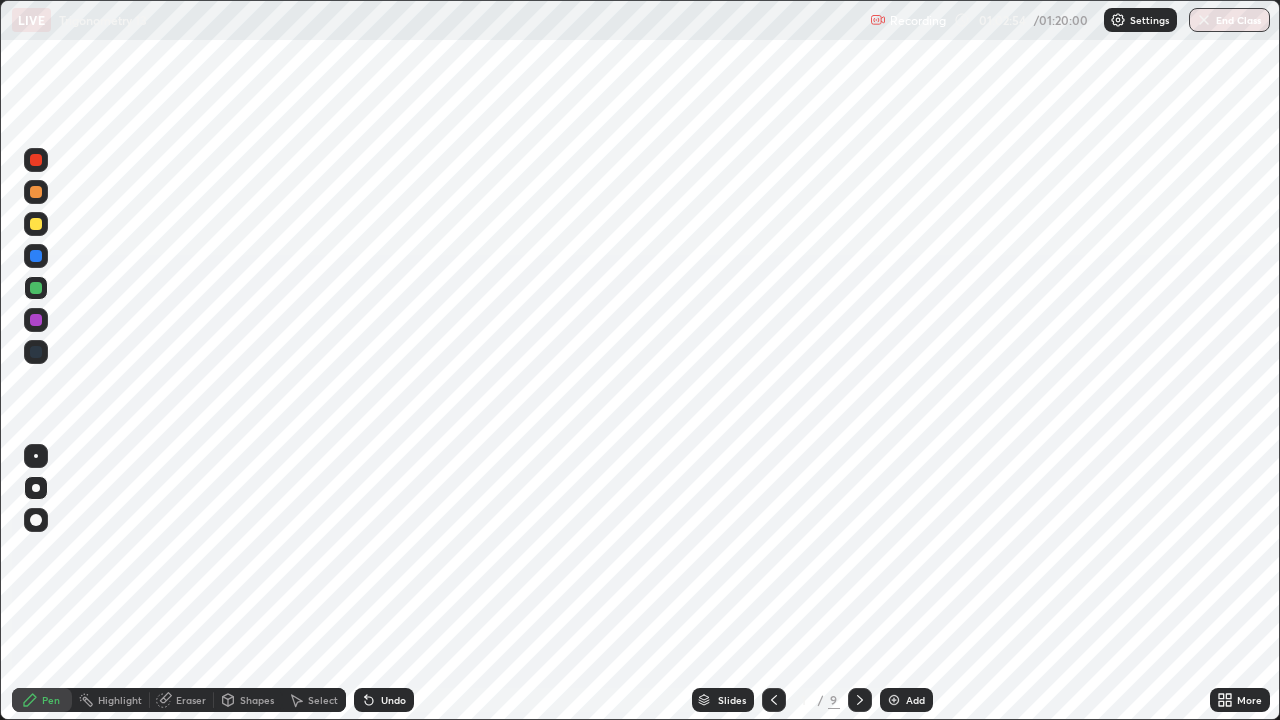 click at bounding box center [36, 256] 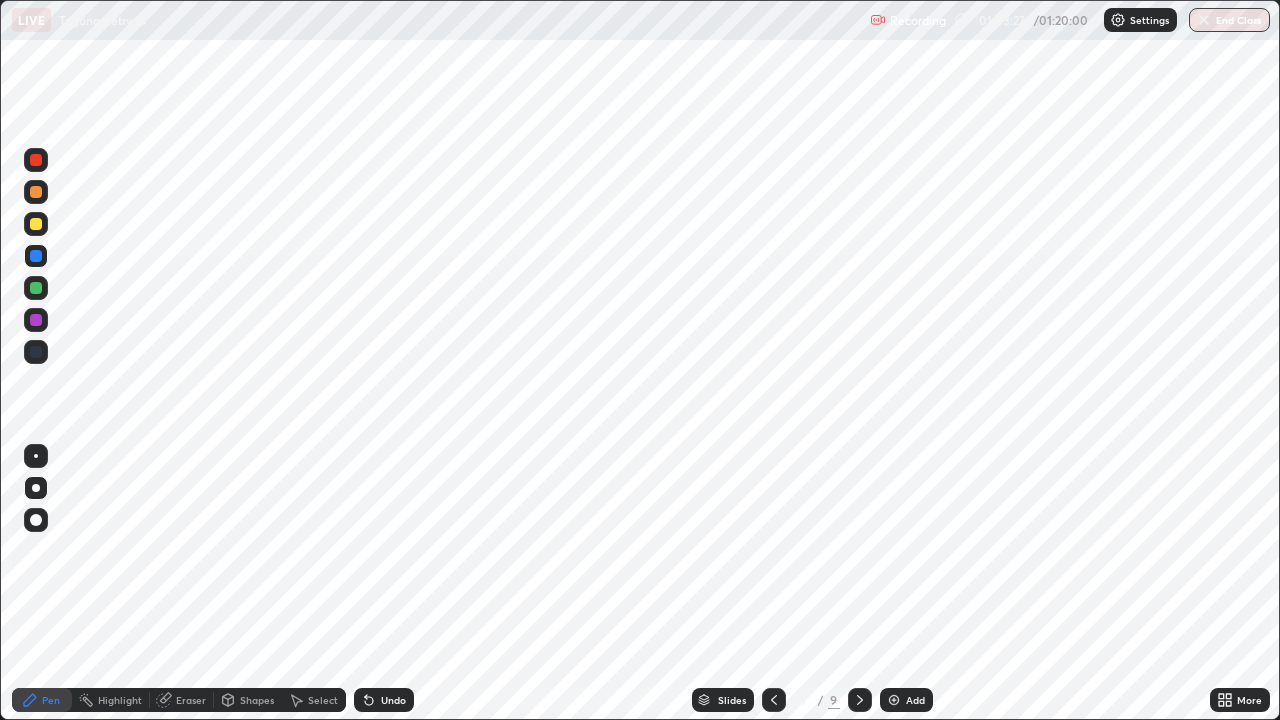 click at bounding box center (36, 288) 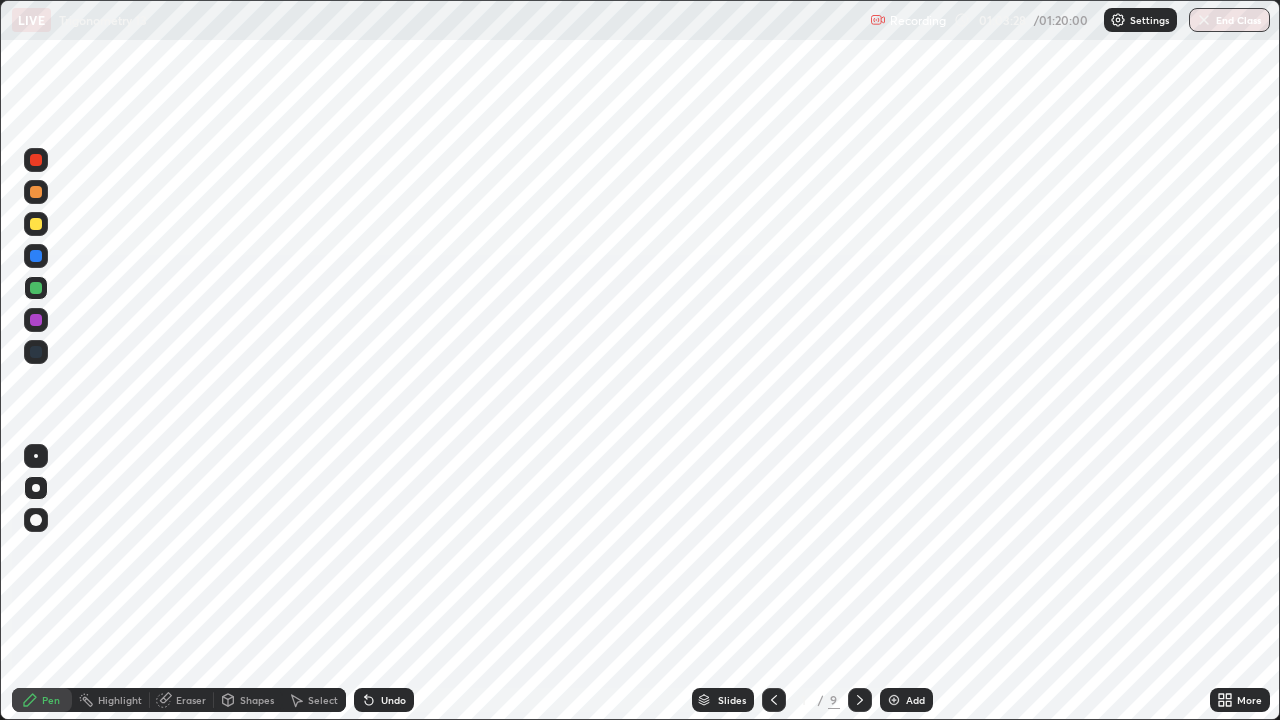 click at bounding box center [36, 192] 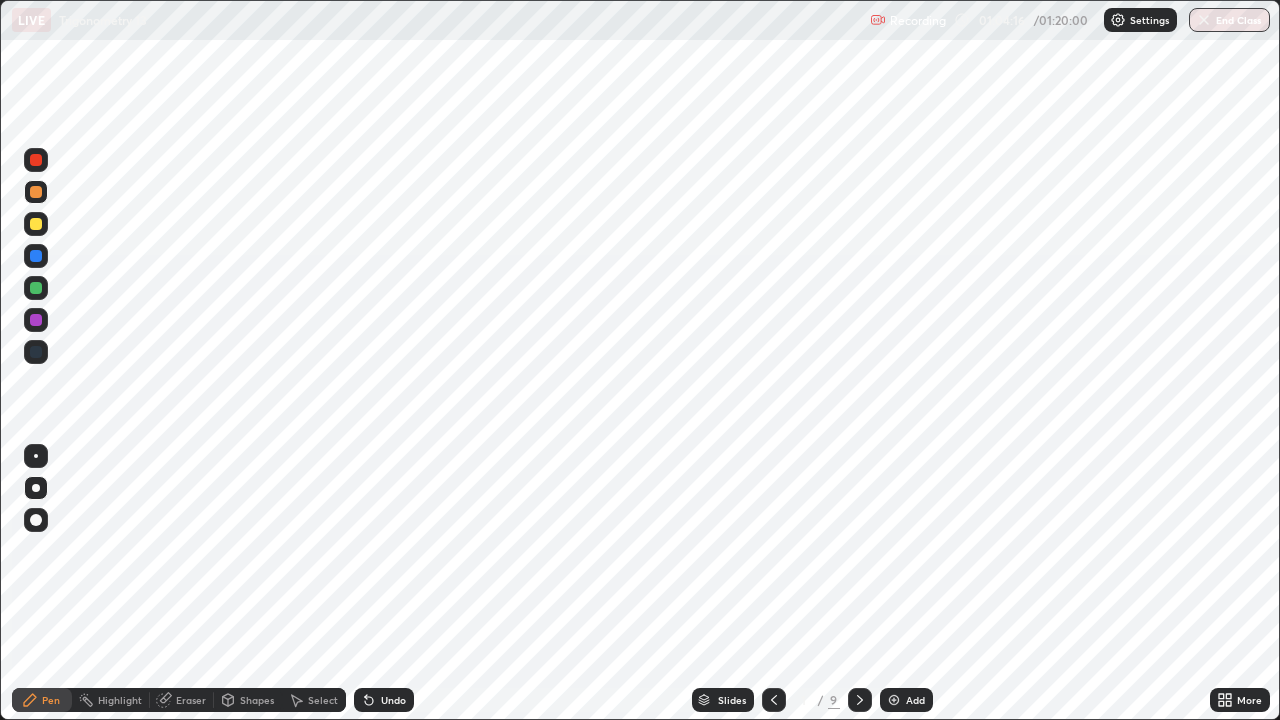 click on "Undo" at bounding box center [384, 700] 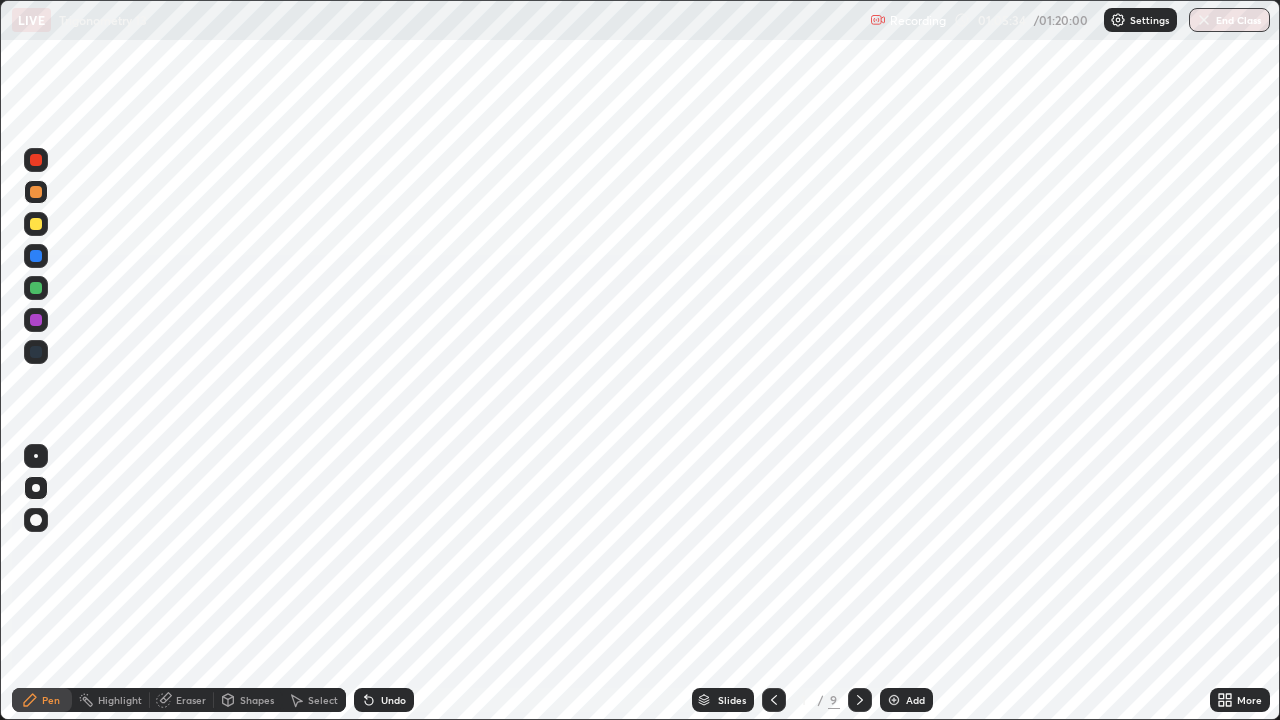 click at bounding box center (36, 160) 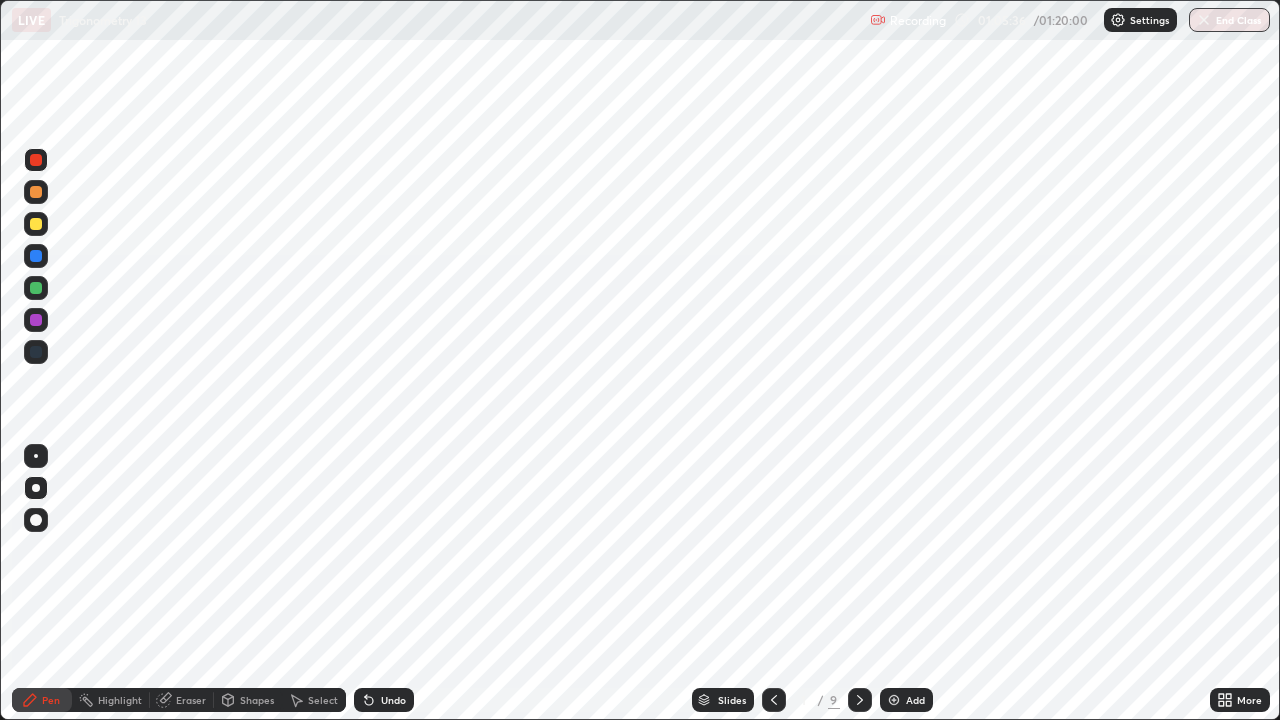 click at bounding box center [36, 288] 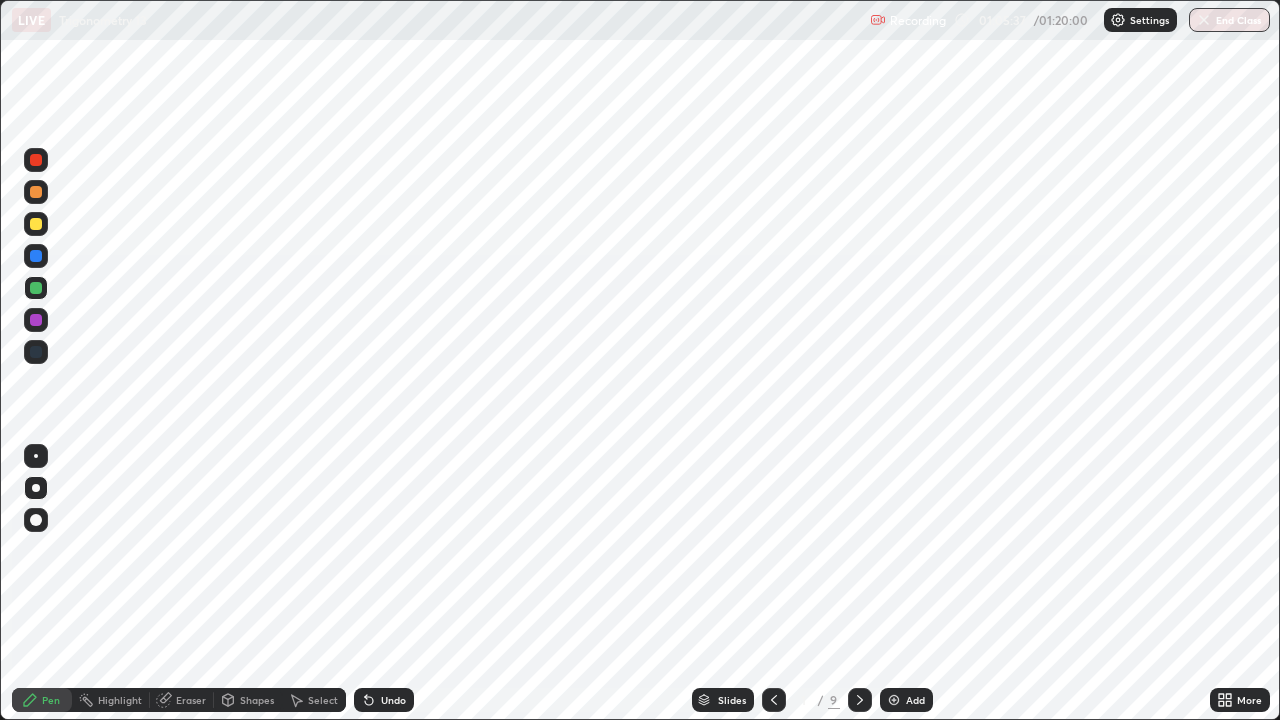 click at bounding box center [36, 320] 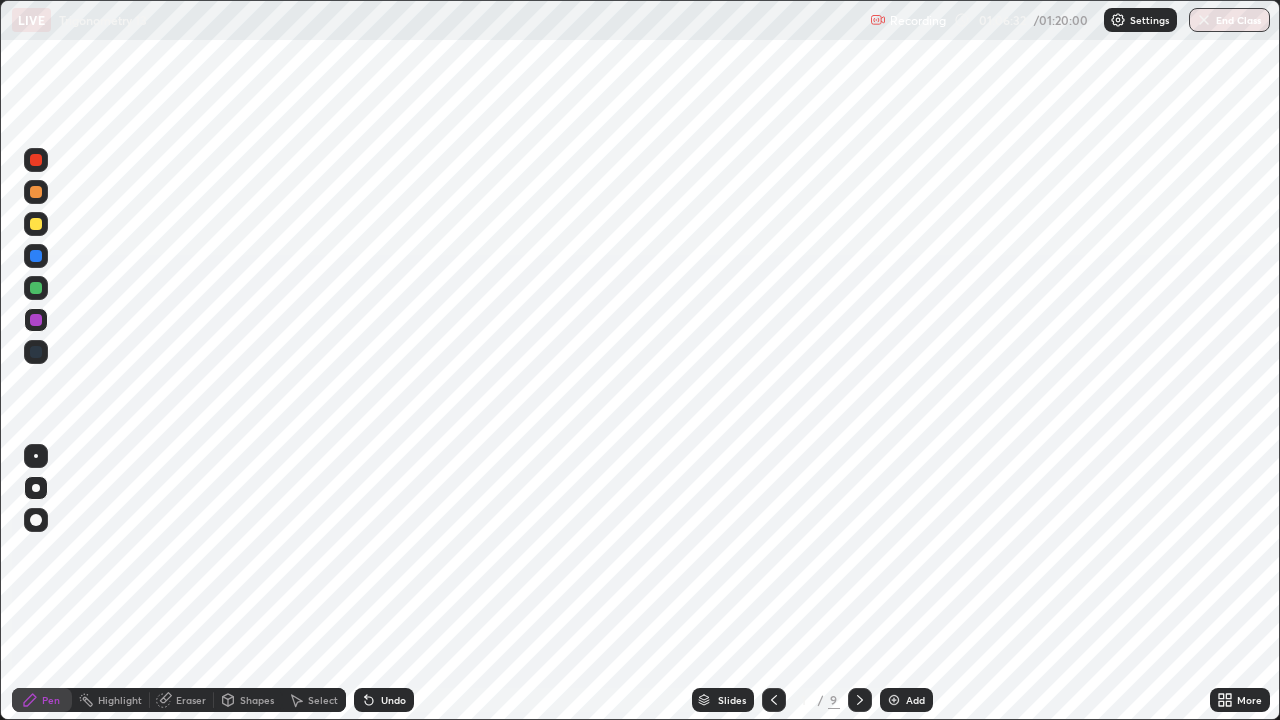click 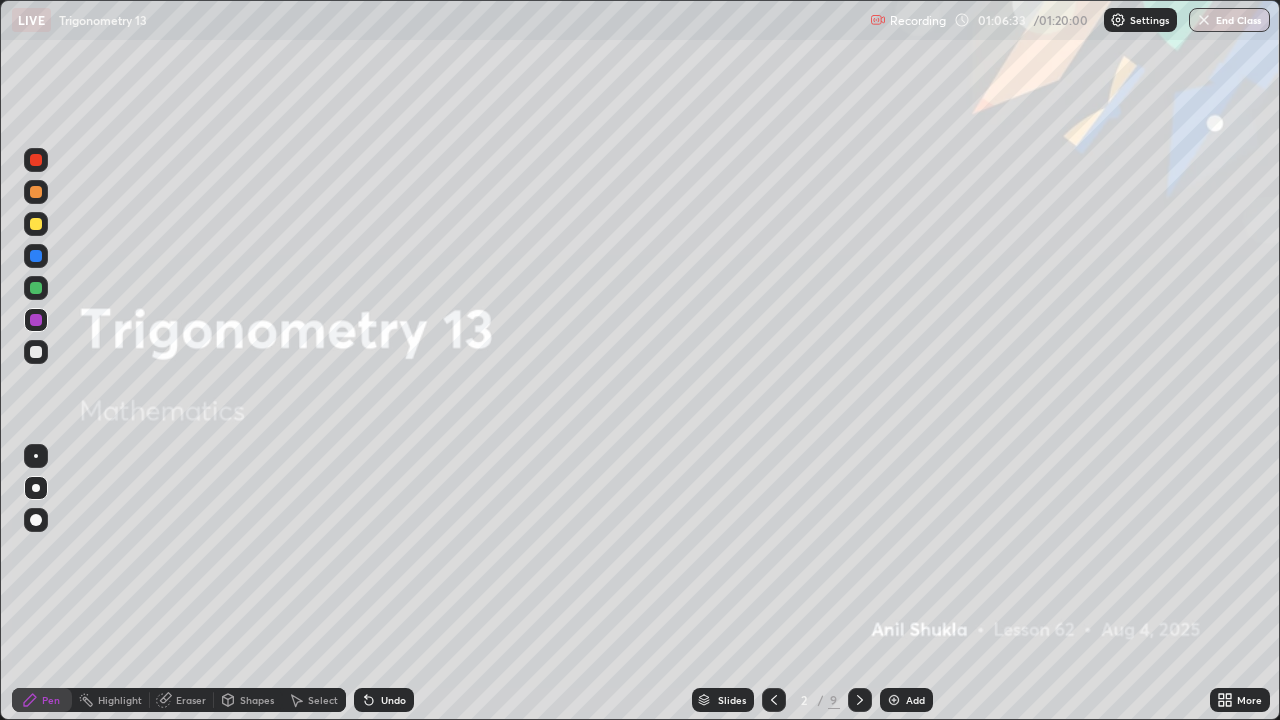 click 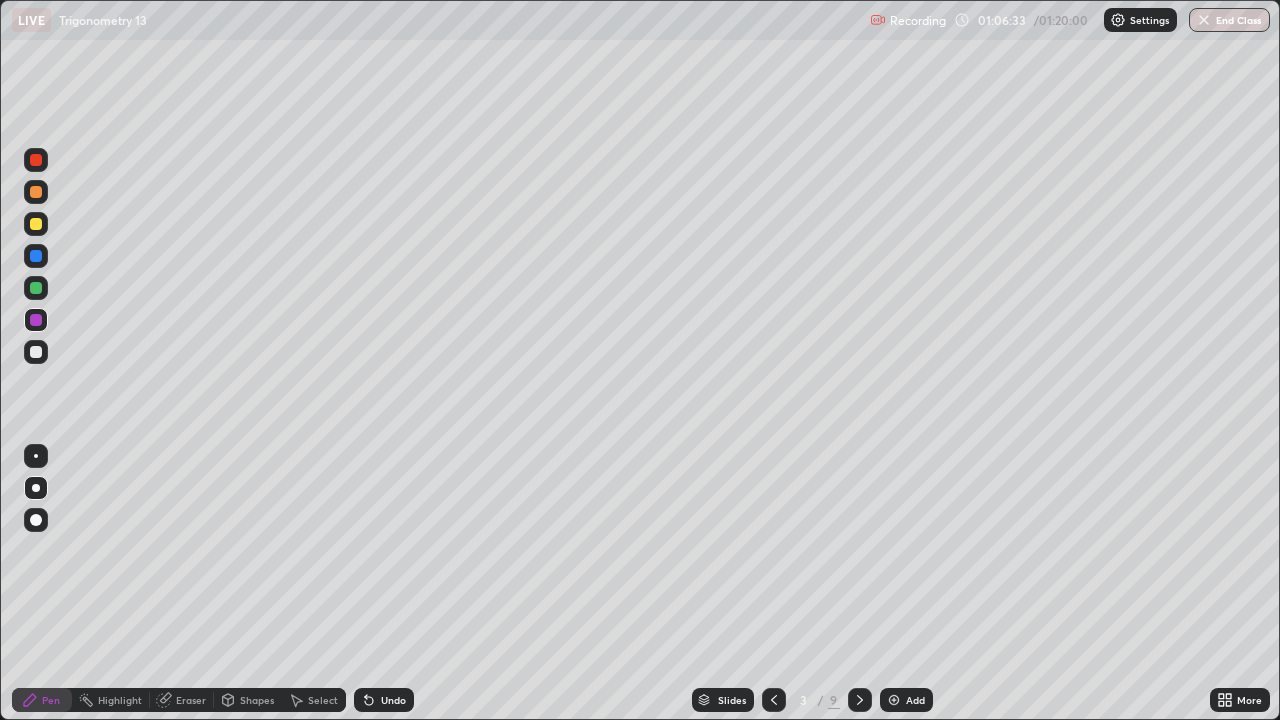 click 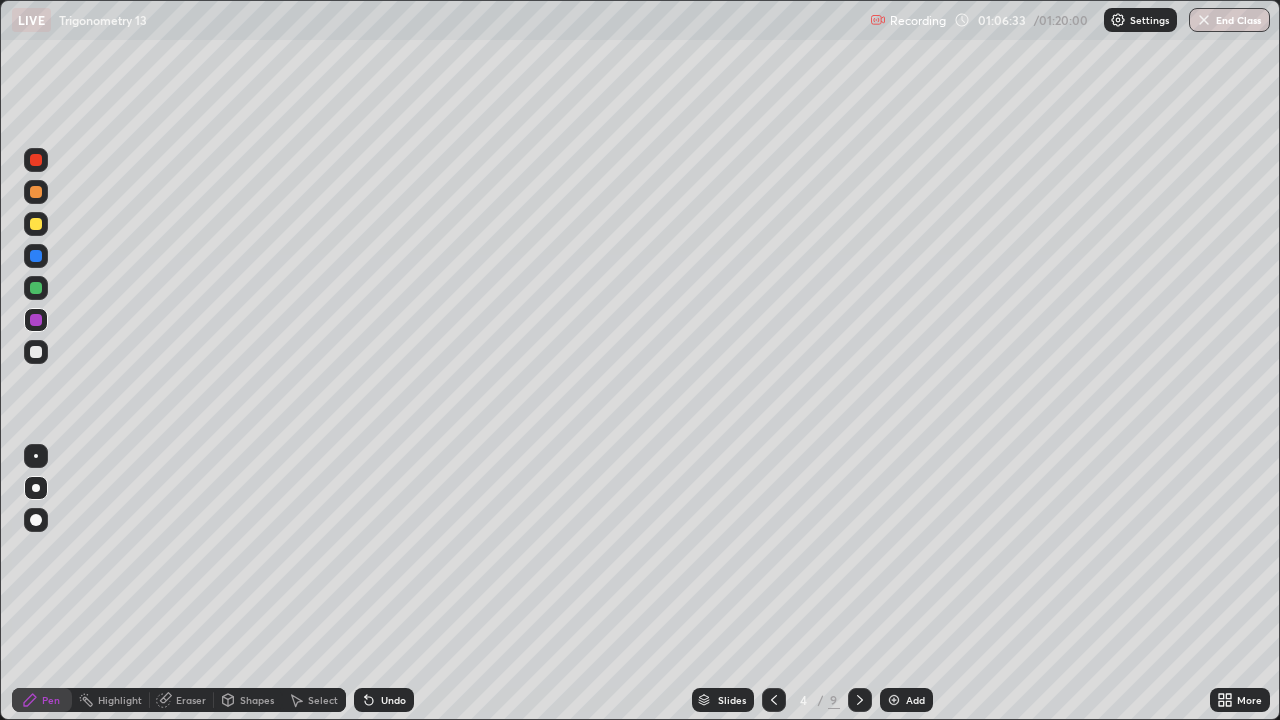 click 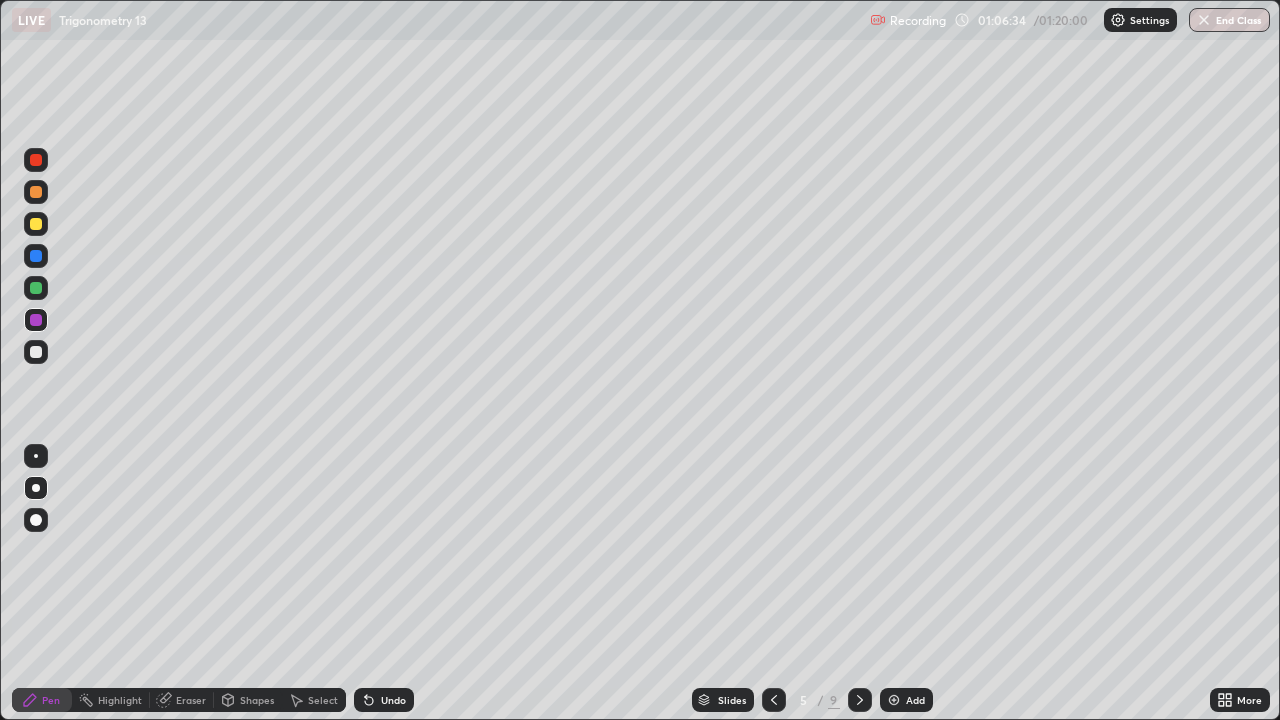 click 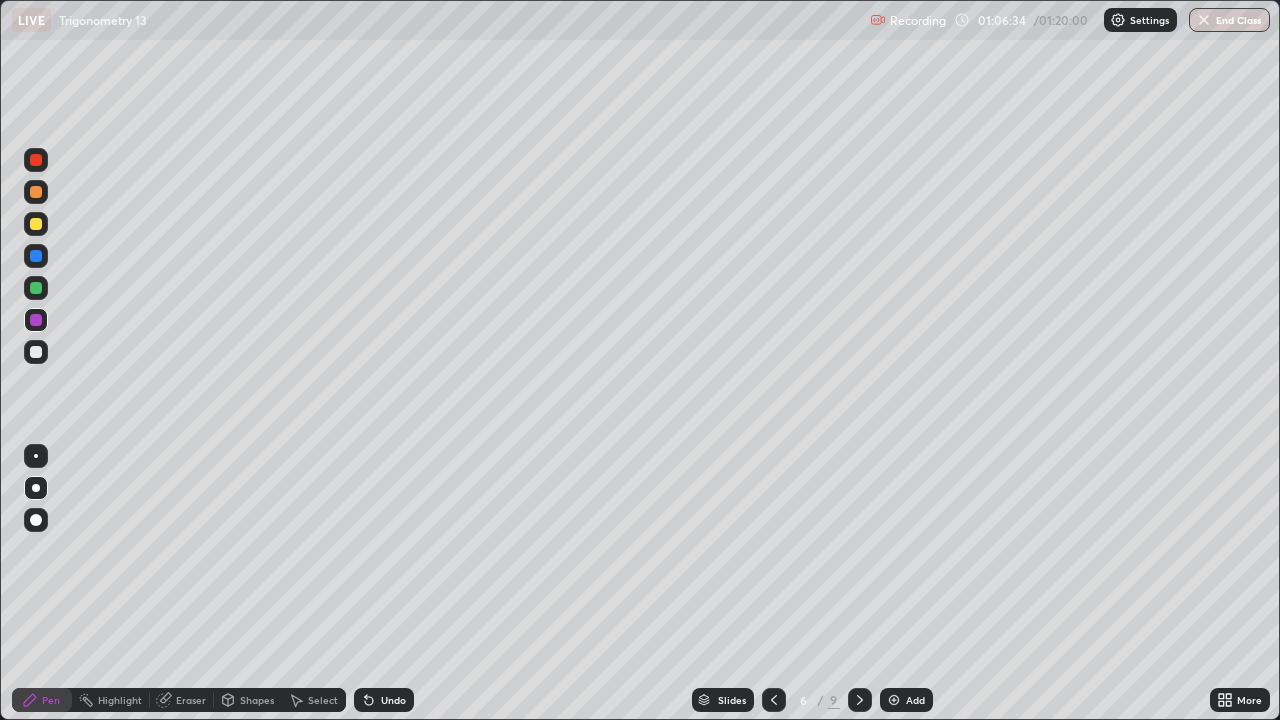 click 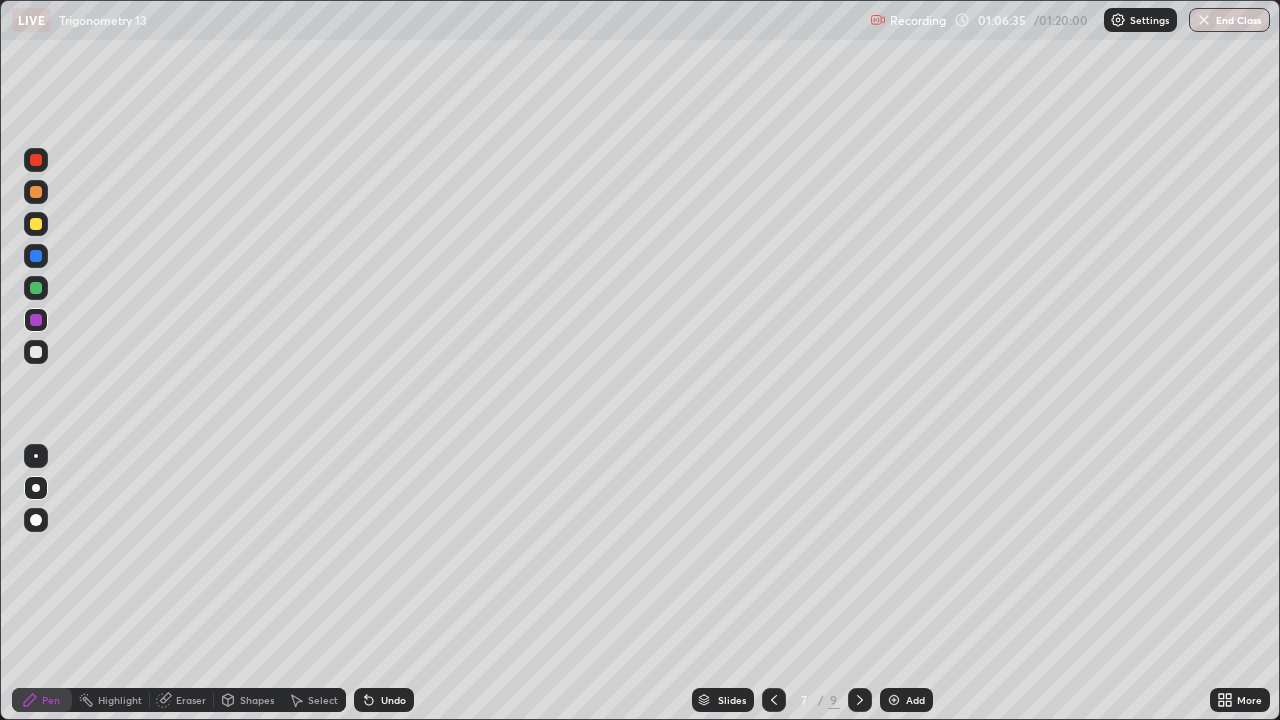 click 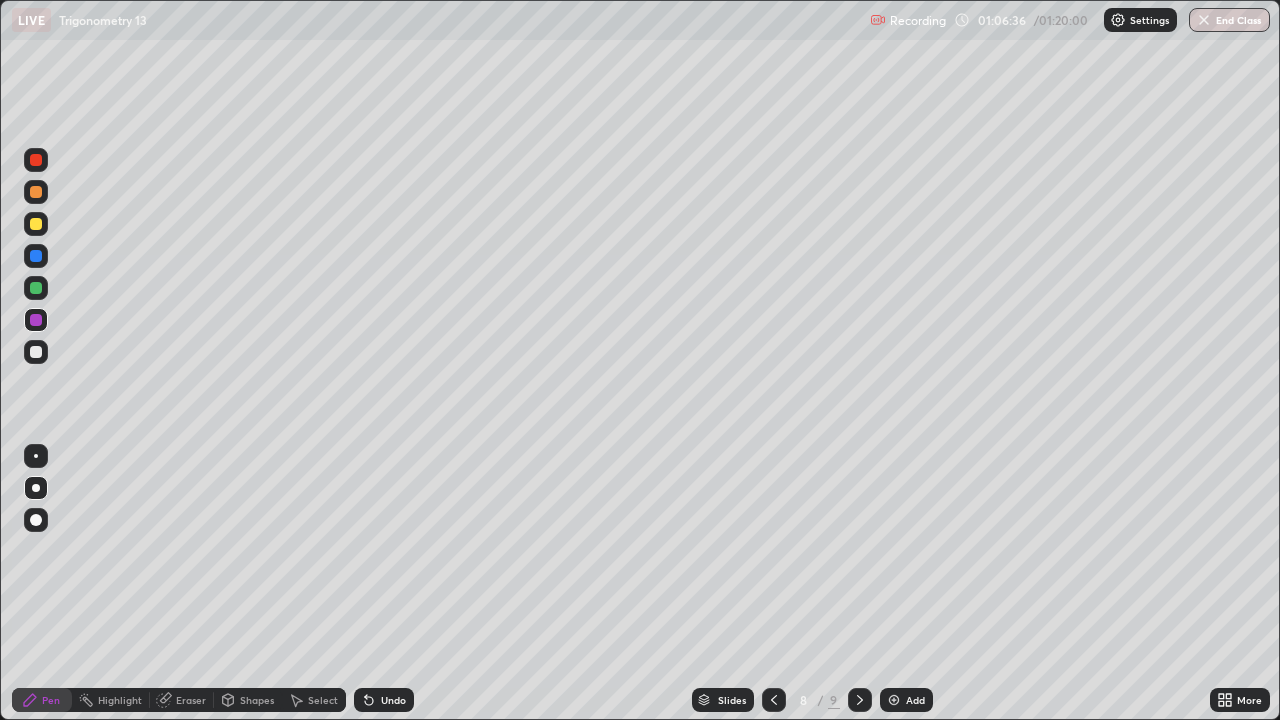 click 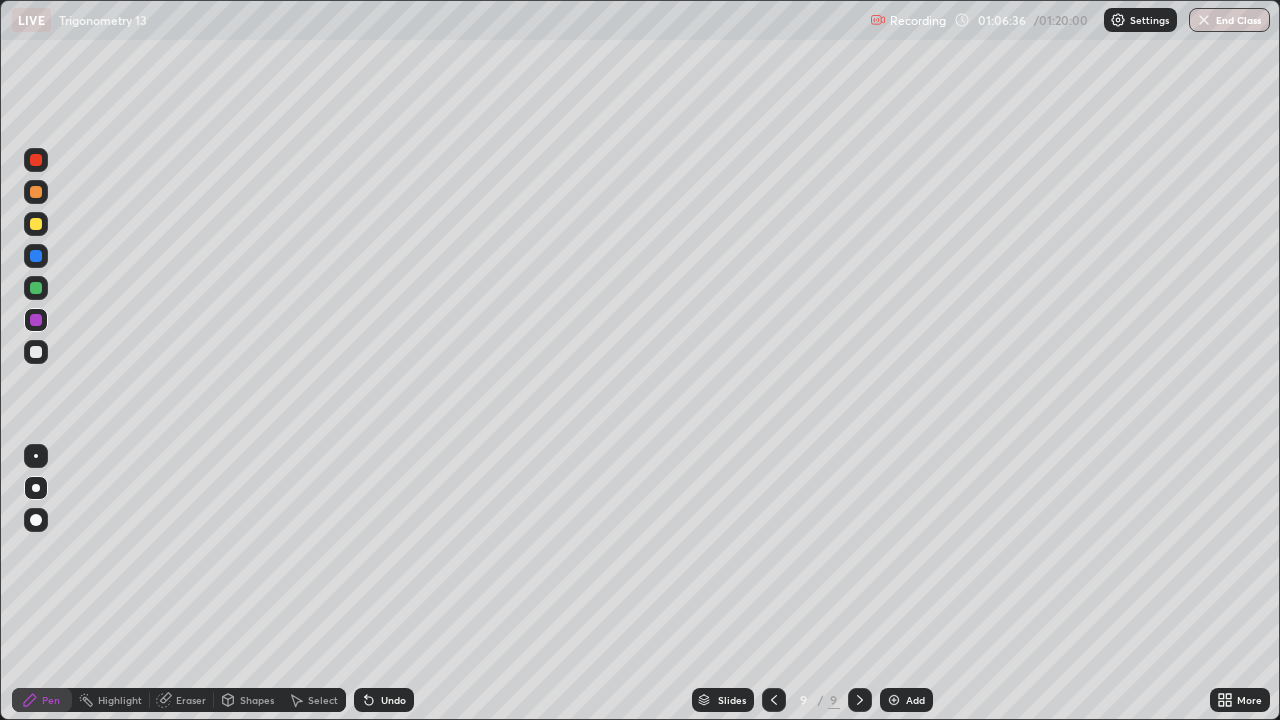 click 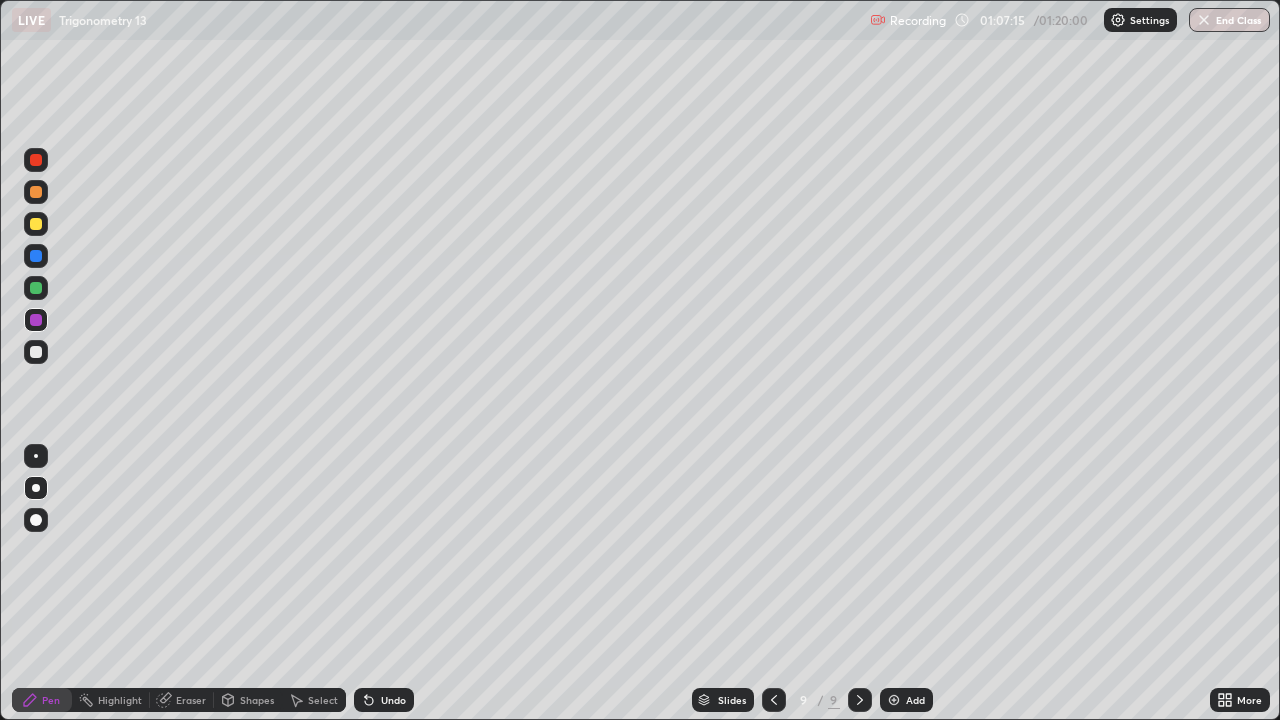 click on "Select" at bounding box center [314, 700] 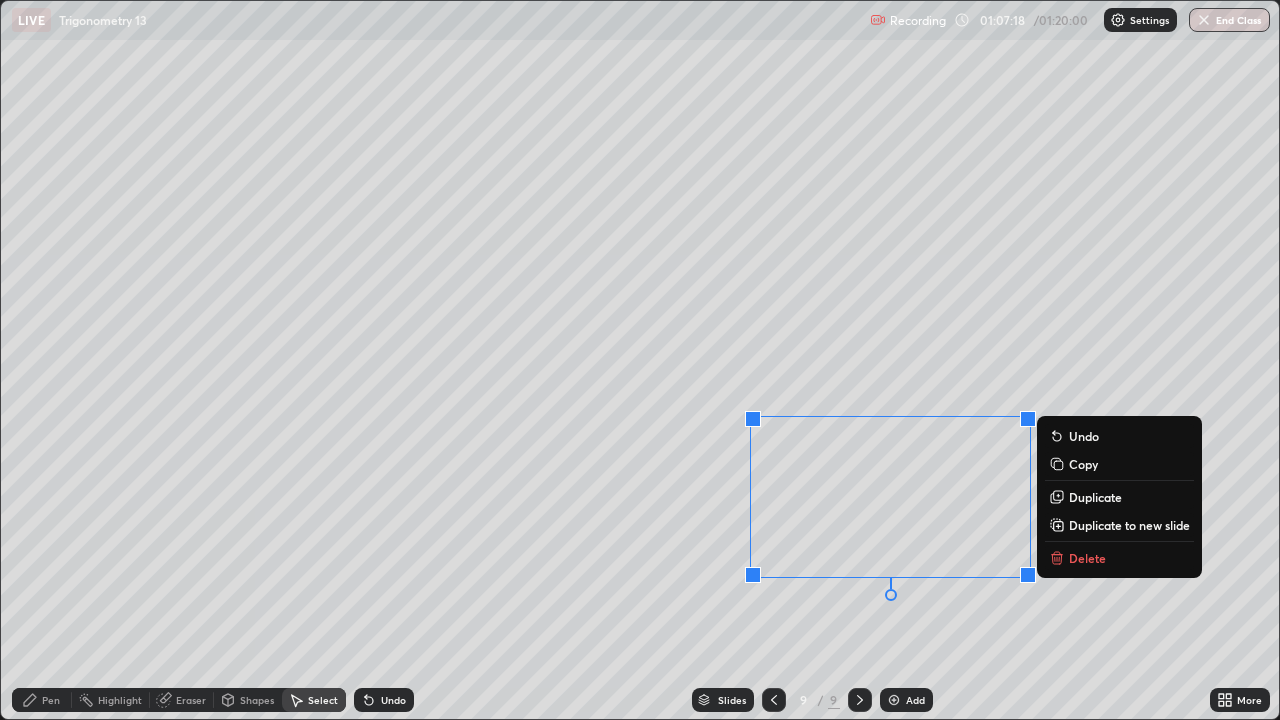click on "Delete" at bounding box center [1087, 558] 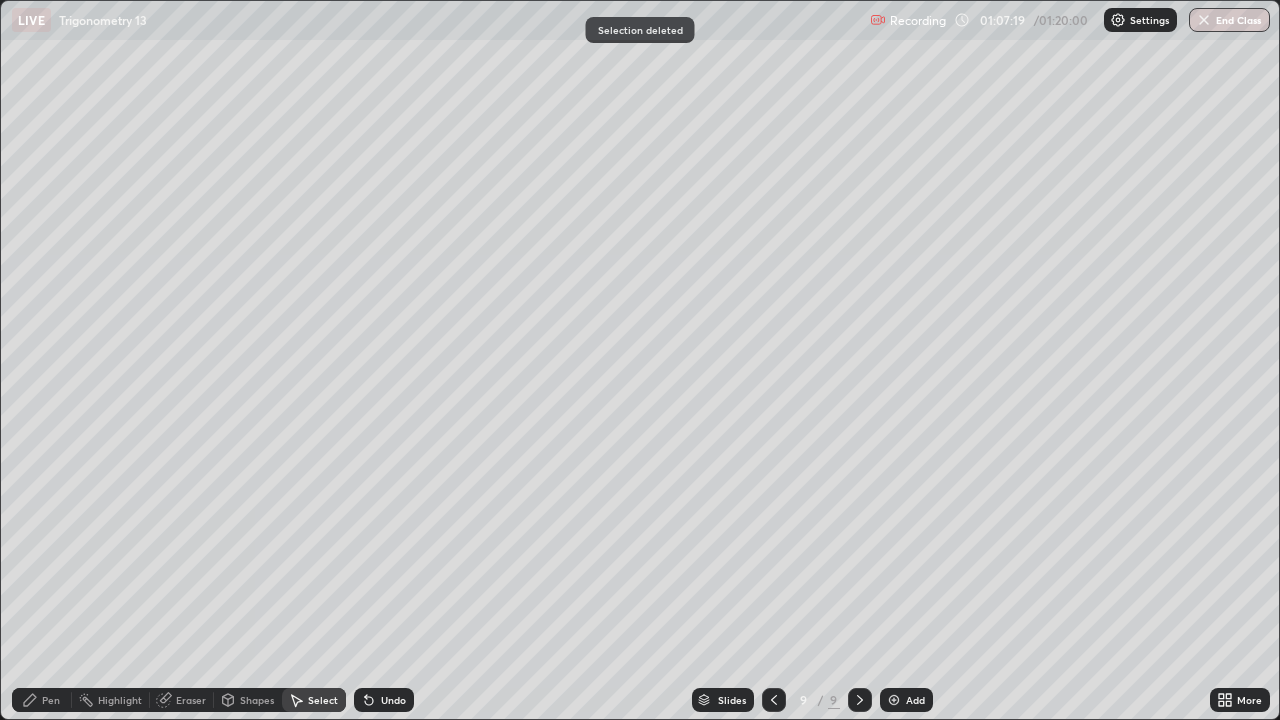 click on "Pen" at bounding box center (51, 700) 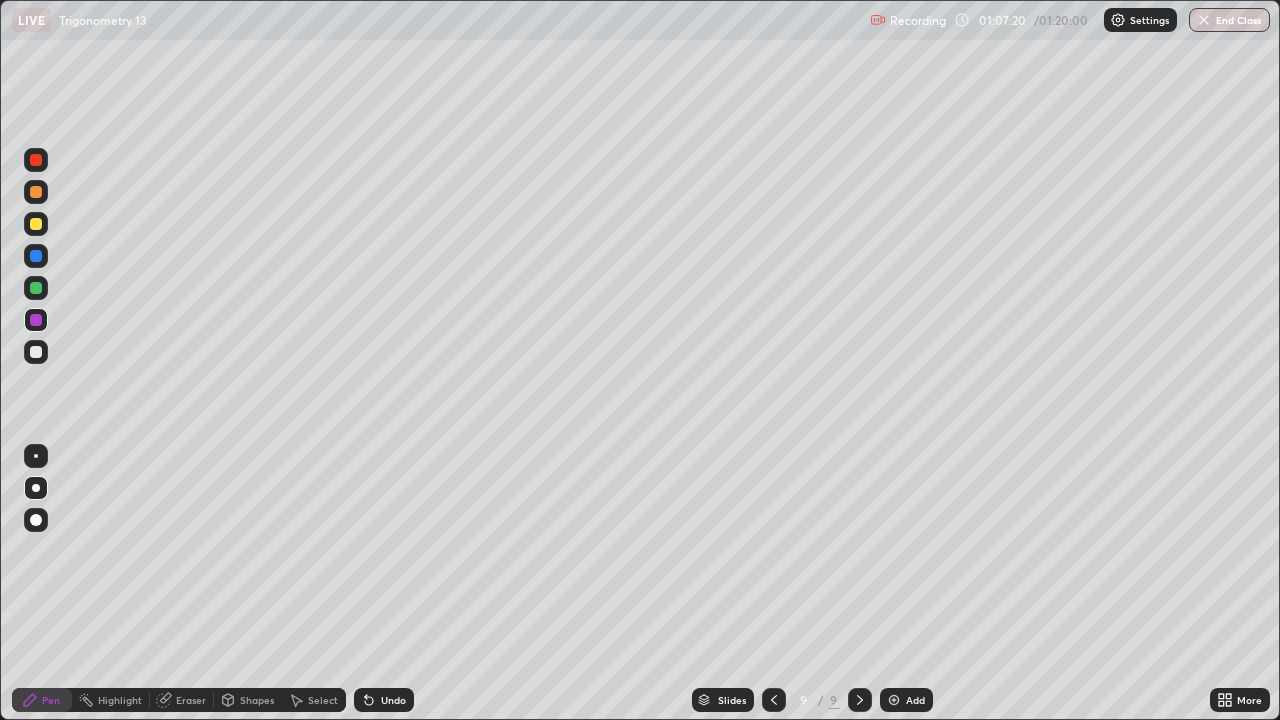 click at bounding box center [36, 352] 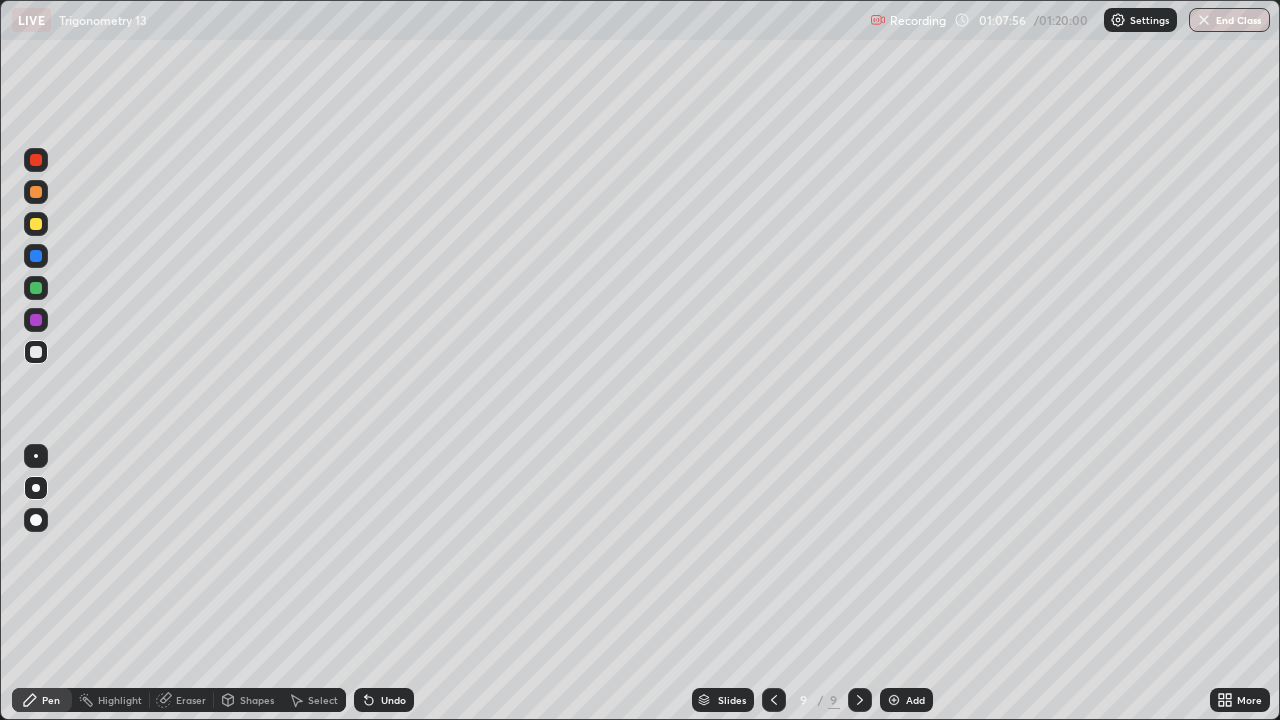 click at bounding box center (36, 192) 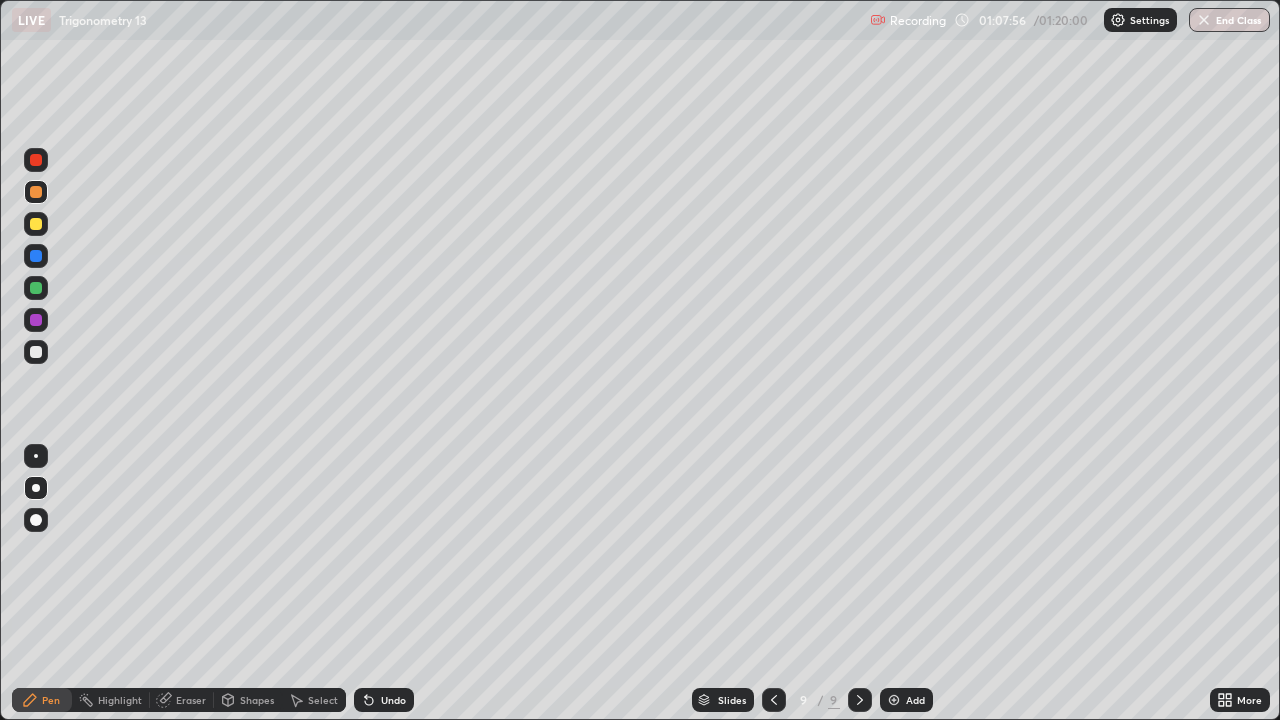 click at bounding box center (36, 160) 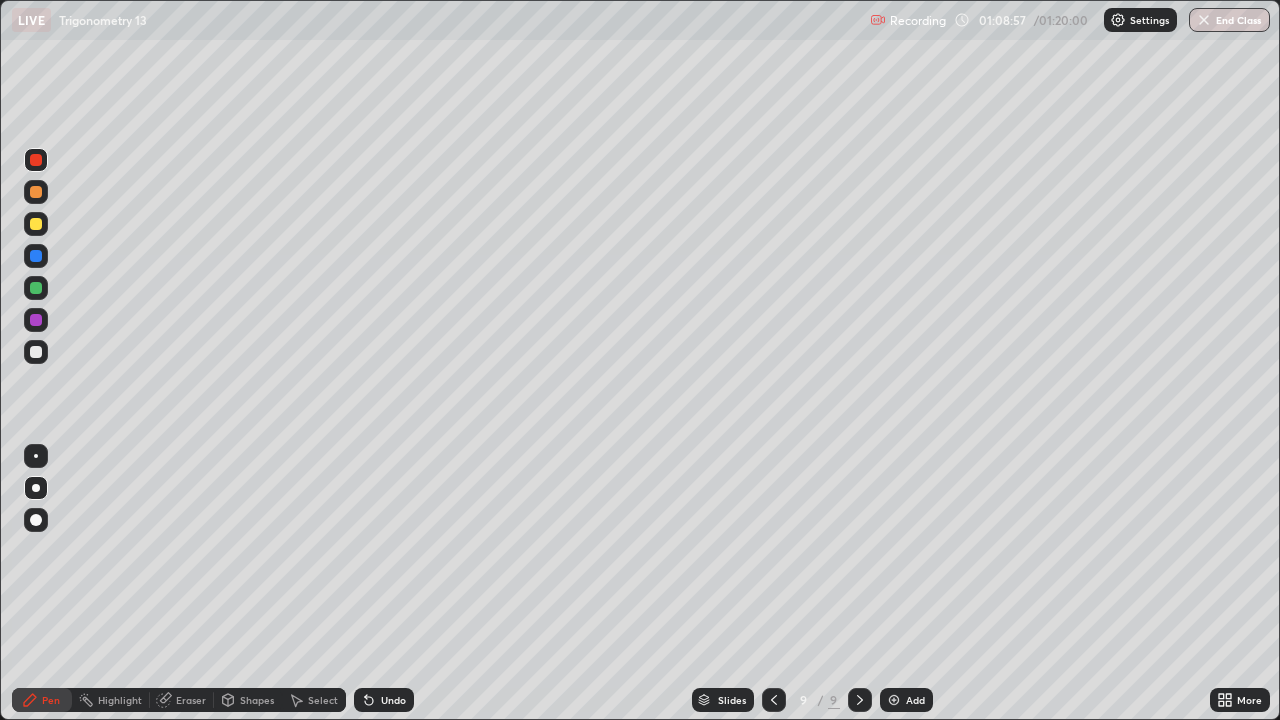 click at bounding box center [36, 320] 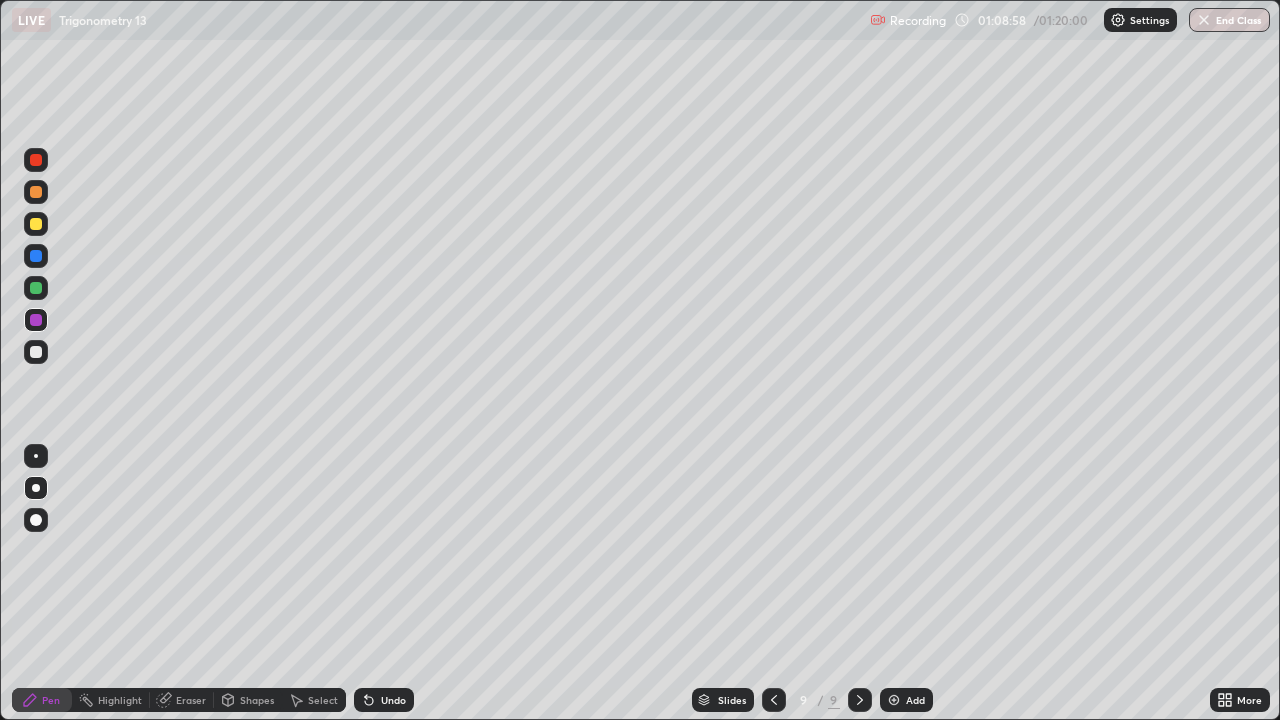 click at bounding box center (36, 256) 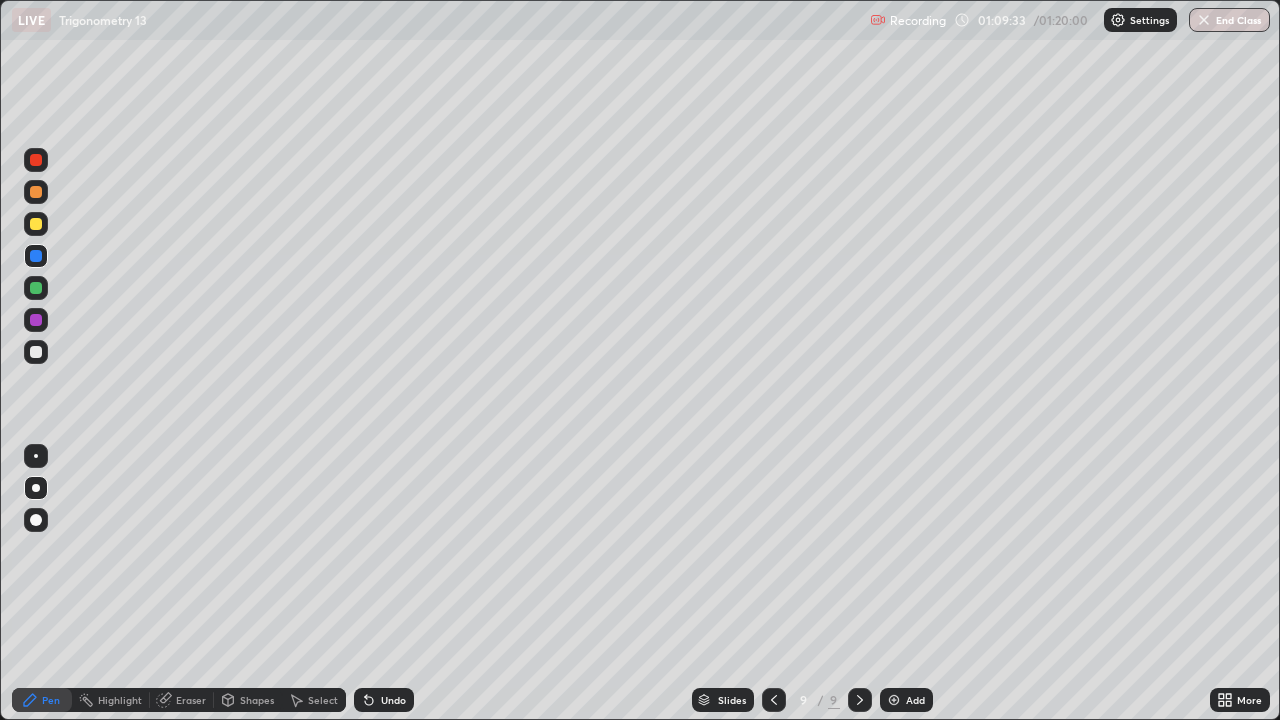 click on "Undo" at bounding box center (393, 700) 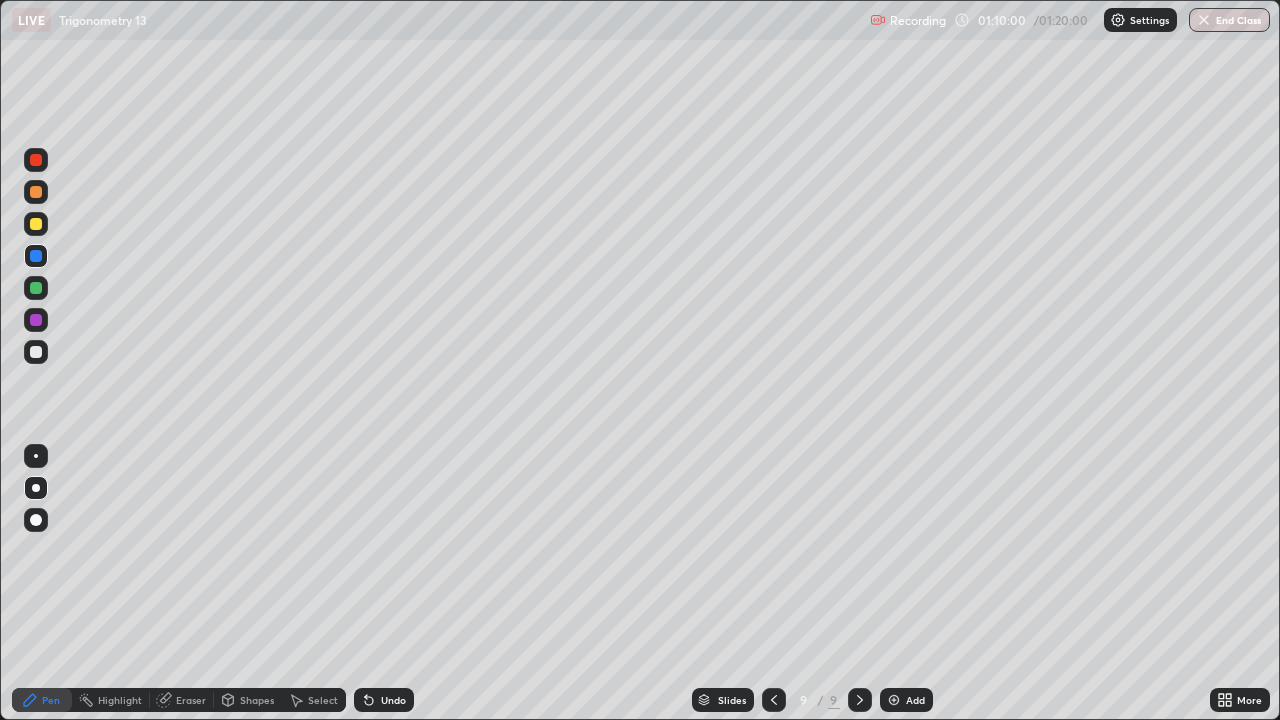 click on "Eraser" at bounding box center (191, 700) 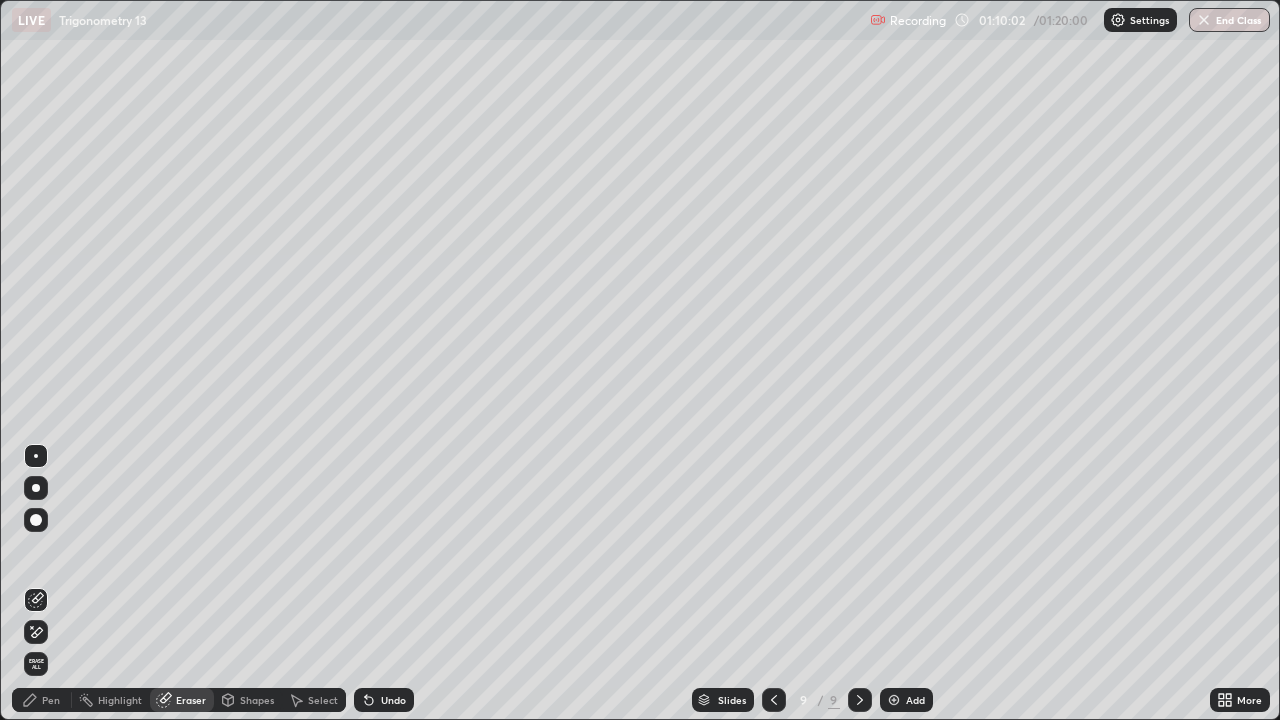 click on "Pen" at bounding box center (51, 700) 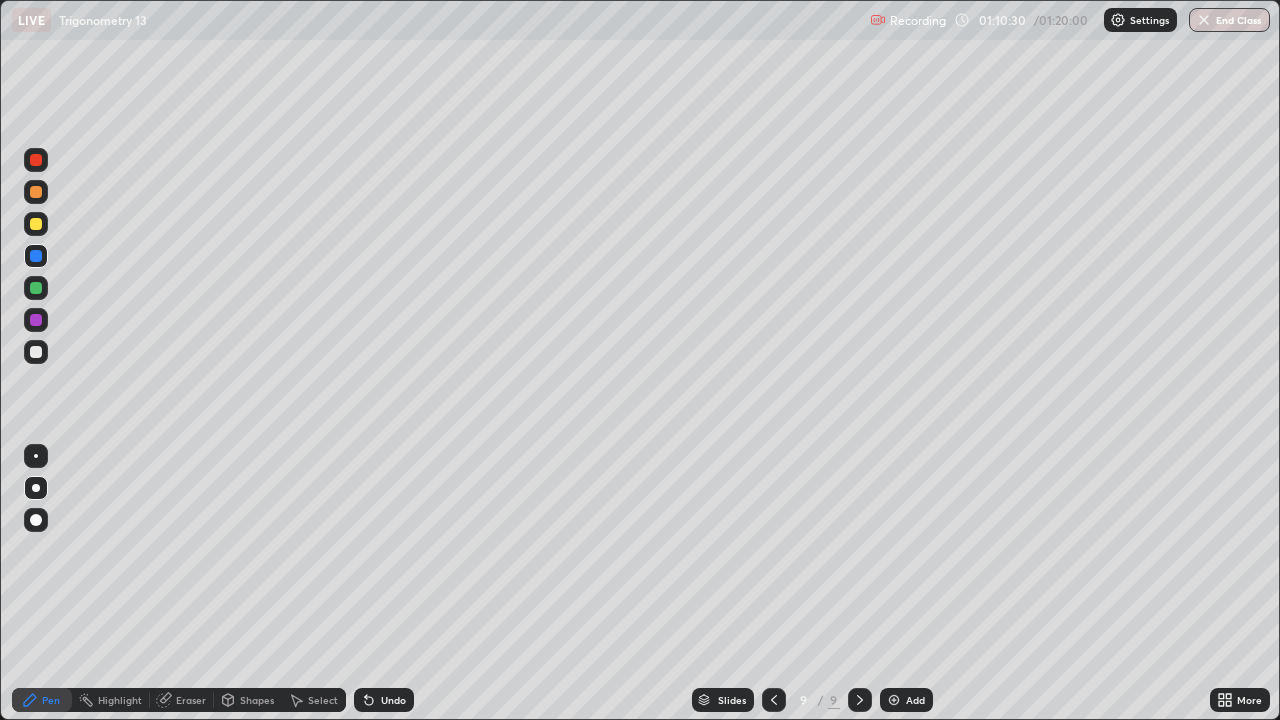 click at bounding box center [36, 224] 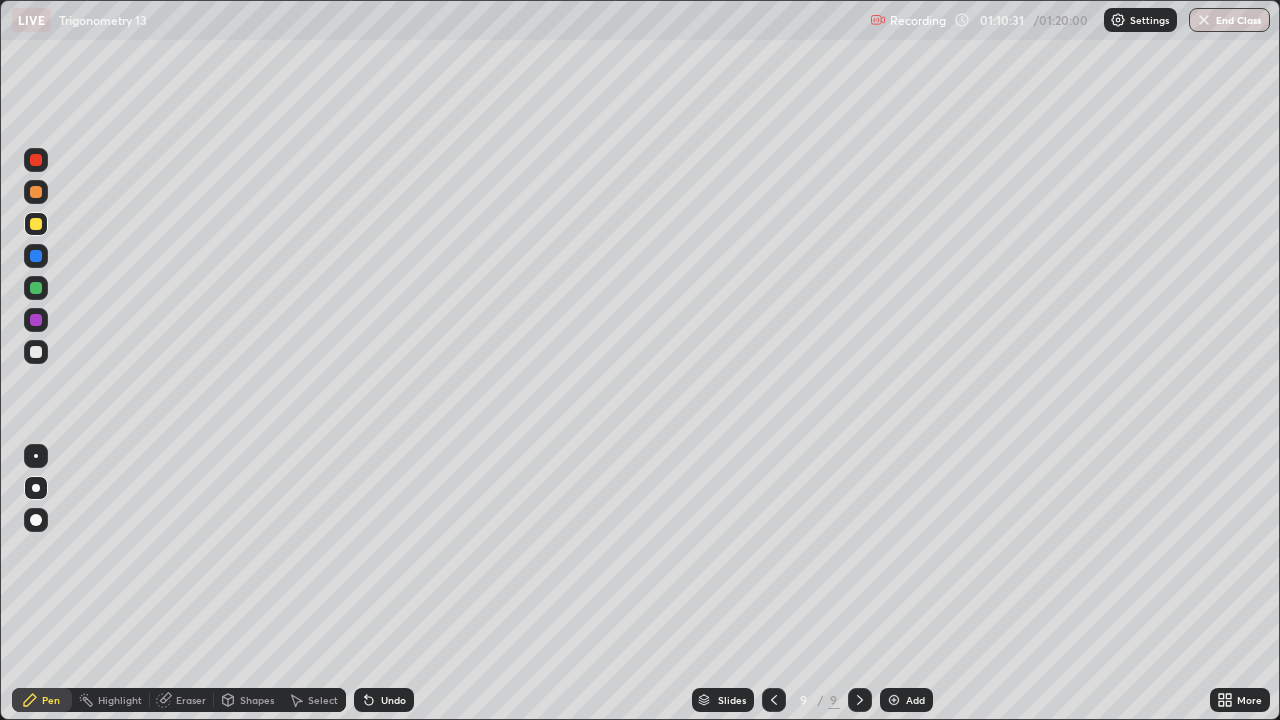 click at bounding box center [36, 488] 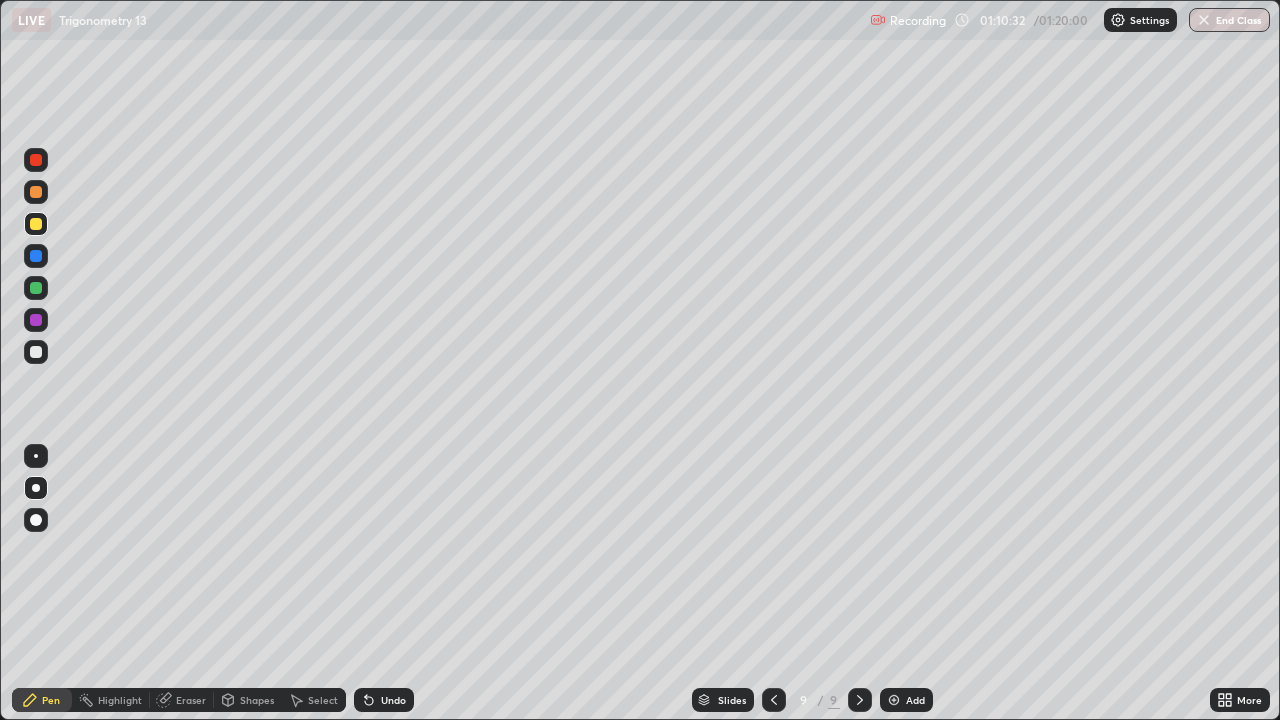 click 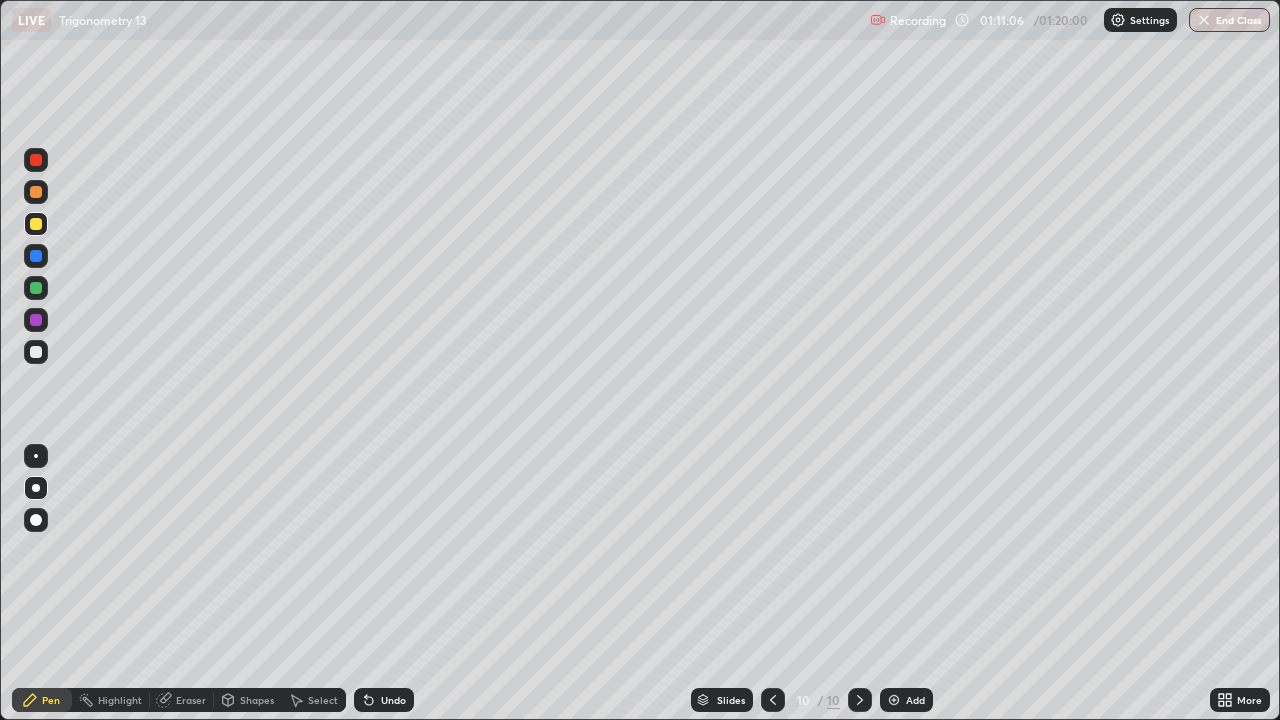 click on "Undo" at bounding box center (384, 700) 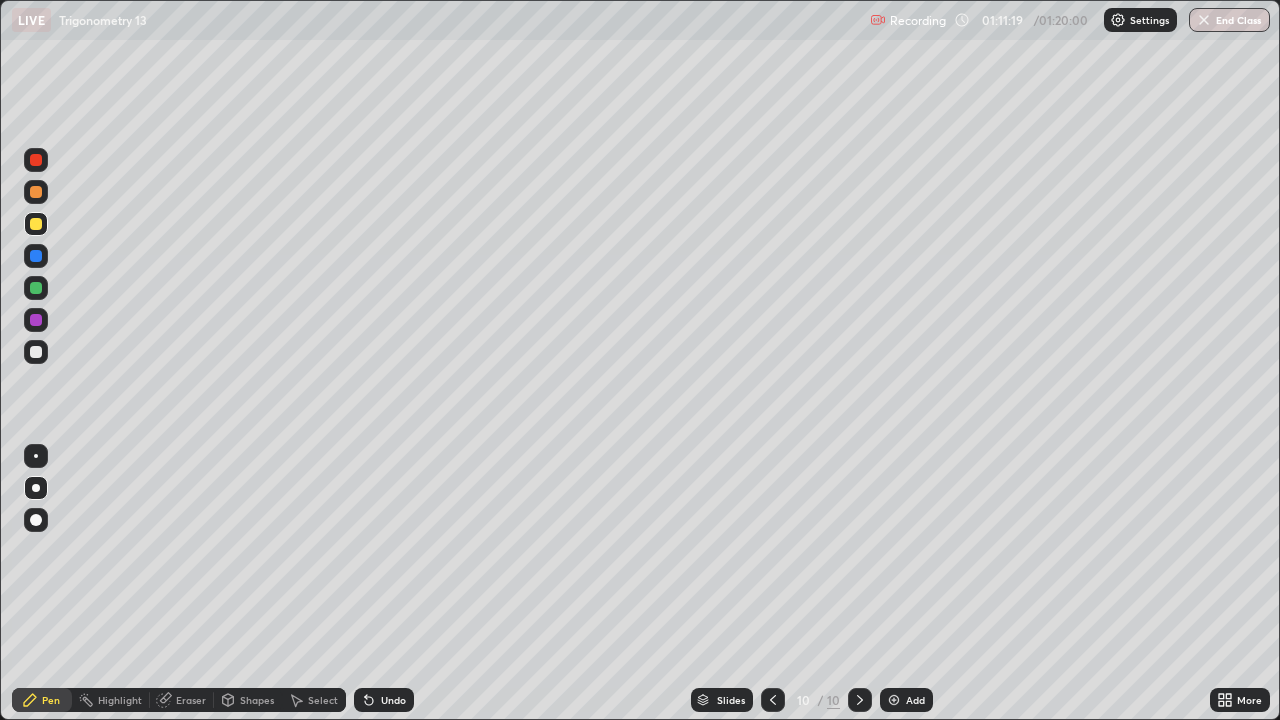 click at bounding box center [36, 256] 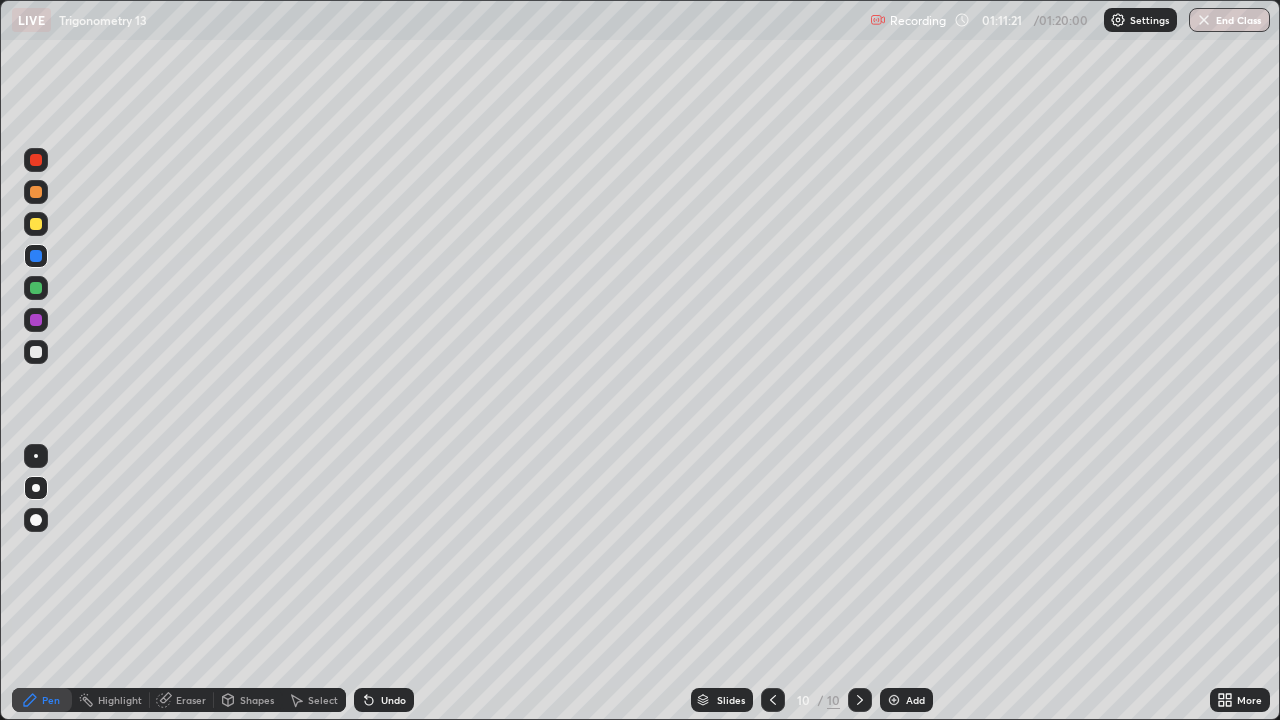 click at bounding box center (36, 488) 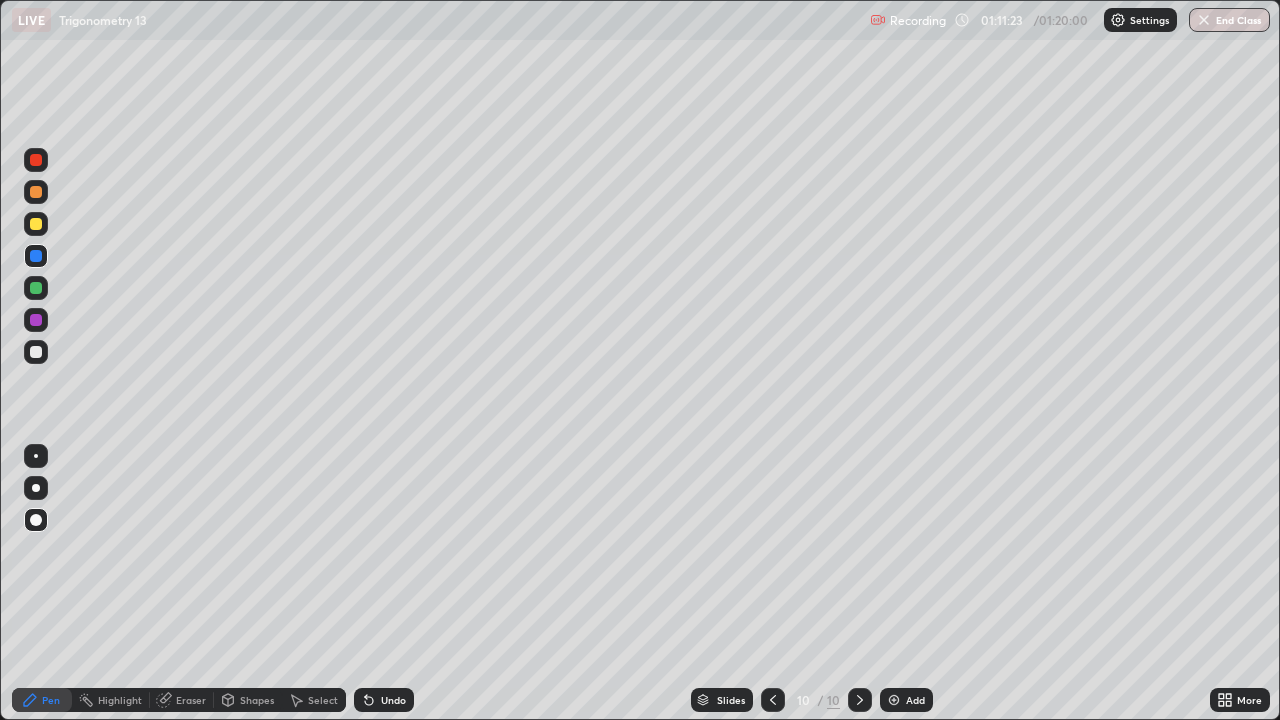 click at bounding box center (36, 352) 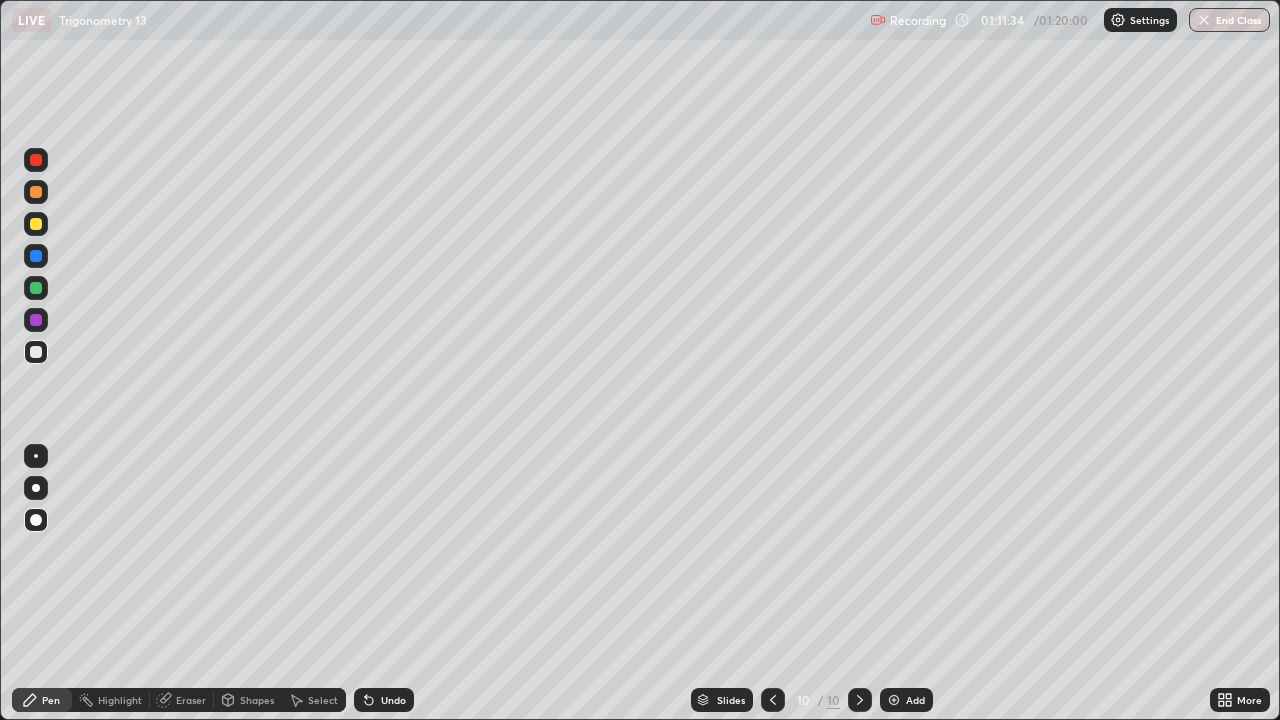 click at bounding box center [36, 160] 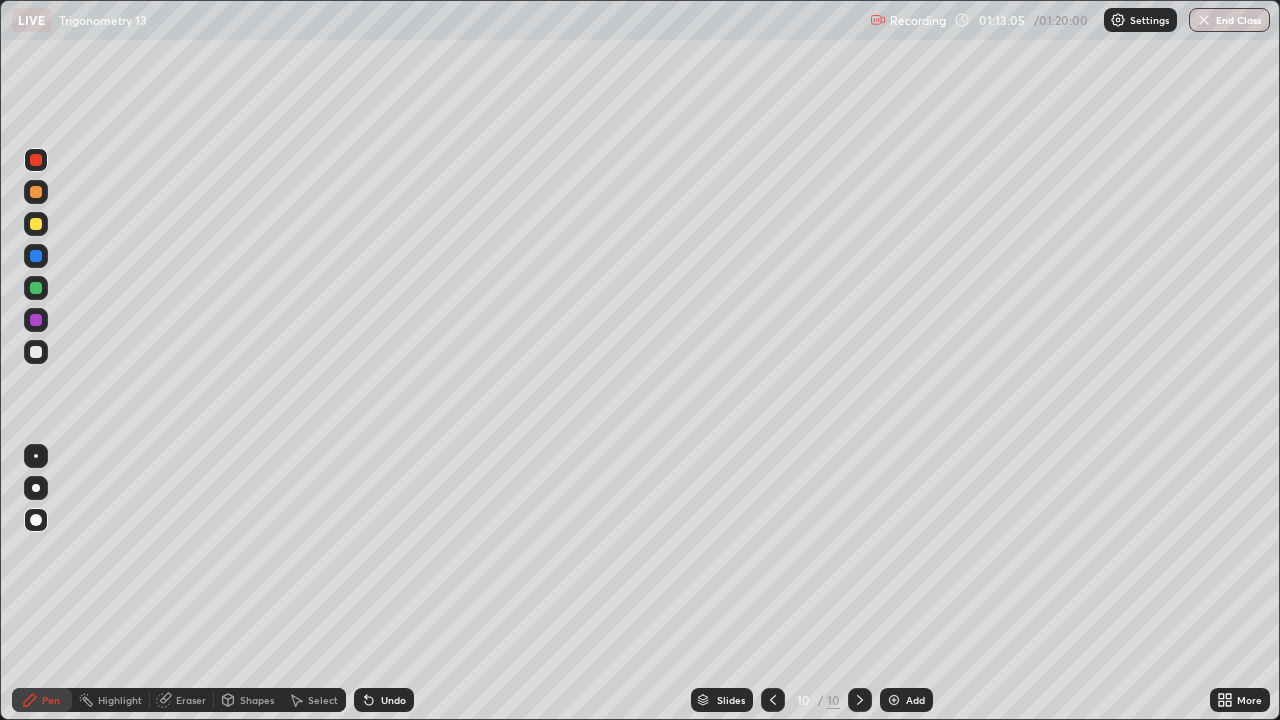 click 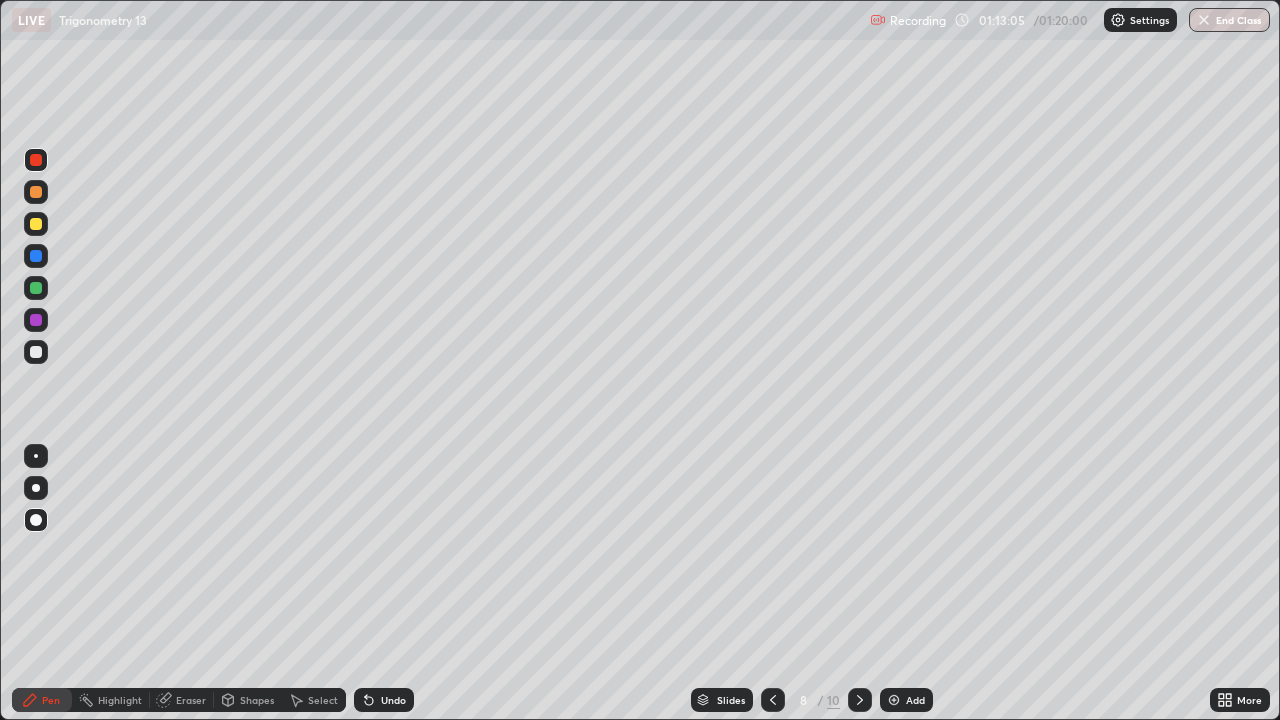 click 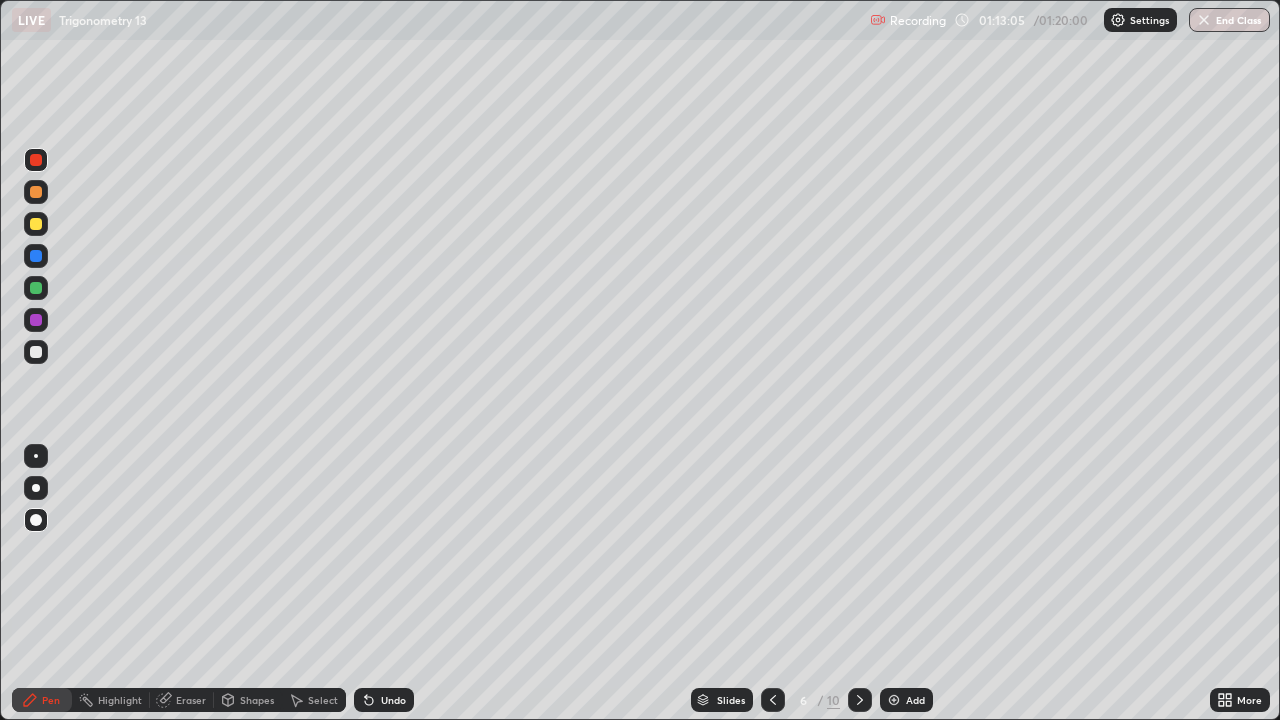 click 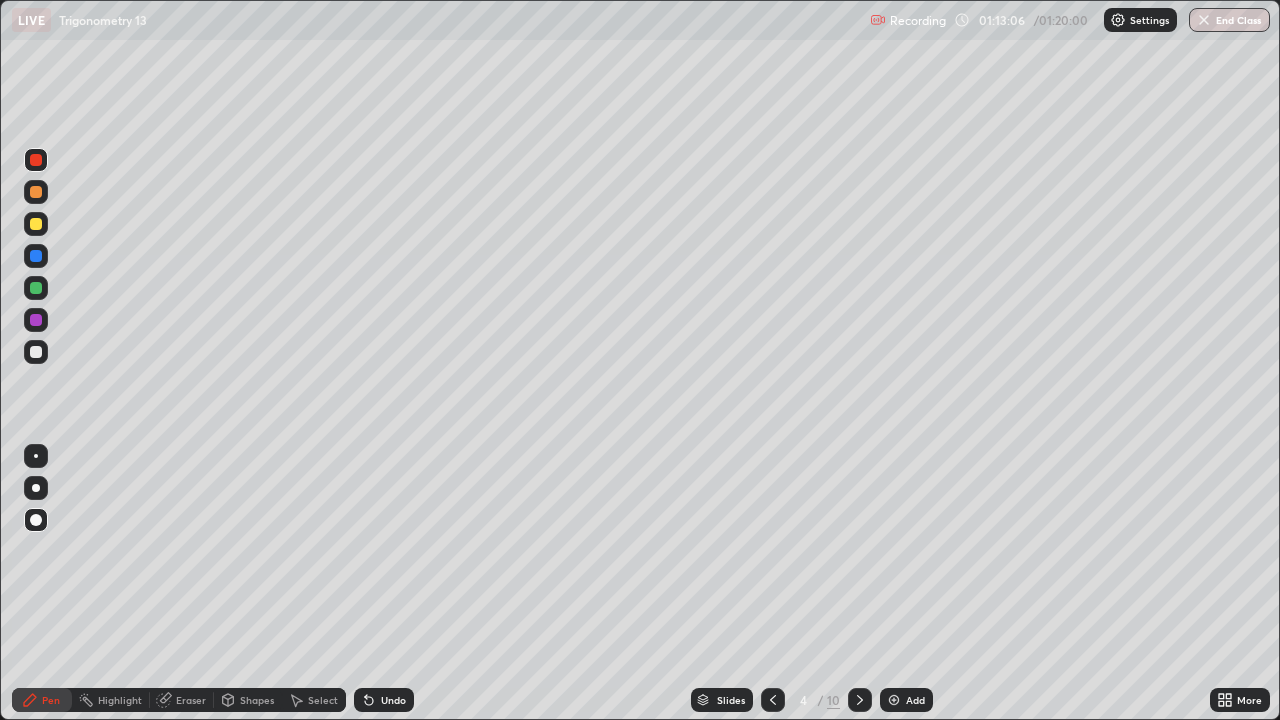 click 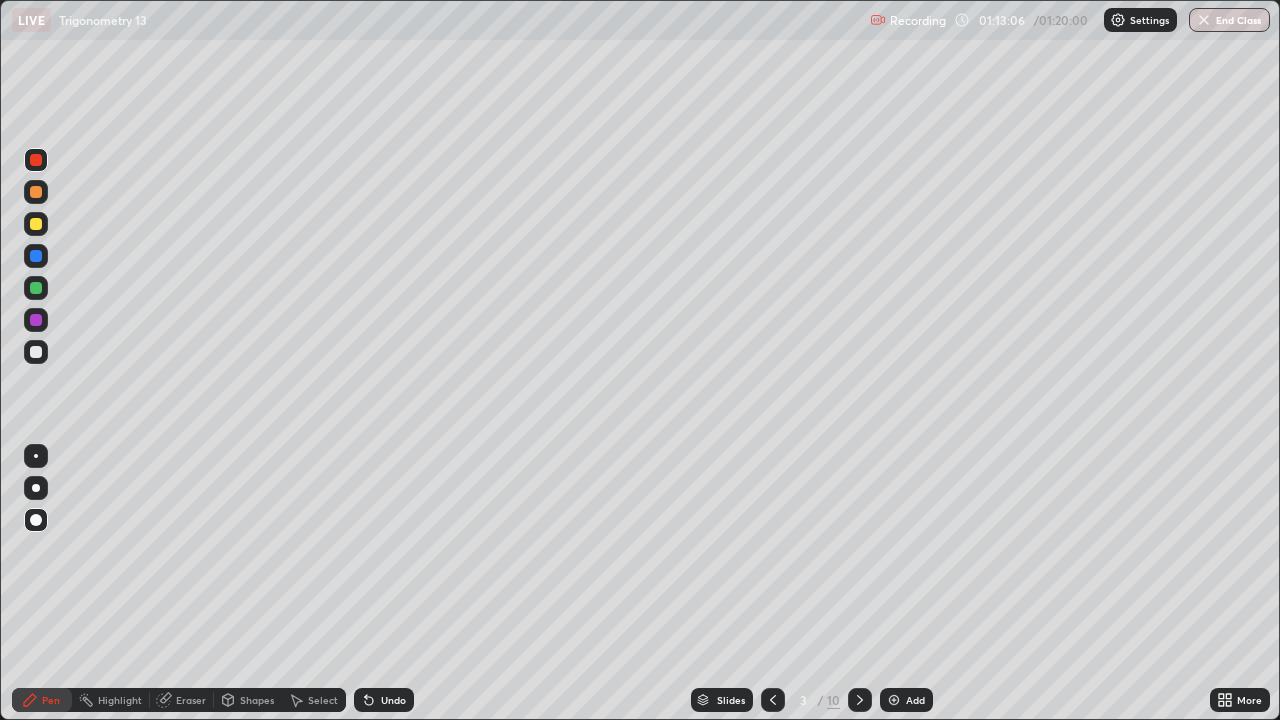 click 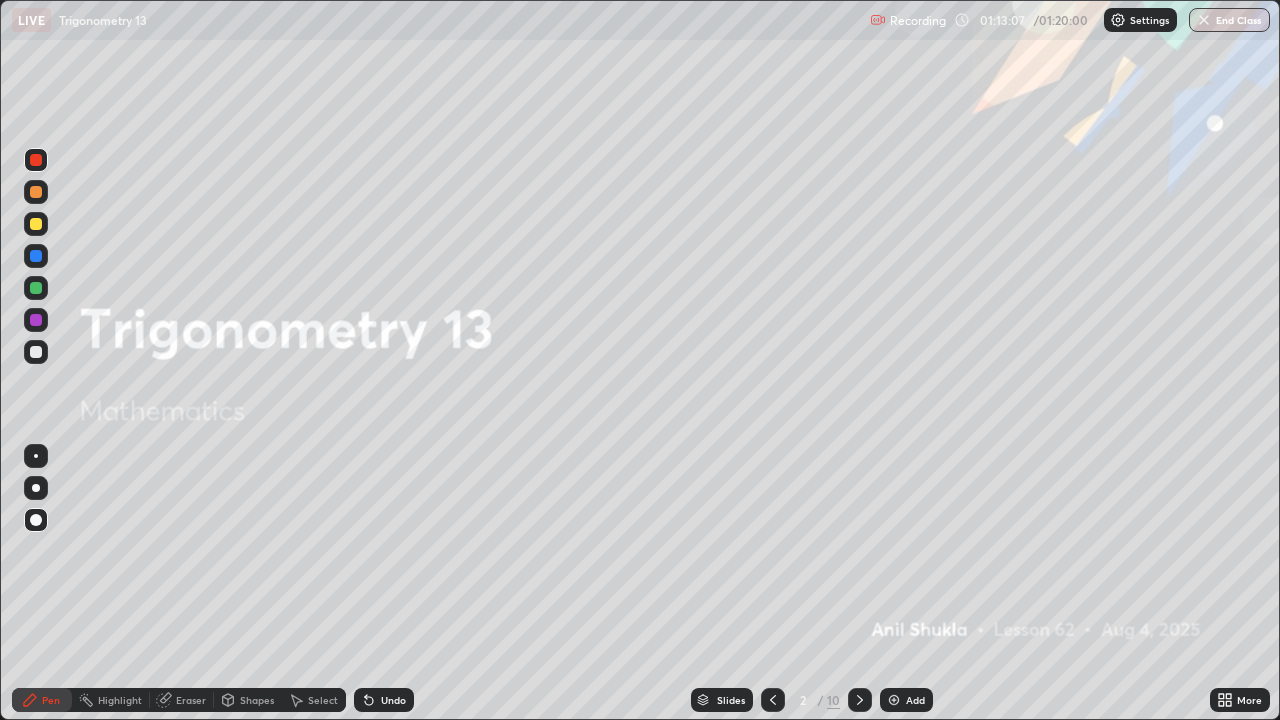 click 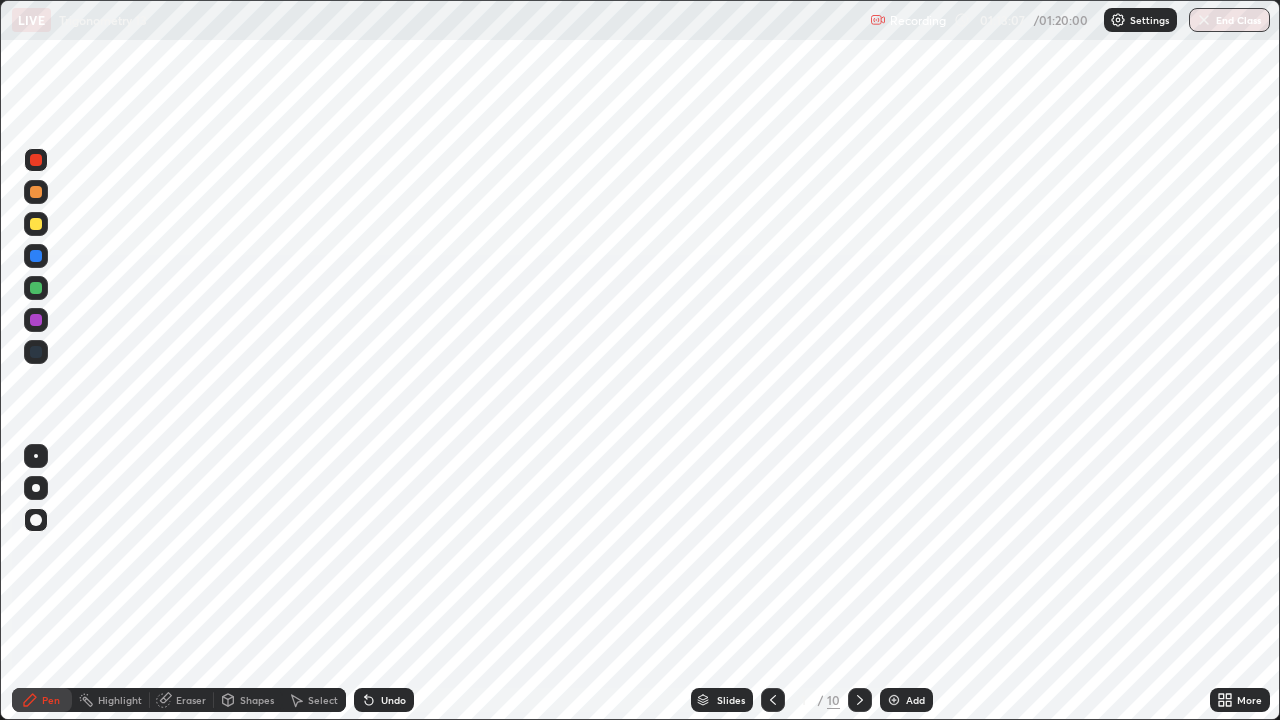 click 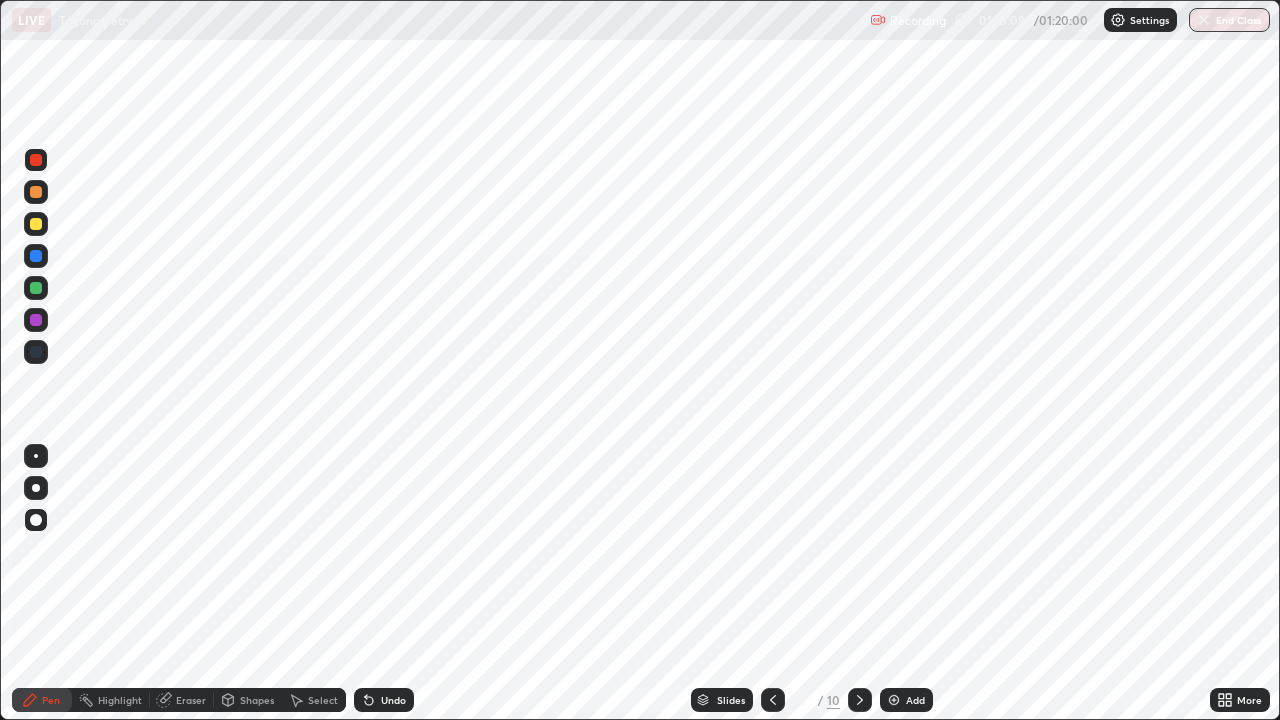 click 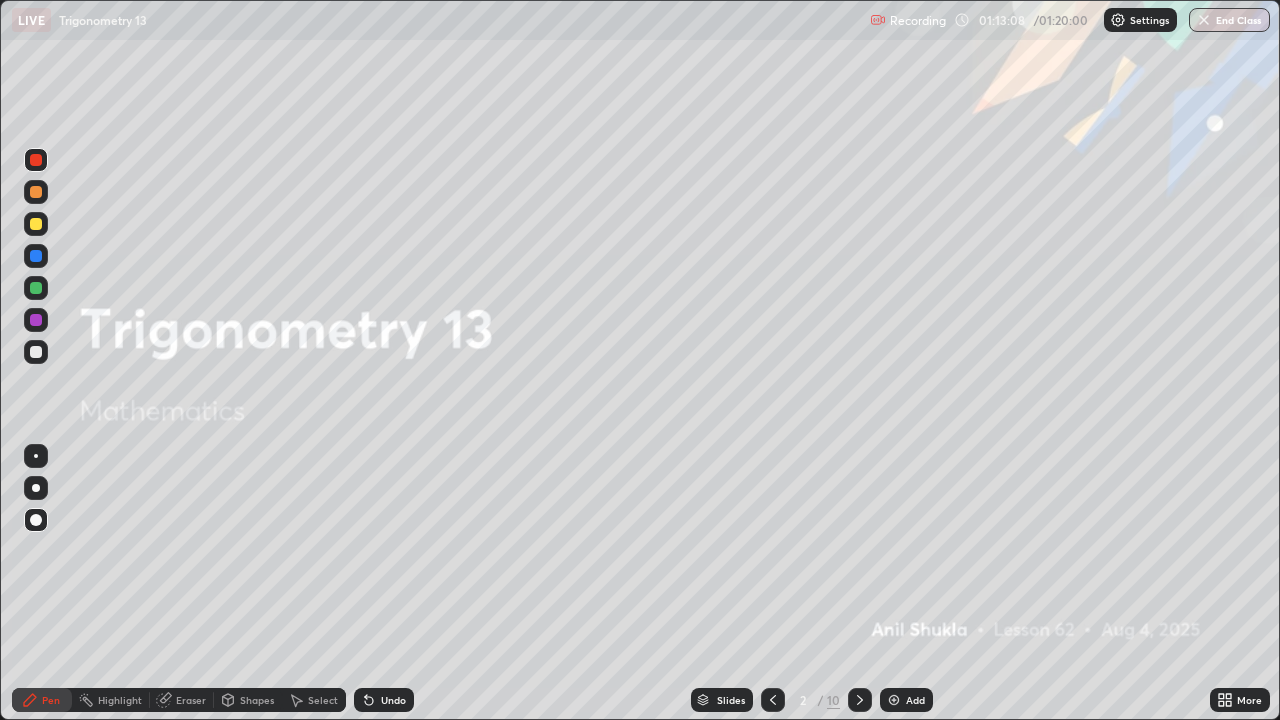 click 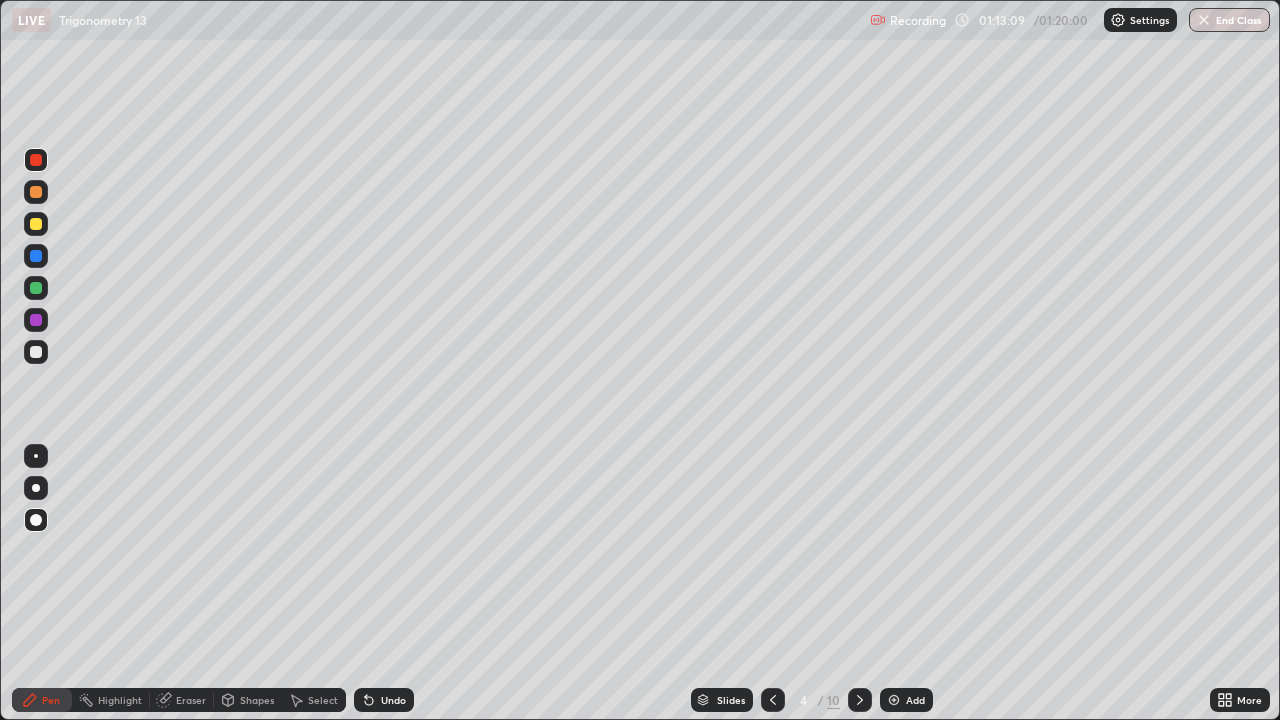 click 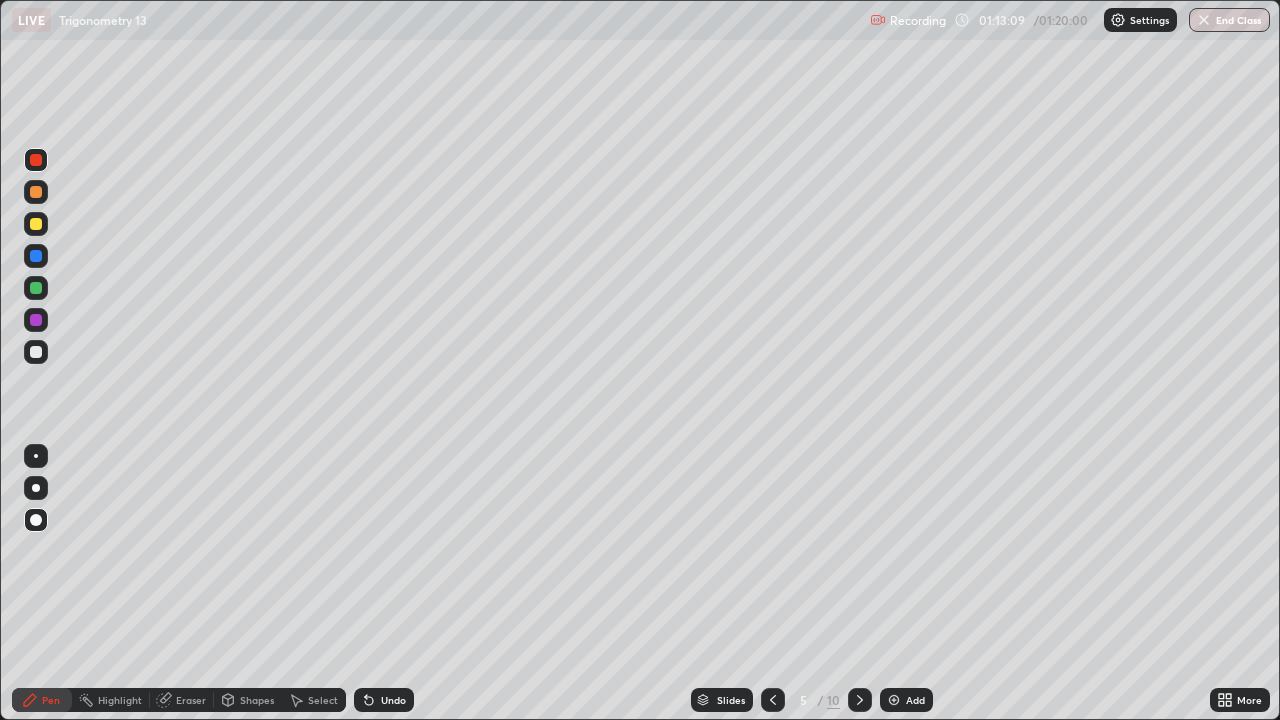 click 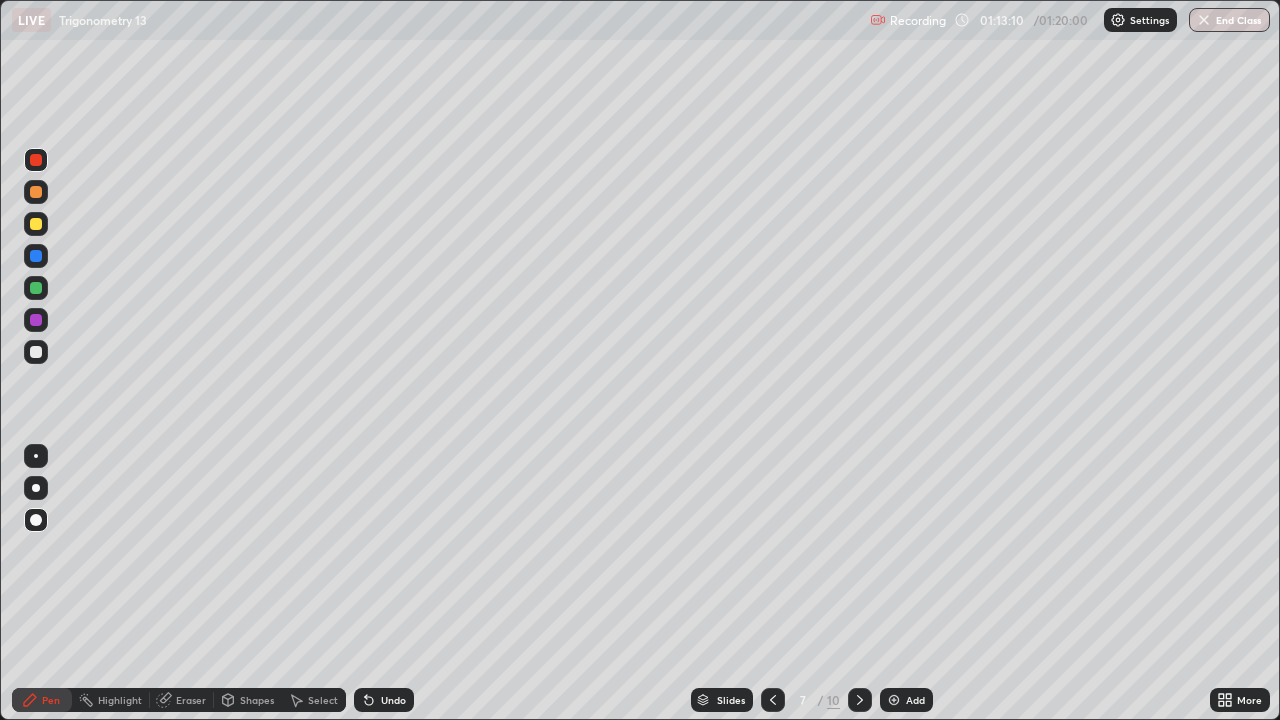 click 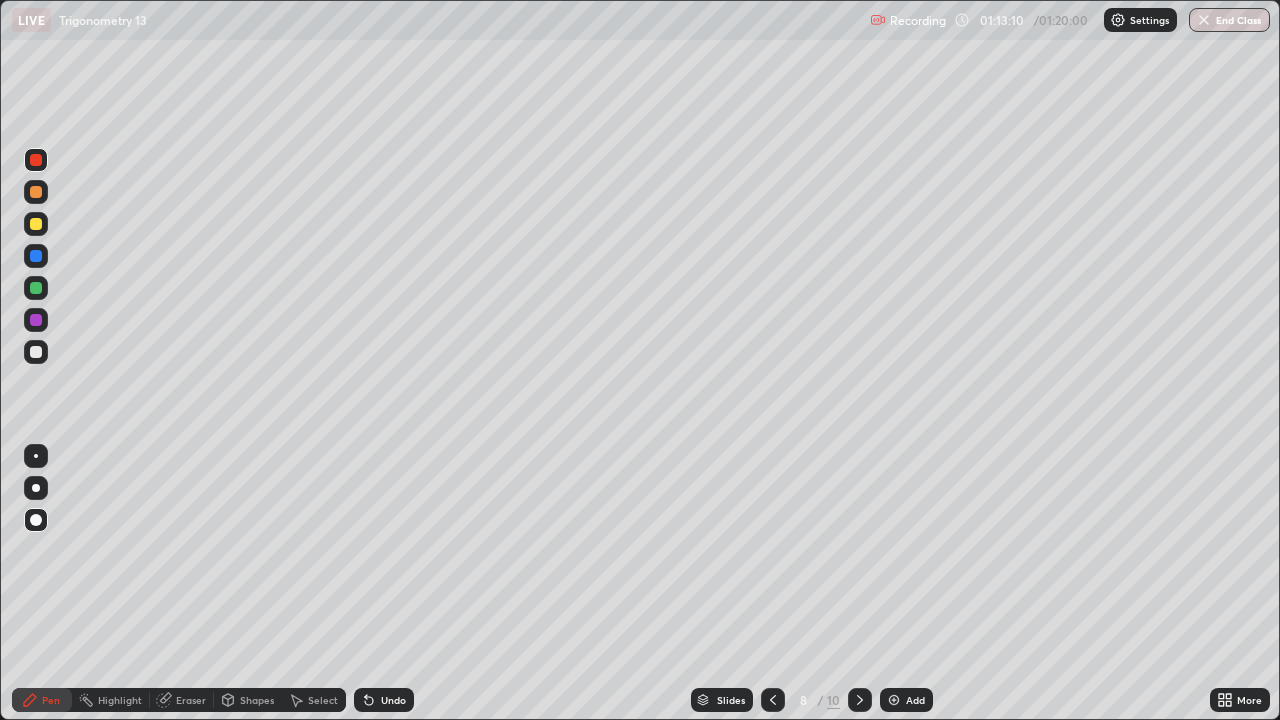 click 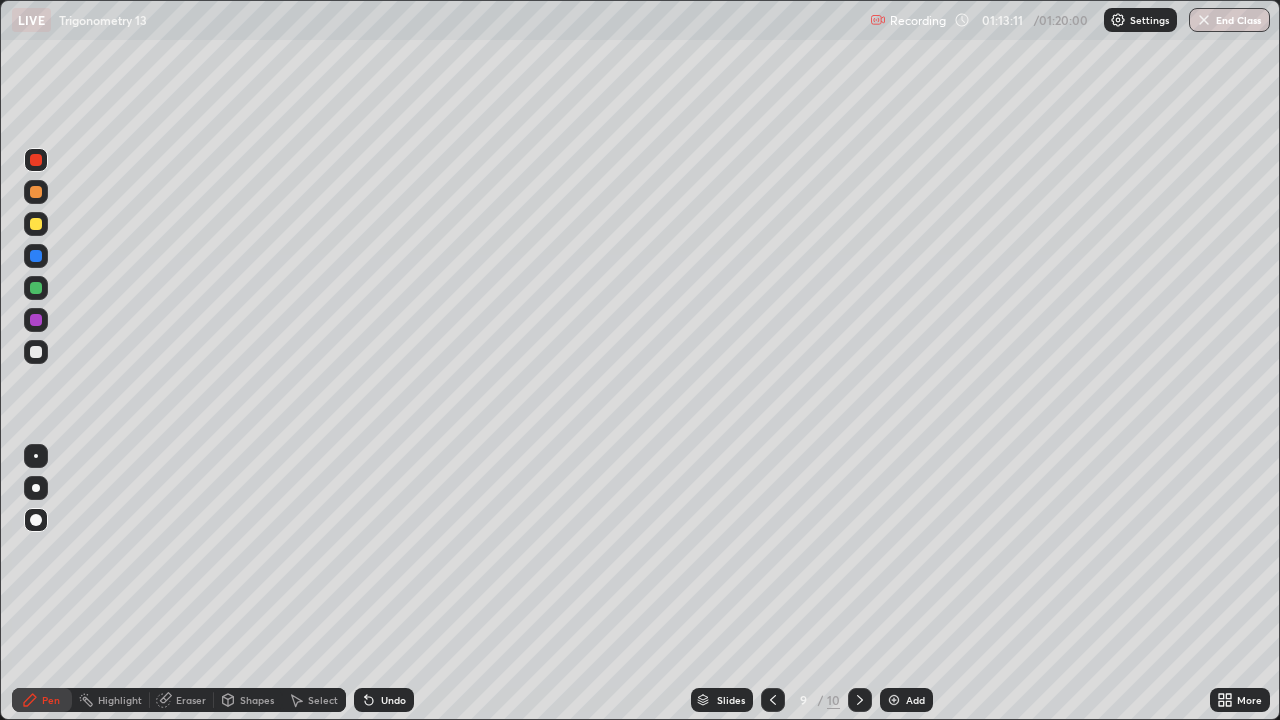 click 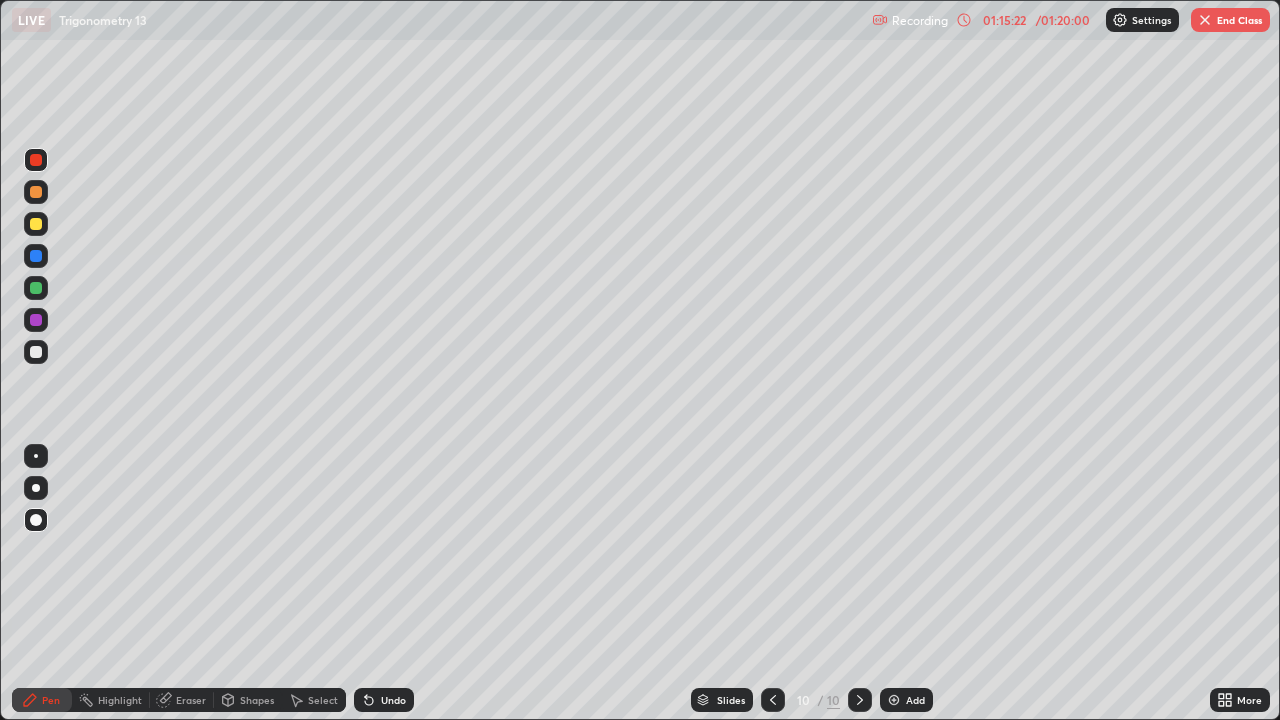 click at bounding box center (36, 352) 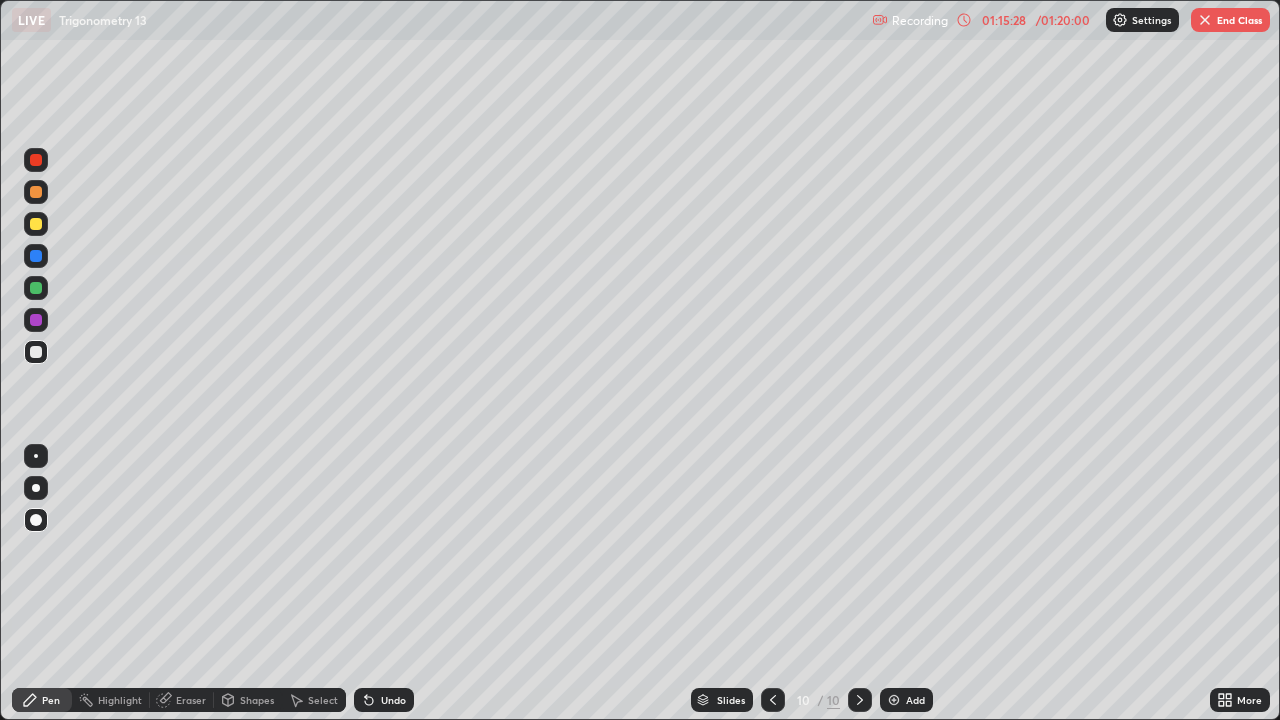 click at bounding box center [36, 352] 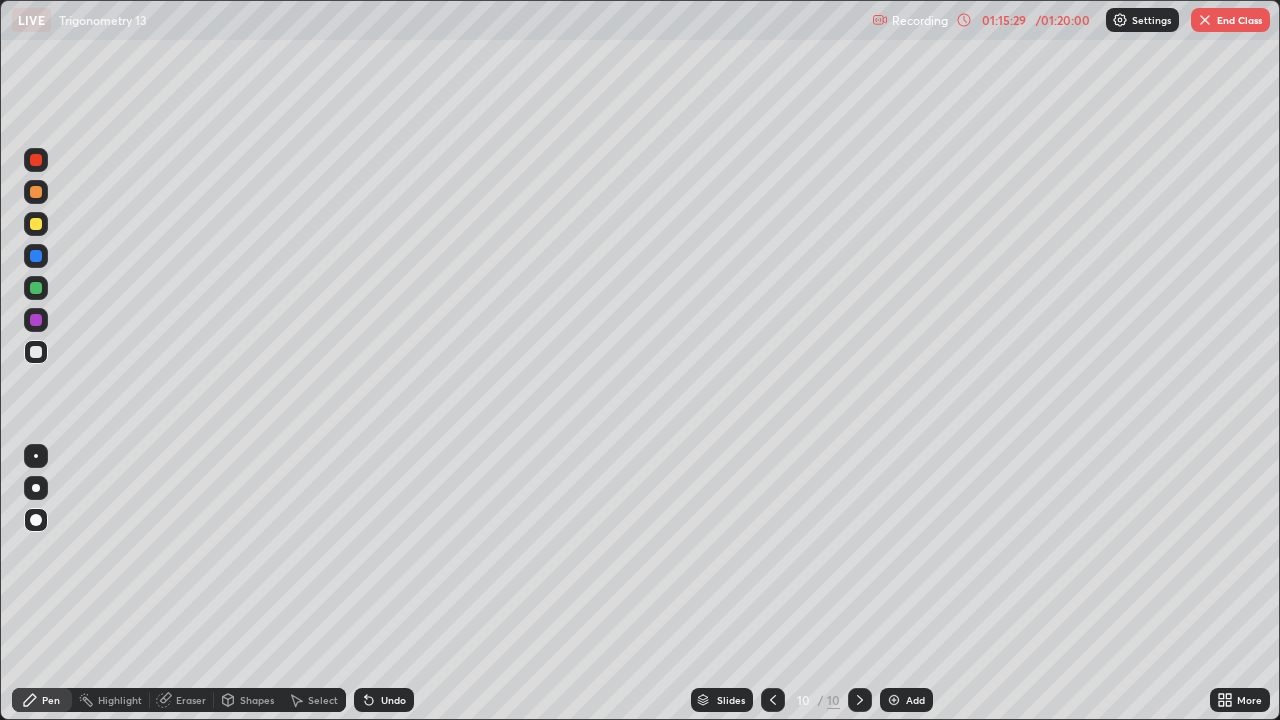 click at bounding box center [36, 320] 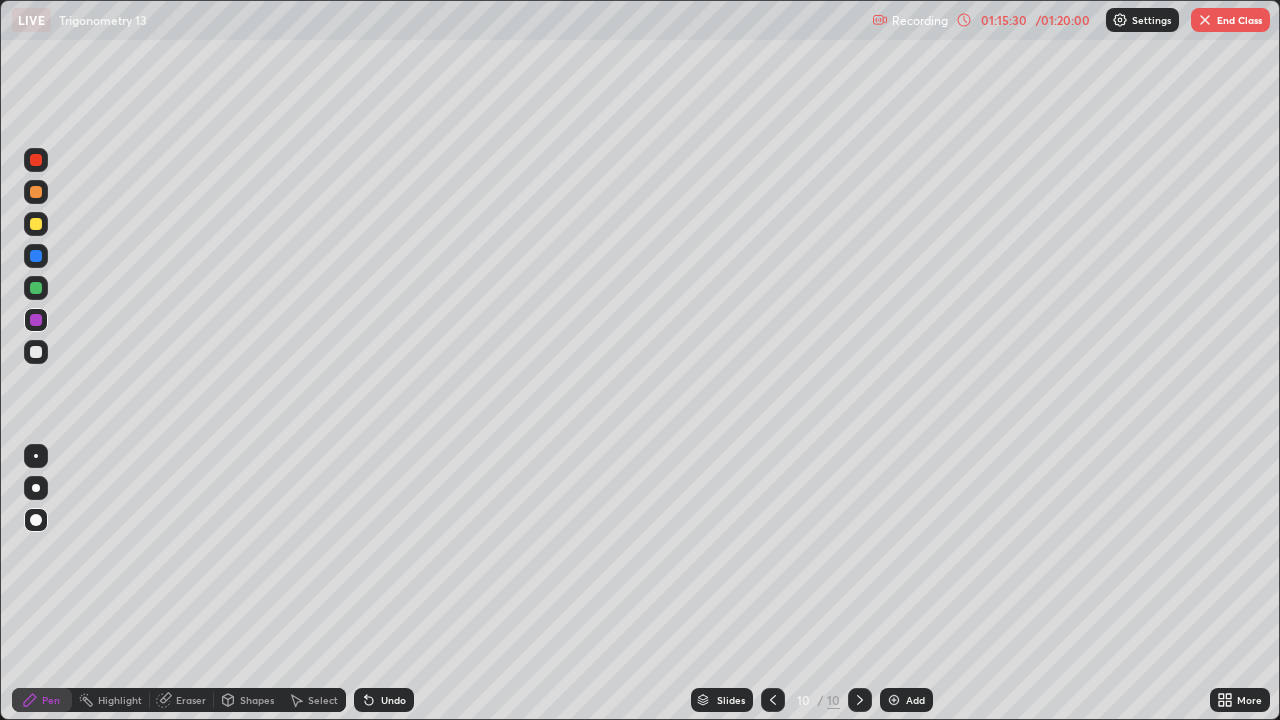 click at bounding box center [36, 488] 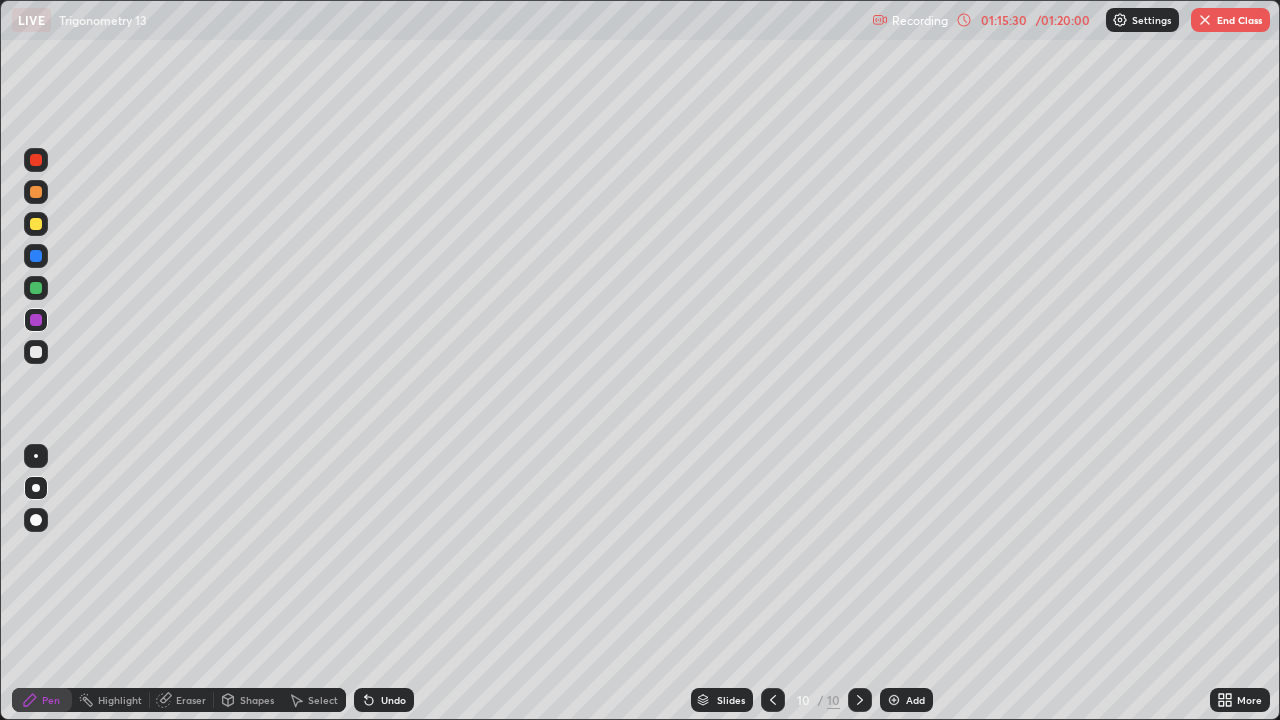 click at bounding box center (36, 488) 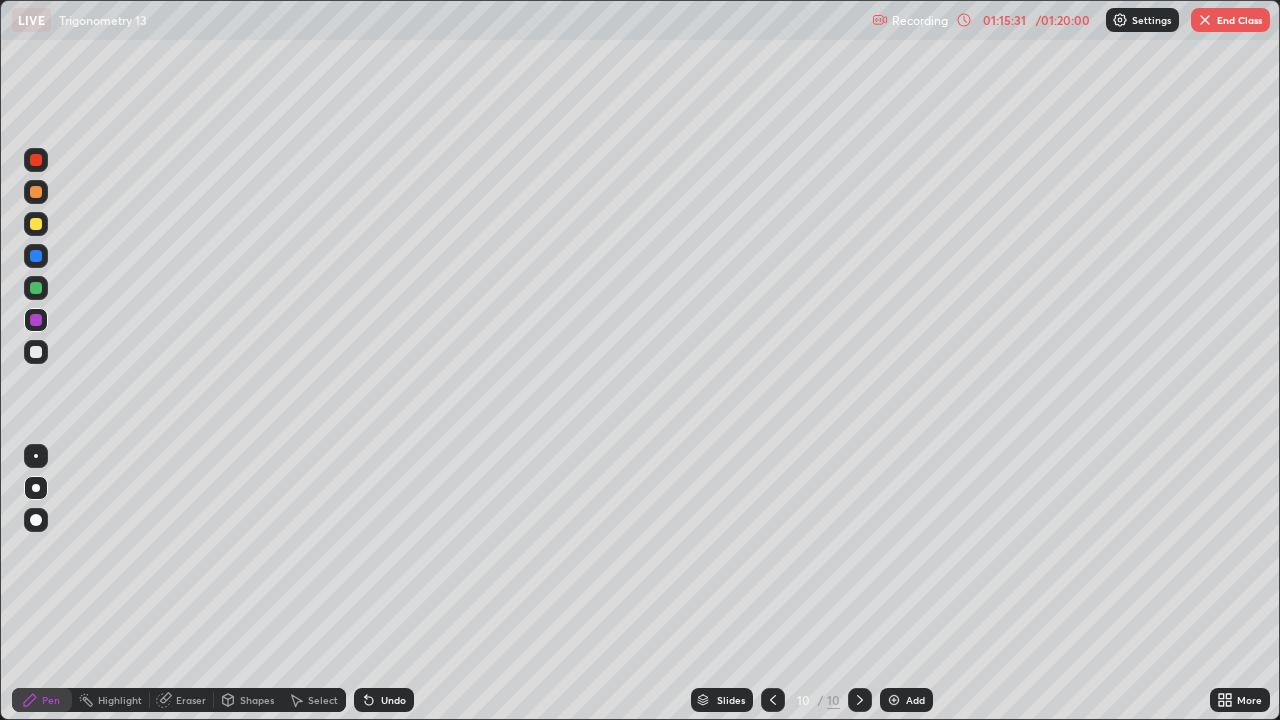 click on "Pen" at bounding box center [51, 700] 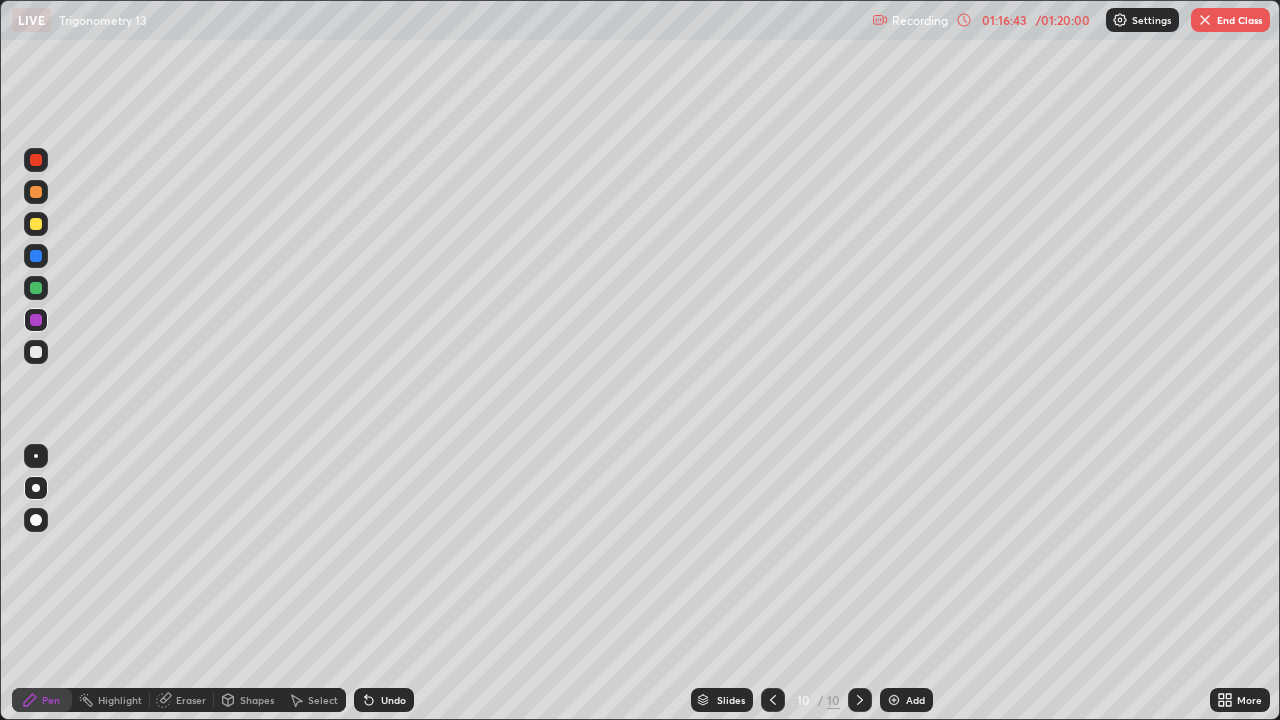 click on "Undo" at bounding box center [393, 700] 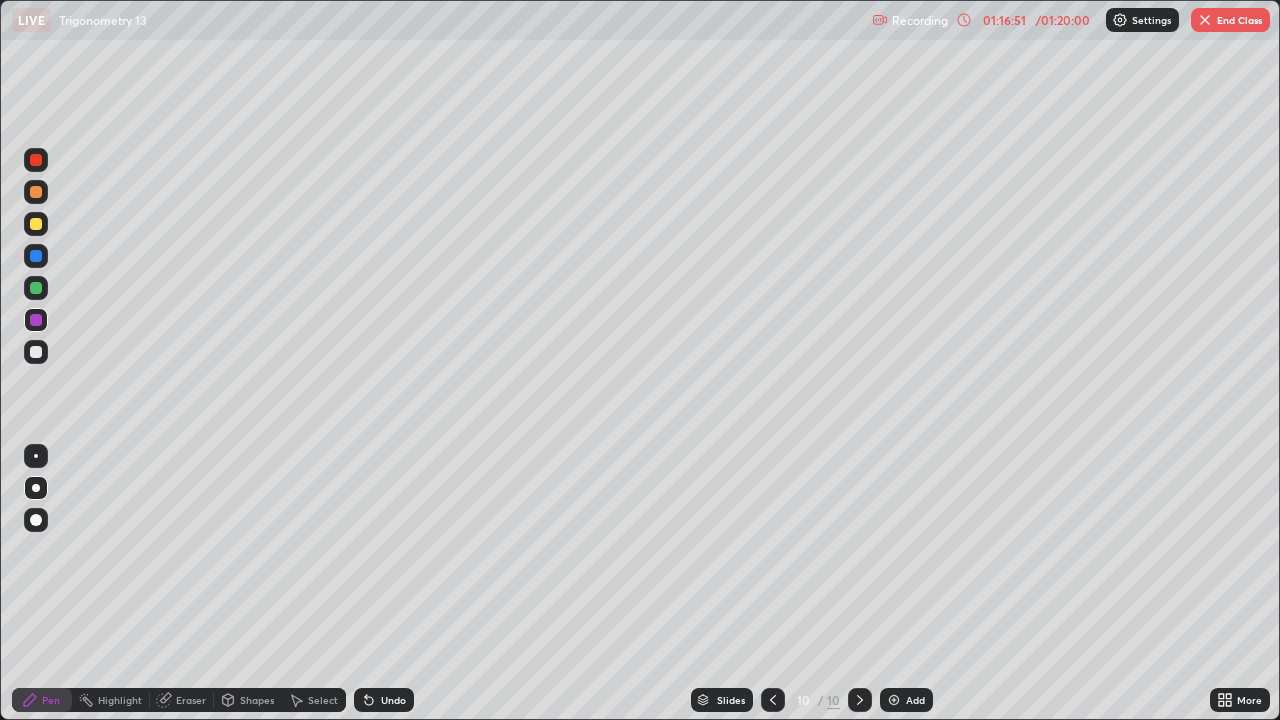 click on "Undo" at bounding box center (393, 700) 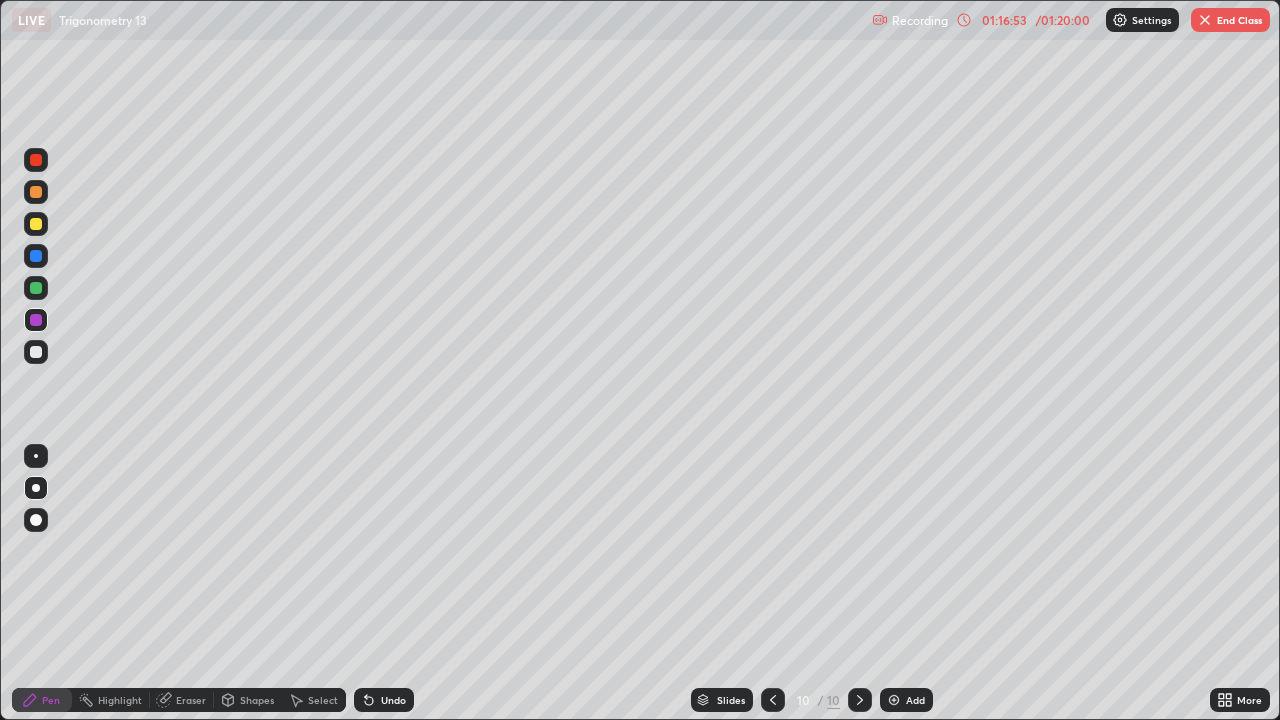 click on "Undo" at bounding box center (393, 700) 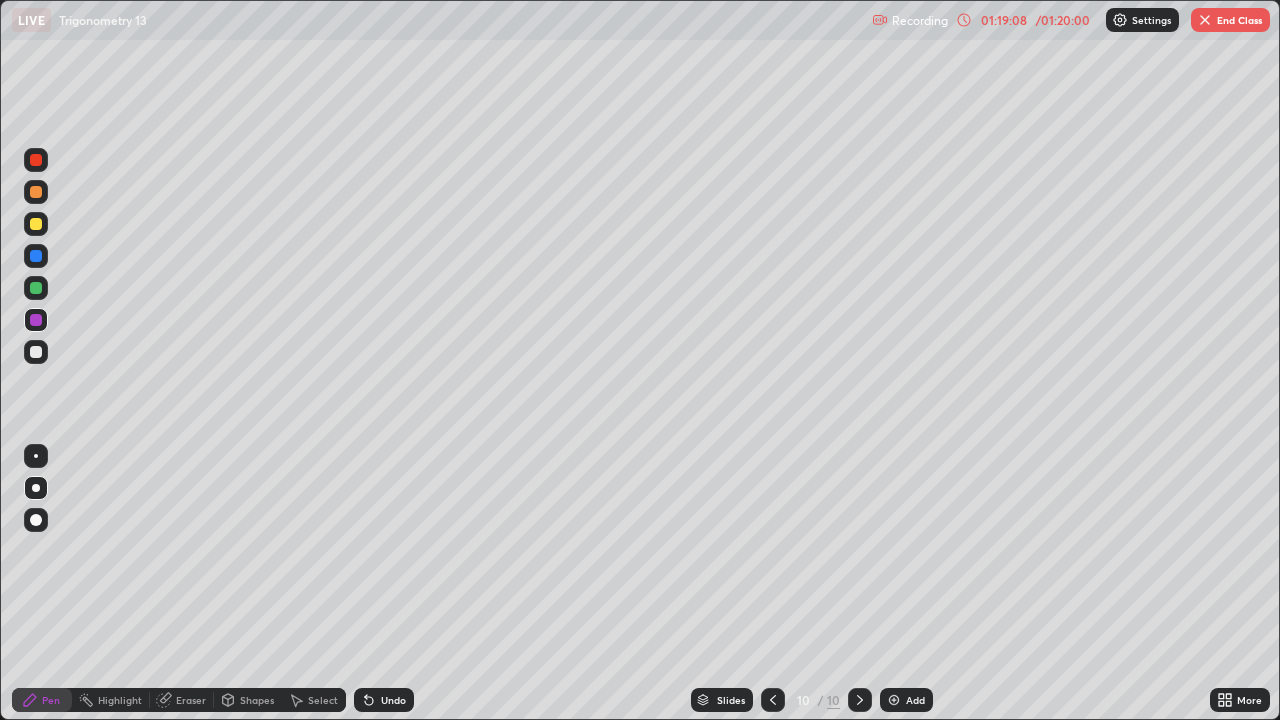 click on "Slides 10 / 10 Add" at bounding box center (812, 700) 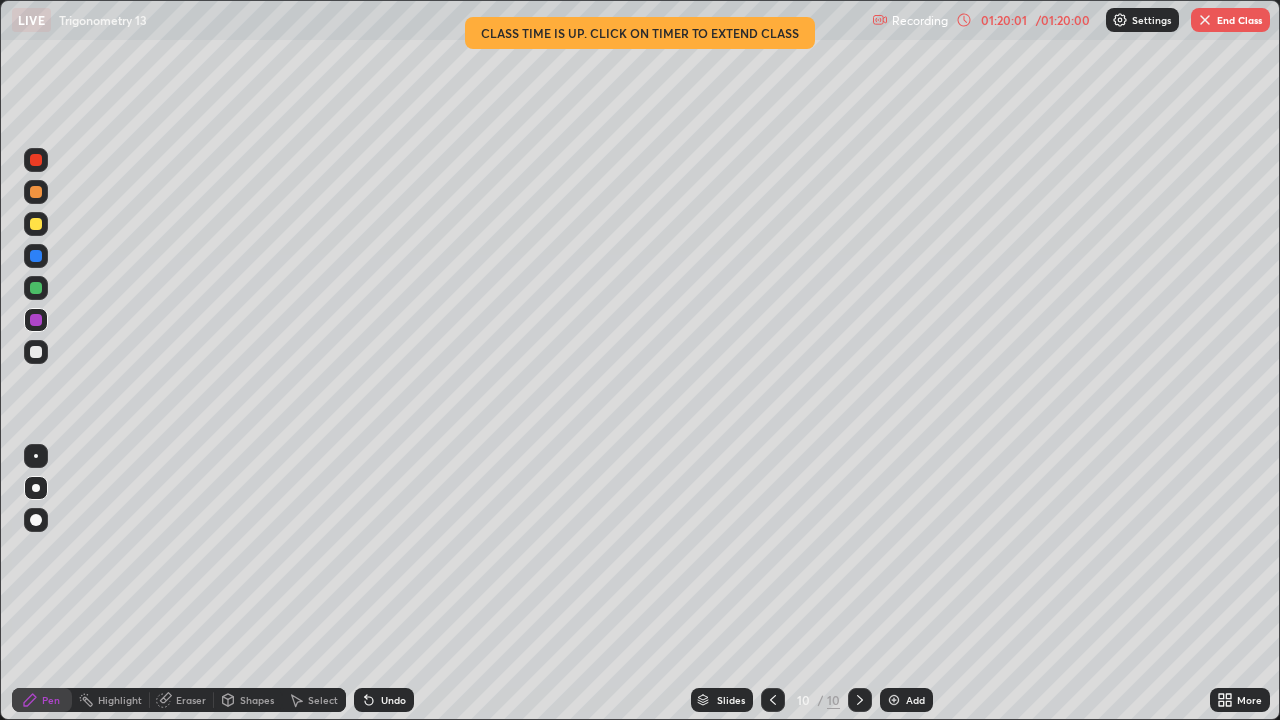 click on "More" at bounding box center (1249, 700) 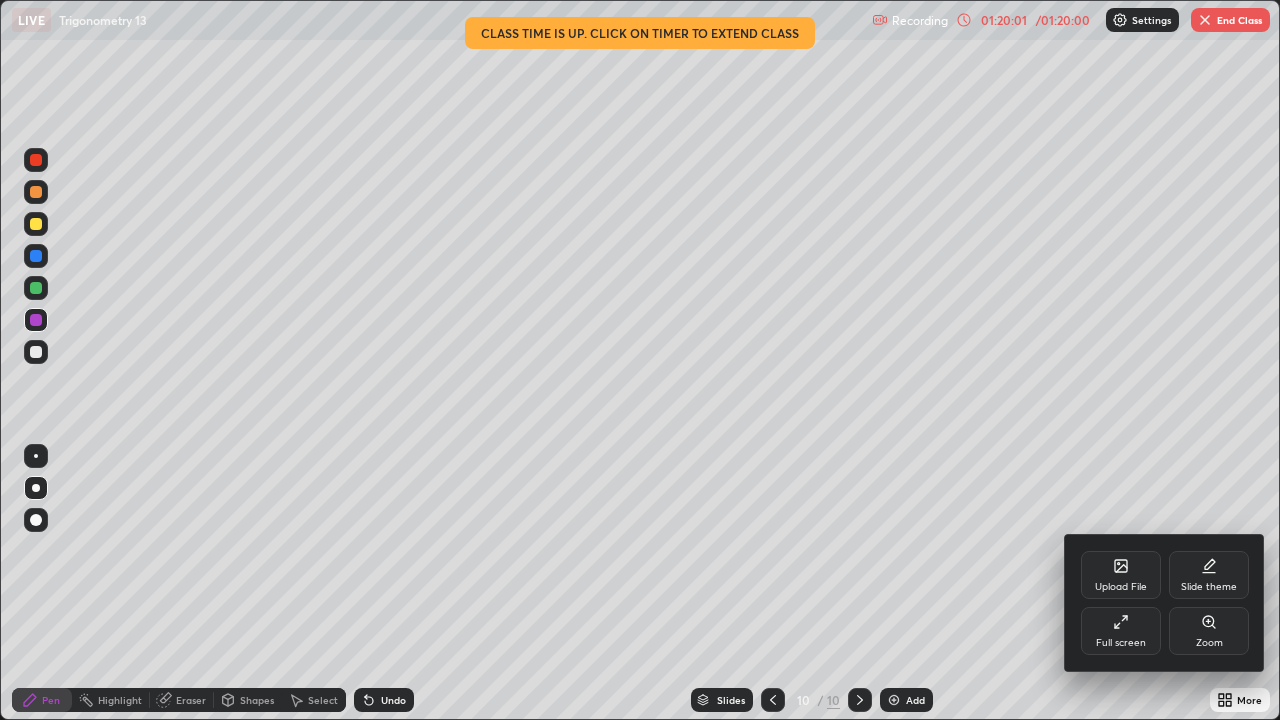 click on "Full screen" at bounding box center (1121, 631) 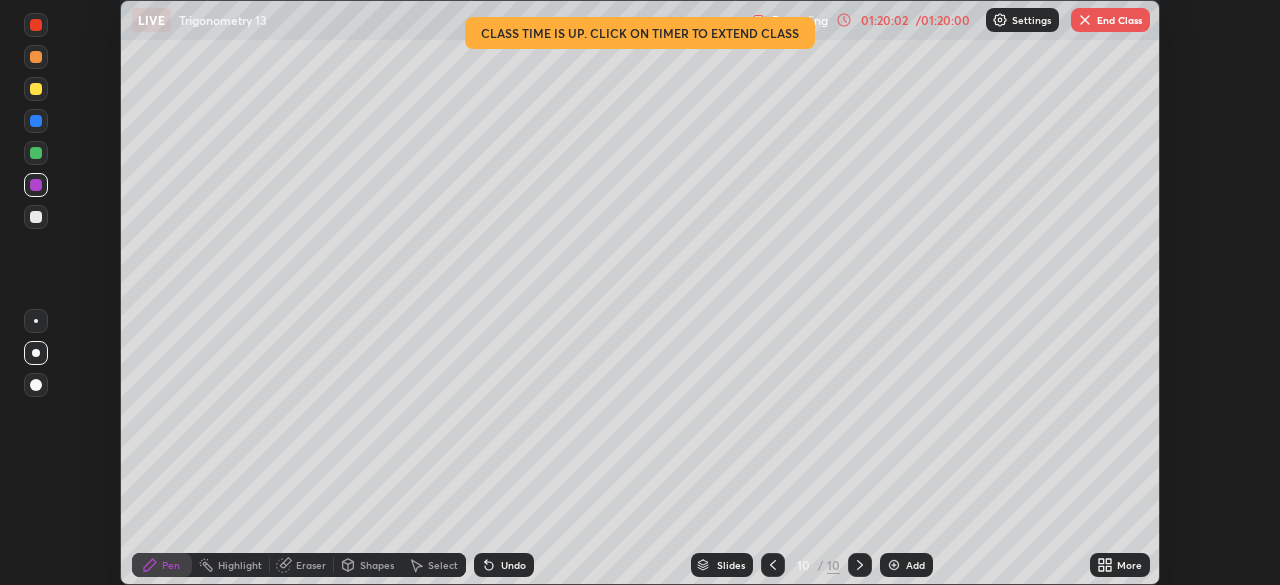 scroll, scrollTop: 585, scrollLeft: 1280, axis: both 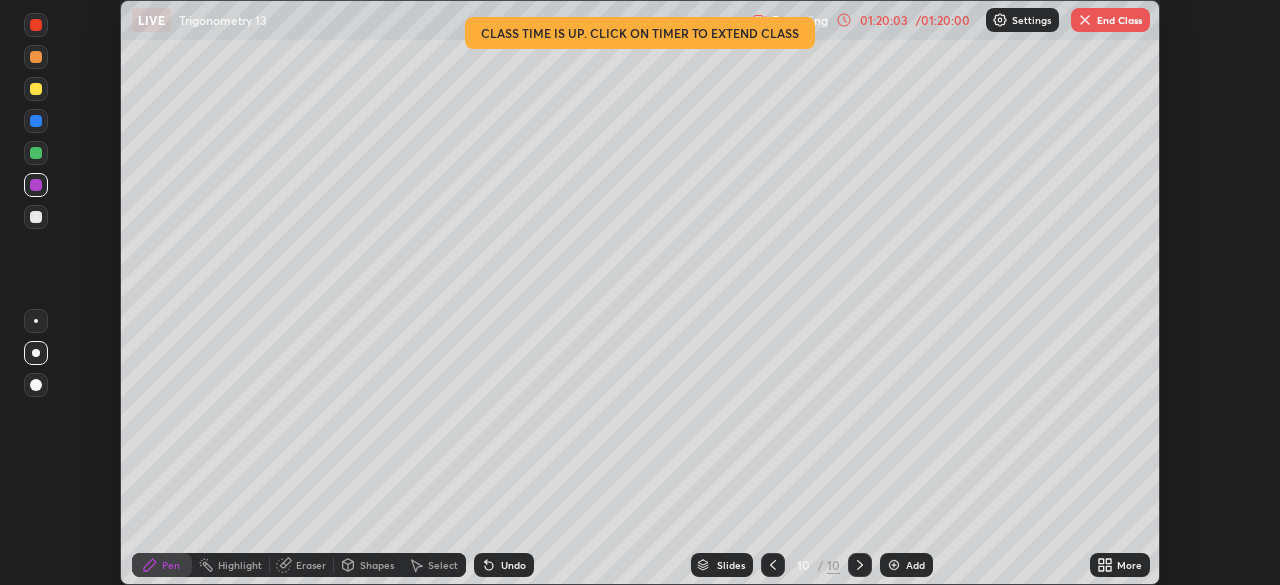 click on "End Class" at bounding box center (1110, 20) 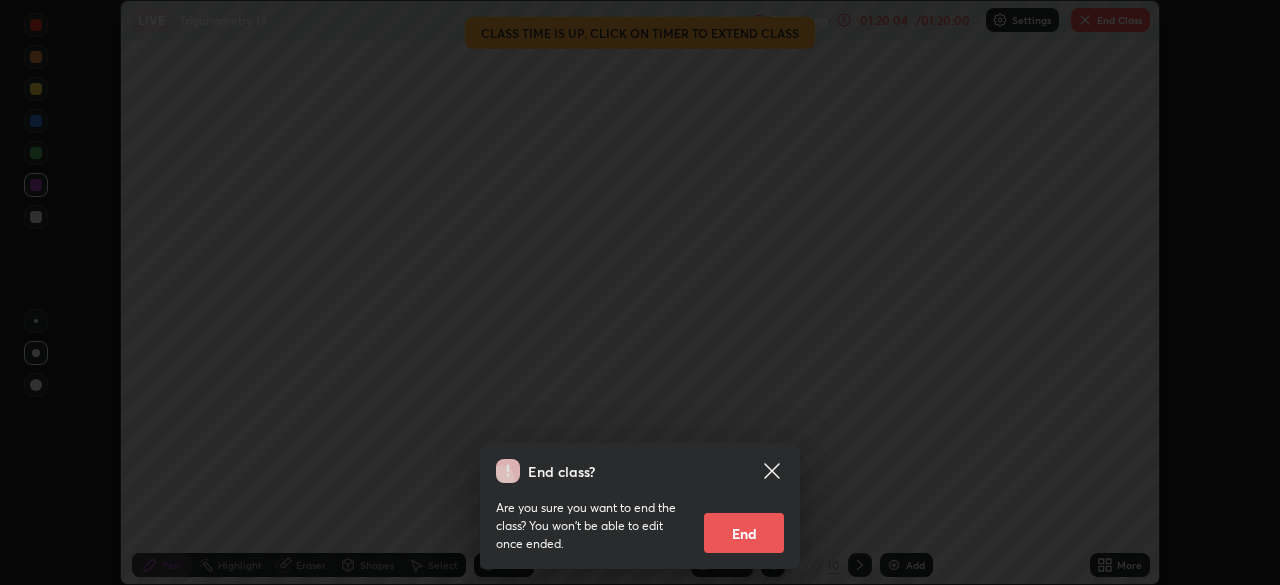 click on "End" at bounding box center (744, 533) 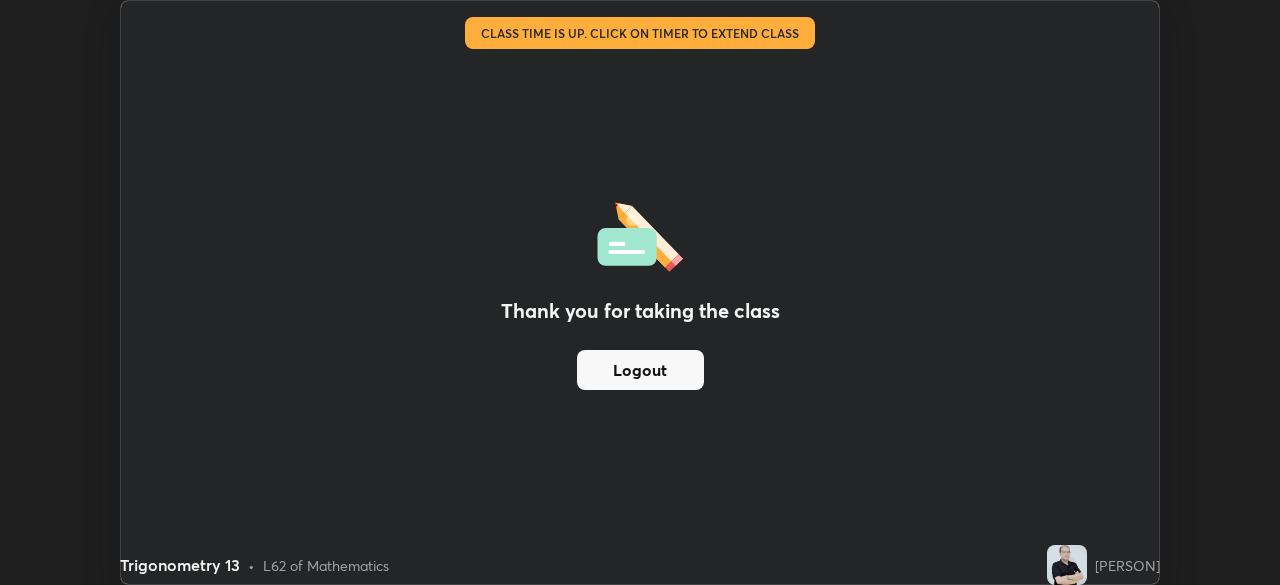 click on "Logout" at bounding box center (640, 370) 